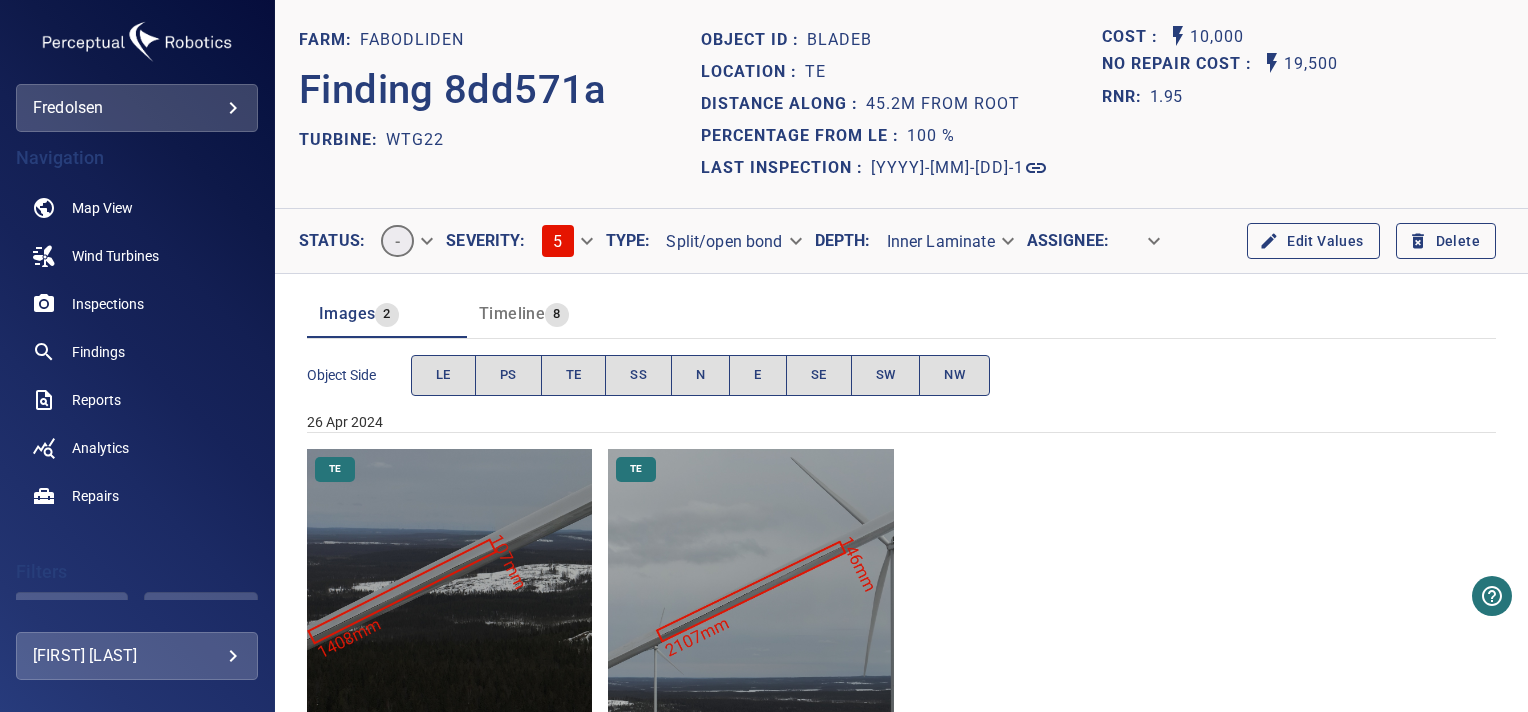 scroll, scrollTop: 0, scrollLeft: 0, axis: both 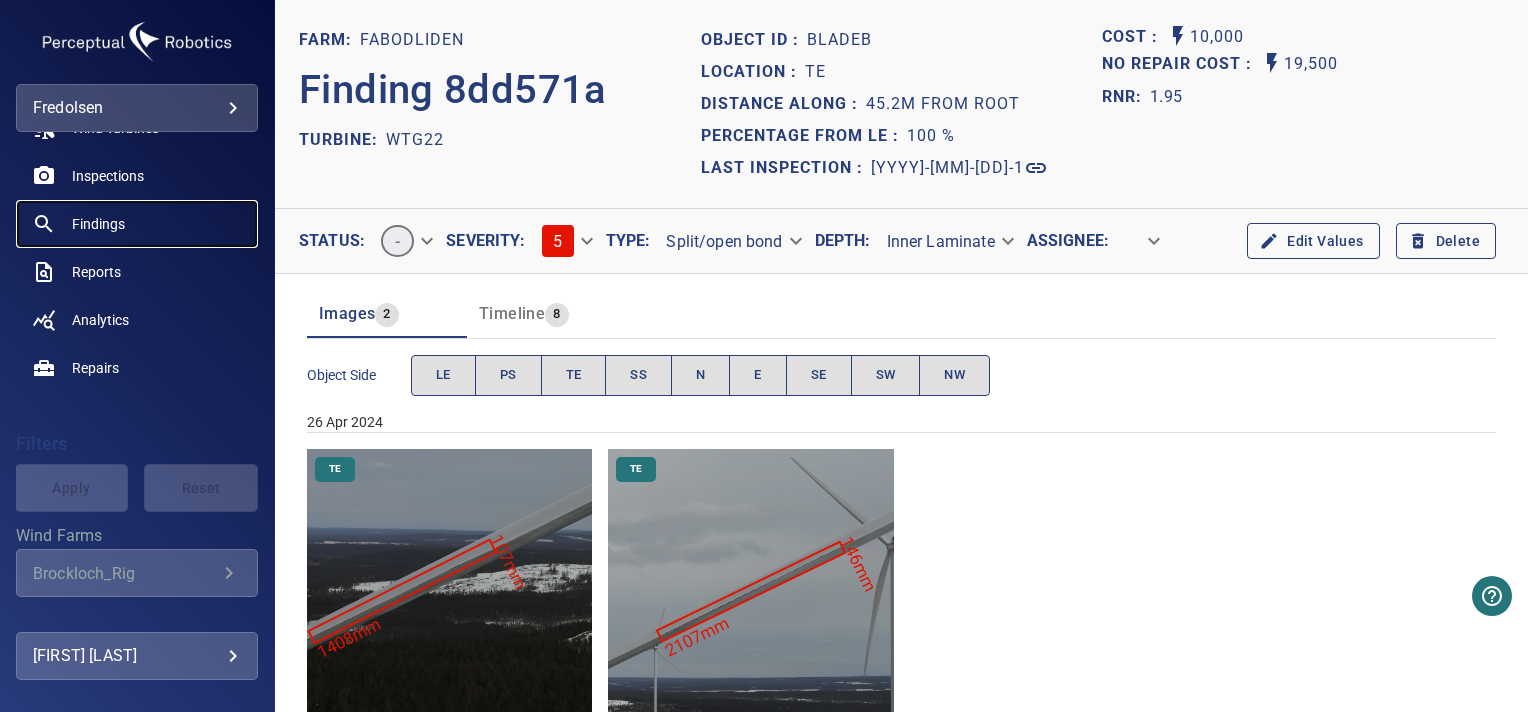 click on "Findings" at bounding box center (98, 224) 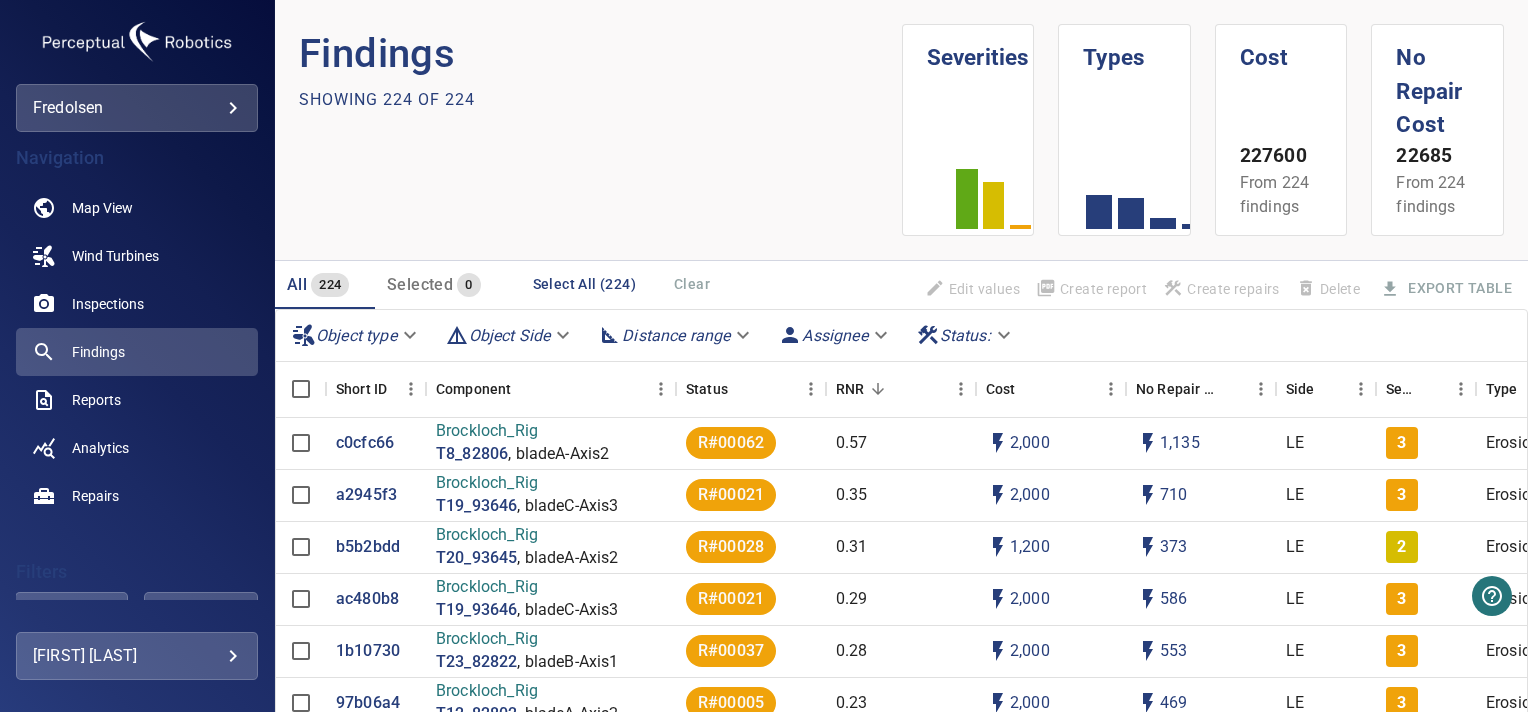 scroll, scrollTop: 180, scrollLeft: 0, axis: vertical 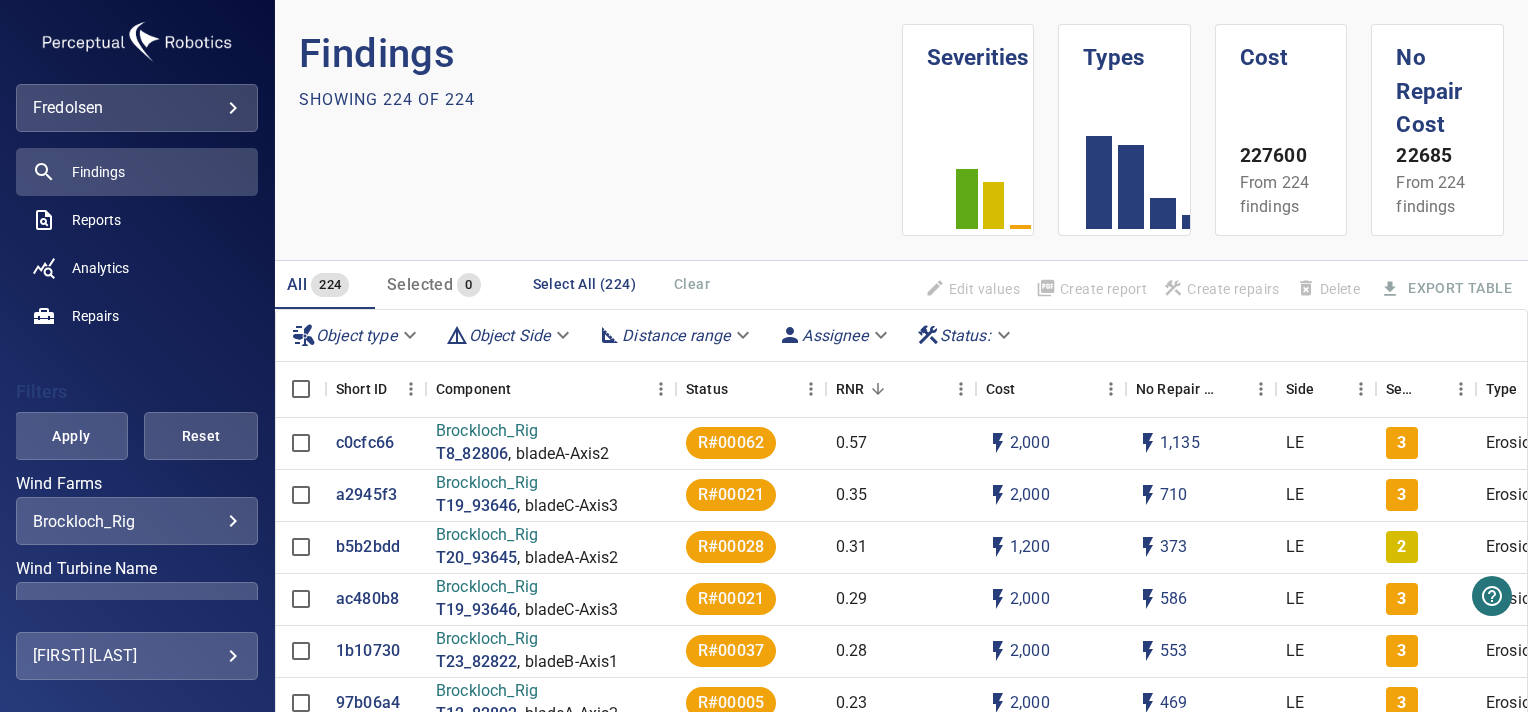 click on "Brockloch_Rig T8_82806 , bladeA-Axis2 R#00062 0.57 2,000 1,135 LE 3 Erosion 83% 34m 19 June 2024 [ID] Brockloch_Rig T19_93646 , bladeC-Axis3 R#00021 0.35 2,000 710 LE 3 Erosion 93% 43m 12 June 2024 [ID] Brockloch_Rig T20_93645 , bladeA-Axis2 R#00028 0.31 1,200 373 LE 2 Erosion 93%" at bounding box center (764, 356) 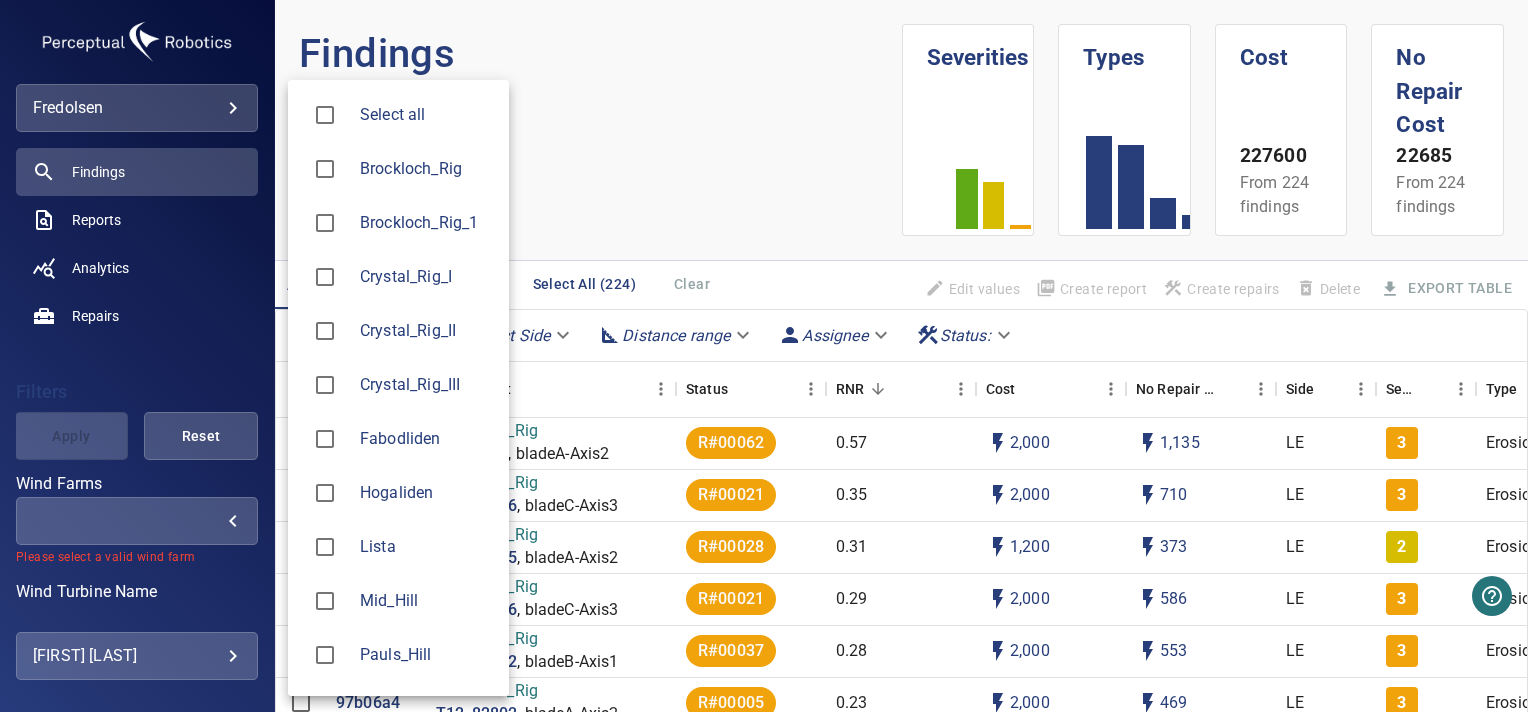 type on "*********" 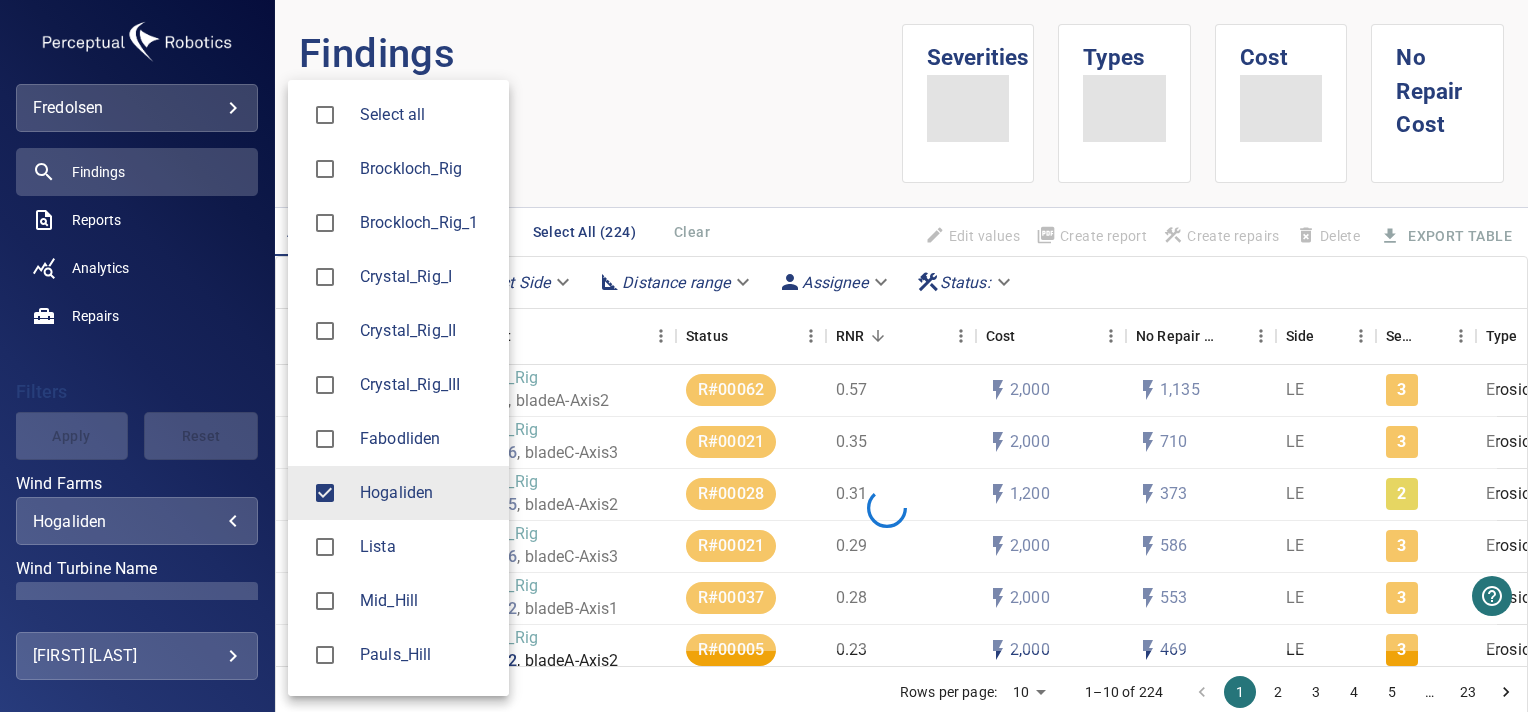 click at bounding box center [764, 356] 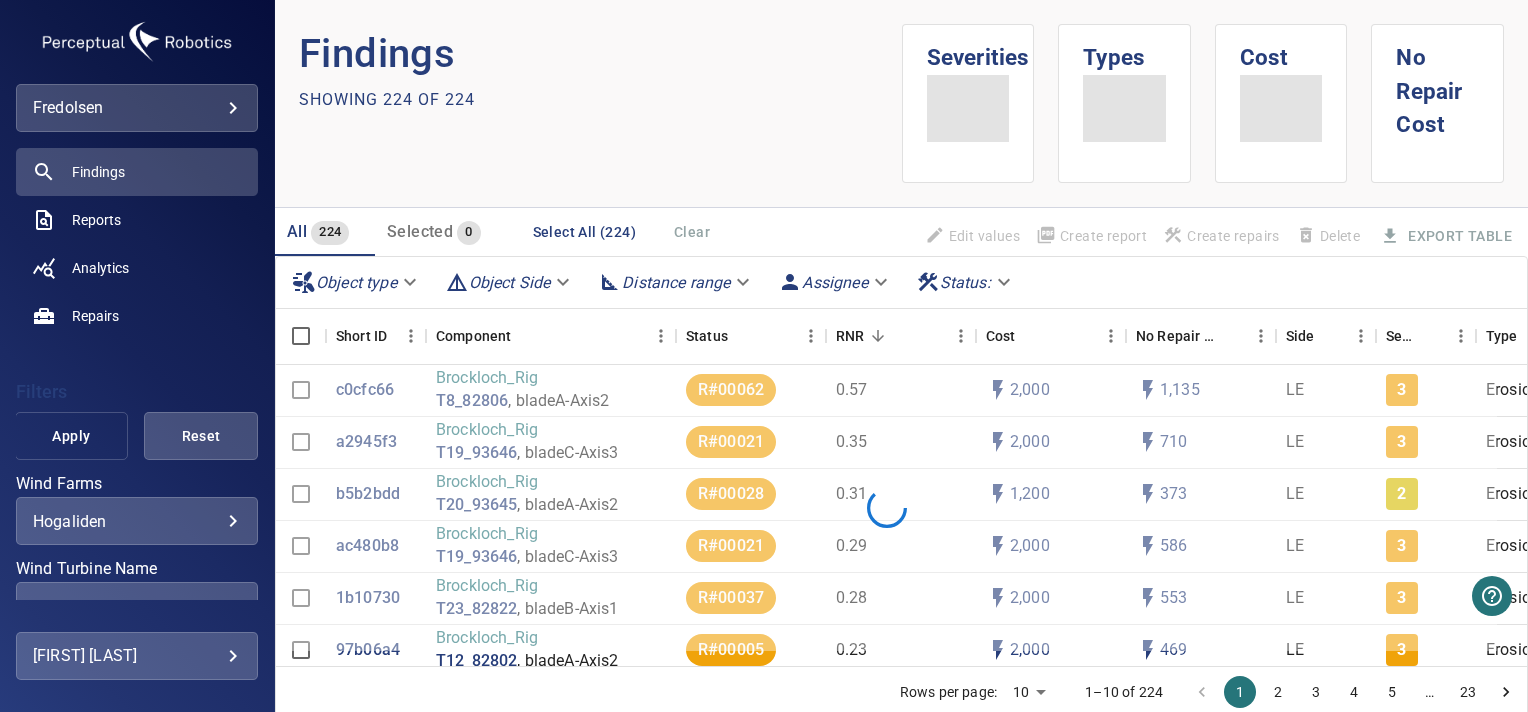 click on "Apply" at bounding box center [72, 436] 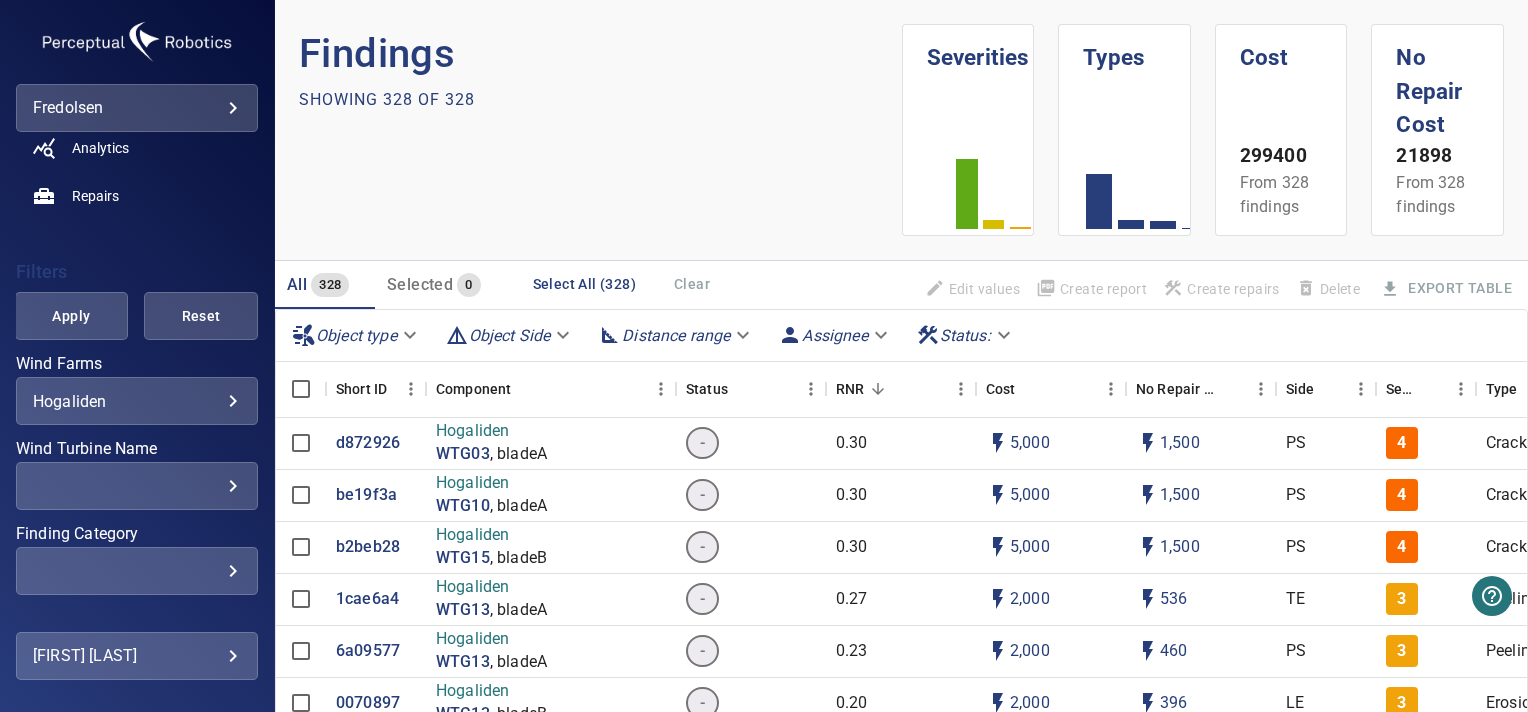 scroll, scrollTop: 334, scrollLeft: 0, axis: vertical 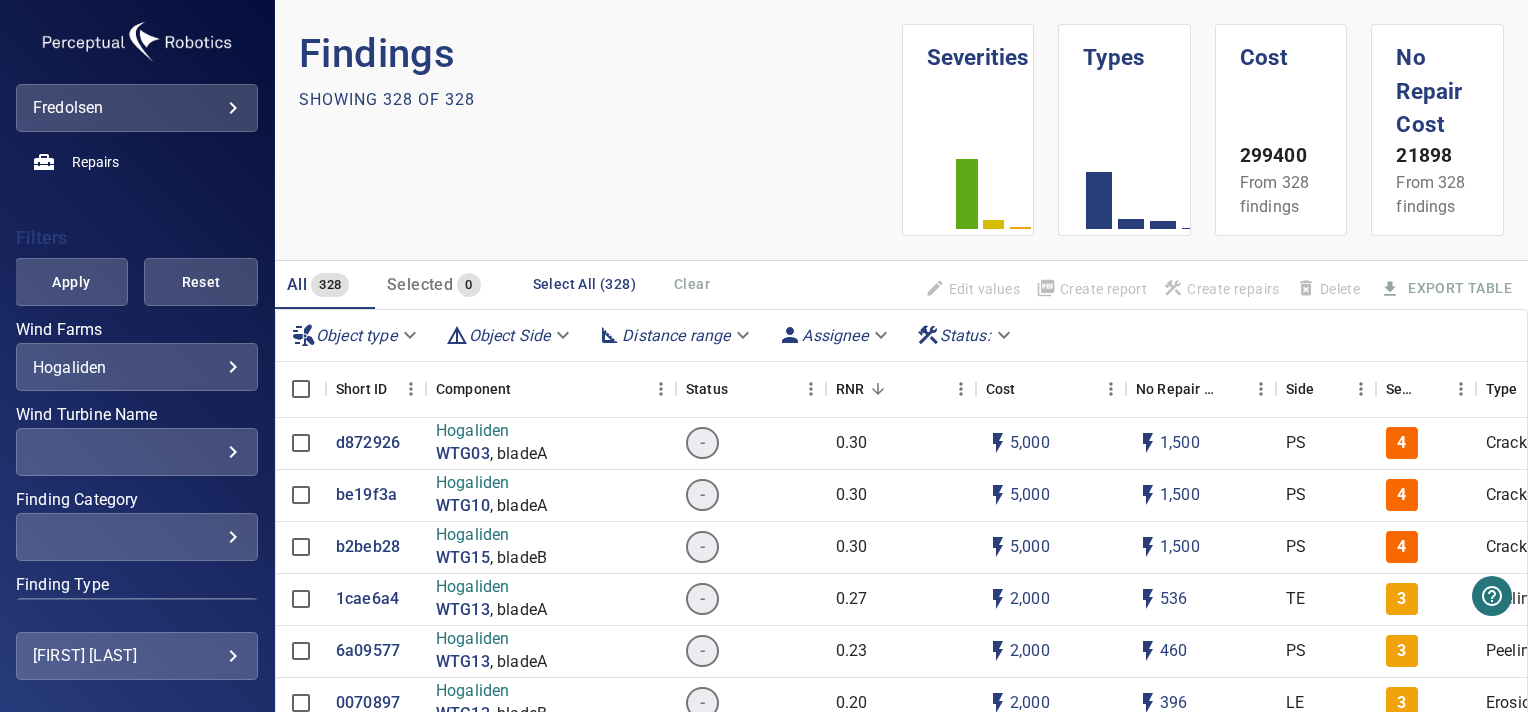 click on "​" at bounding box center (137, 452) 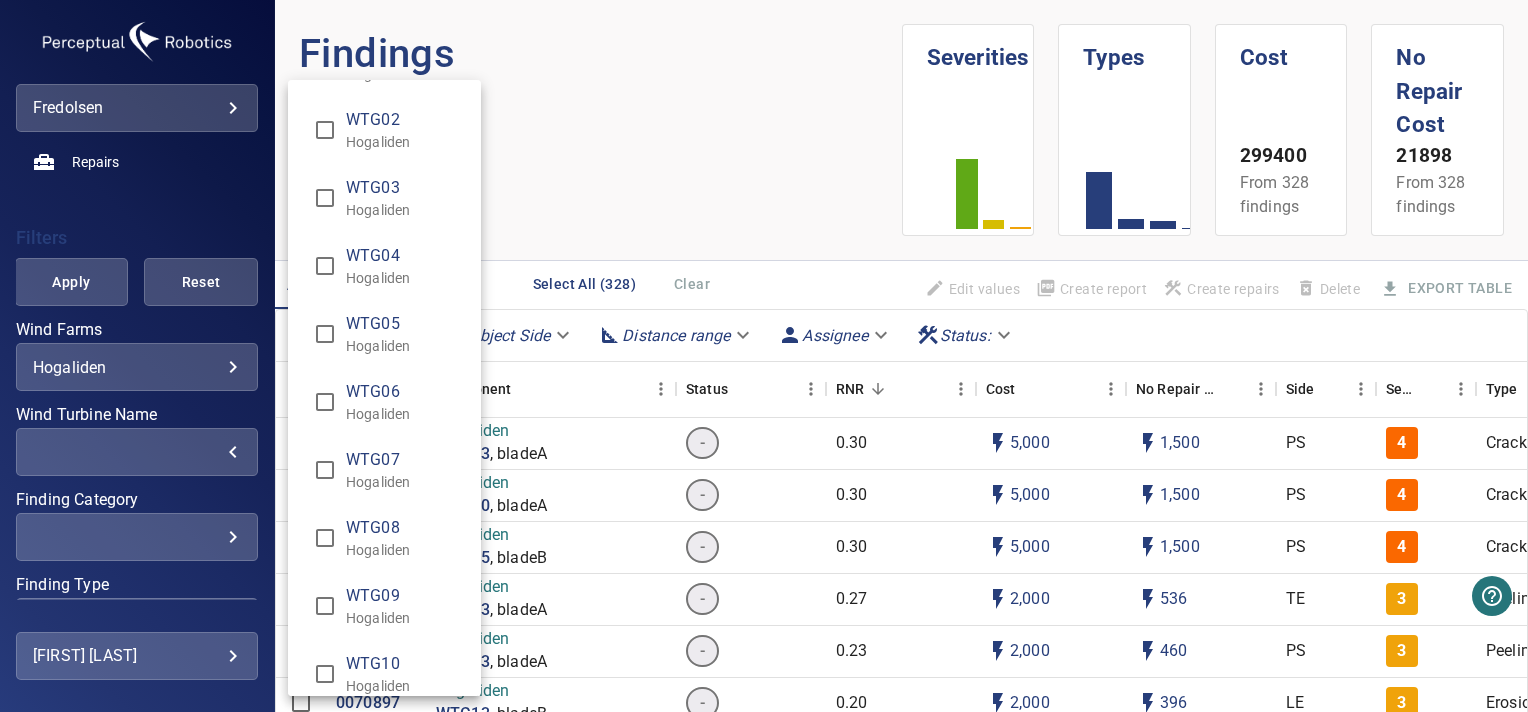 scroll, scrollTop: 64, scrollLeft: 0, axis: vertical 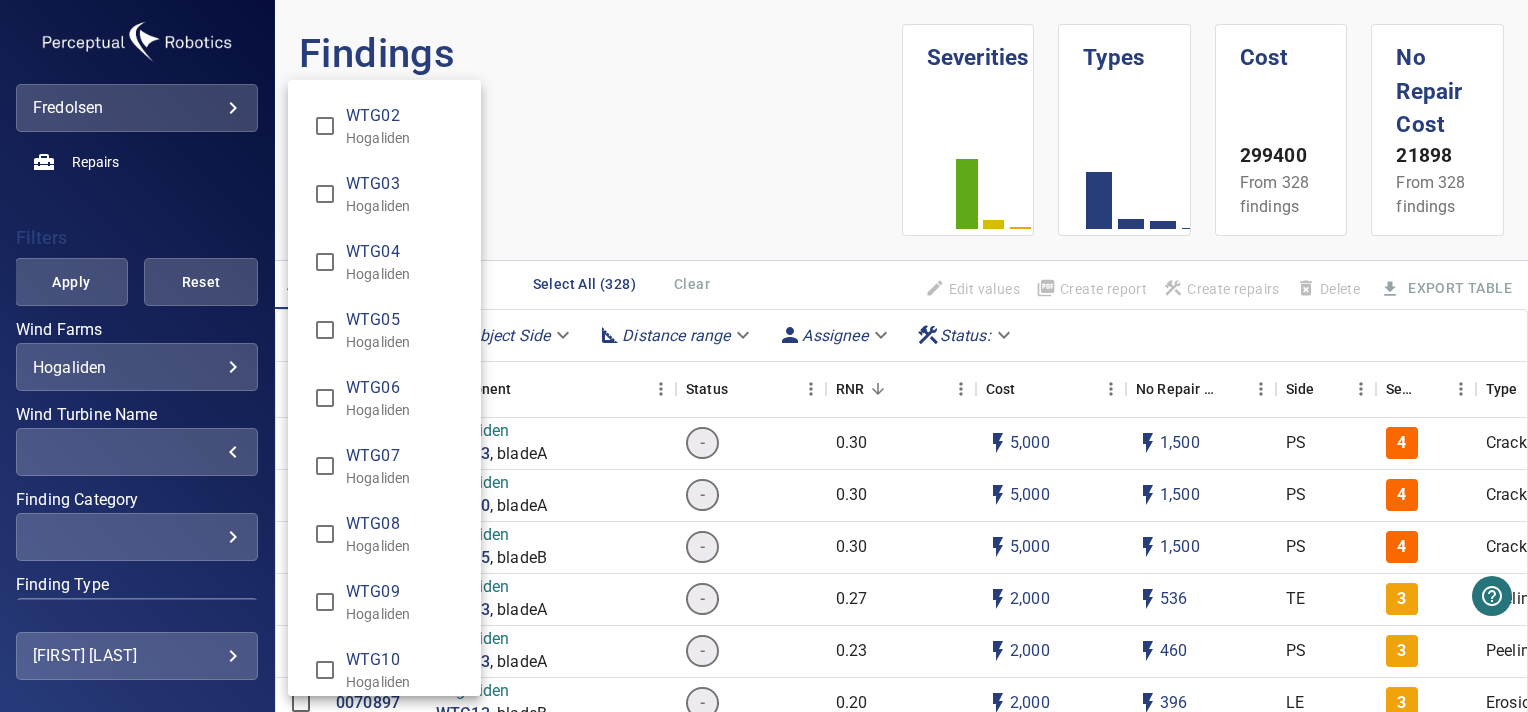 type on "**********" 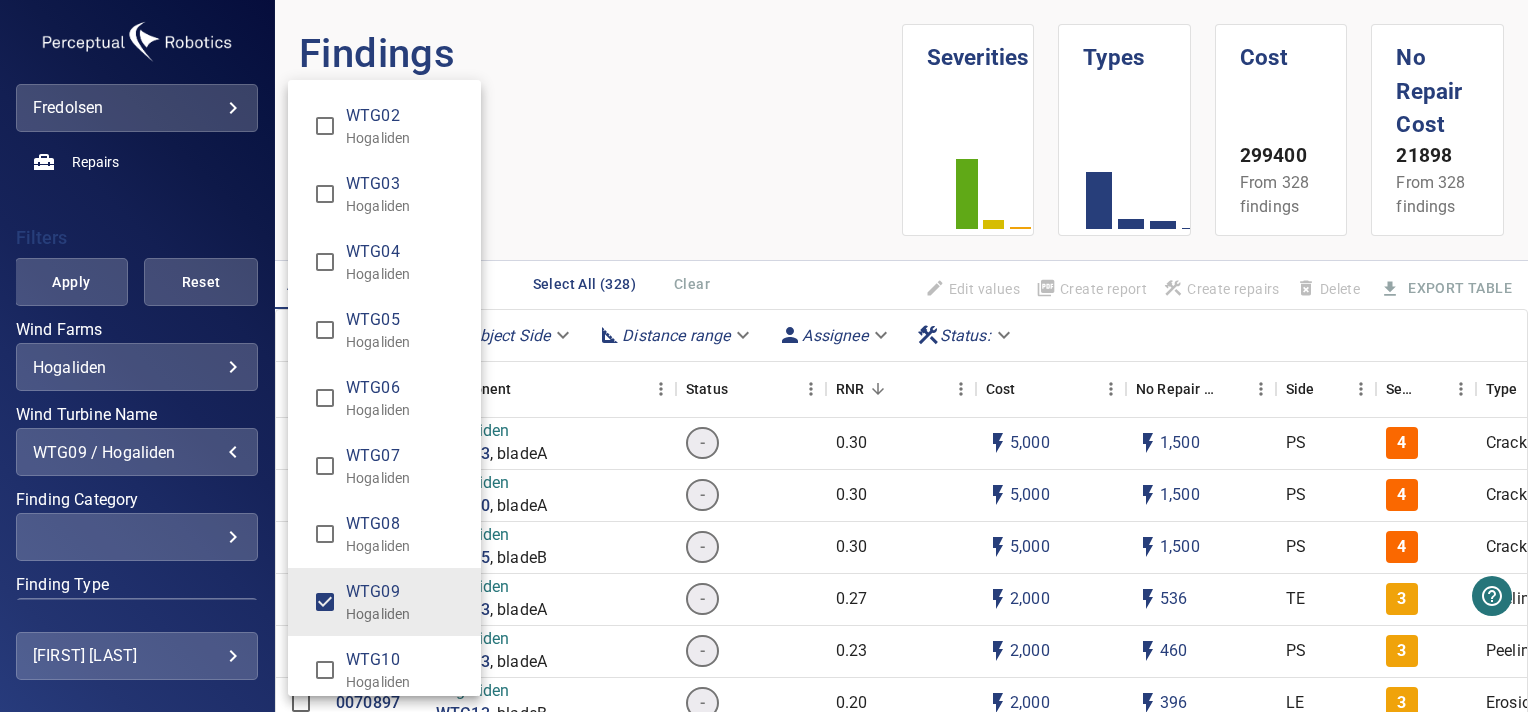 click at bounding box center [764, 356] 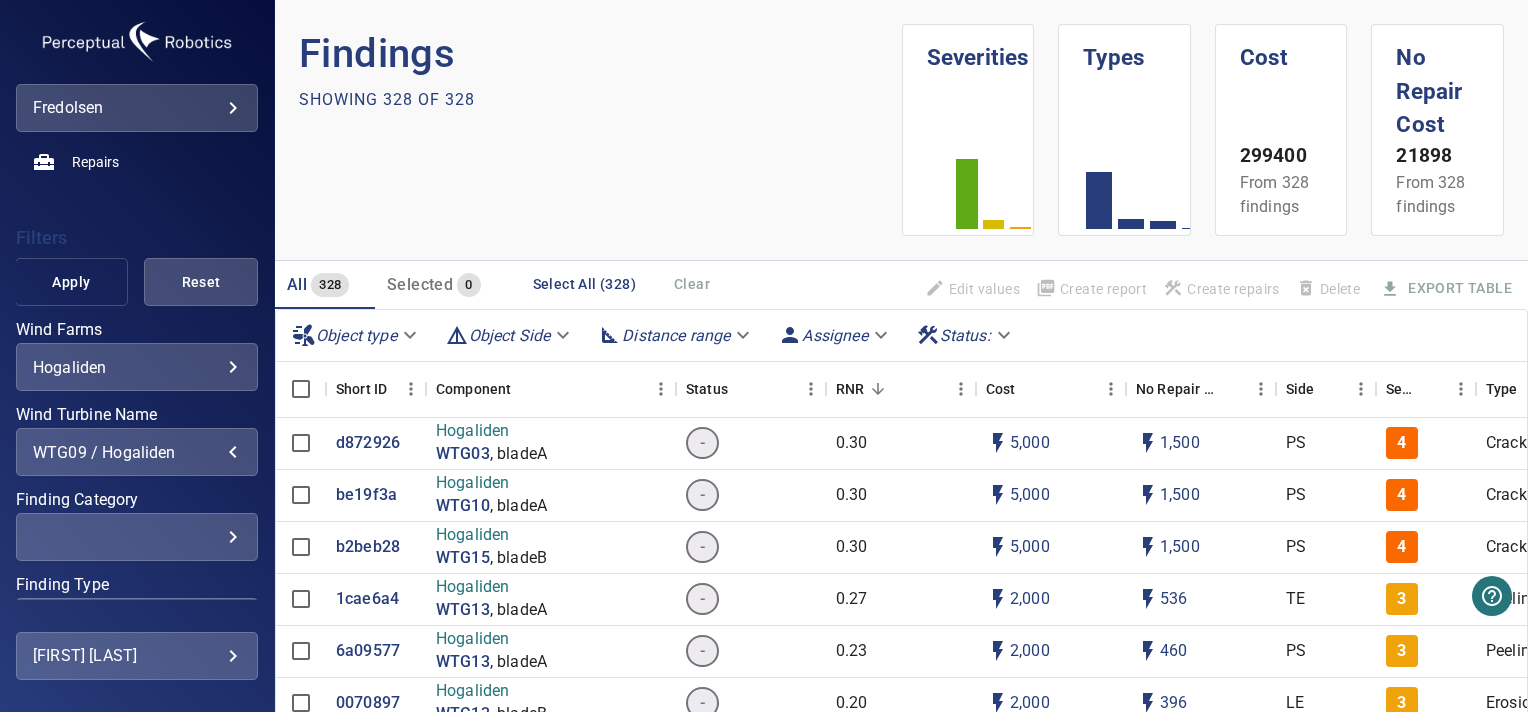 click on "Apply" at bounding box center [72, 282] 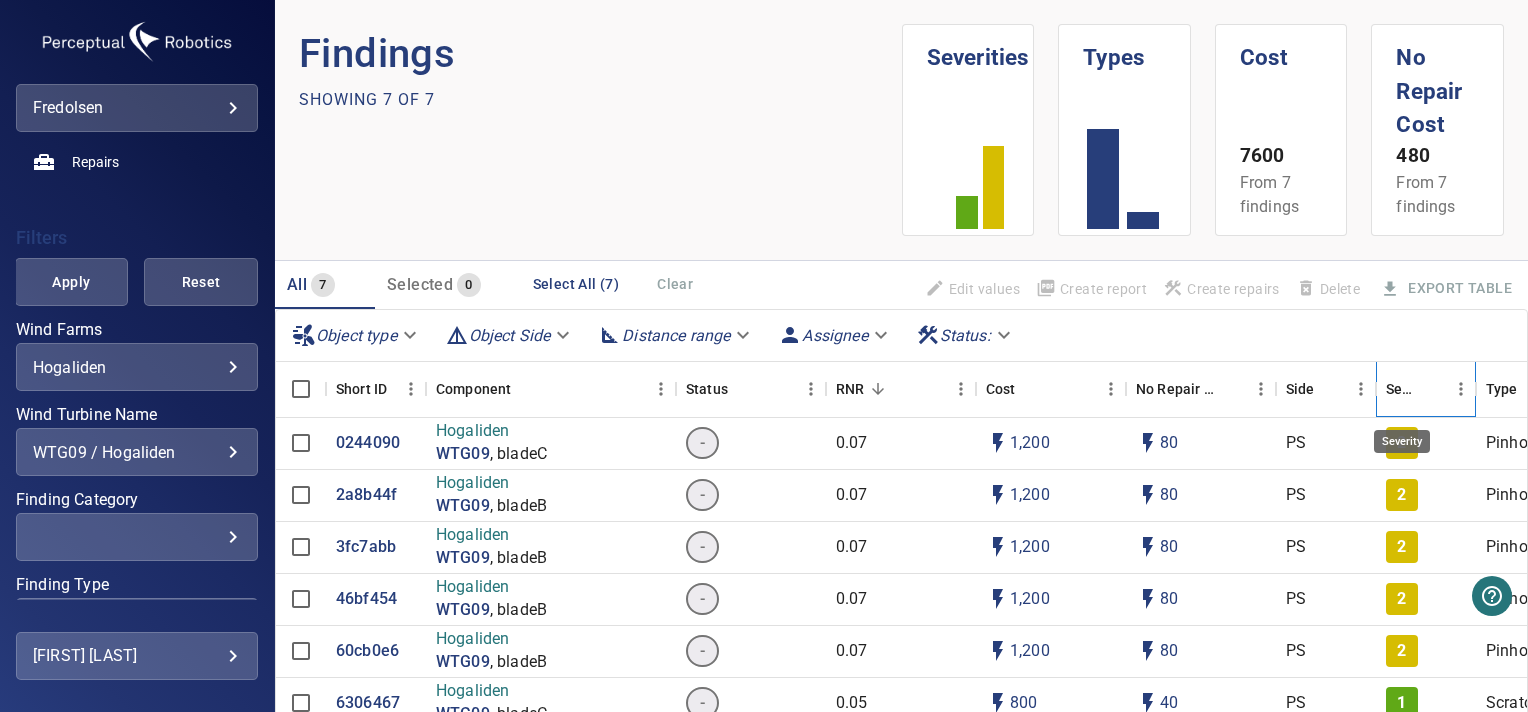 click on "Severity" at bounding box center (1402, 389) 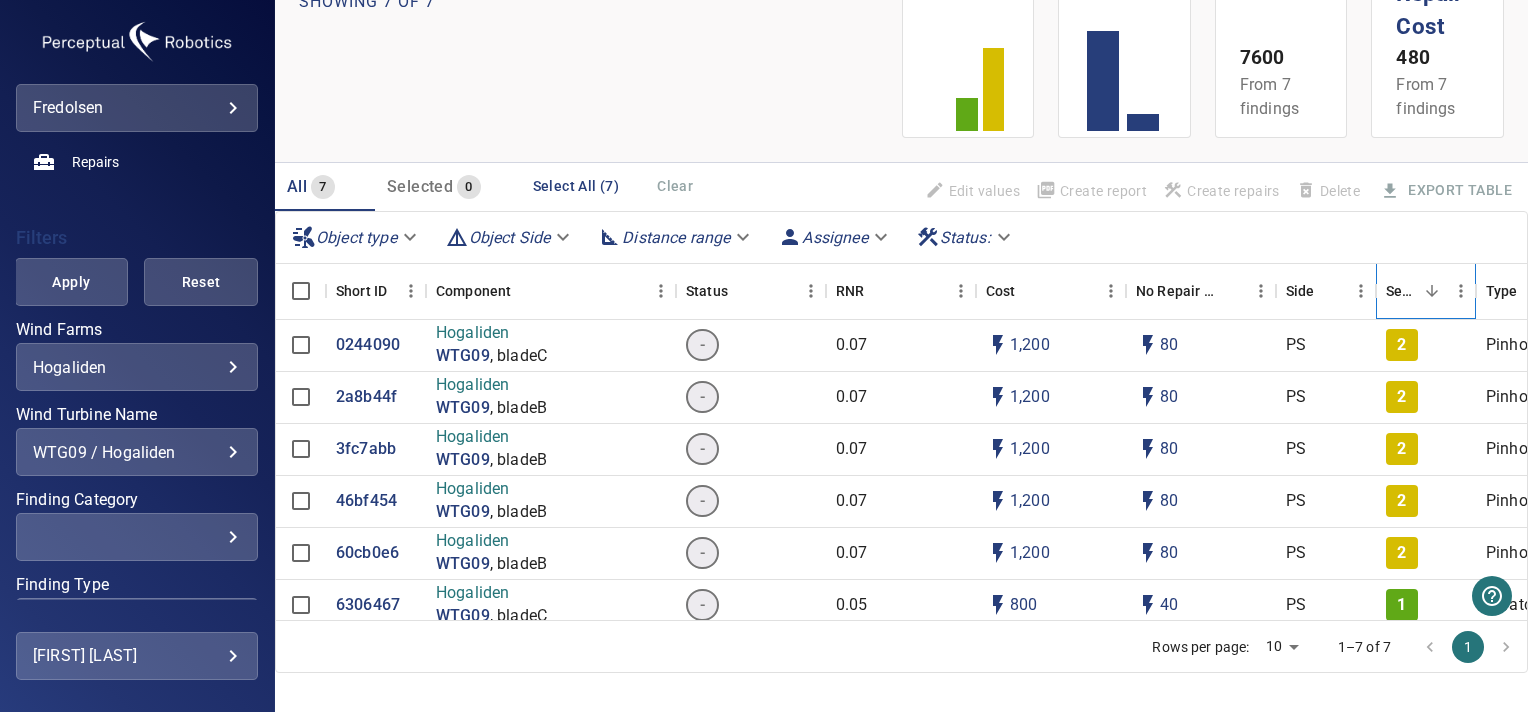 scroll, scrollTop: 123, scrollLeft: 0, axis: vertical 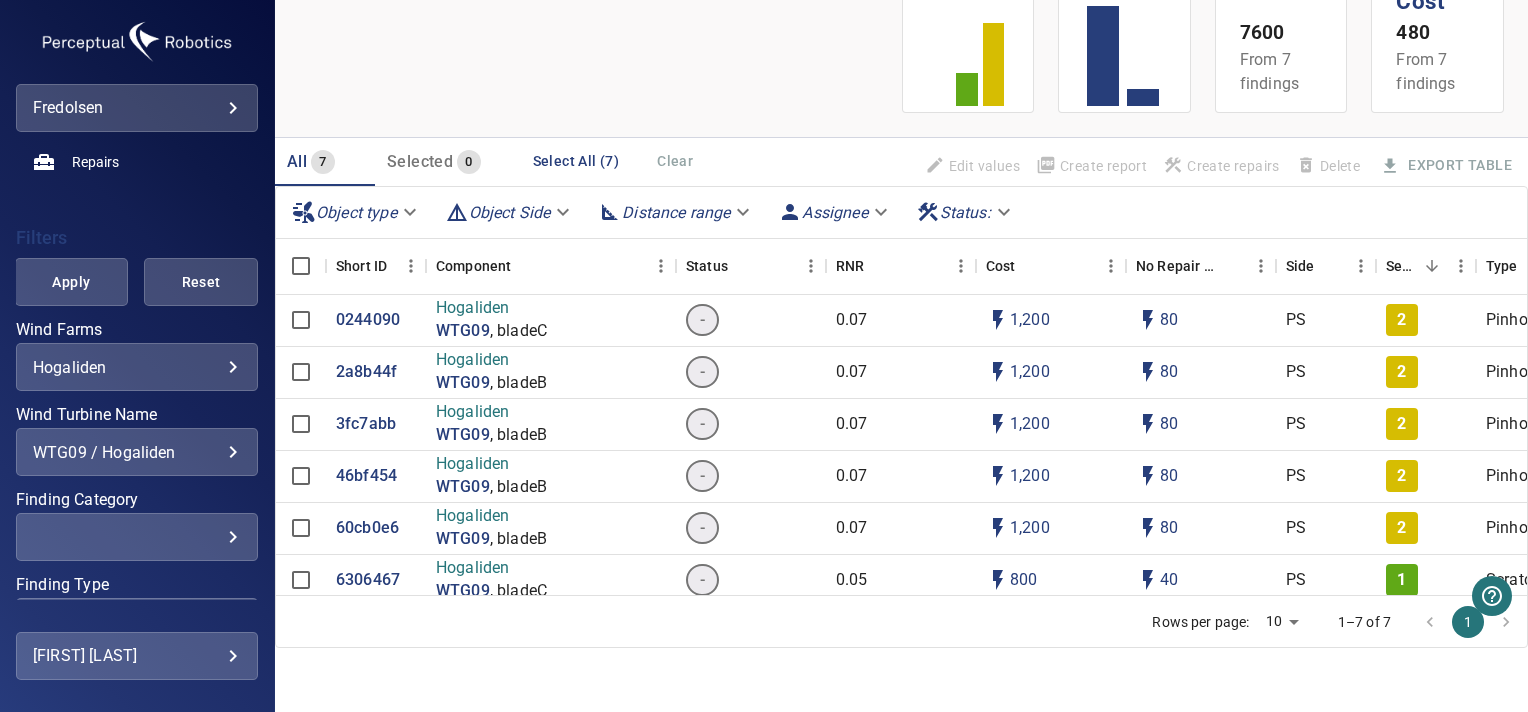 click at bounding box center [1506, 622] 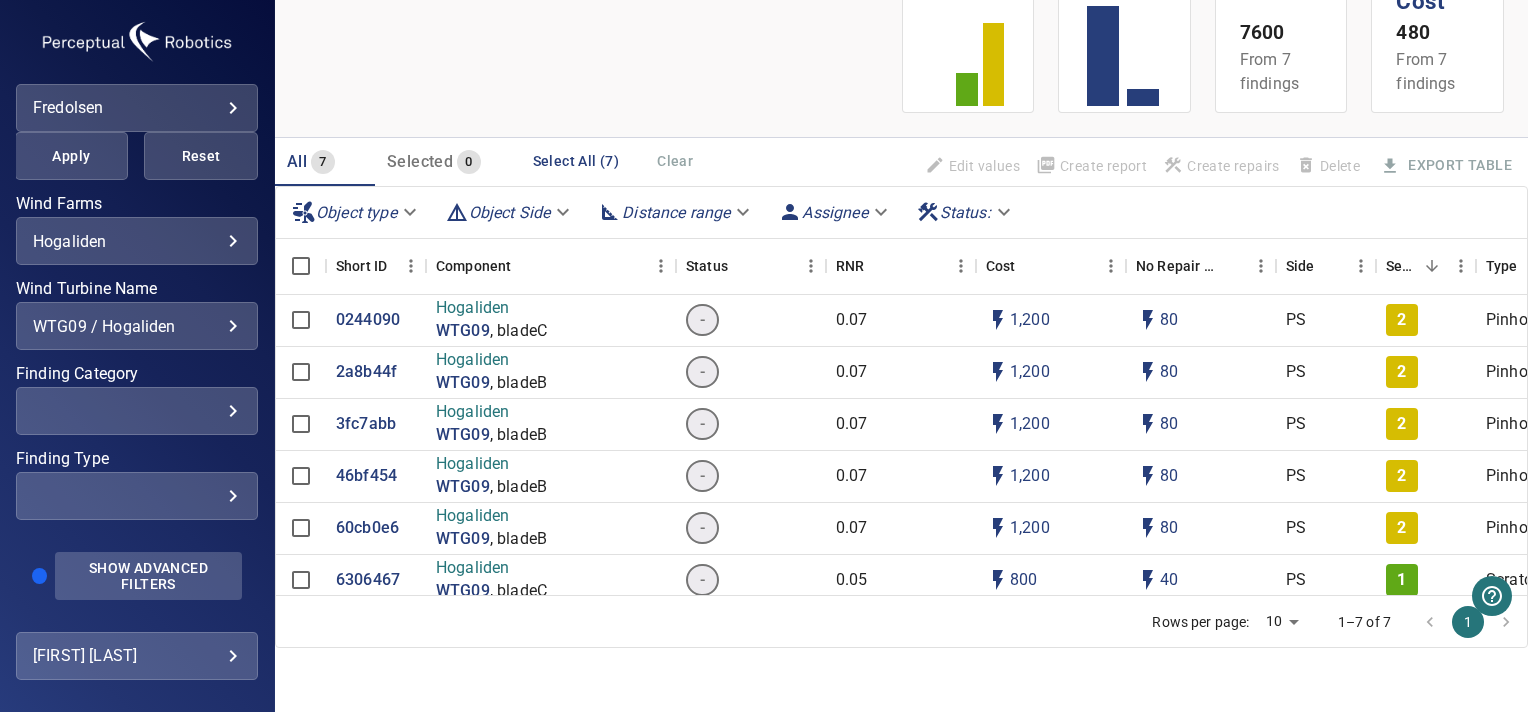 click on "Show Advanced Filters" at bounding box center [148, 576] 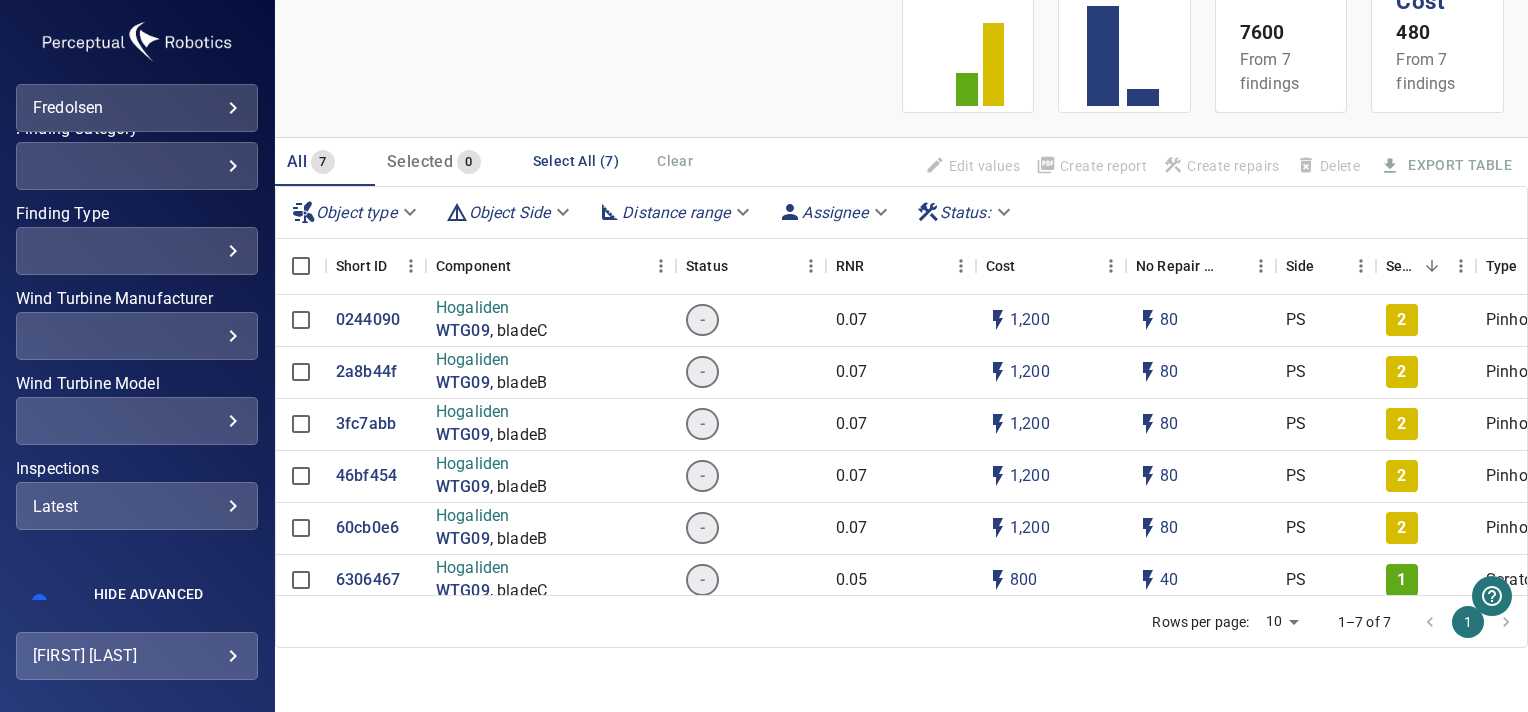 scroll, scrollTop: 732, scrollLeft: 0, axis: vertical 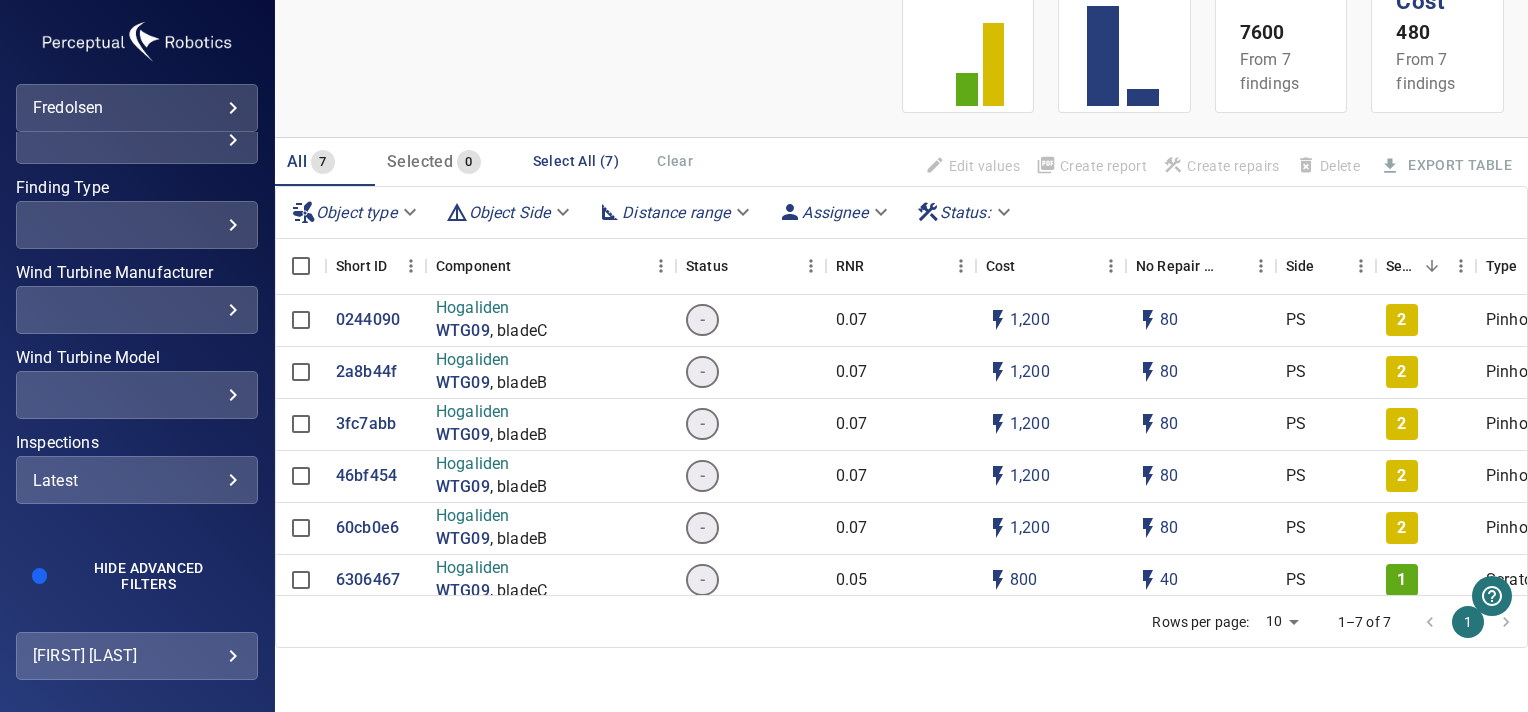 click on "Latest" at bounding box center (137, 480) 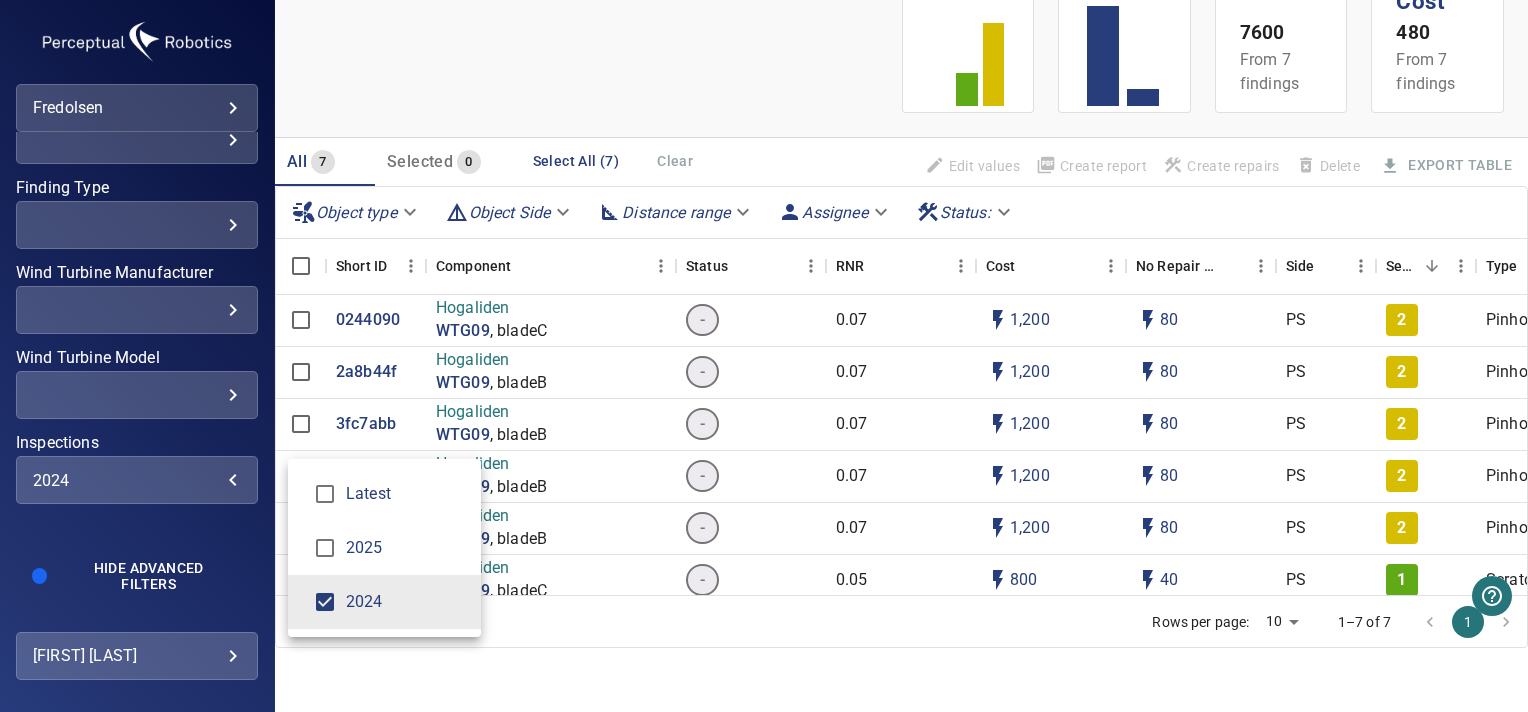 type on "****" 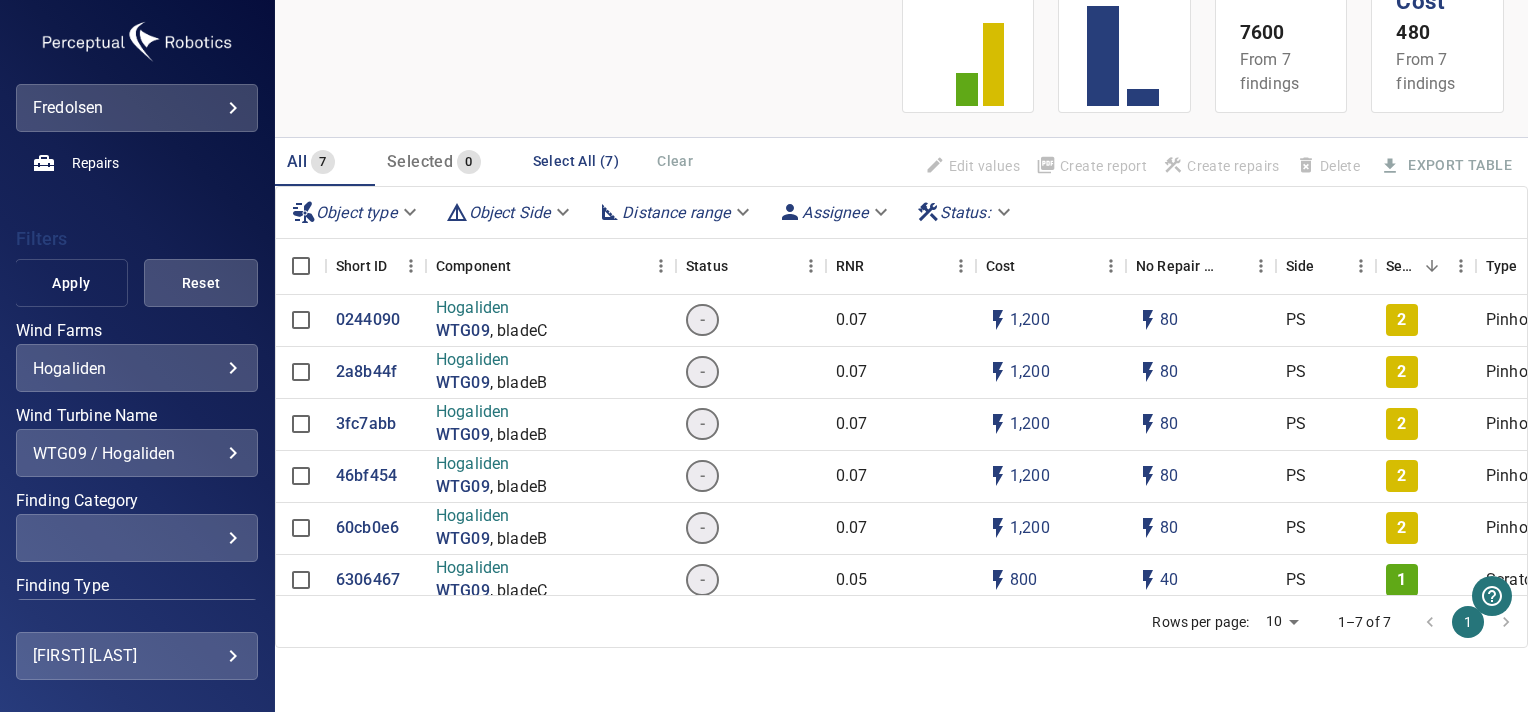 scroll, scrollTop: 329, scrollLeft: 0, axis: vertical 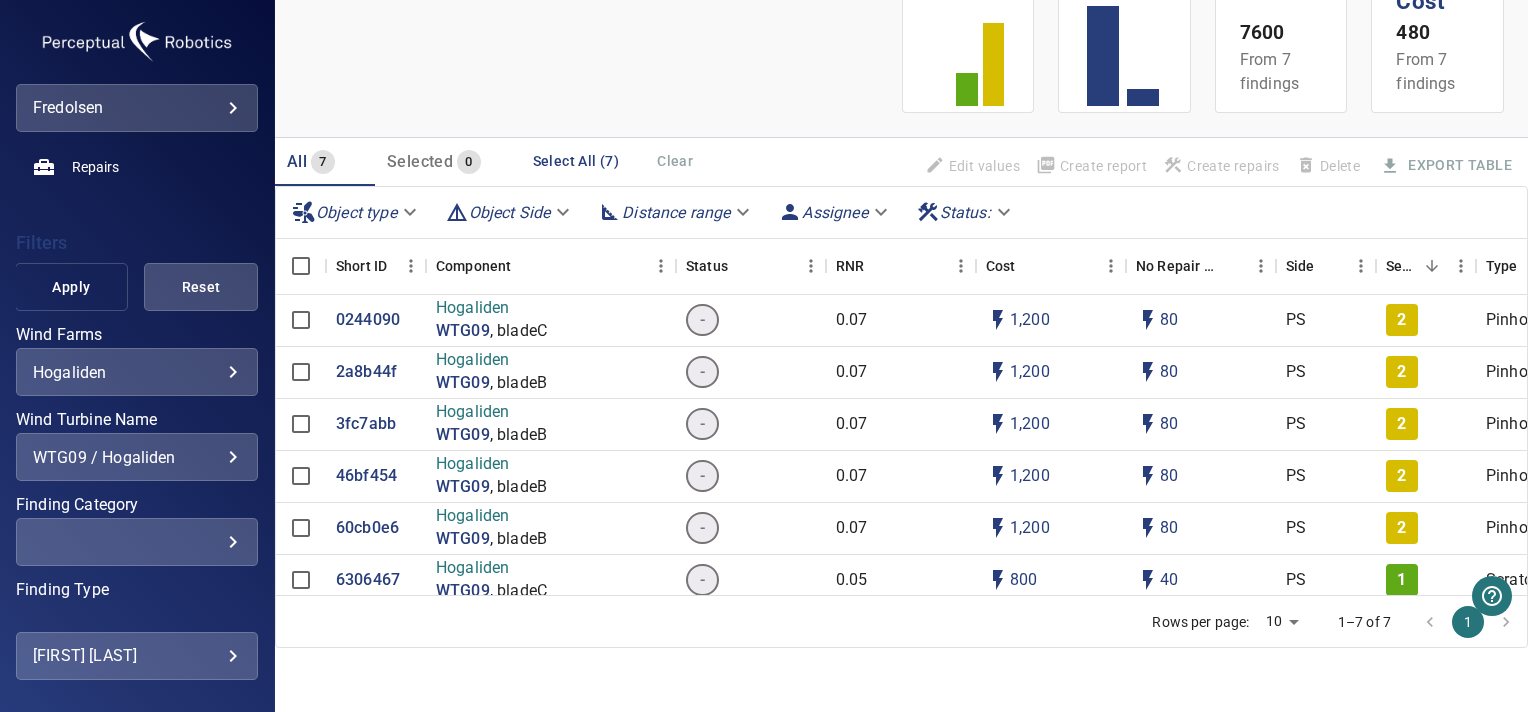click on "Apply" at bounding box center [72, 287] 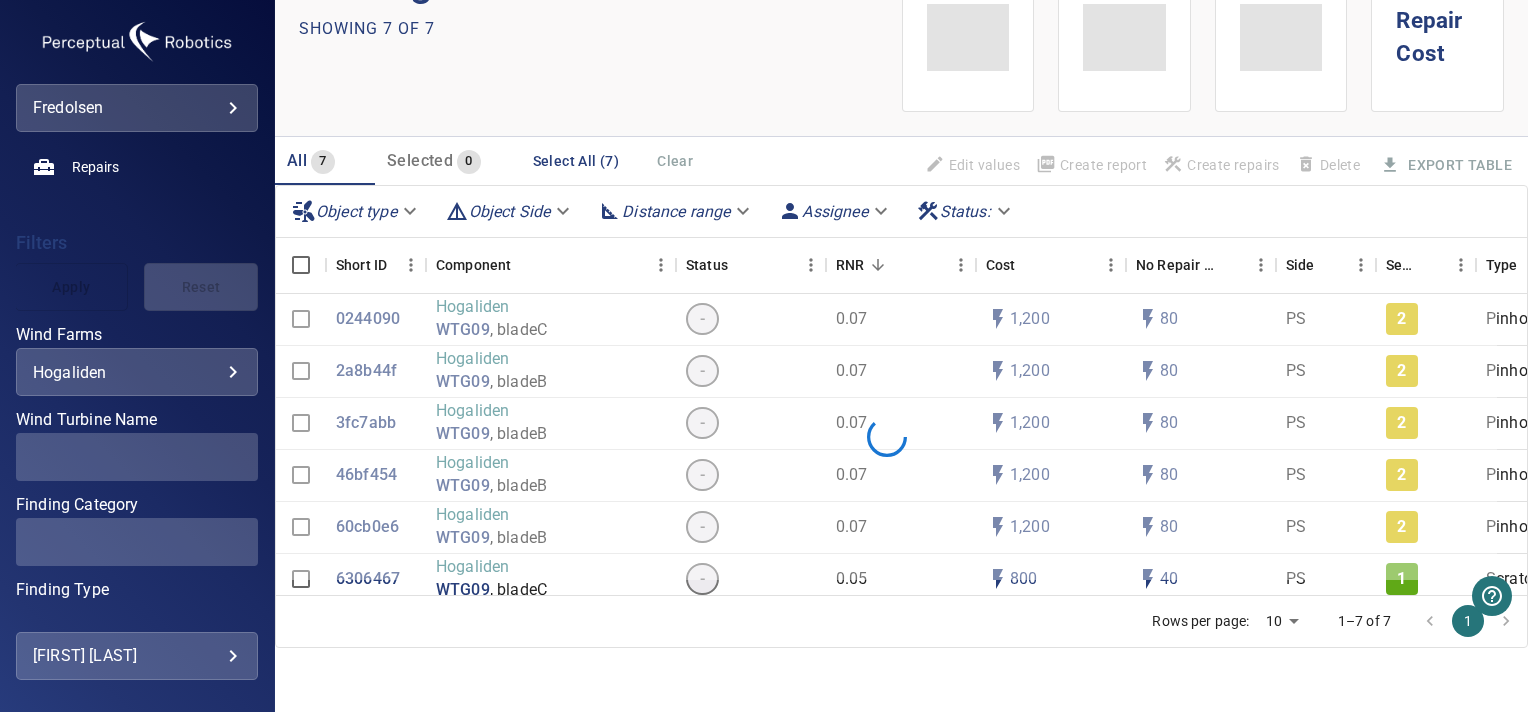 scroll, scrollTop: 70, scrollLeft: 0, axis: vertical 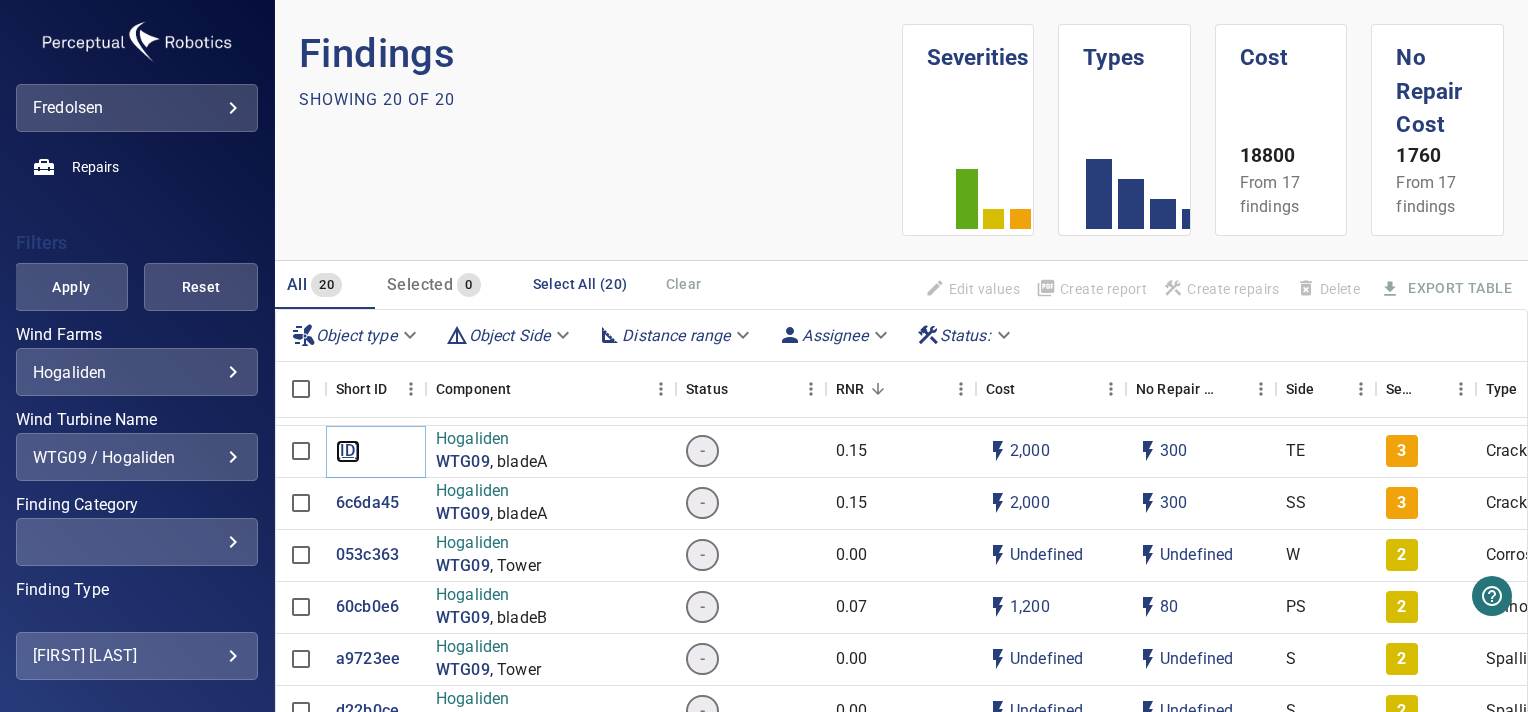 click on "[ID]" at bounding box center (348, 451) 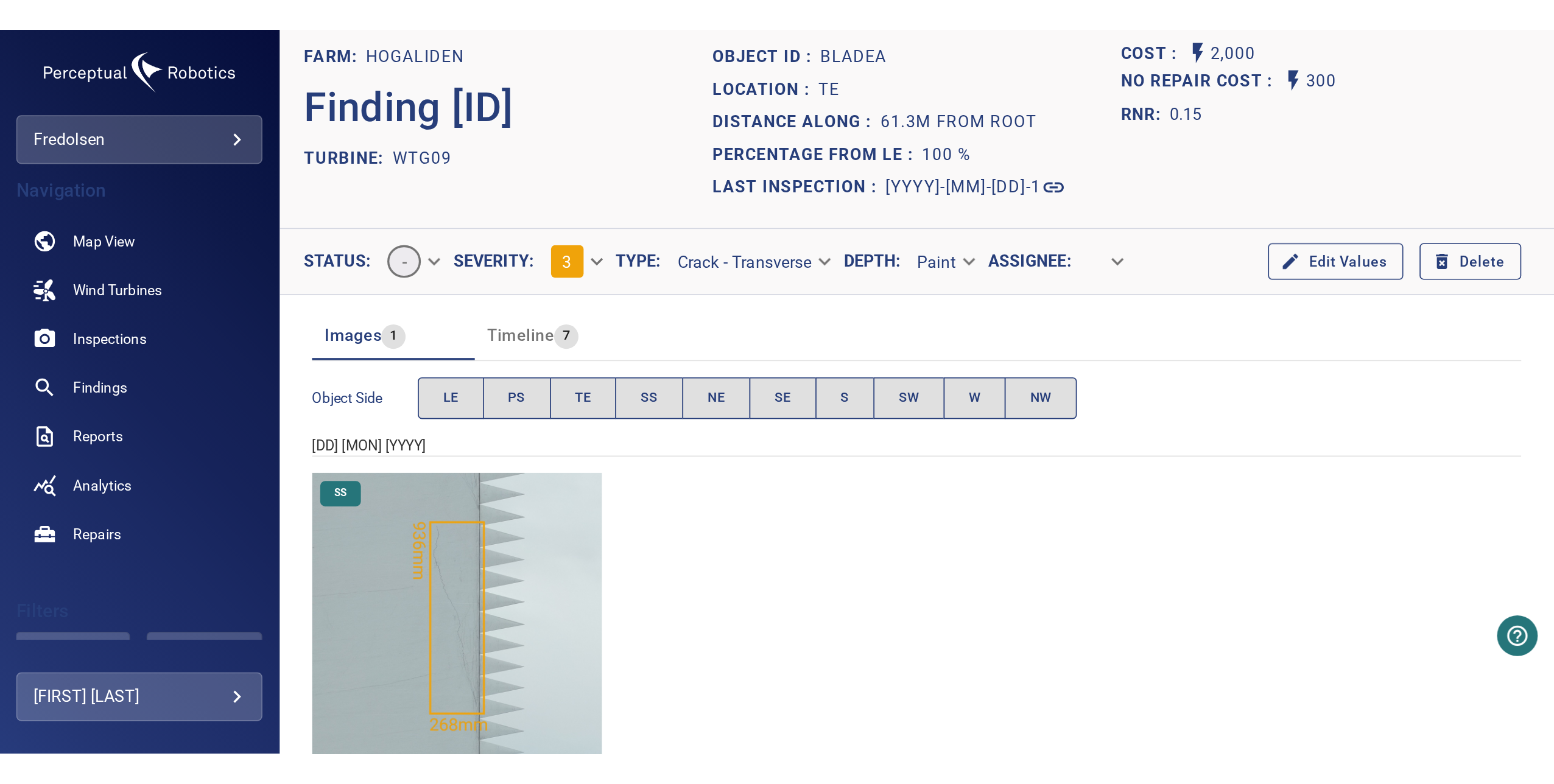 scroll, scrollTop: 0, scrollLeft: 0, axis: both 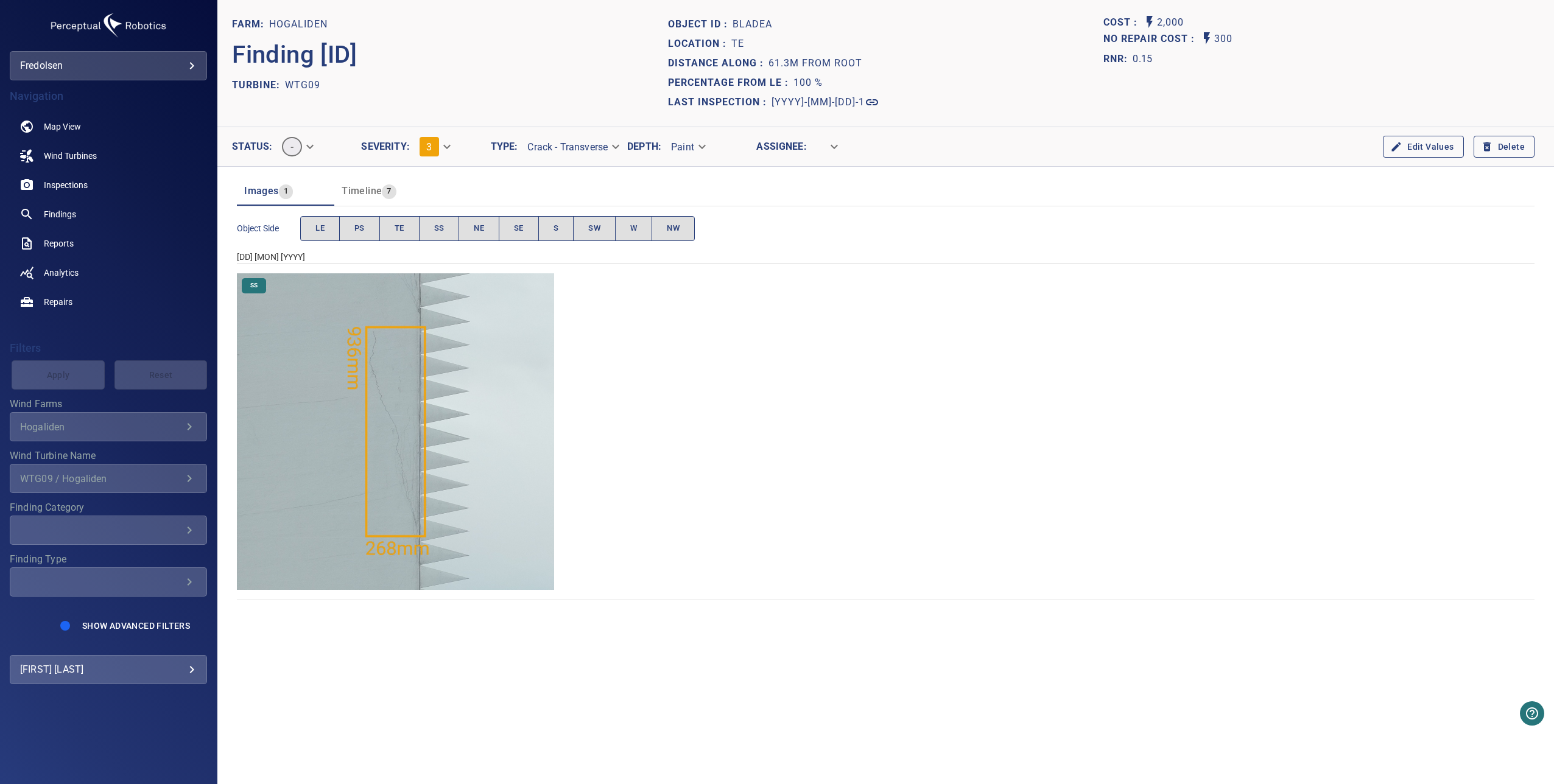 click at bounding box center [395, 432] 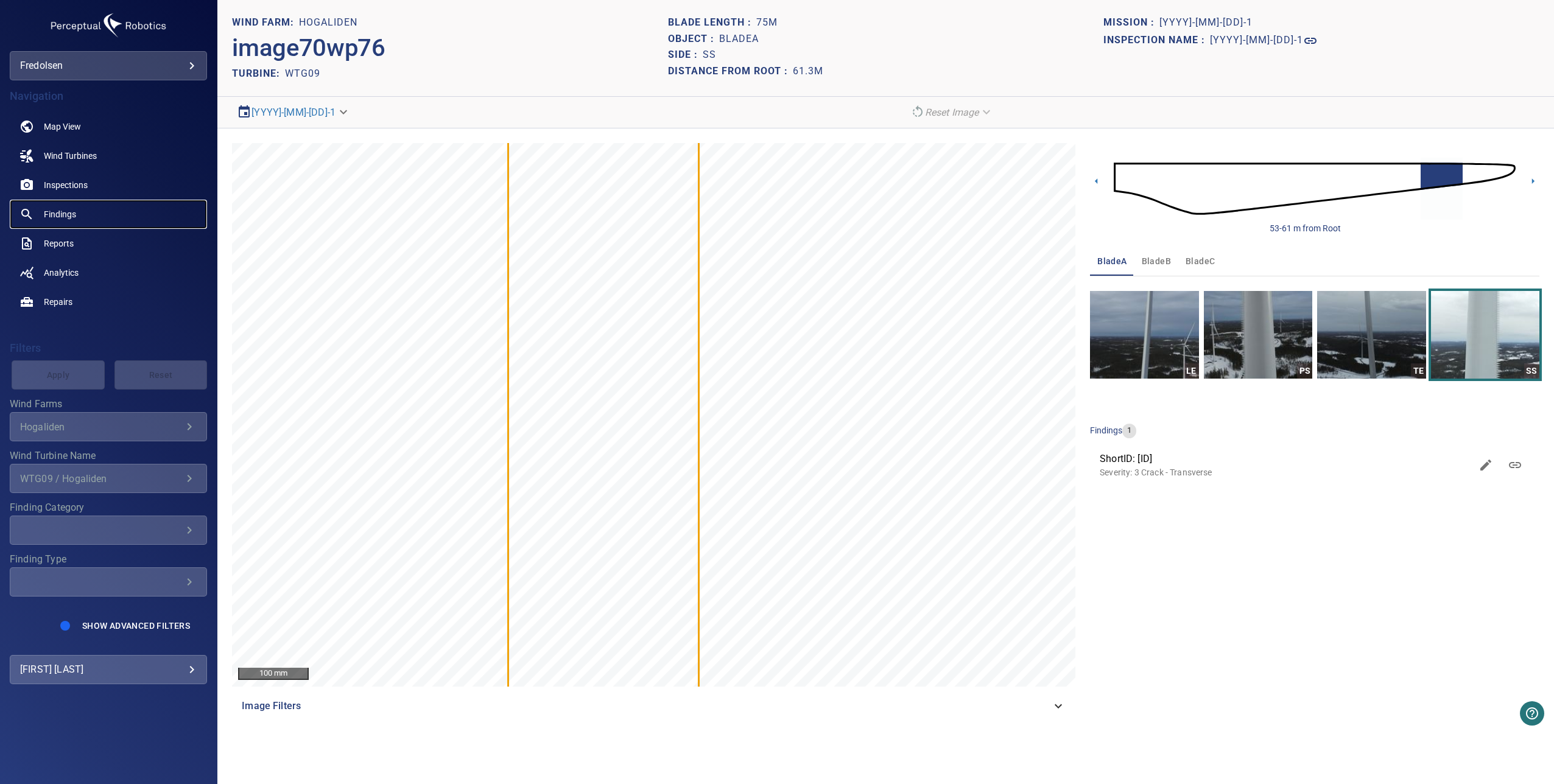 click on "Findings" at bounding box center [60, 214] 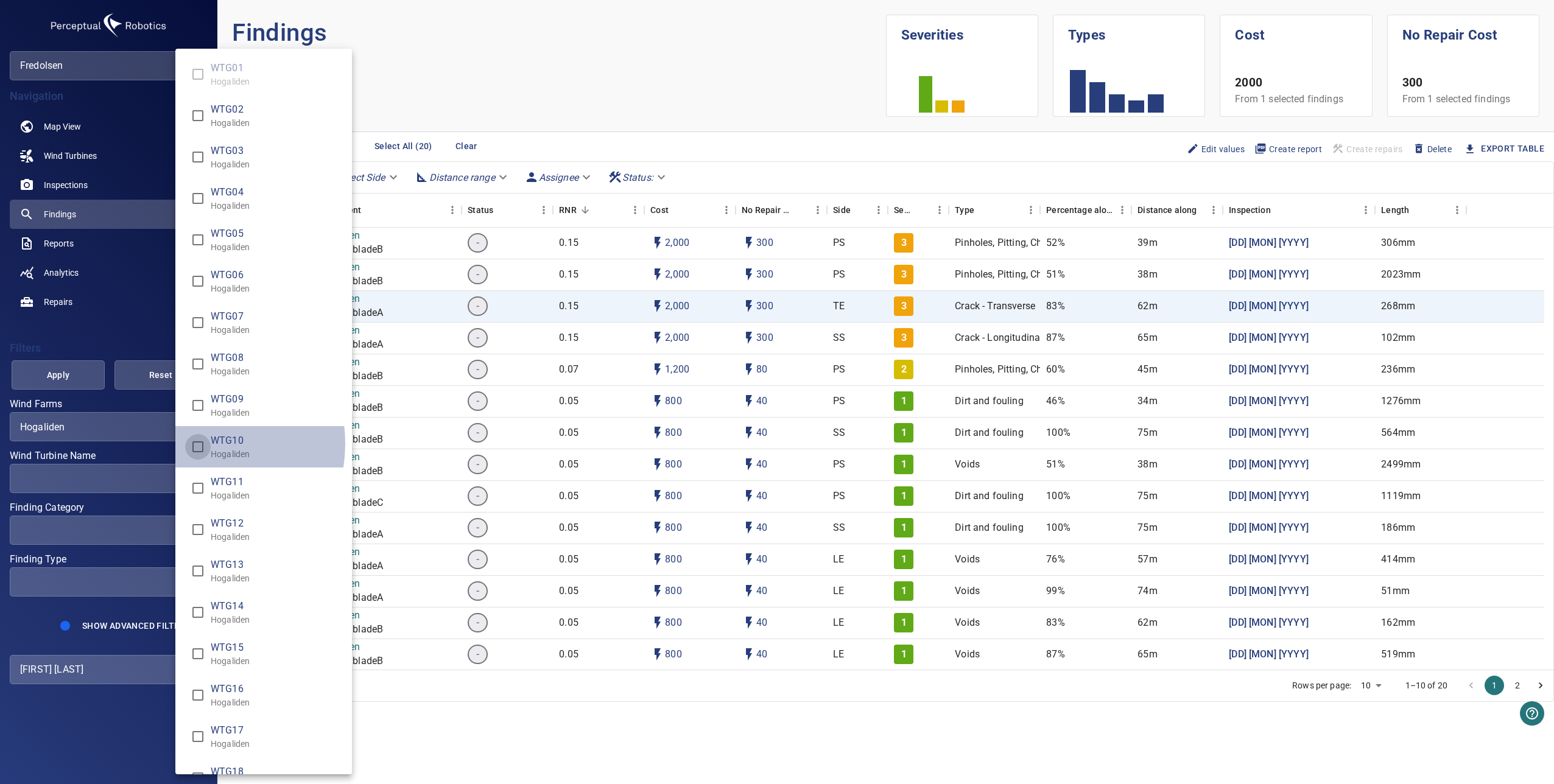 type on "**********" 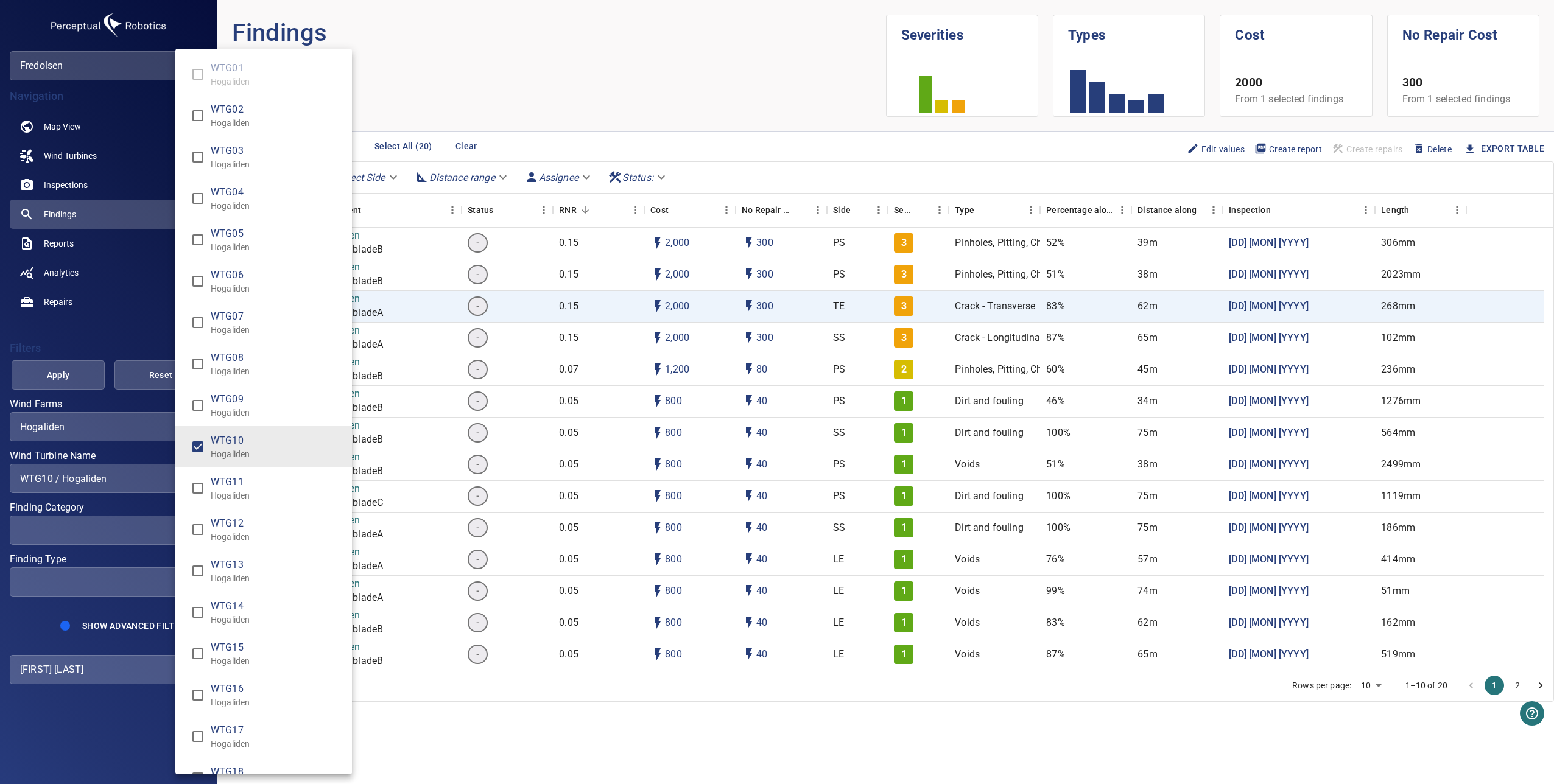 click at bounding box center (777, 392) 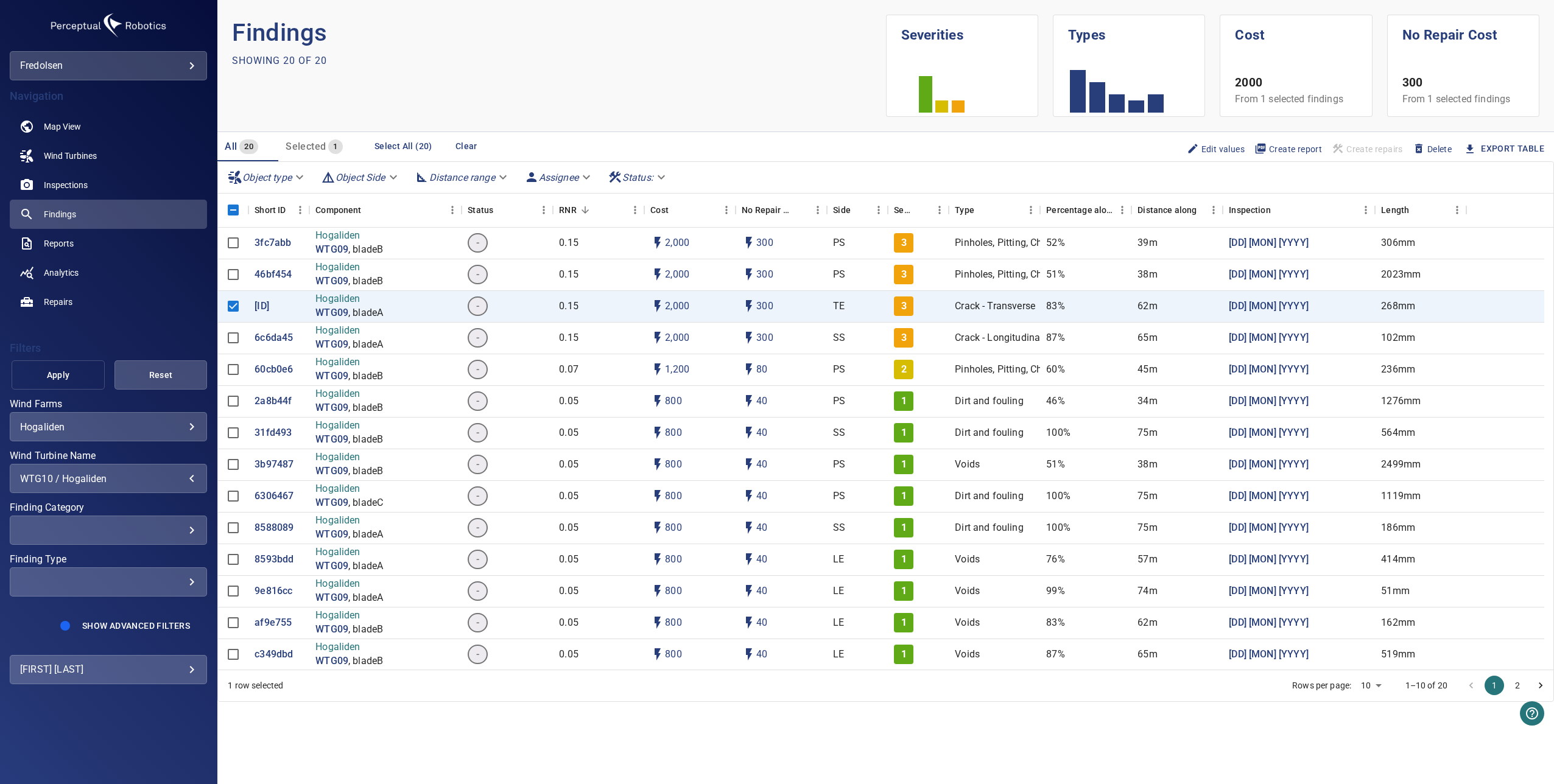click on "Apply" at bounding box center [58, 375] 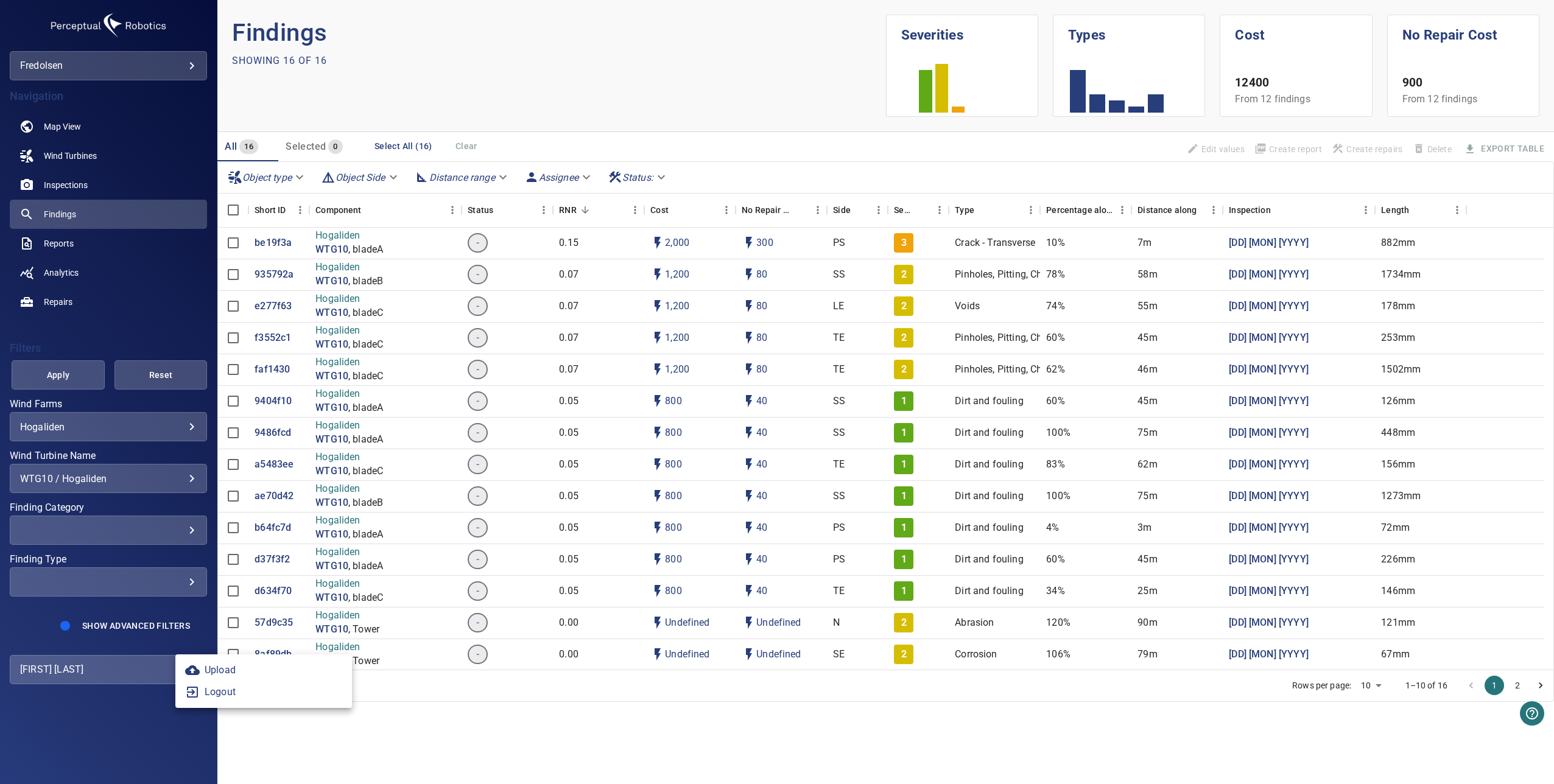 click on "Hogaliden WTG10 , bladeA - 0.15 2,000 300 PS 3 Crack - Transverse 10% 7m 14 April 2024 882mm [ID] Hogaliden WTG10 , bladeB - 0.07 1,200 80 SS 2 Pinholes, Pitting, Chips 78% 58m 14 April 2024 1734mm [ID] Hogaliden WTG10 , bladeC - 0.07 1,200 80 LE 2 Voids 74%" at bounding box center (777, 392) 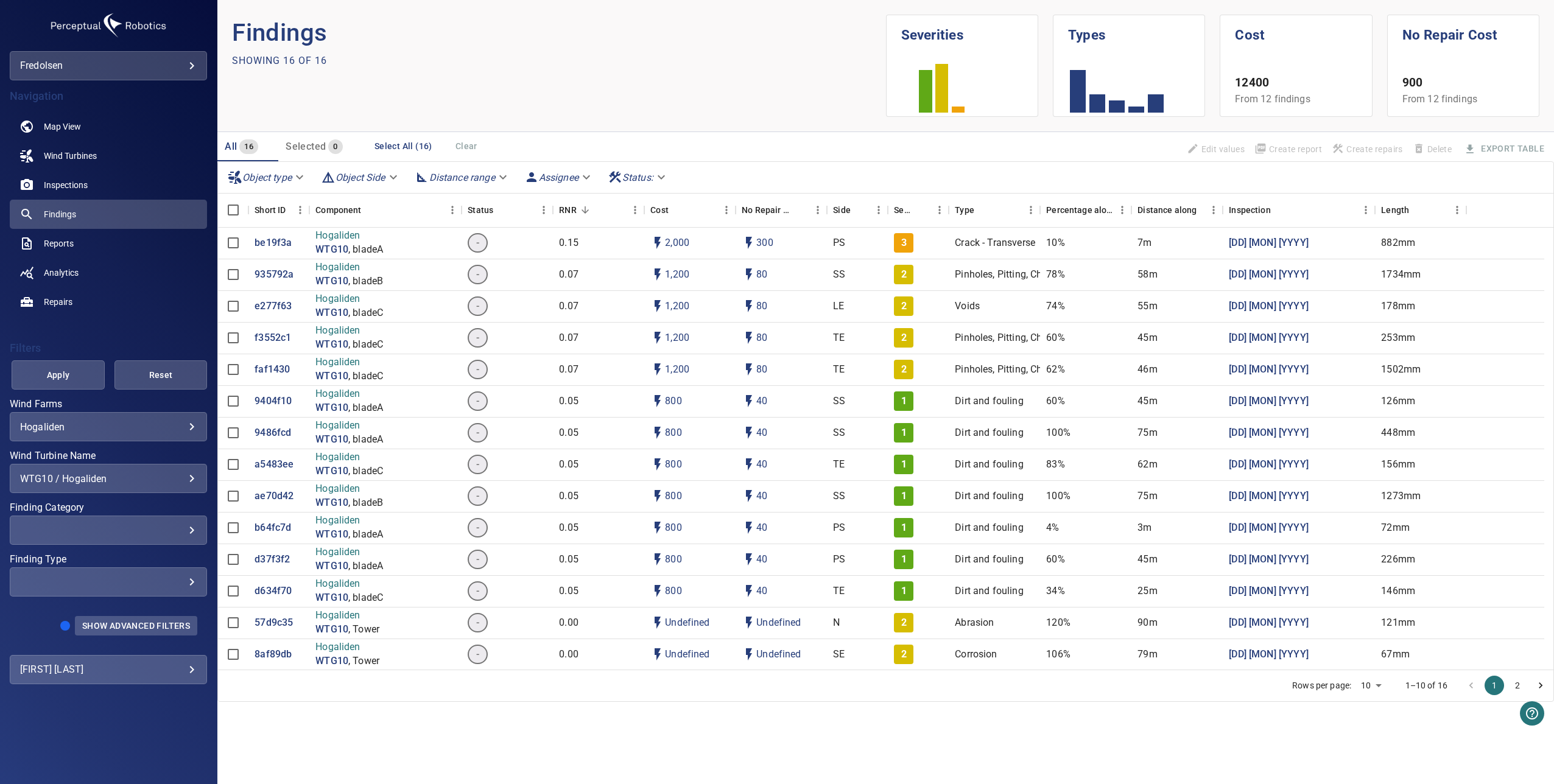 click on "Show Advanced Filters" at bounding box center (136, 626) 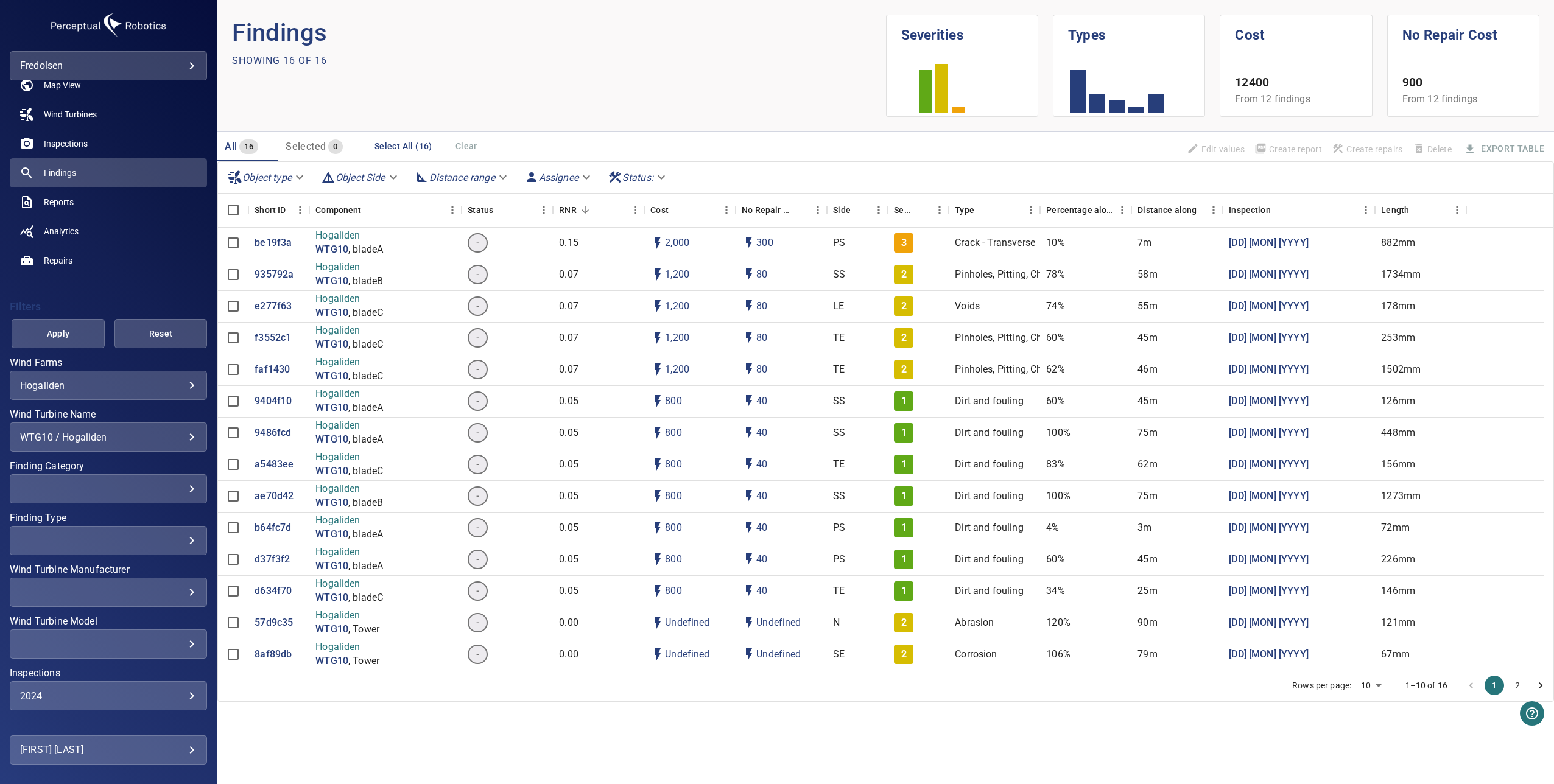 scroll, scrollTop: 85, scrollLeft: 0, axis: vertical 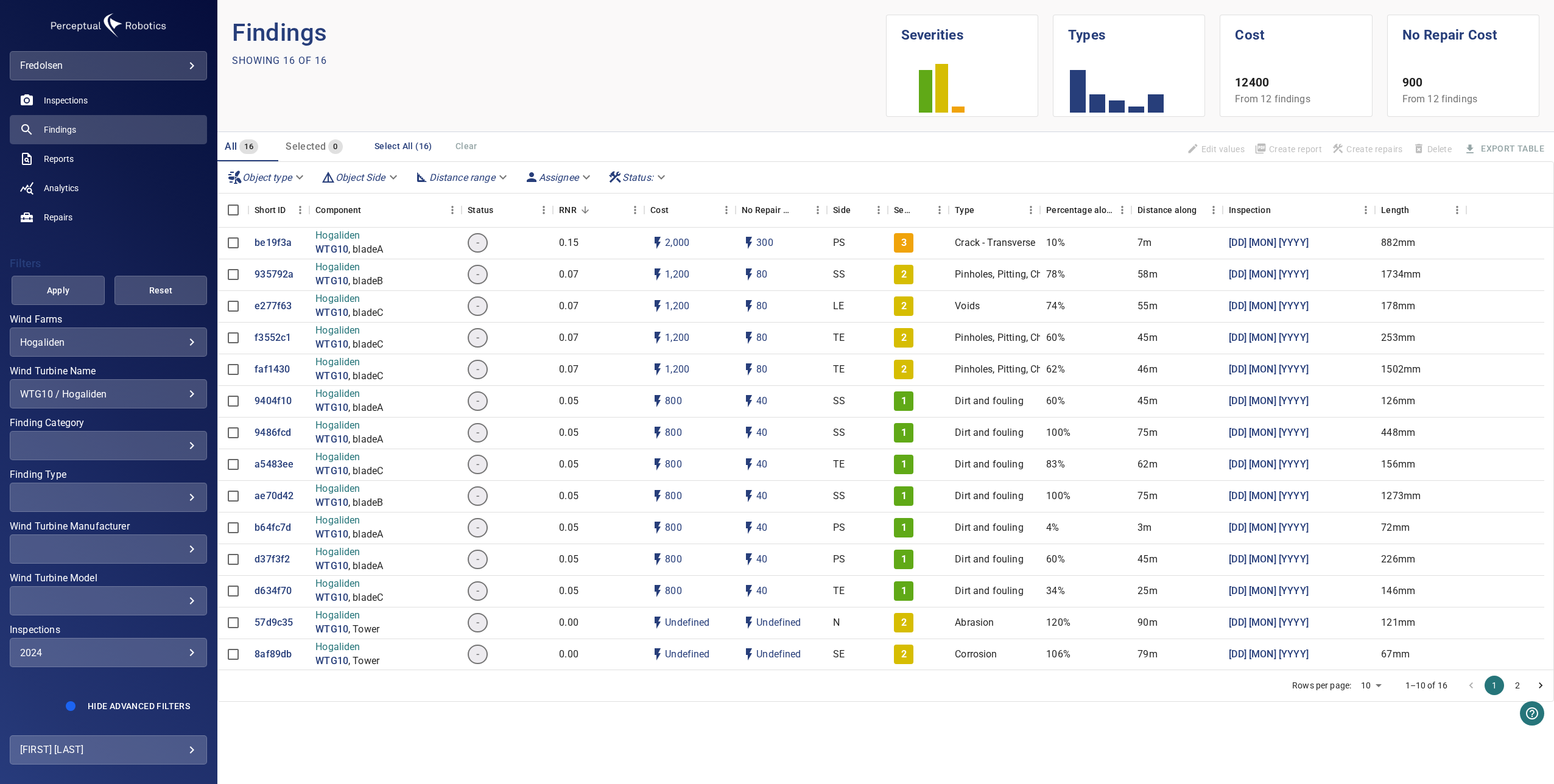 click on "2024" at bounding box center [108, 653] 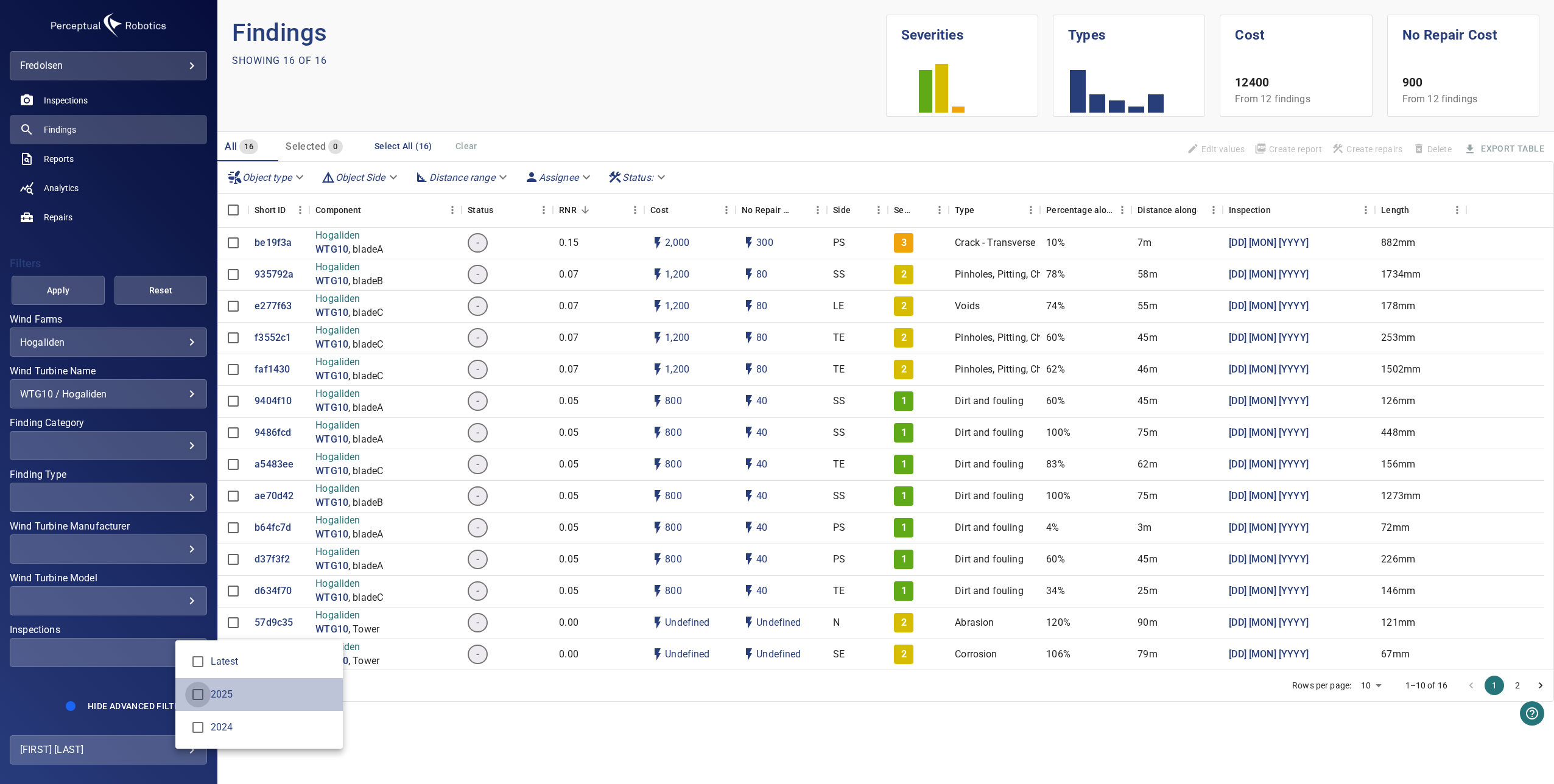 type on "****" 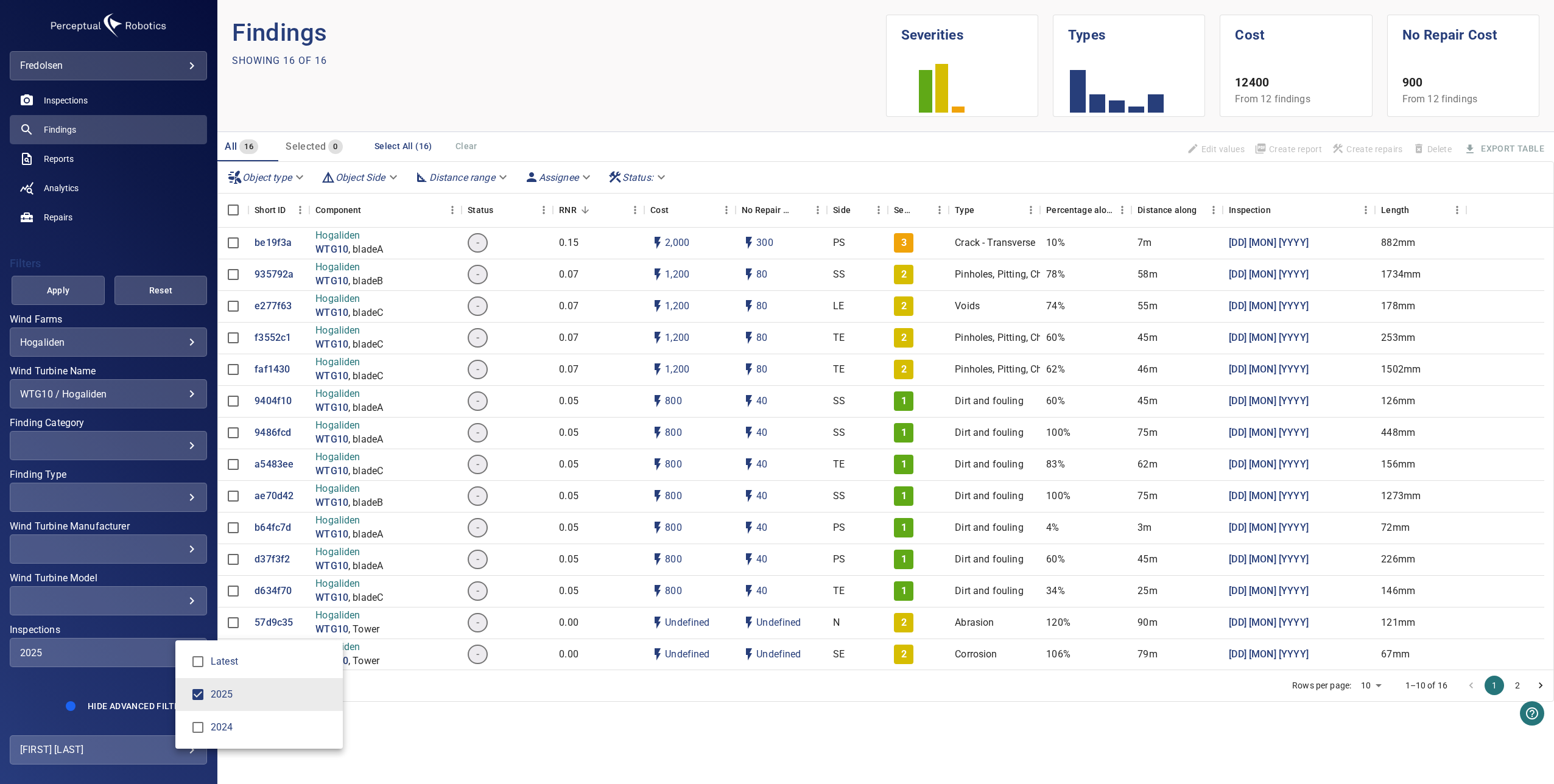 drag, startPoint x: 143, startPoint y: 683, endPoint x: 142, endPoint y: 671, distance: 12.041595 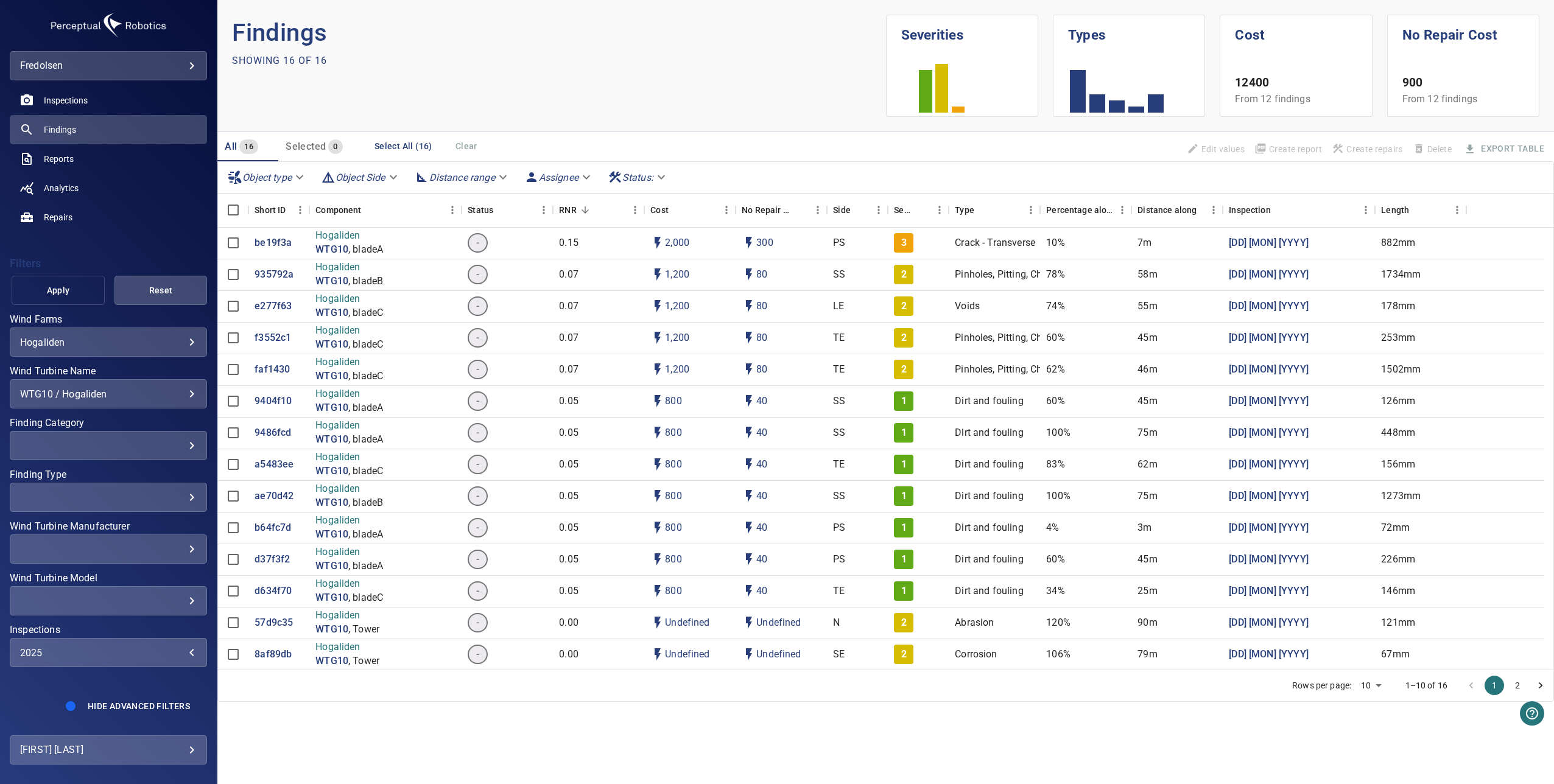 click on "Apply" at bounding box center [58, 290] 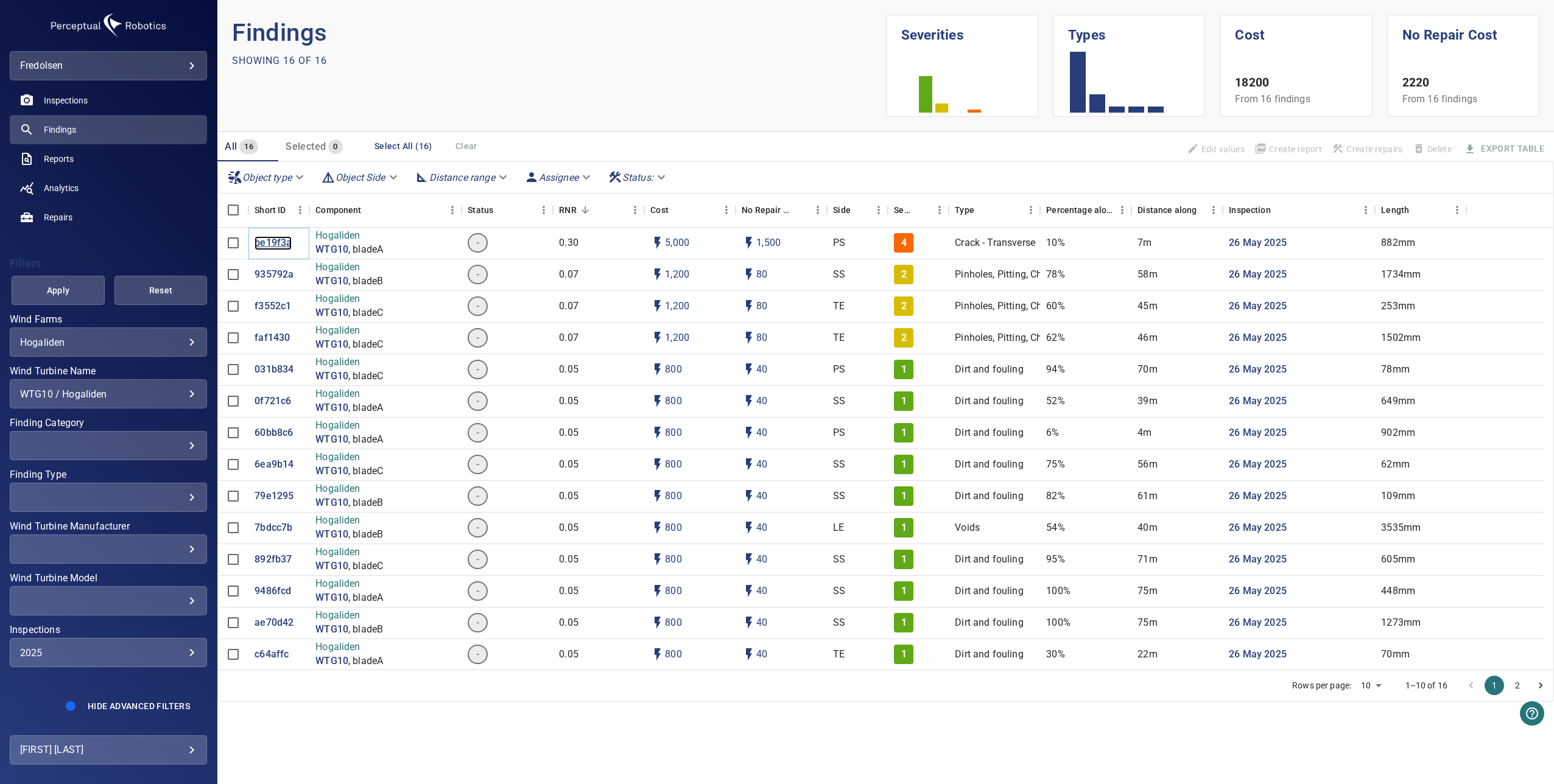 click on "be19f3a" at bounding box center (273, 243) 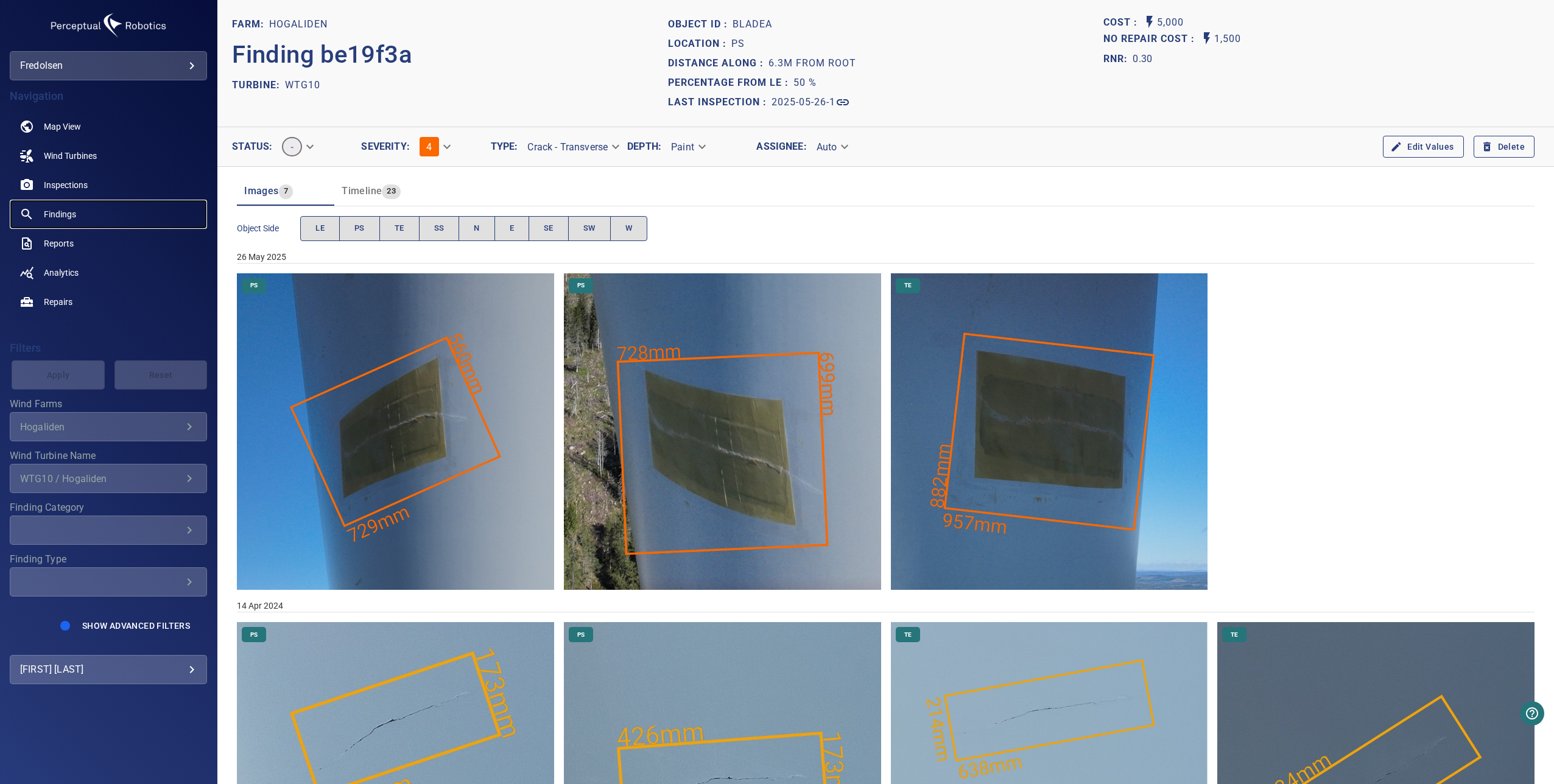 click on "Findings" at bounding box center (60, 214) 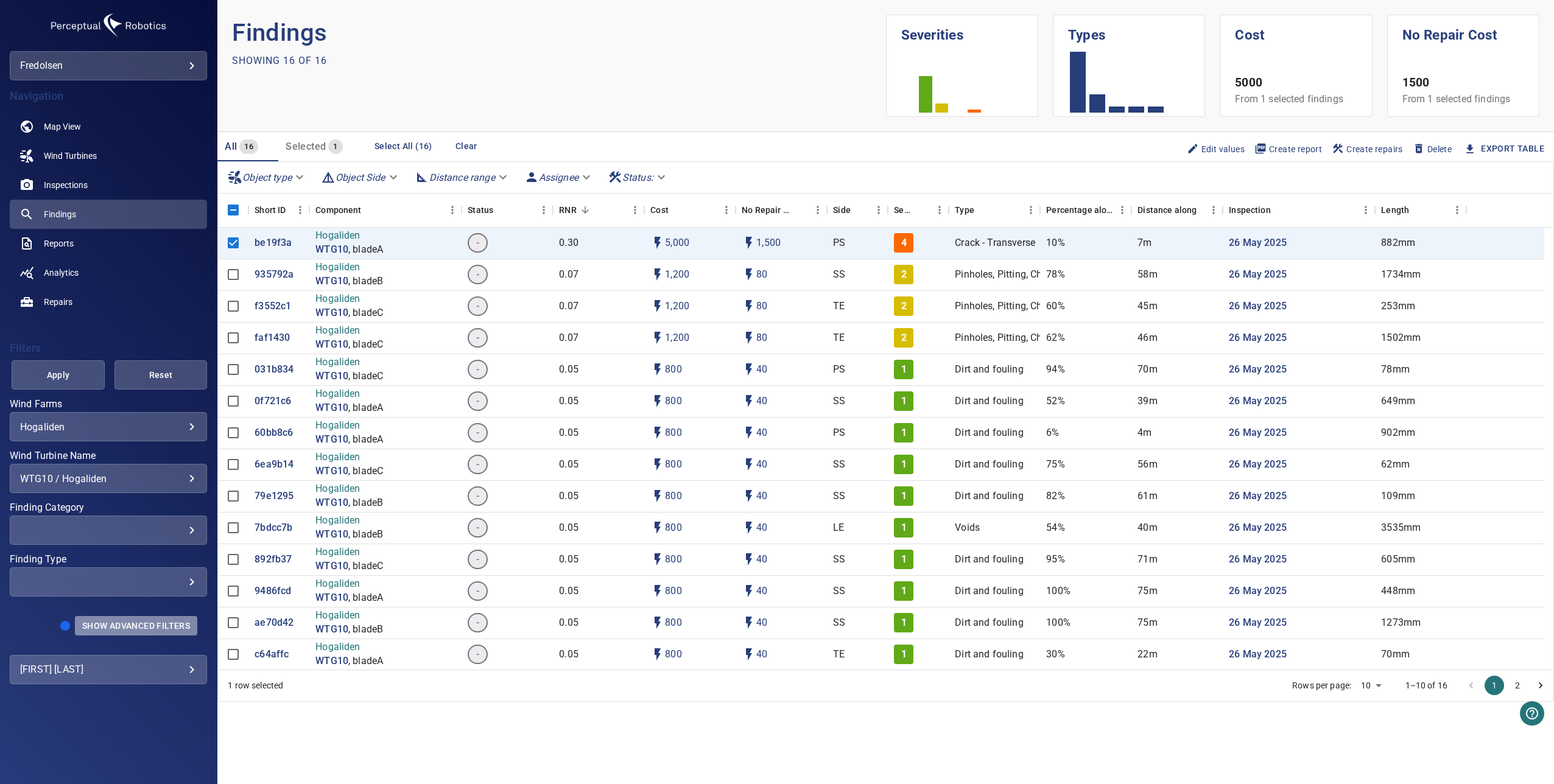 click on "Show Advanced Filters" at bounding box center [136, 626] 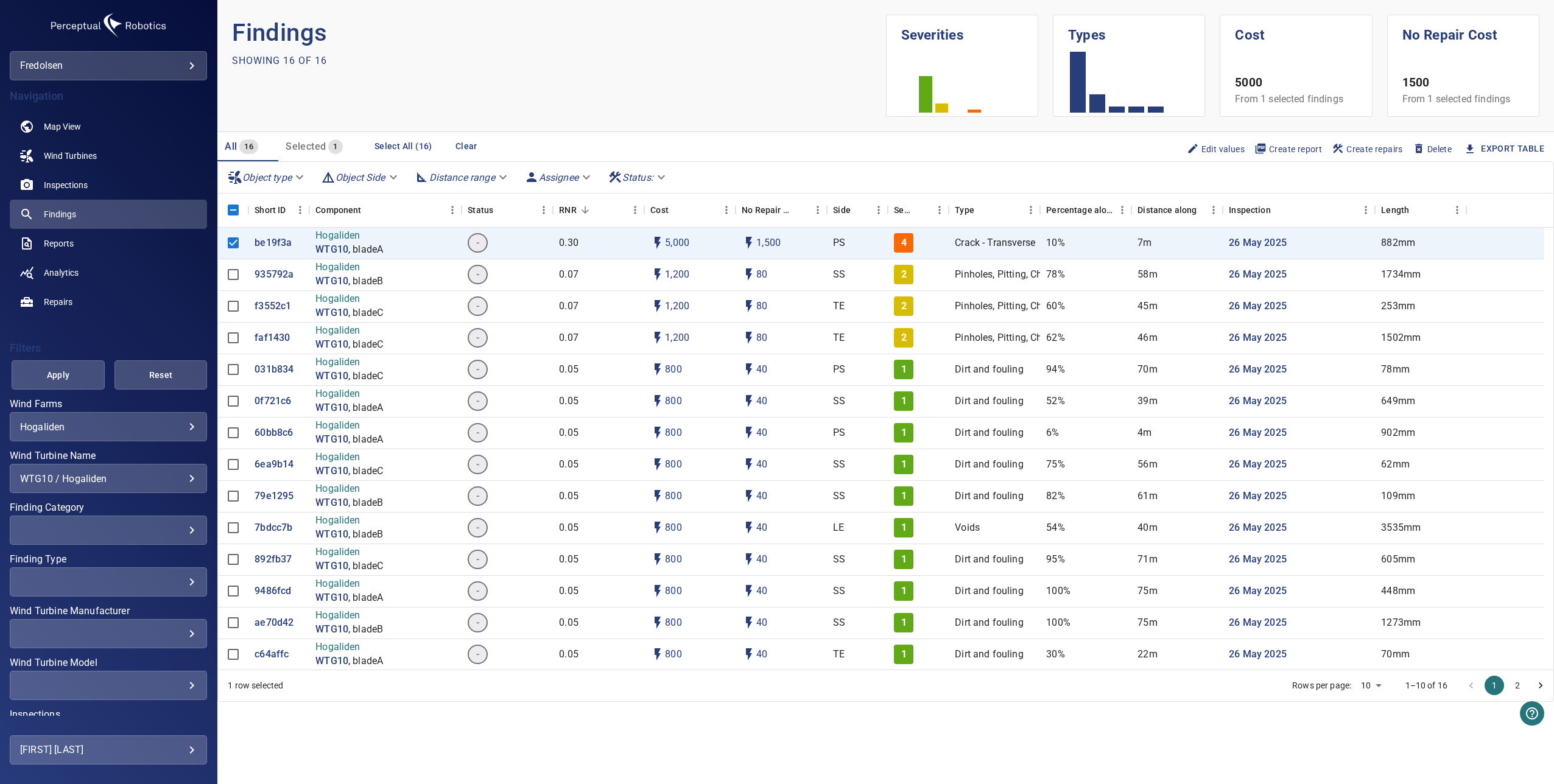 click on "WTG10 / Hogaliden [REDACTED]" at bounding box center [108, 478] 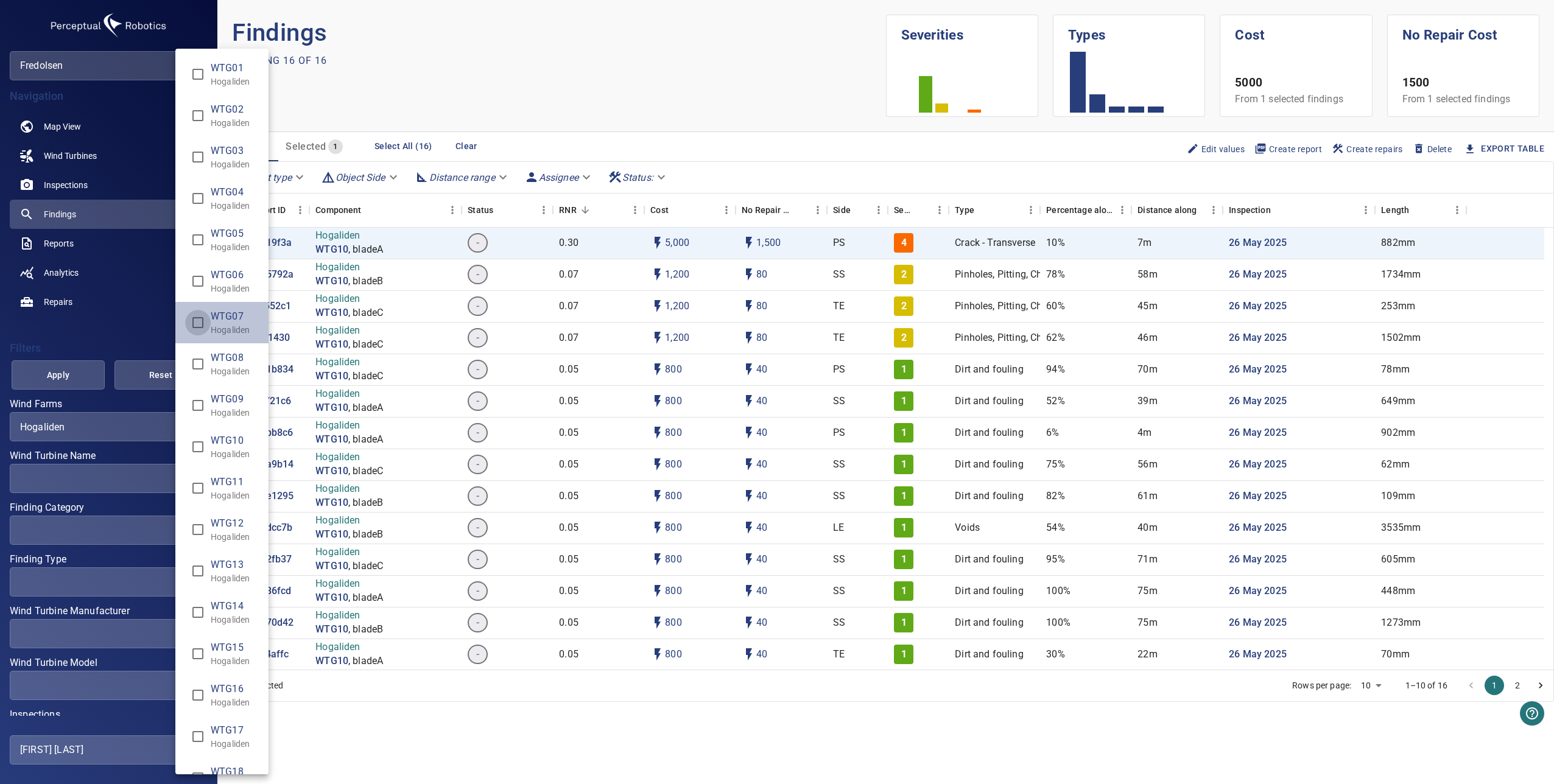 type on "**********" 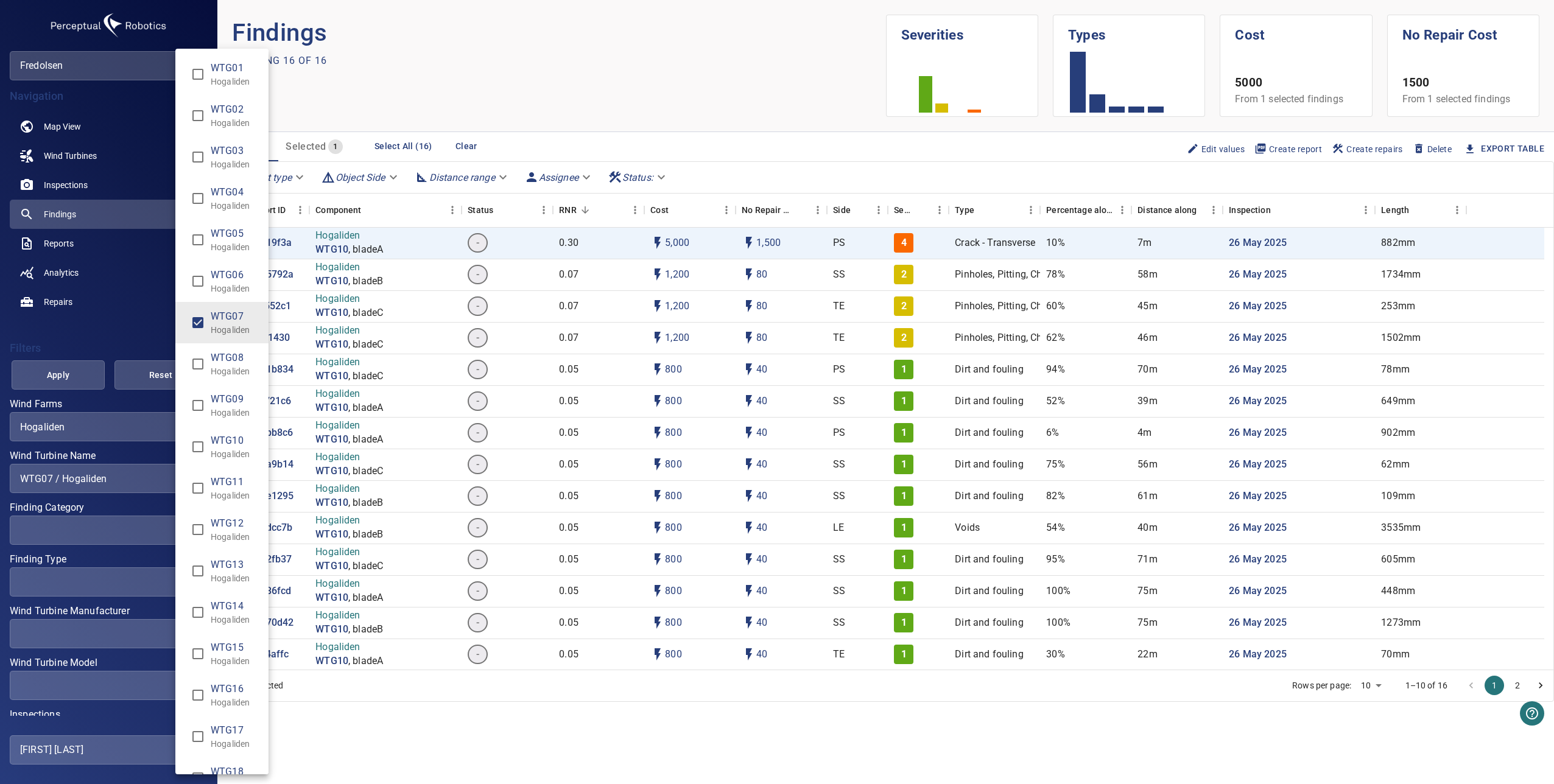 click at bounding box center (777, 392) 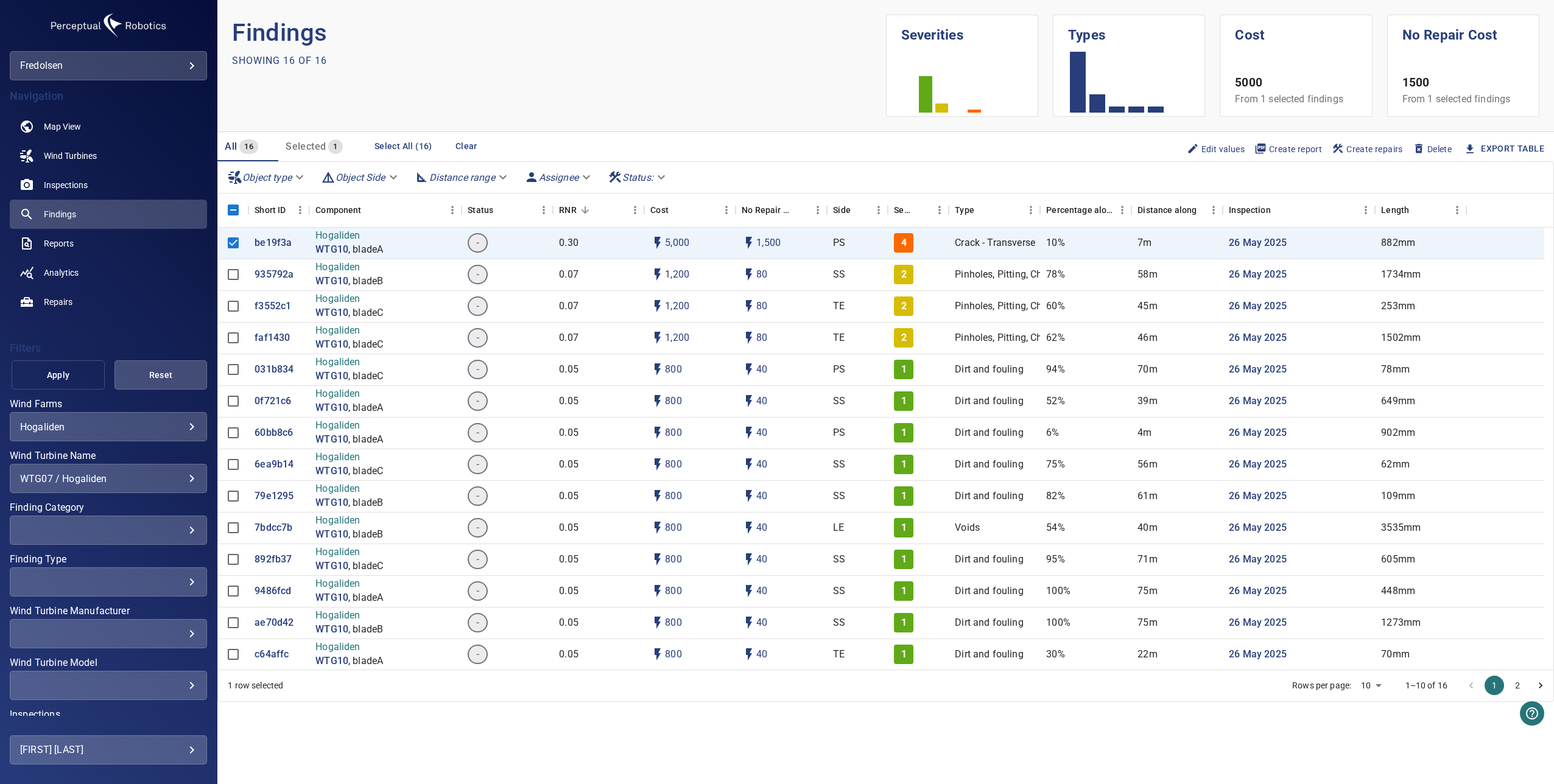 click on "Apply" at bounding box center [58, 375] 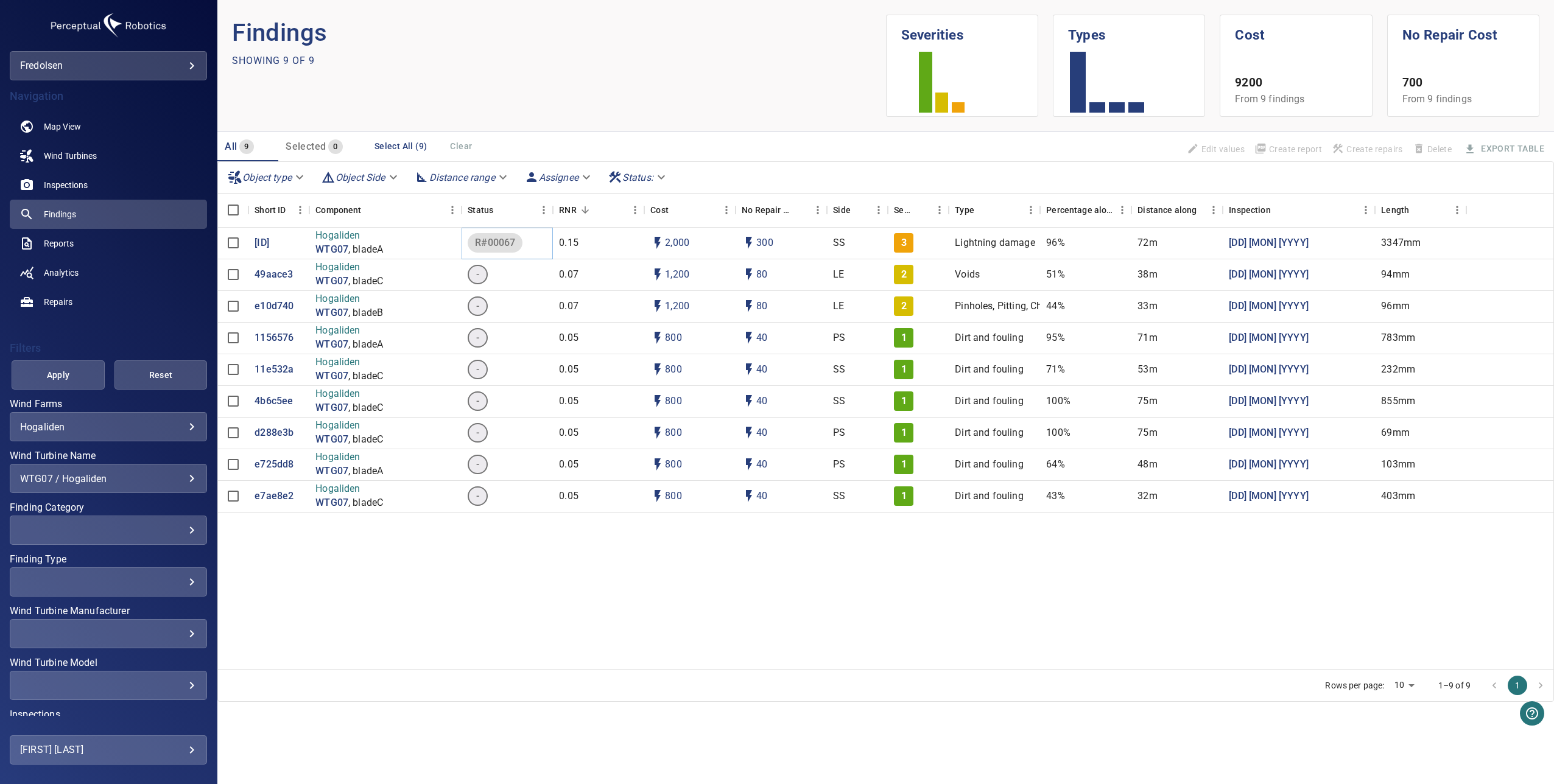 click on "R#00067" at bounding box center [495, 243] 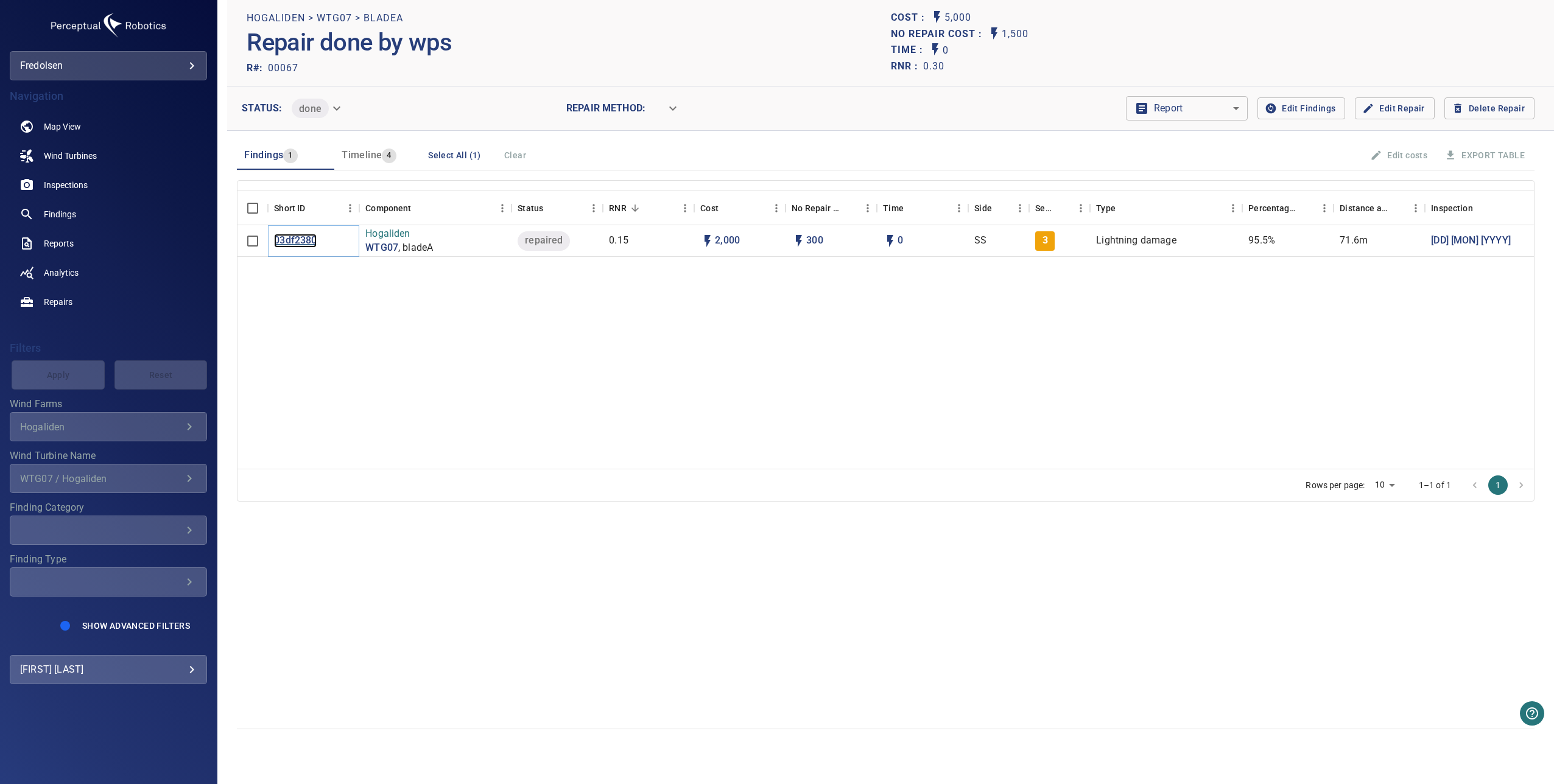 click on "03df2380" at bounding box center (295, 240) 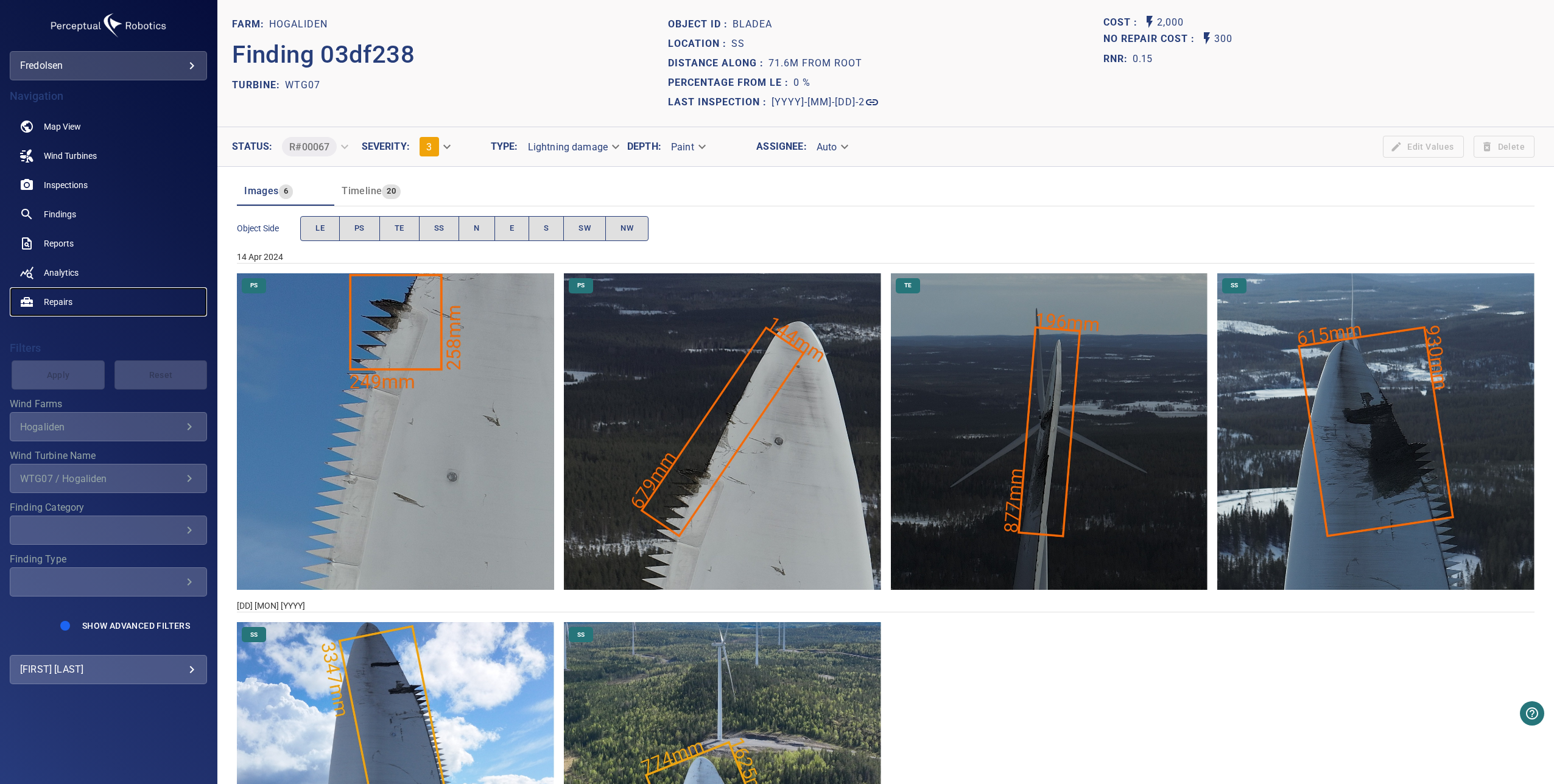 click on "Repairs" at bounding box center (108, 302) 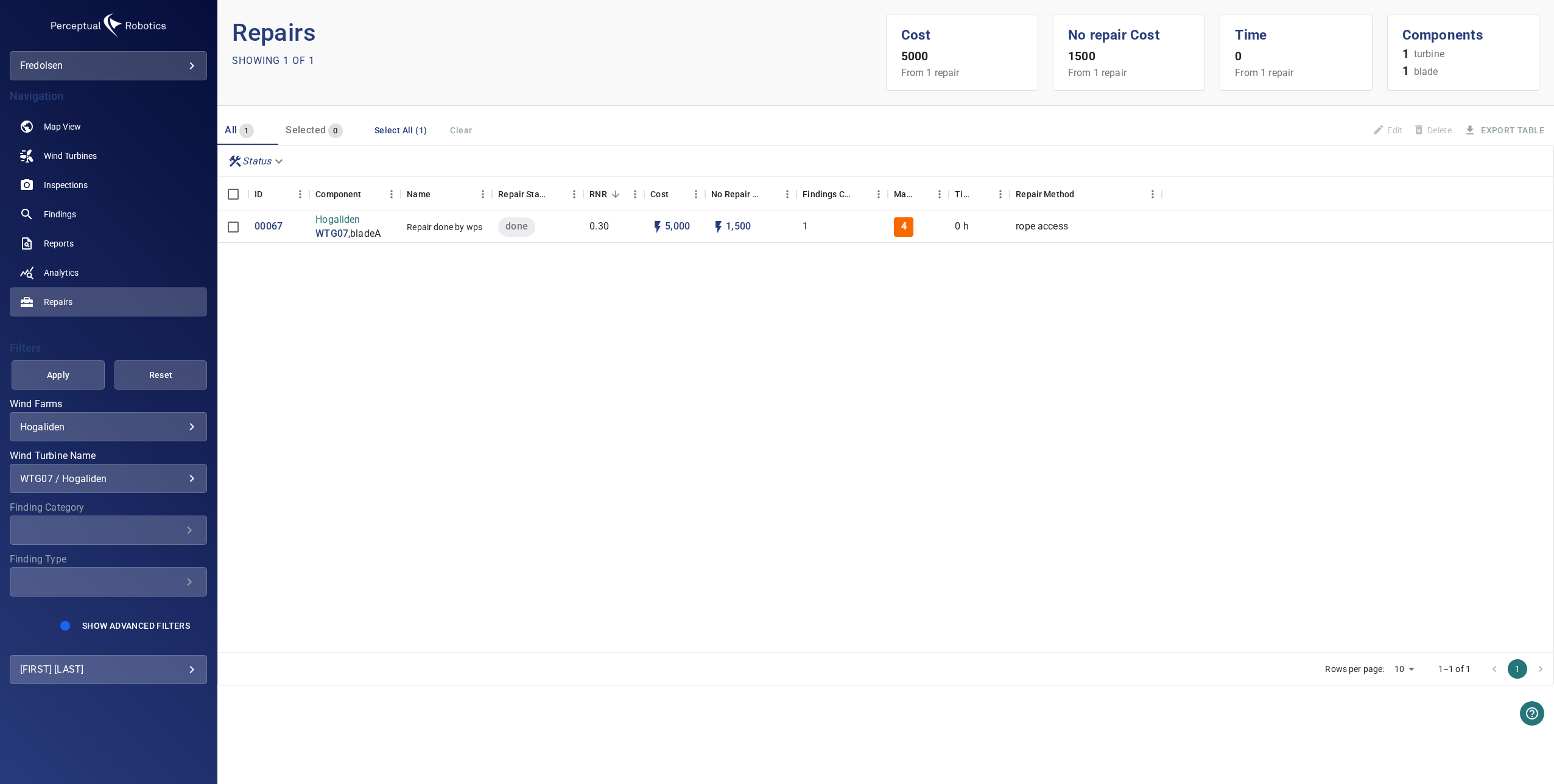 click on "WTG07 / Hogaliden [REDACTED]" at bounding box center (108, 478) 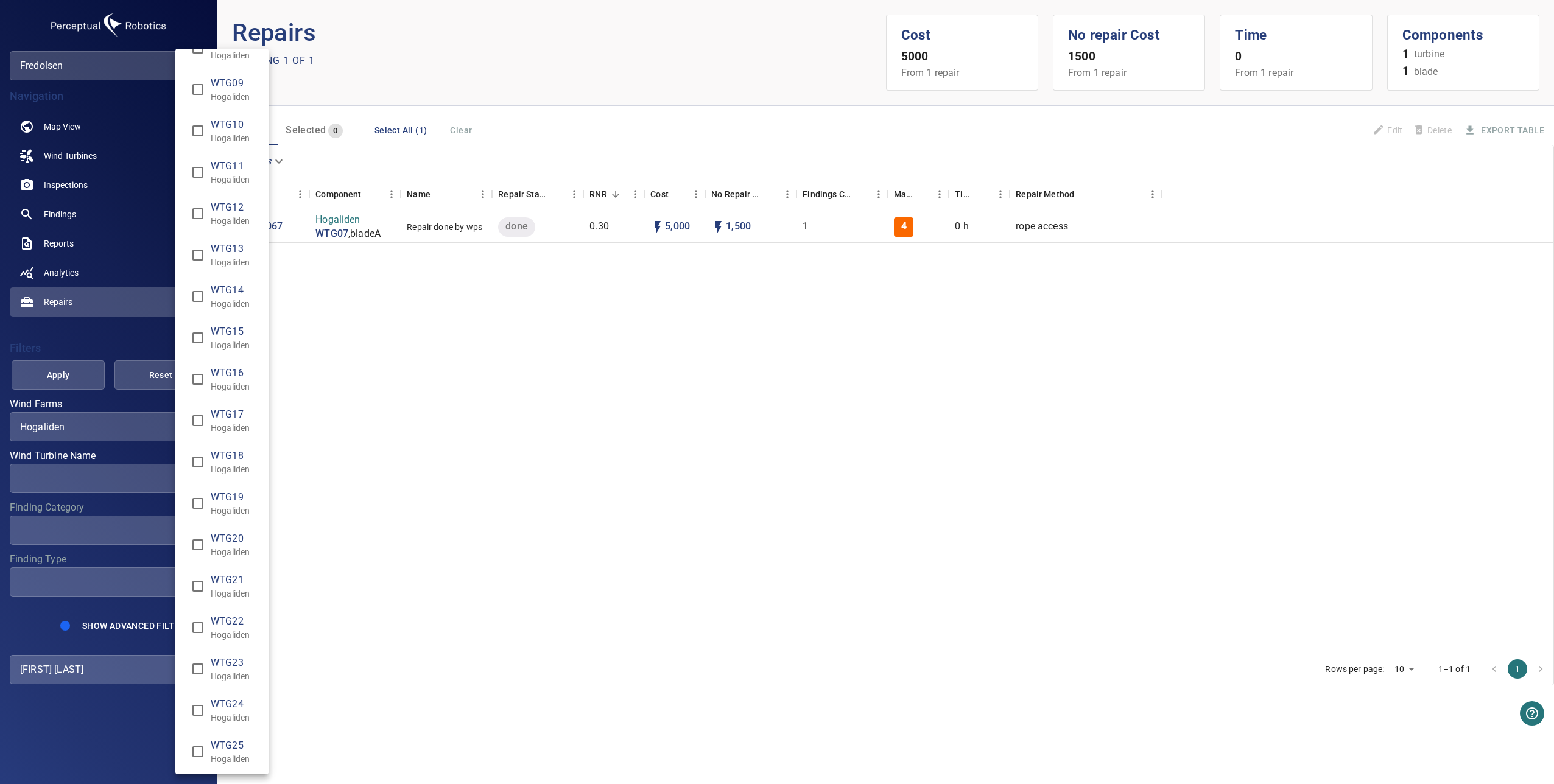scroll, scrollTop: 319, scrollLeft: 0, axis: vertical 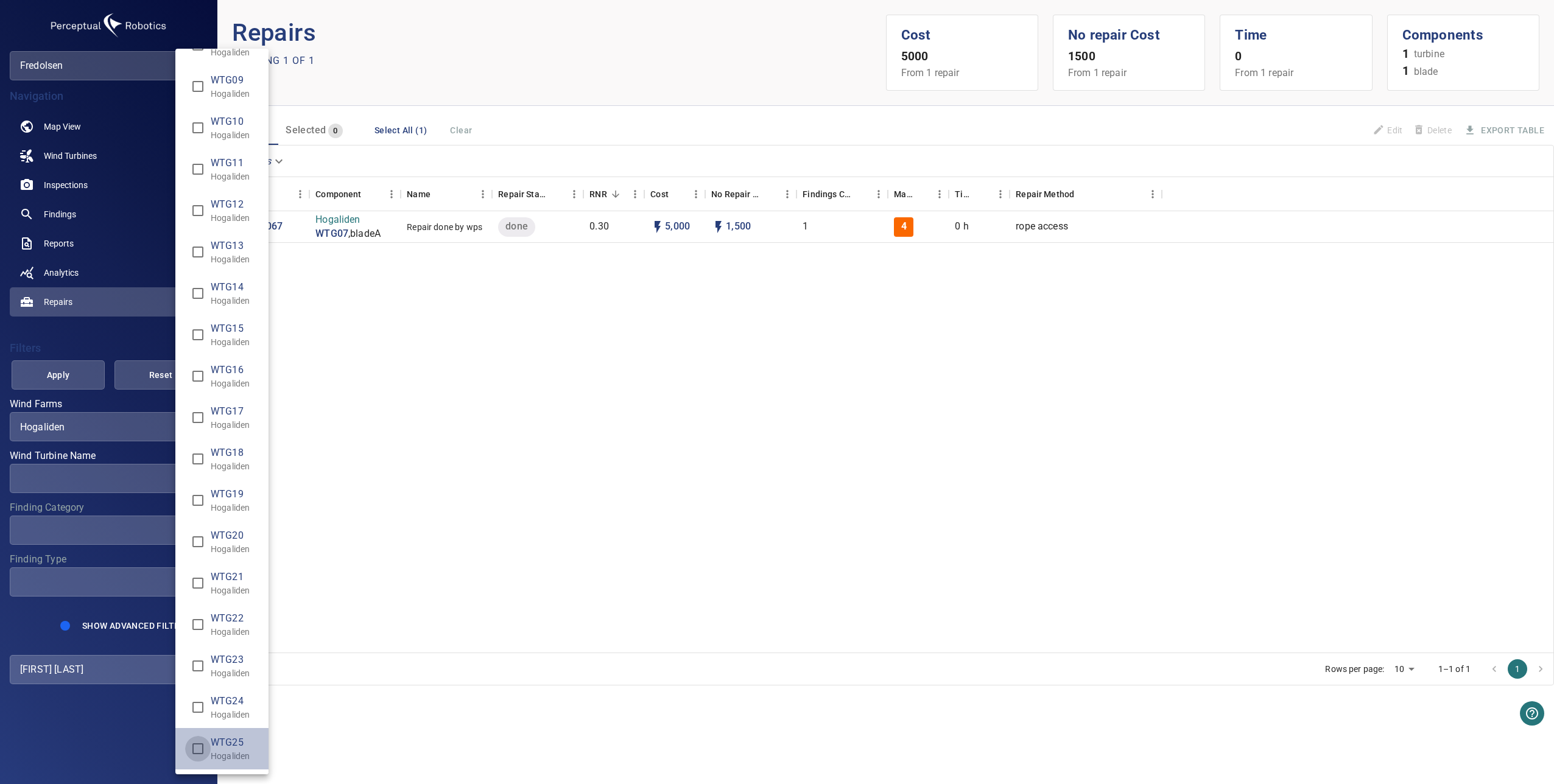 type on "**********" 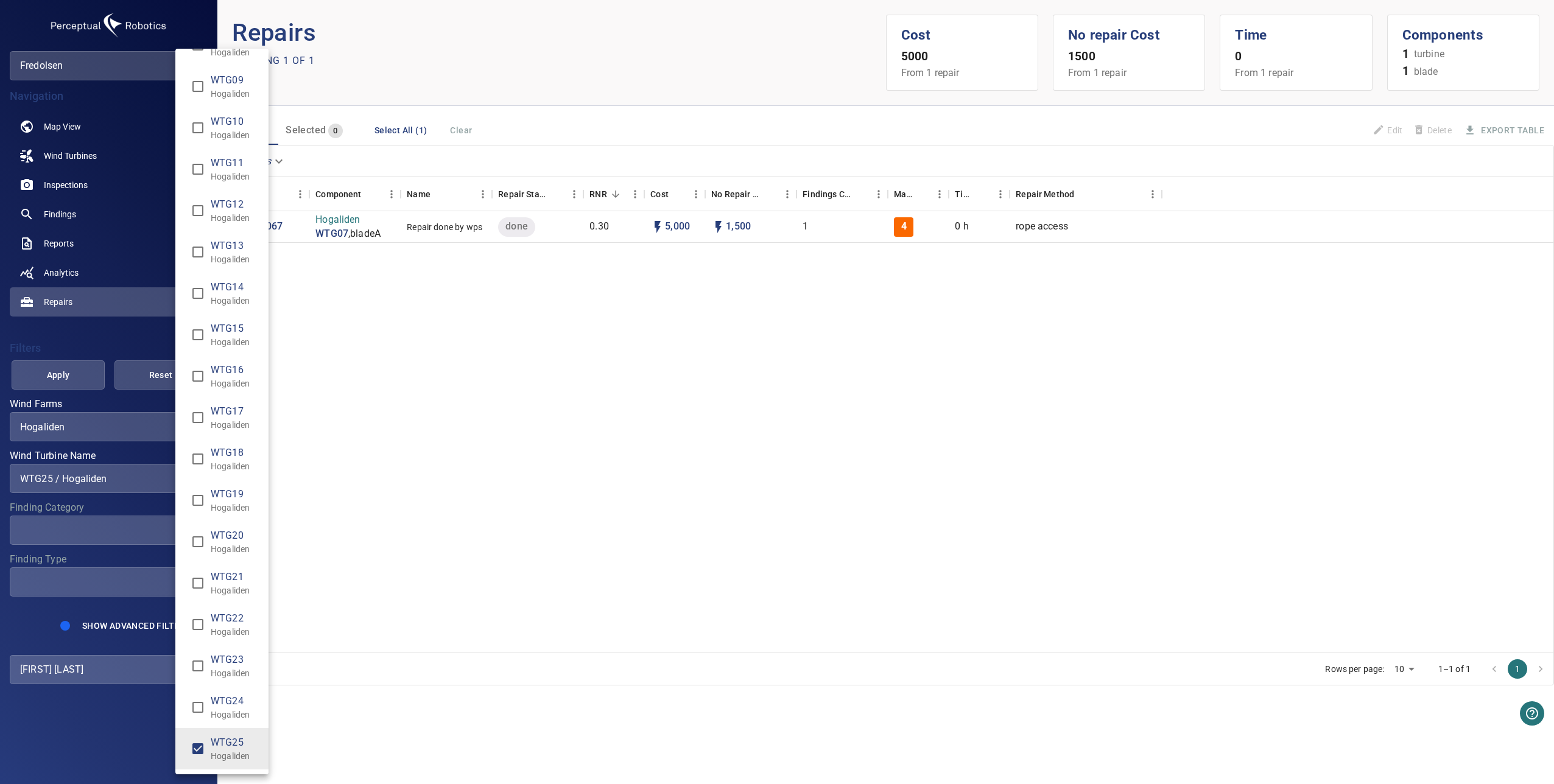 click at bounding box center (777, 392) 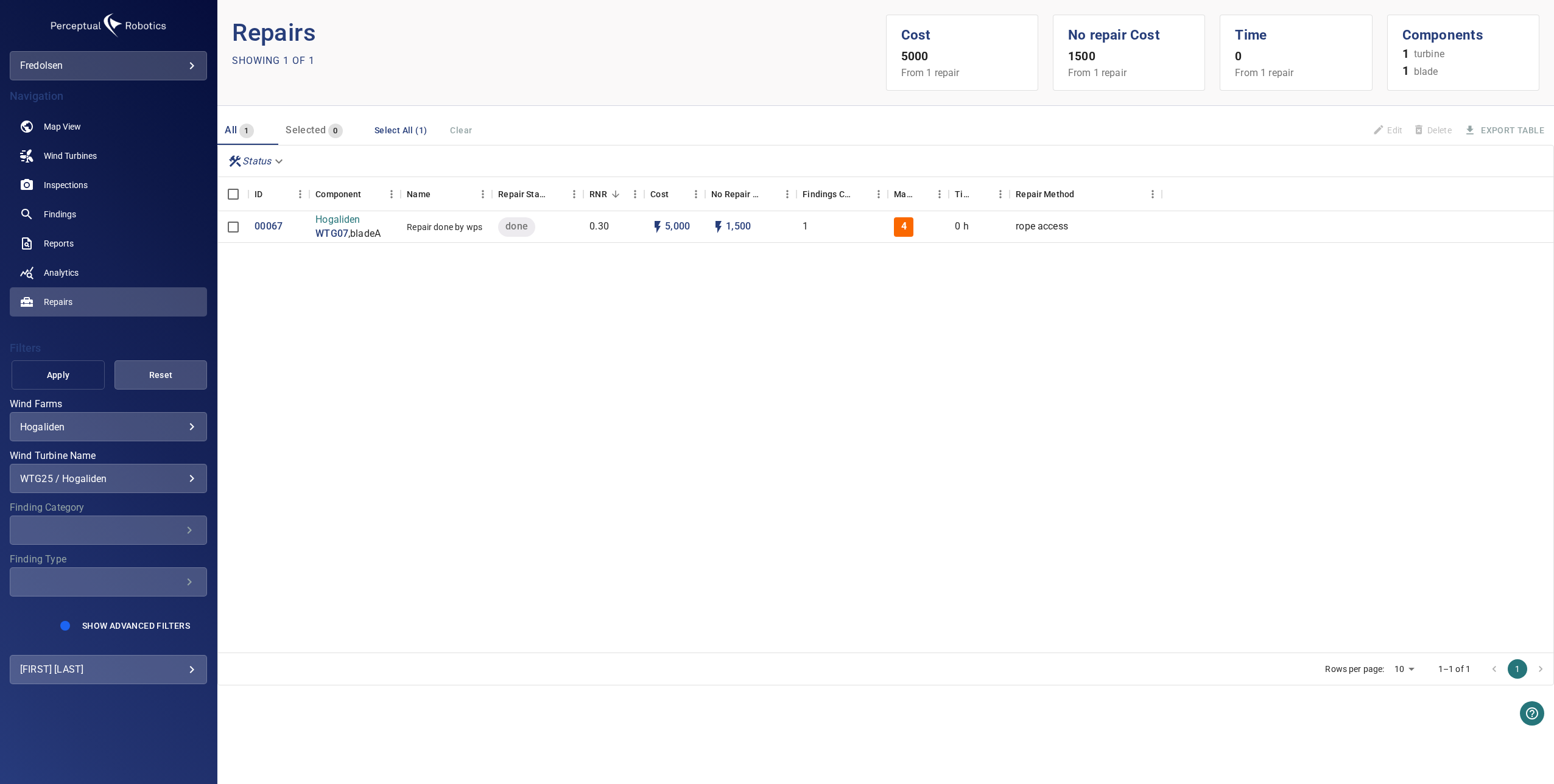 click on "Apply" at bounding box center (58, 375) 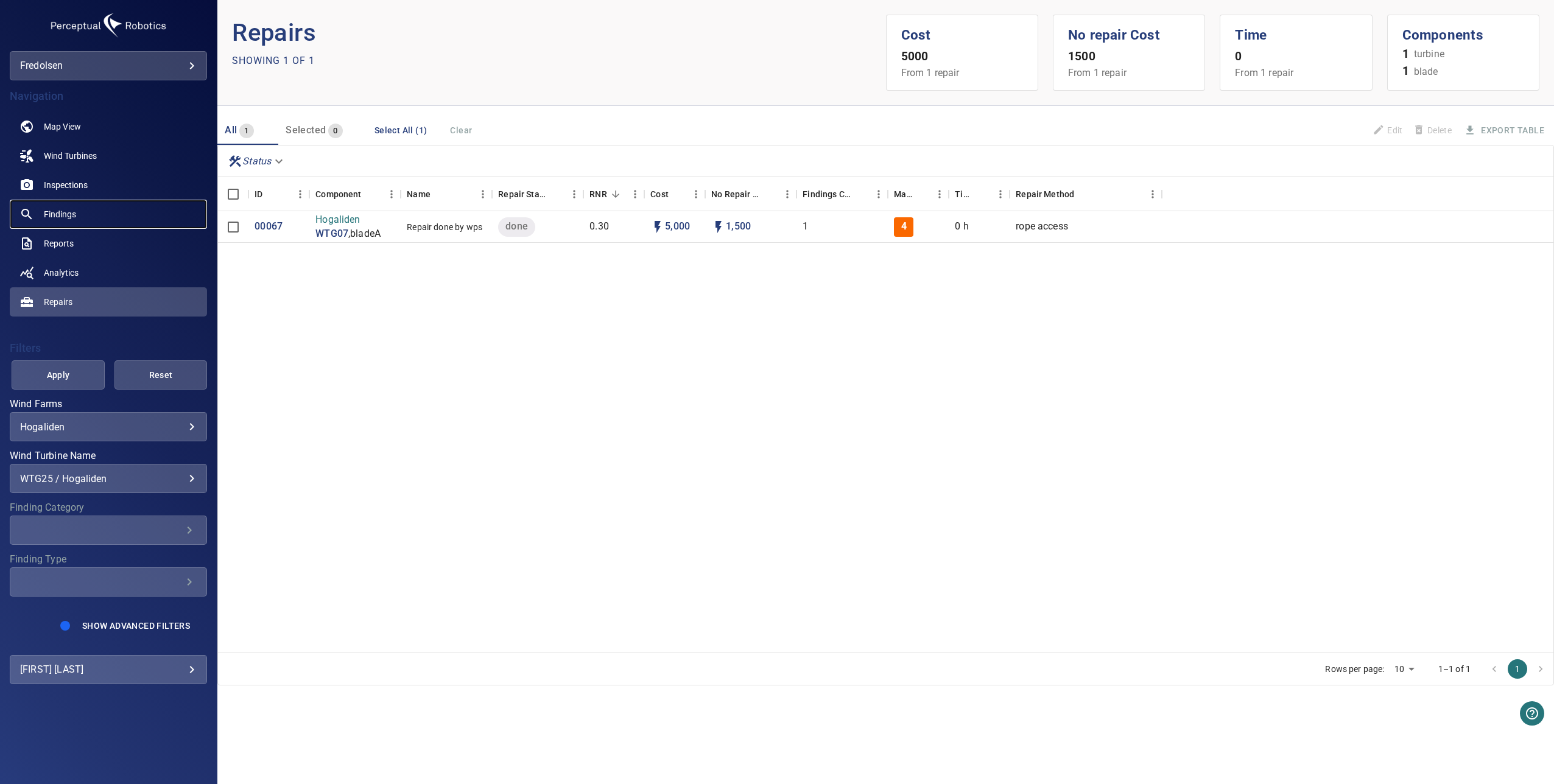 click on "Findings" at bounding box center (60, 214) 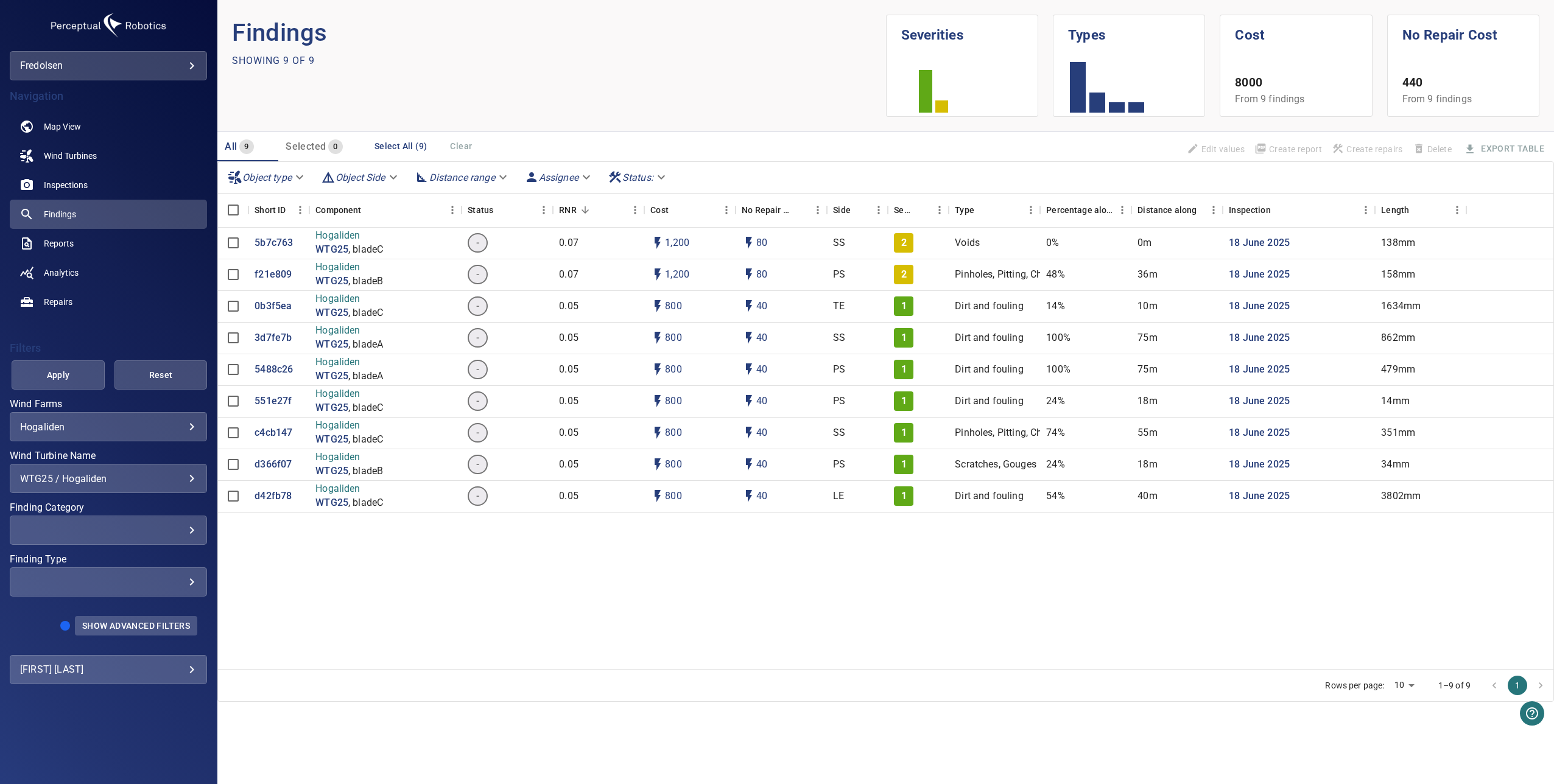 click on "Show Advanced Filters" at bounding box center (136, 626) 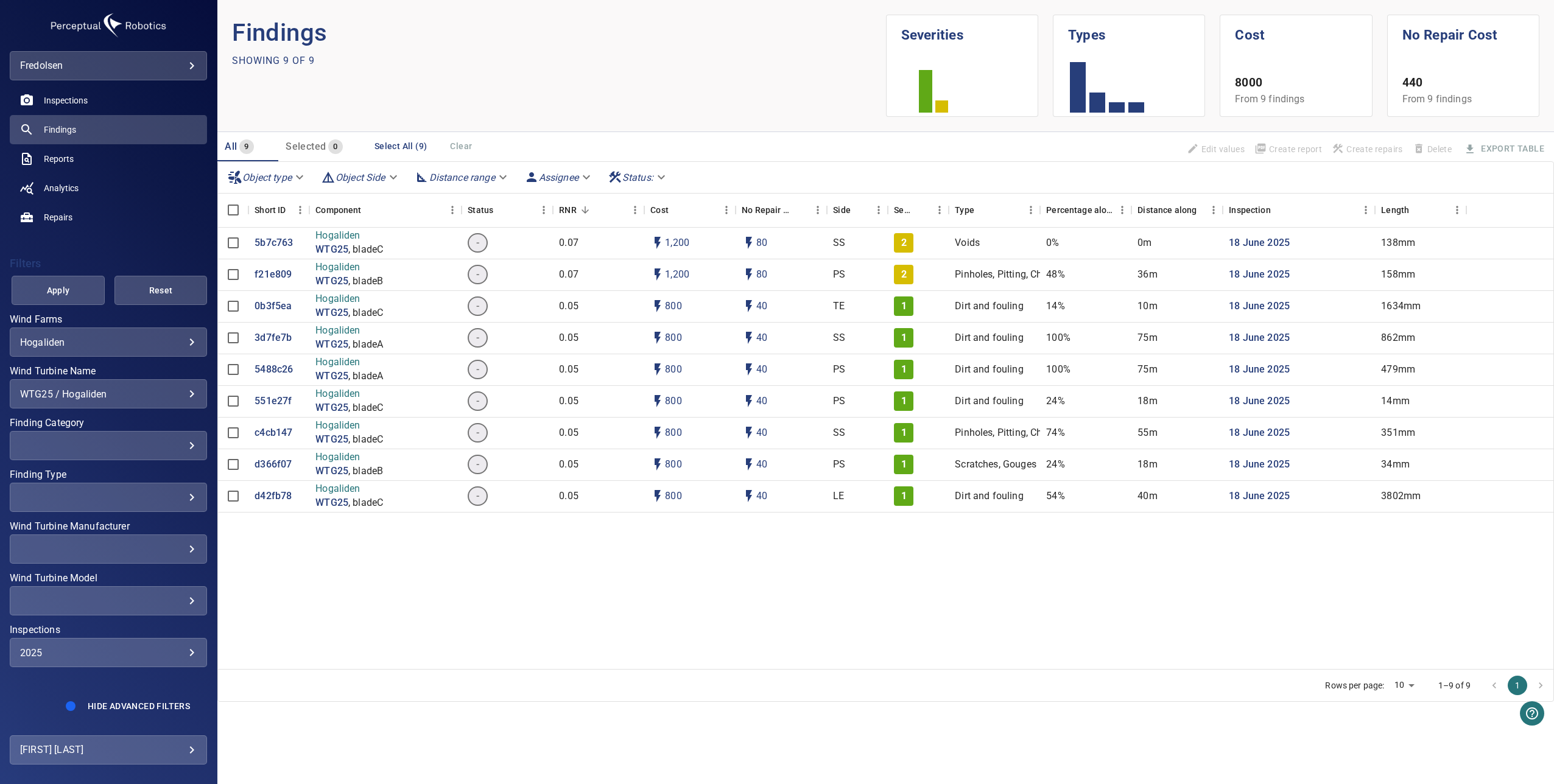 scroll, scrollTop: 85, scrollLeft: 0, axis: vertical 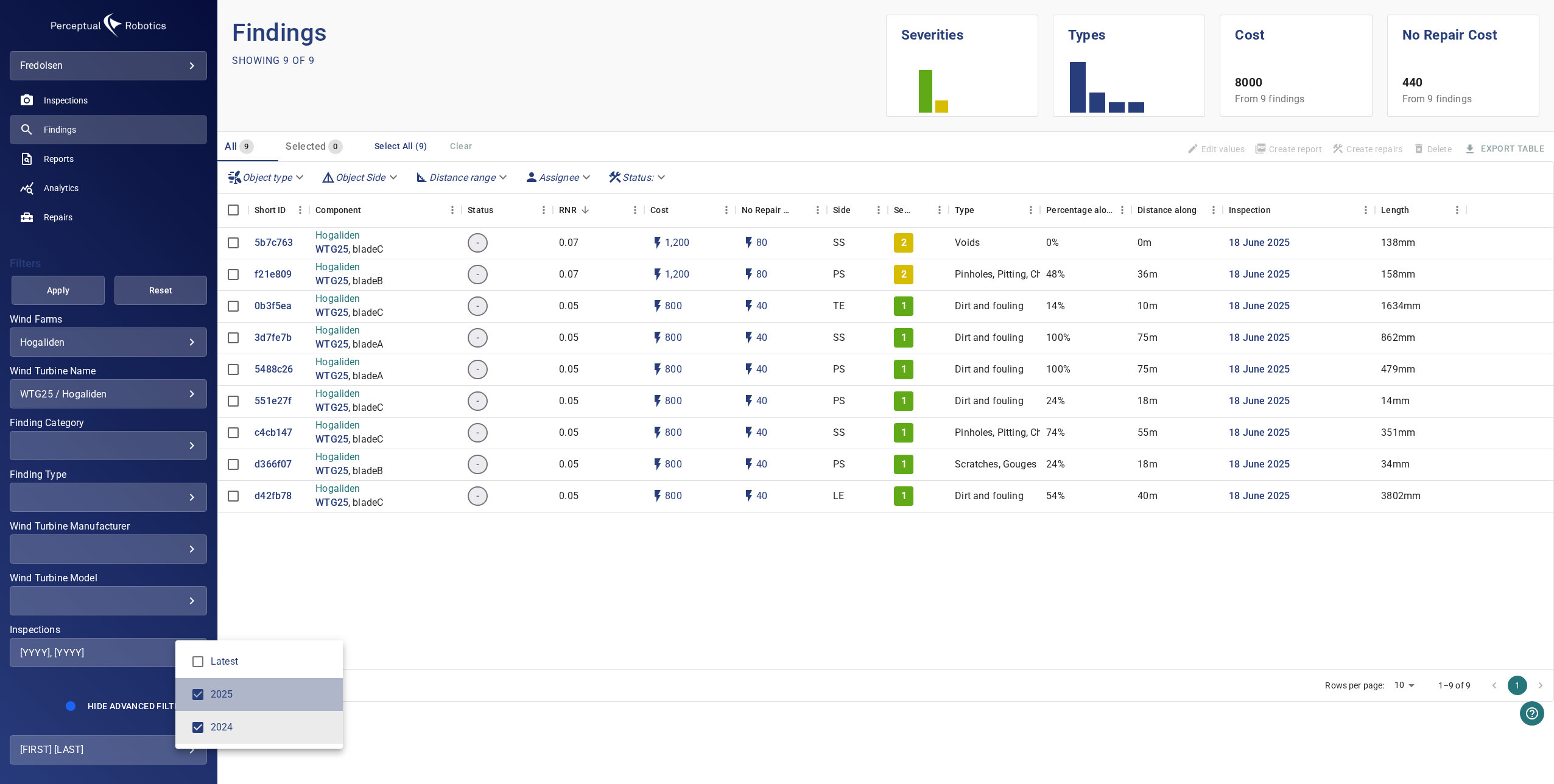 click on "2025" at bounding box center [259, 695] 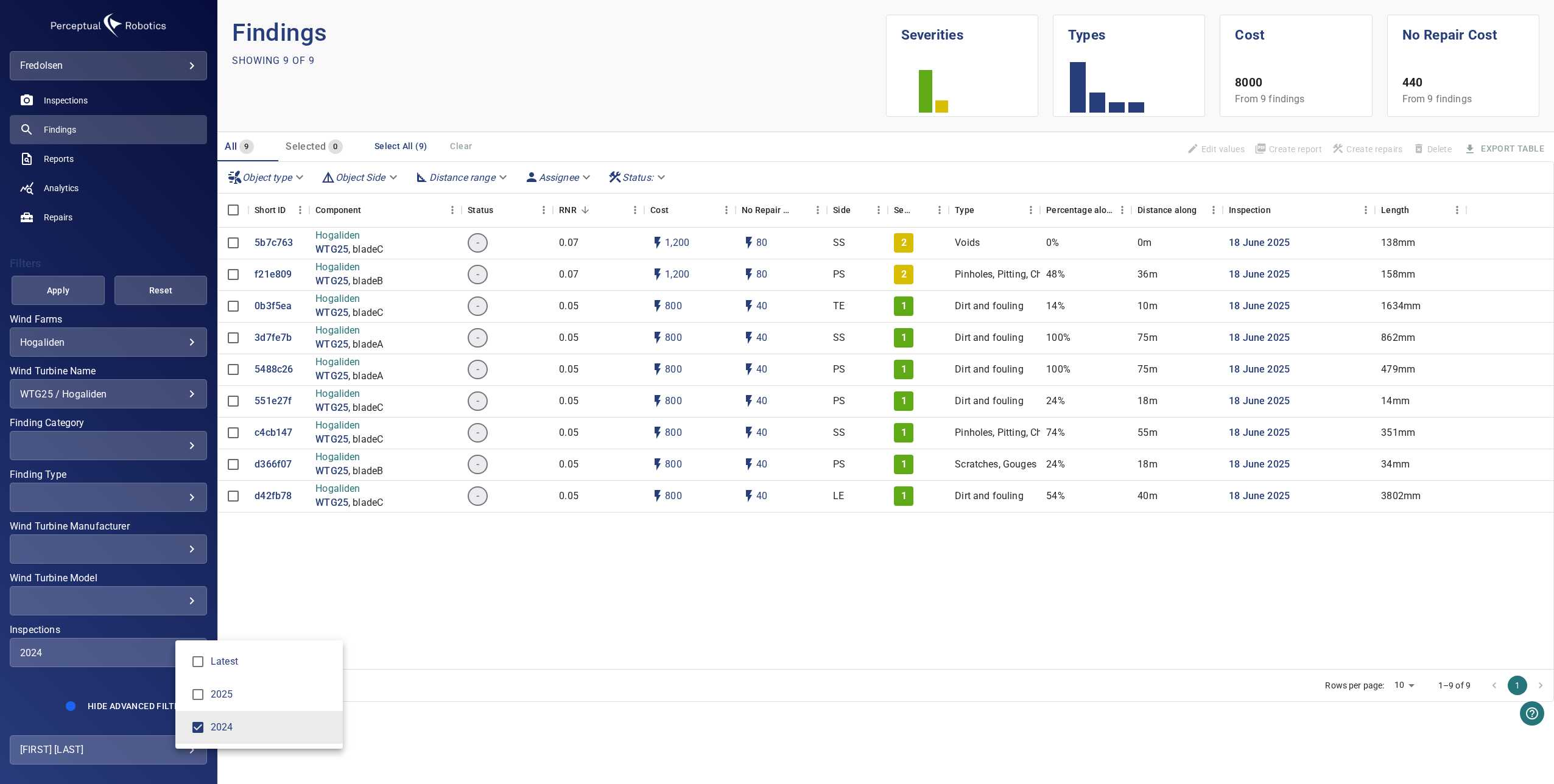 click at bounding box center (777, 392) 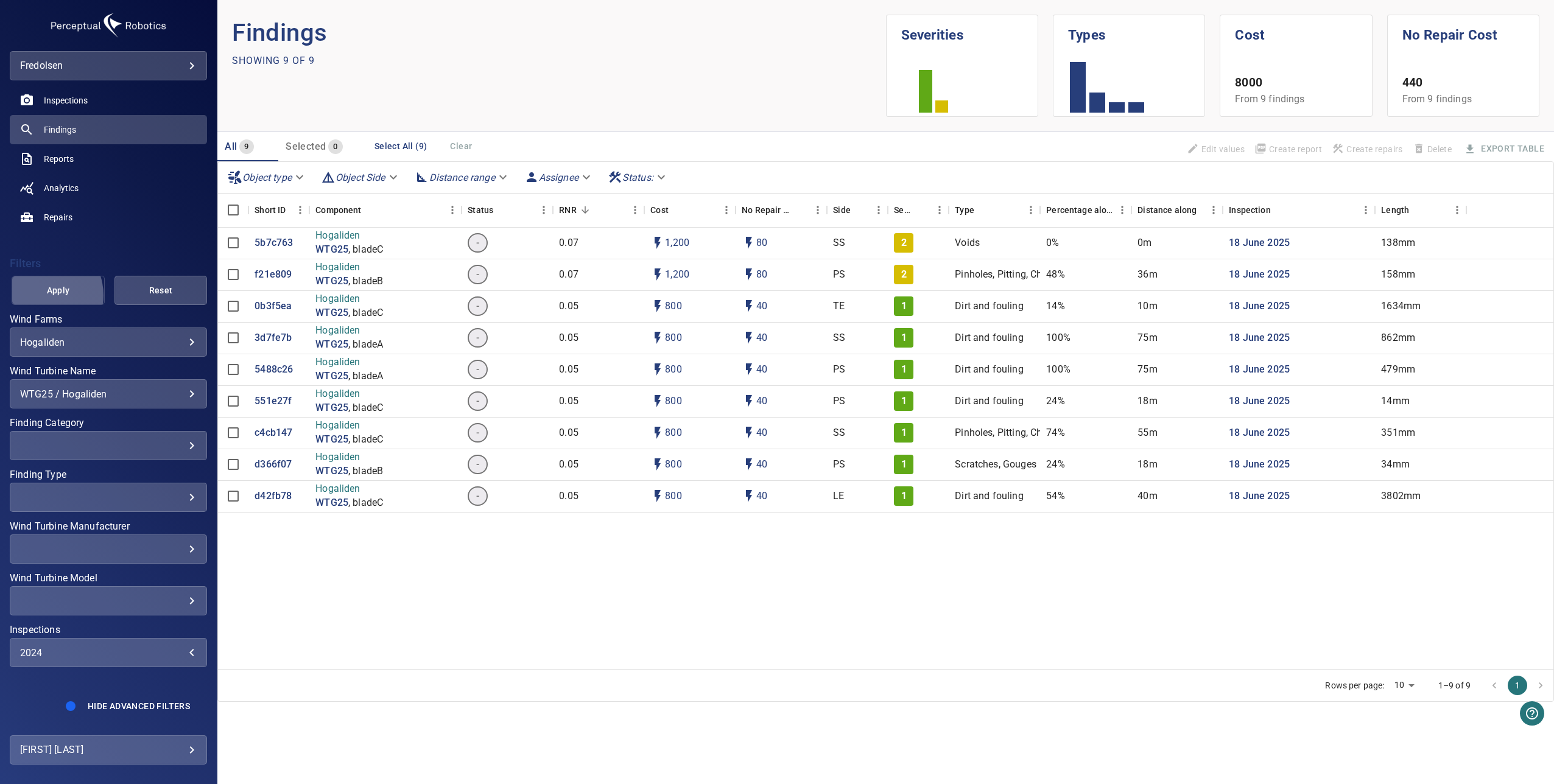 click on "Apply" at bounding box center [58, 290] 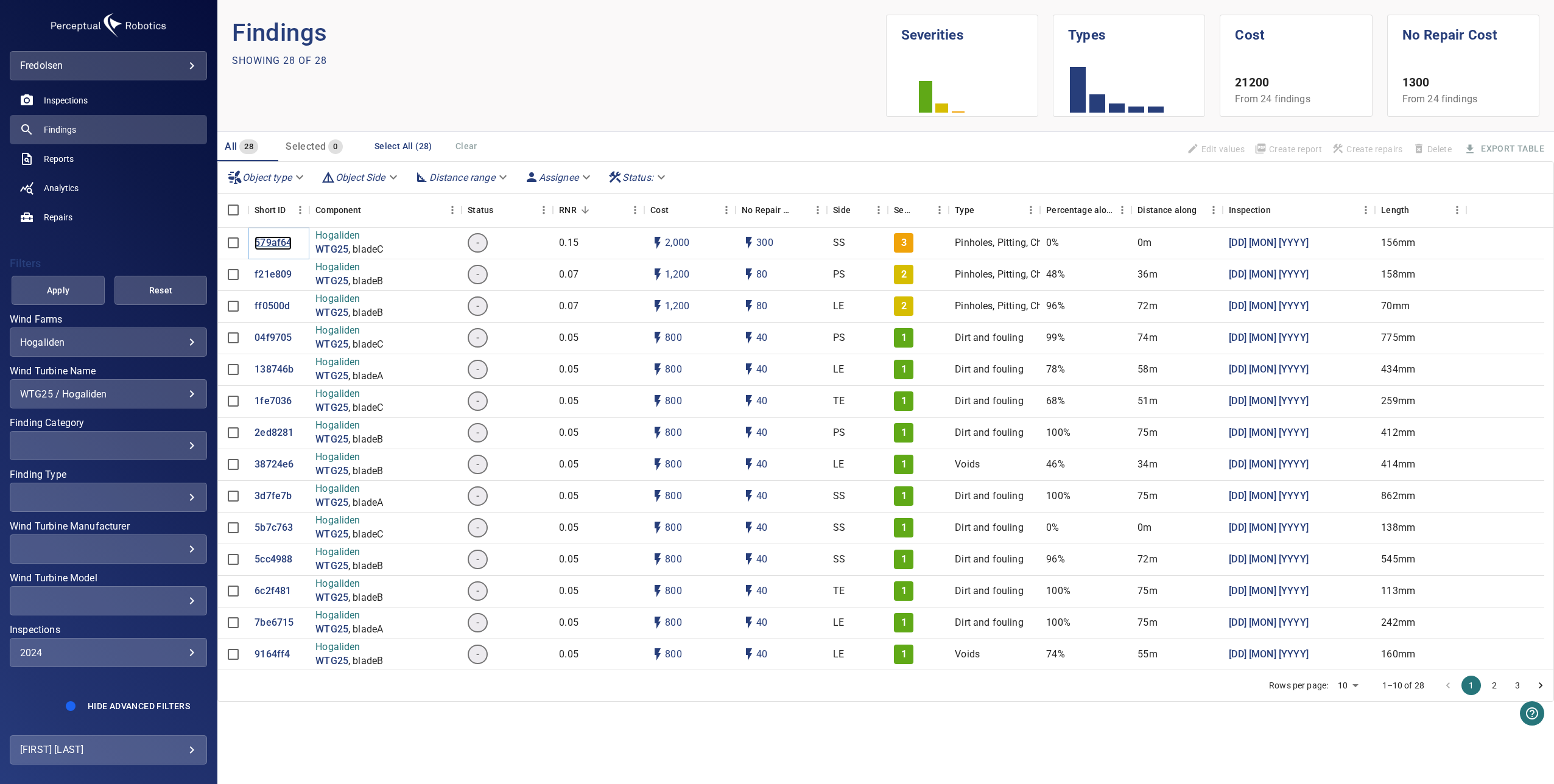 click on "579af64" at bounding box center [273, 243] 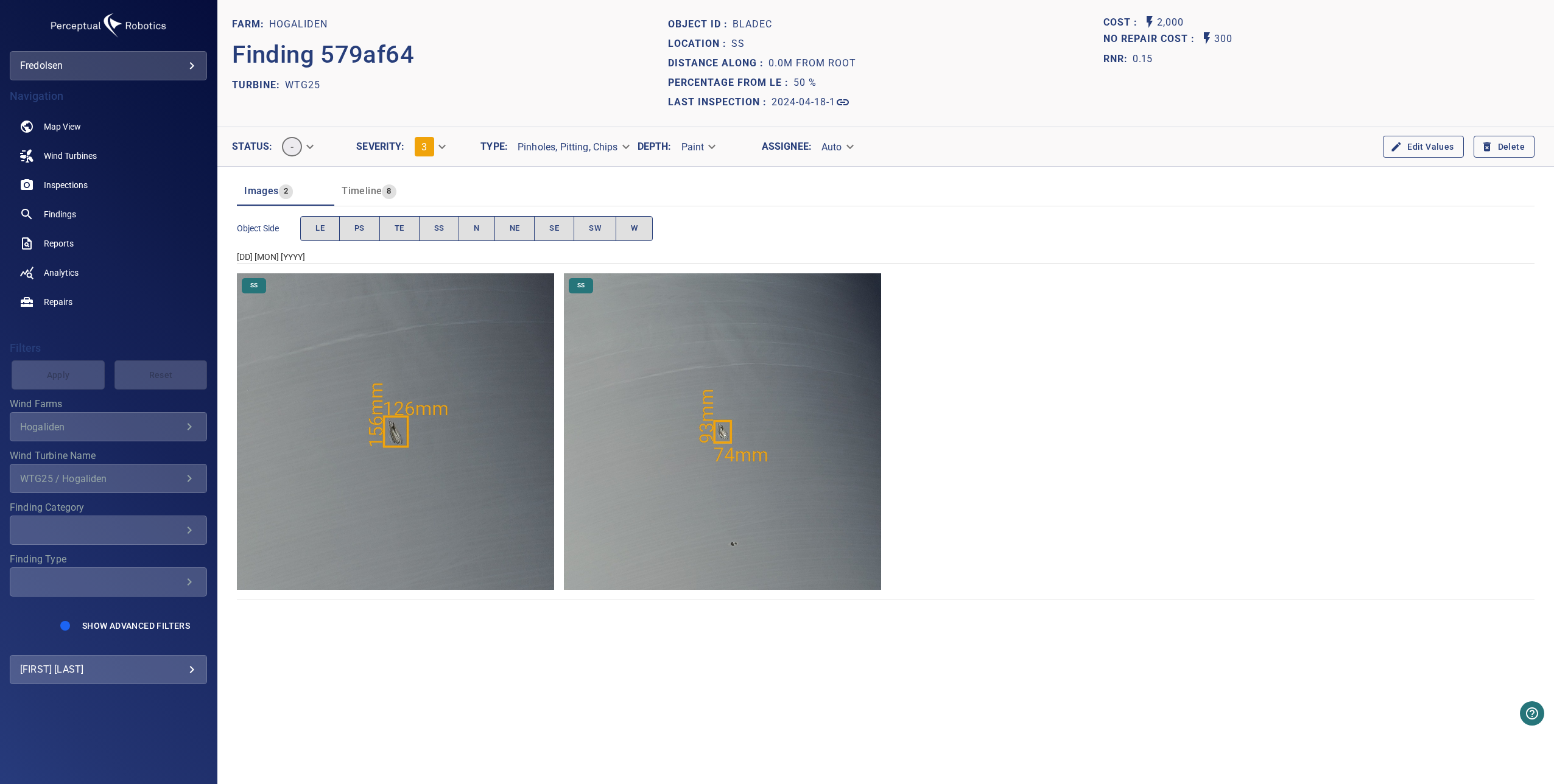 click at bounding box center [395, 432] 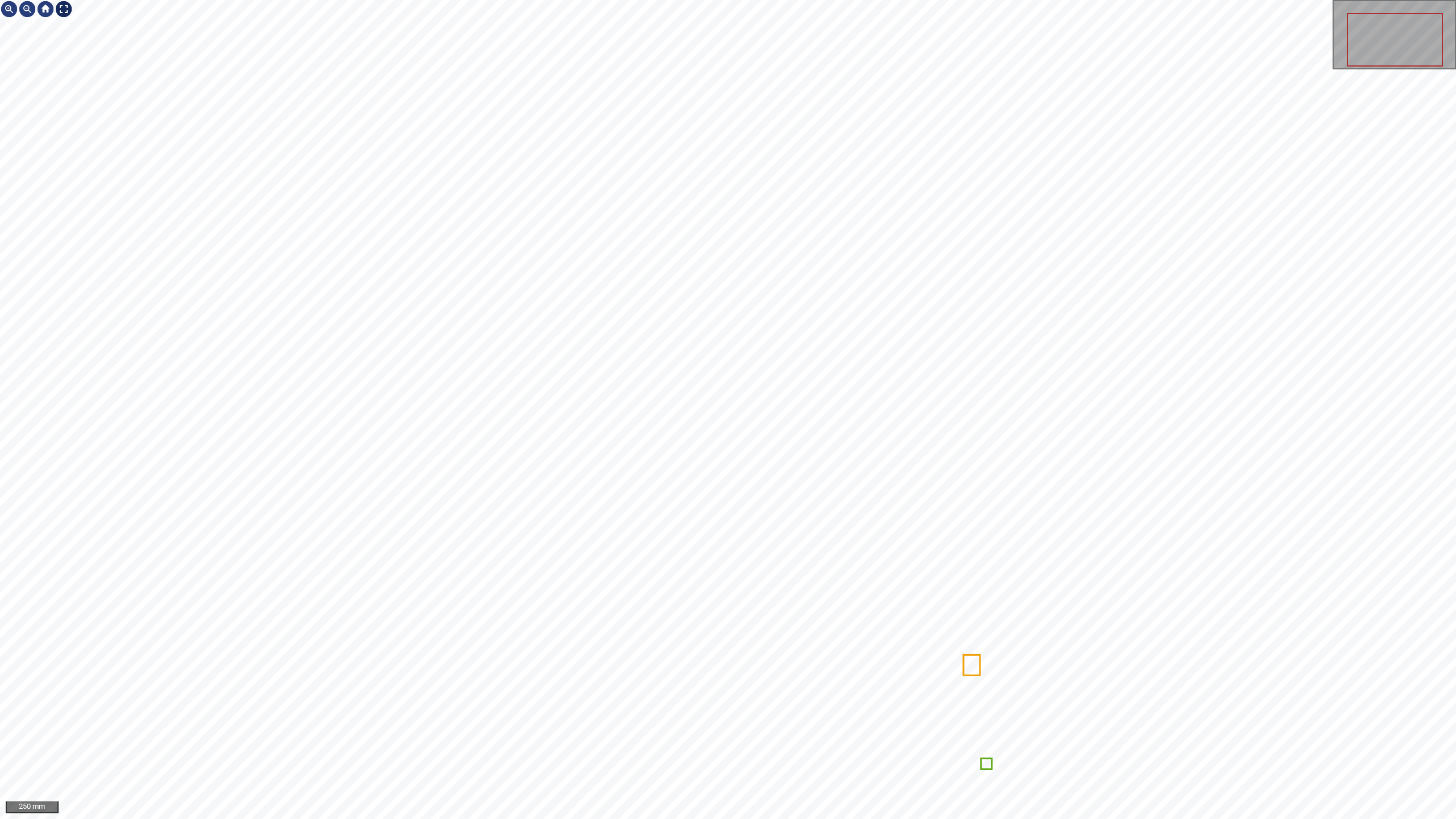 click at bounding box center [64, 9] 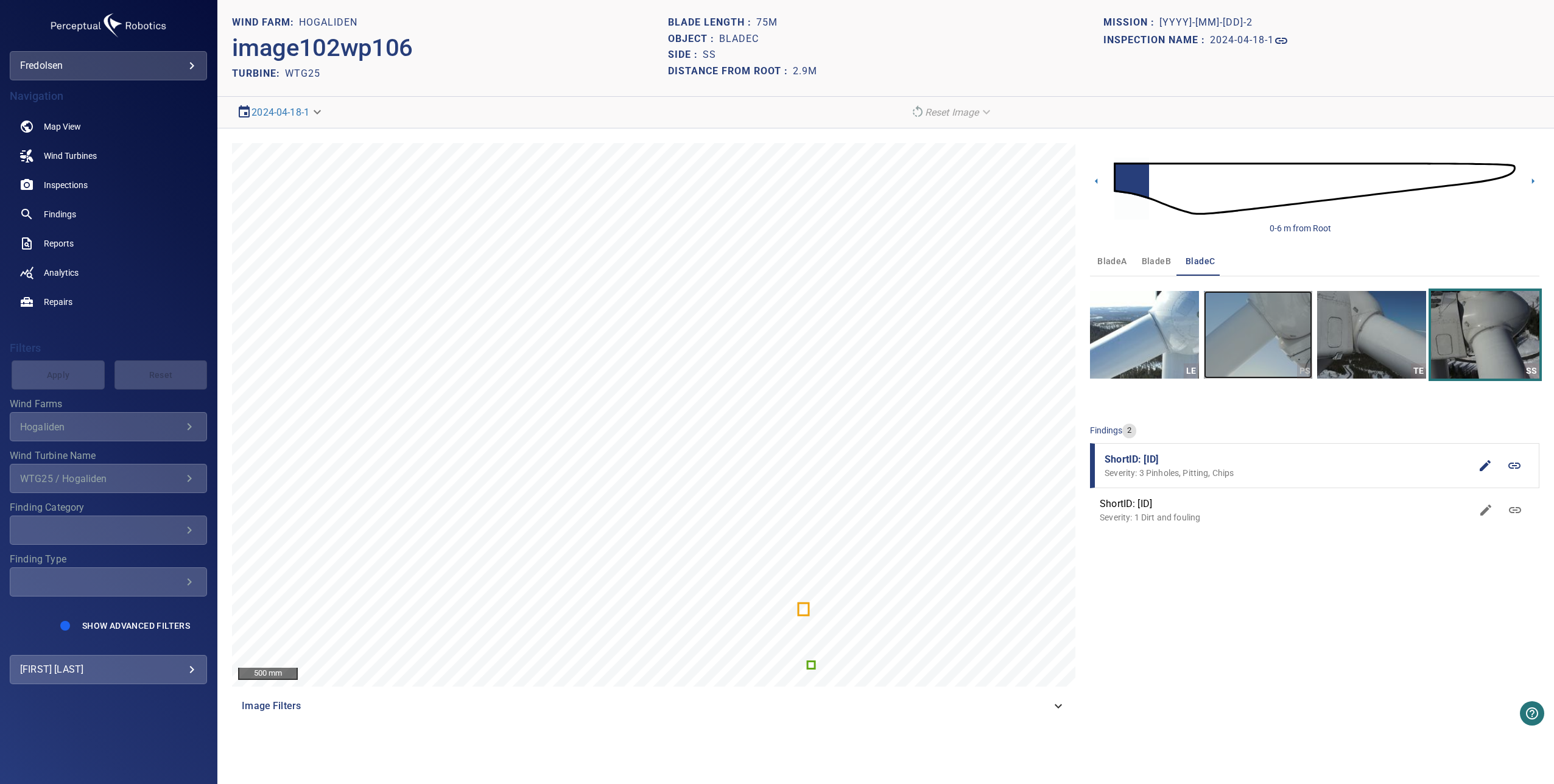 click at bounding box center [1258, 335] 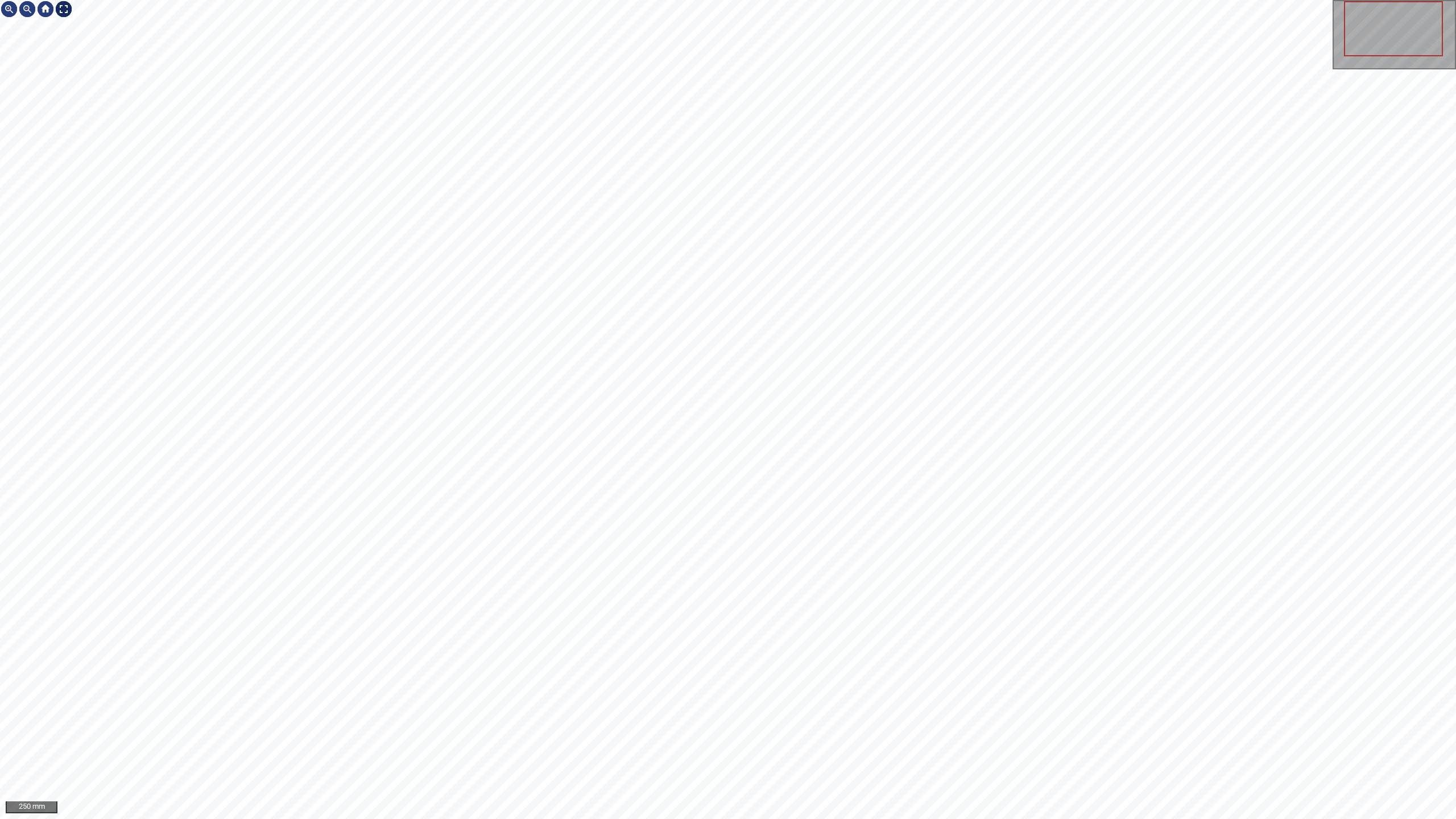 click at bounding box center (64, 9) 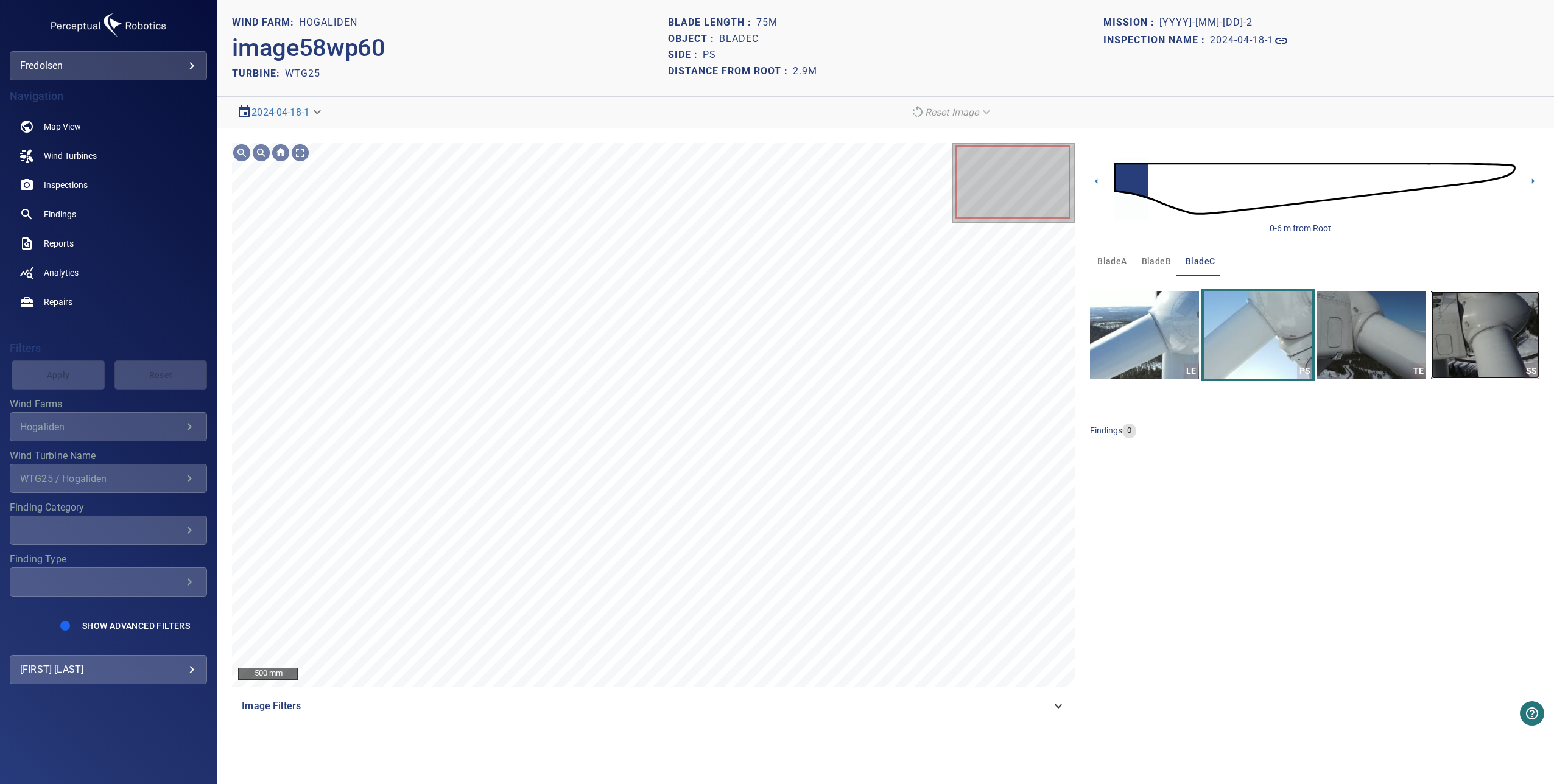 click at bounding box center [1485, 335] 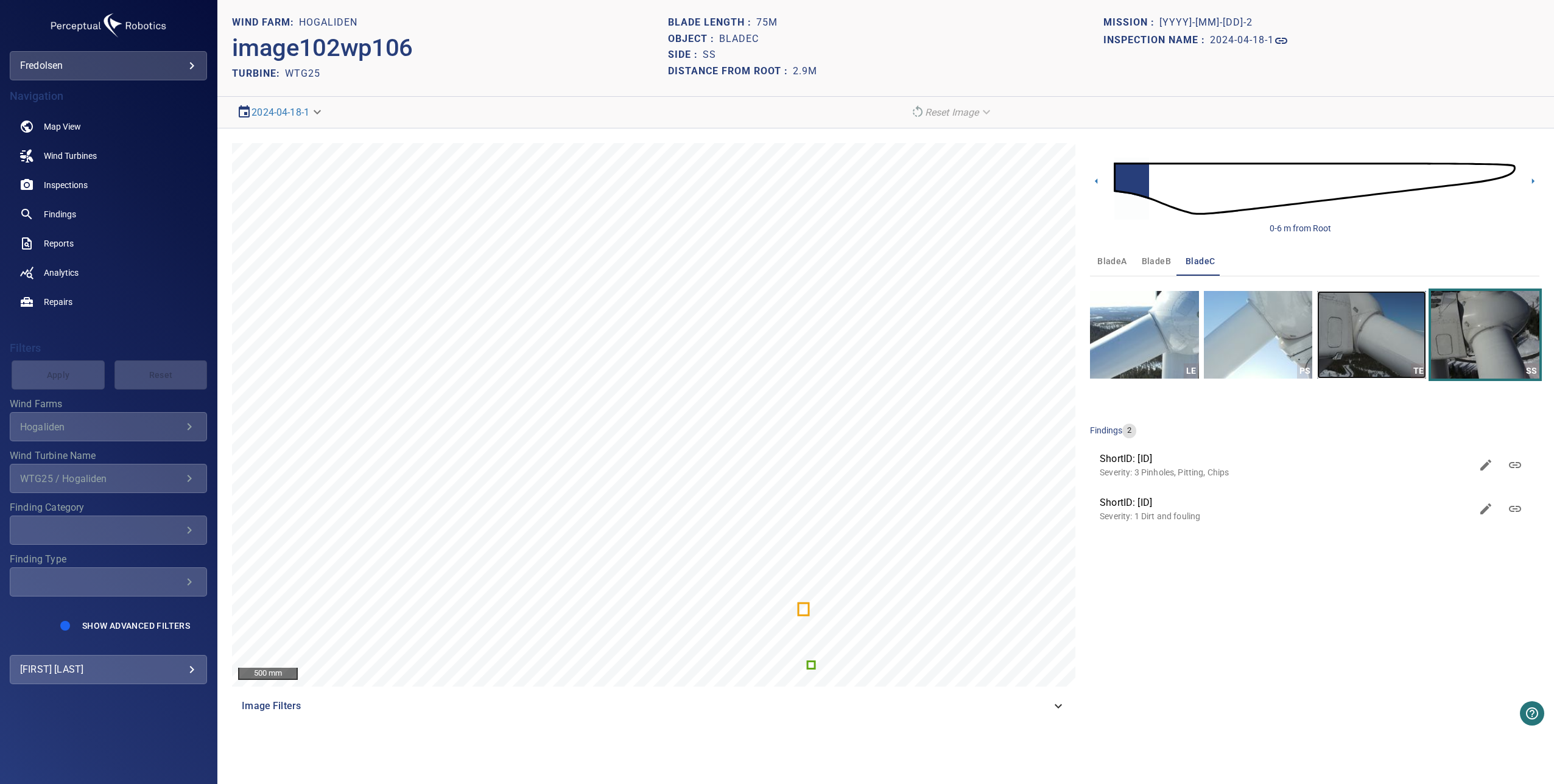 click at bounding box center (1371, 335) 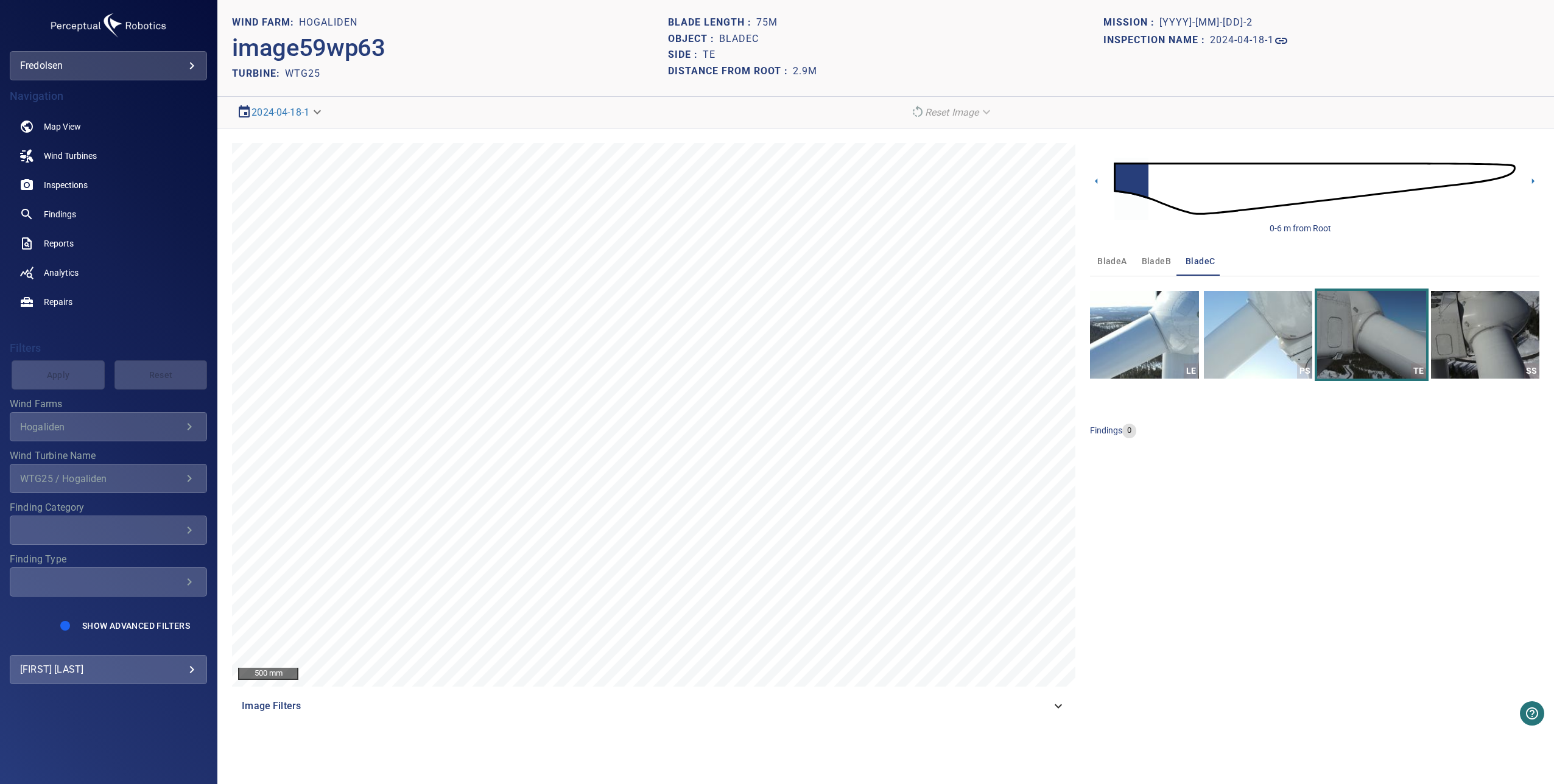 click at bounding box center (1315, 189) 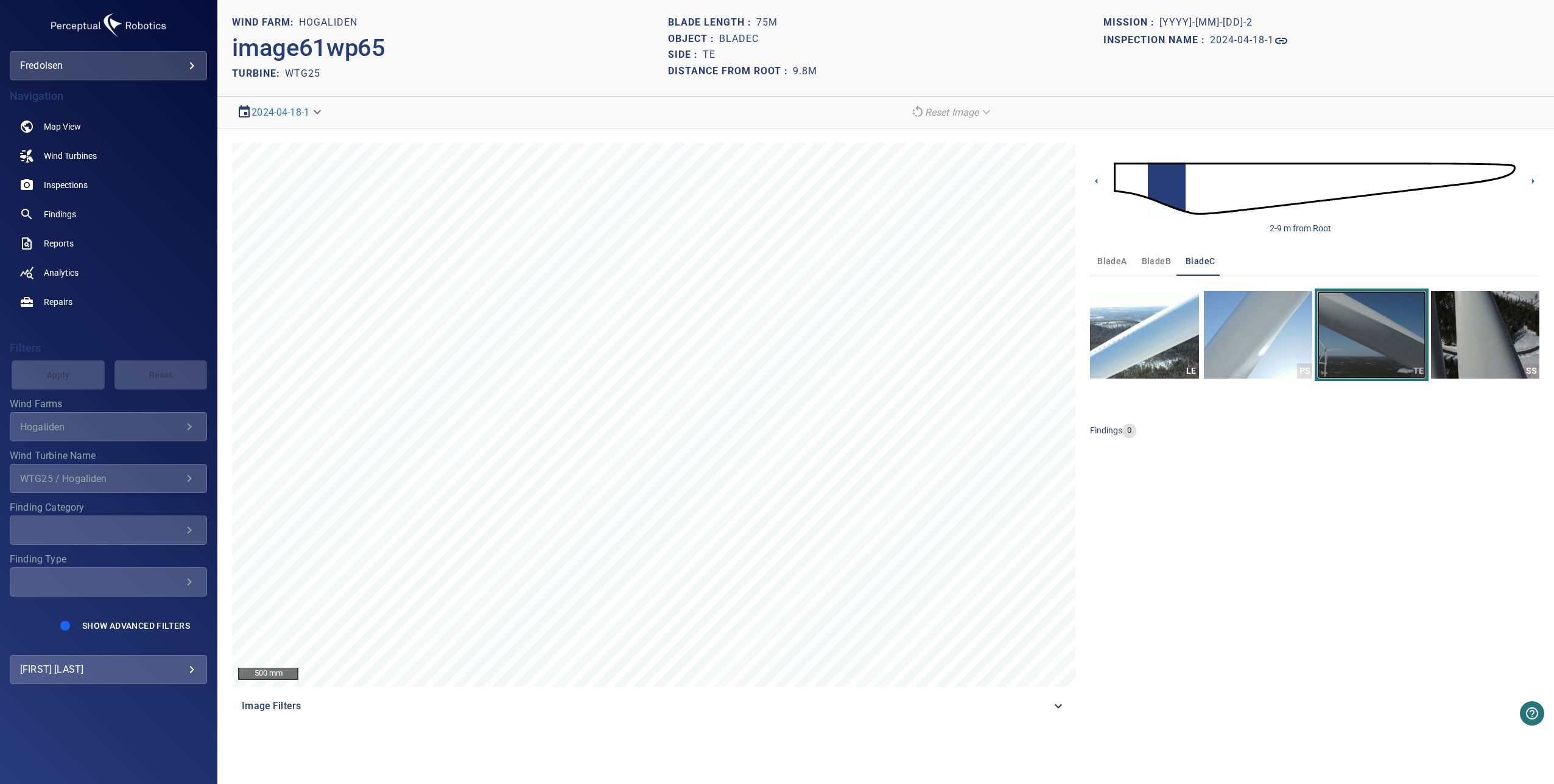 click at bounding box center [1371, 335] 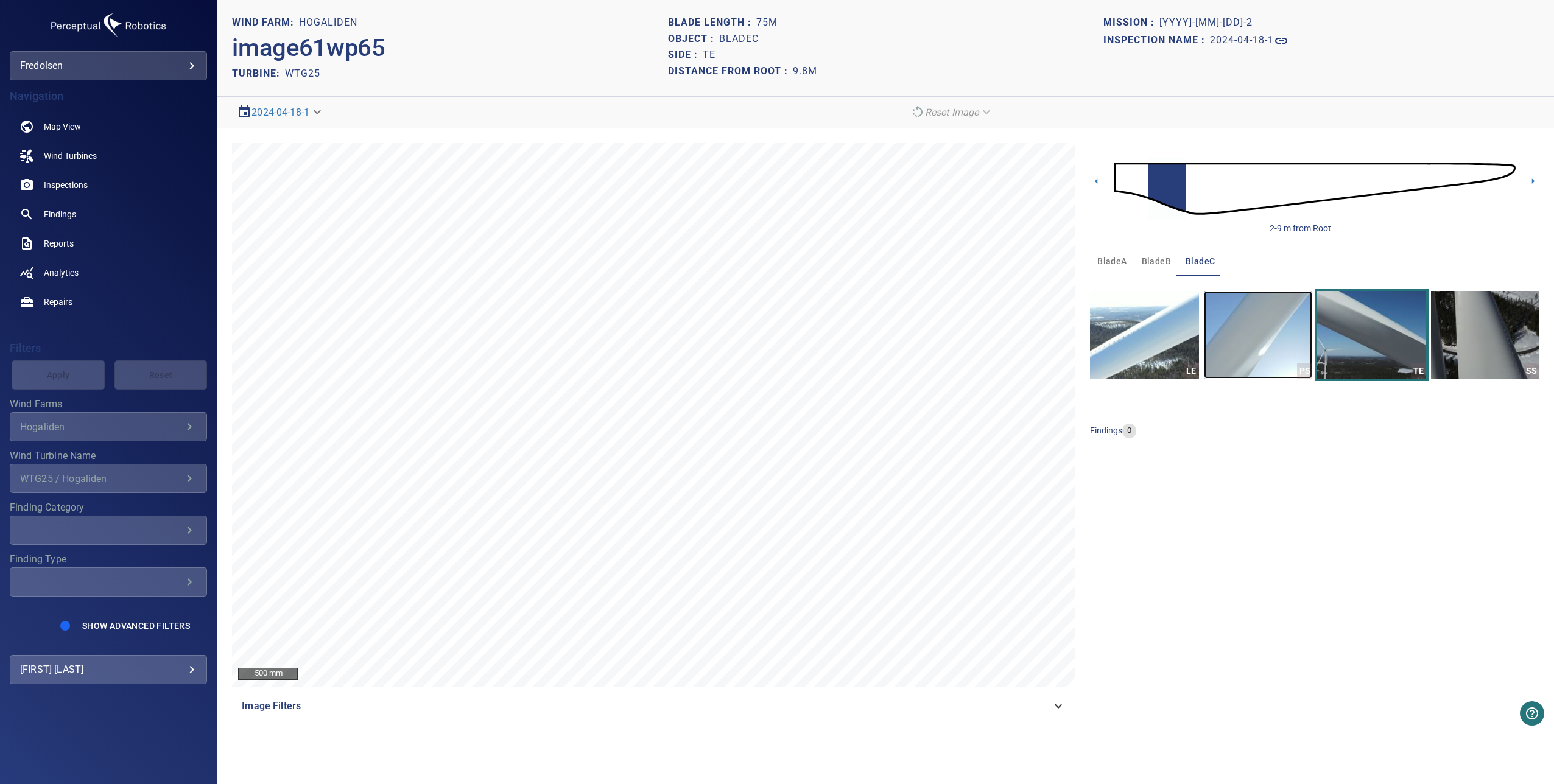 click at bounding box center [1258, 335] 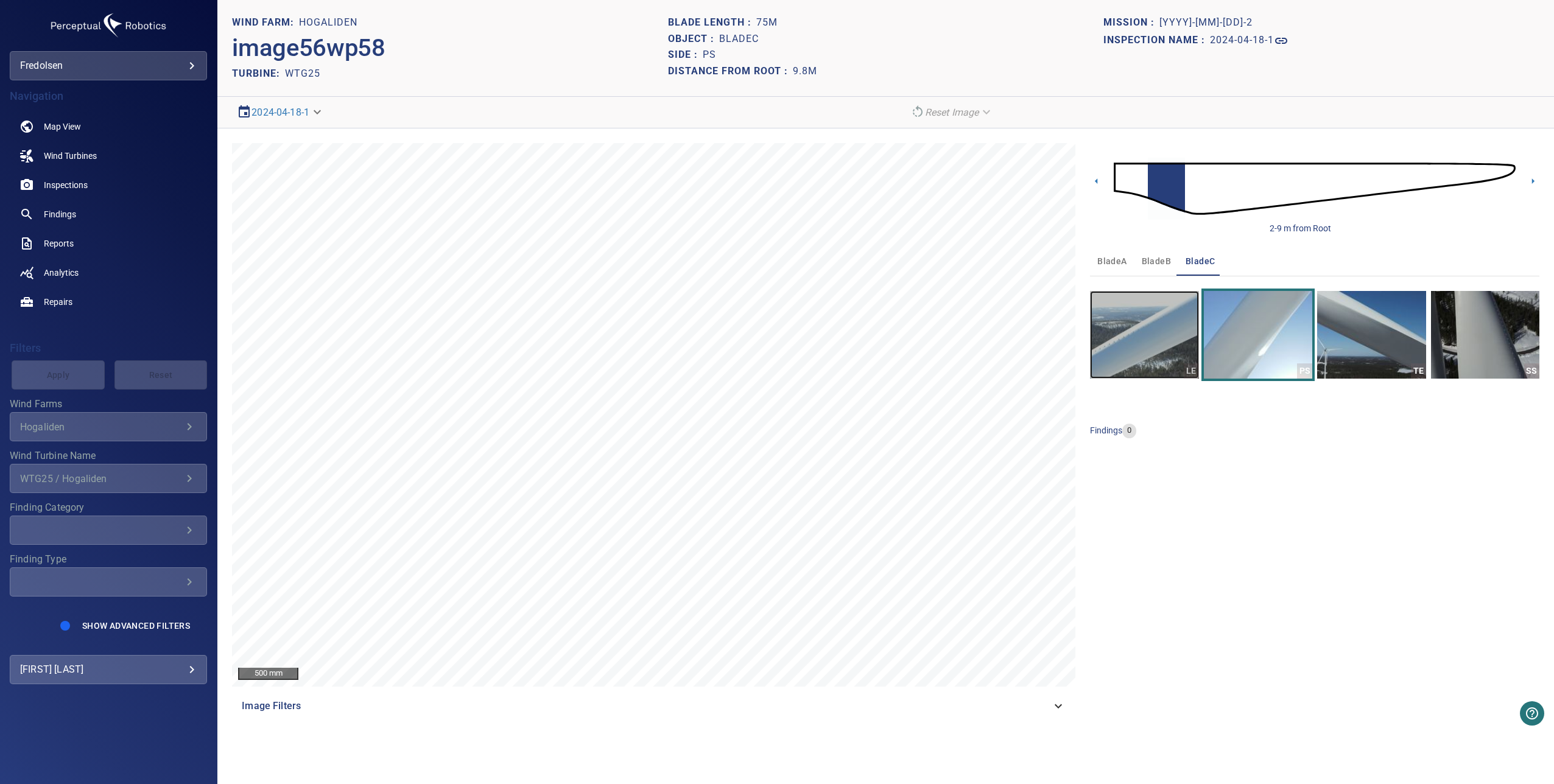 click at bounding box center (1144, 335) 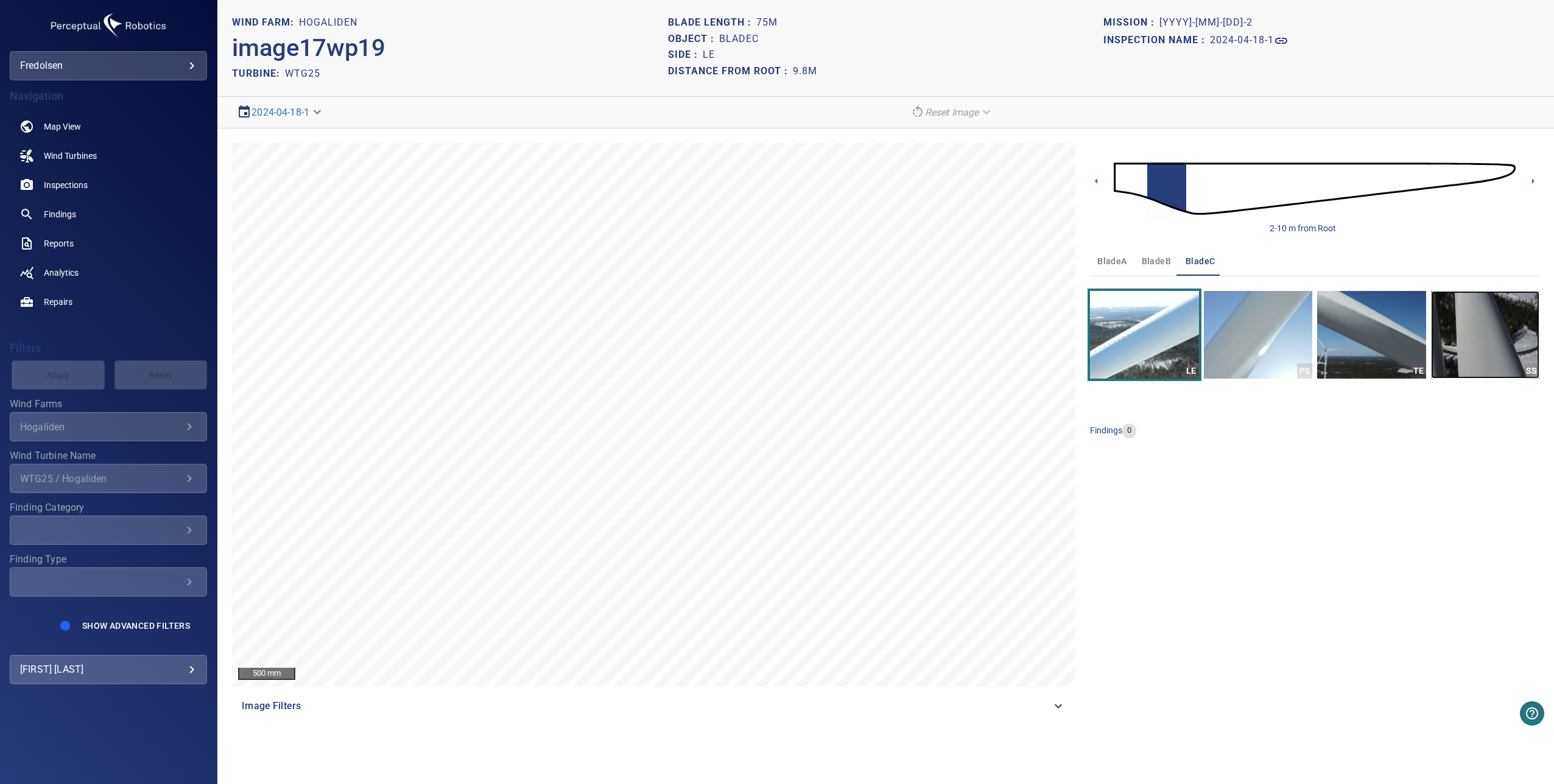 click at bounding box center (1485, 335) 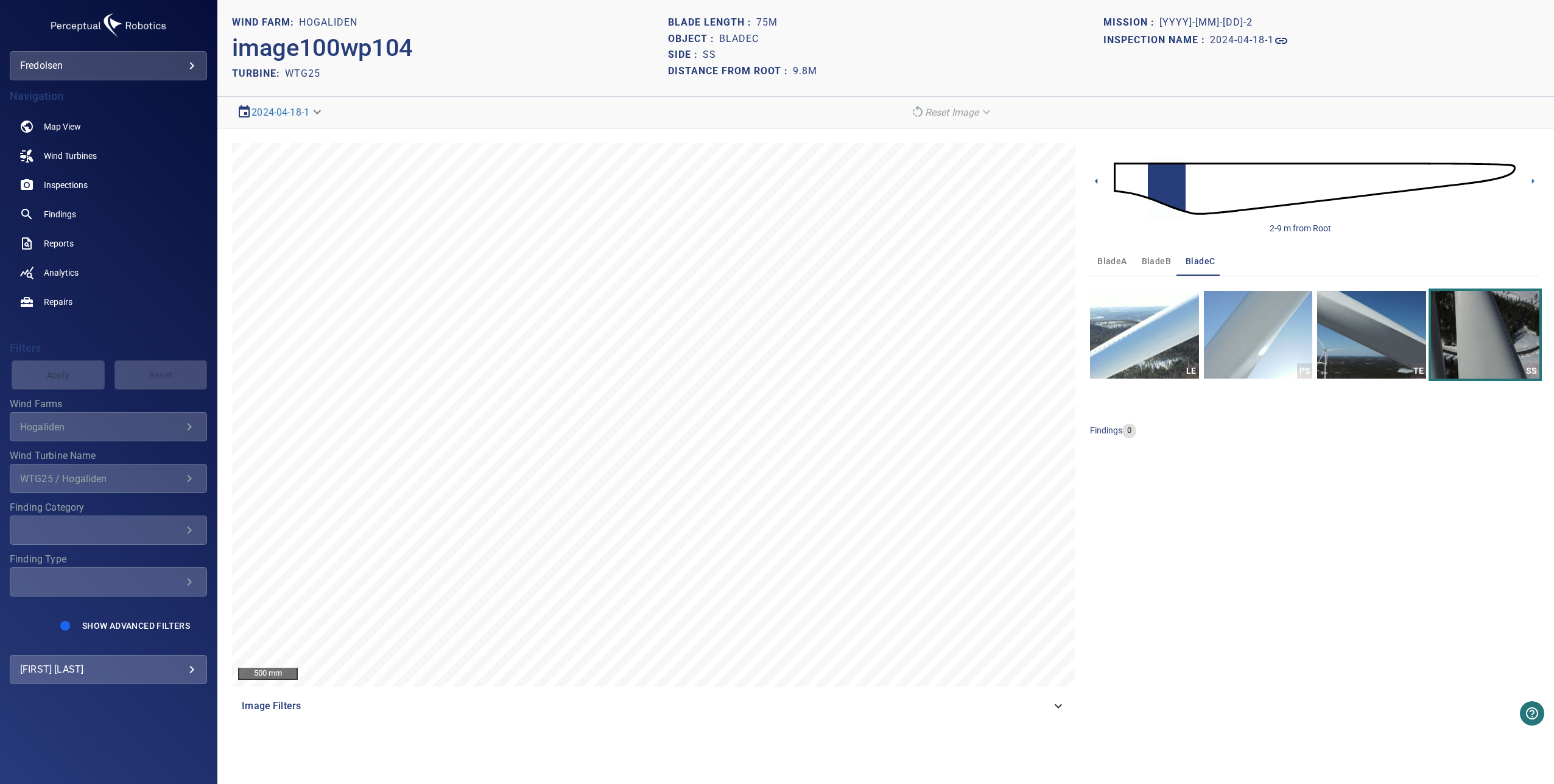 click 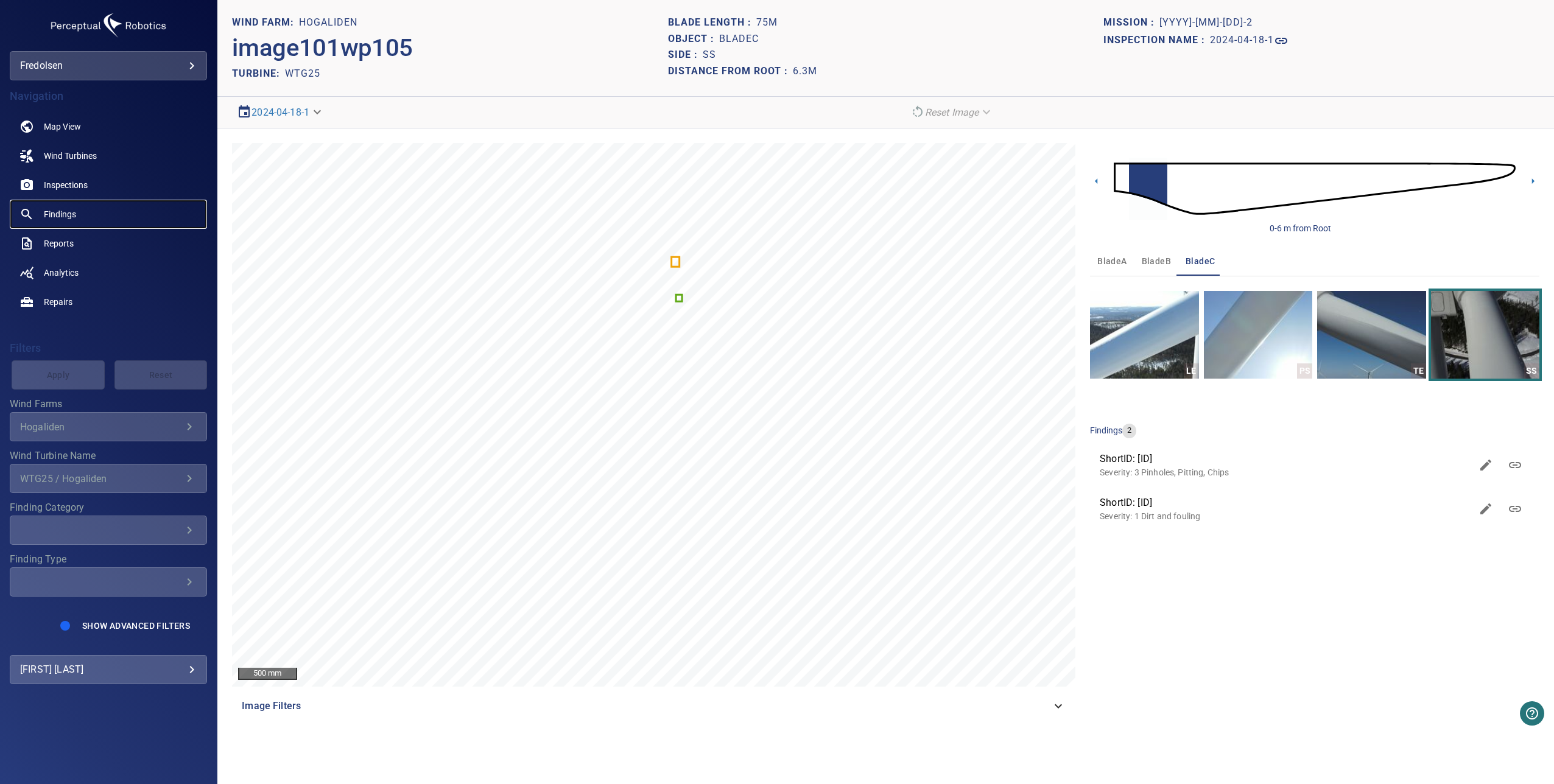 click on "Findings" at bounding box center (108, 214) 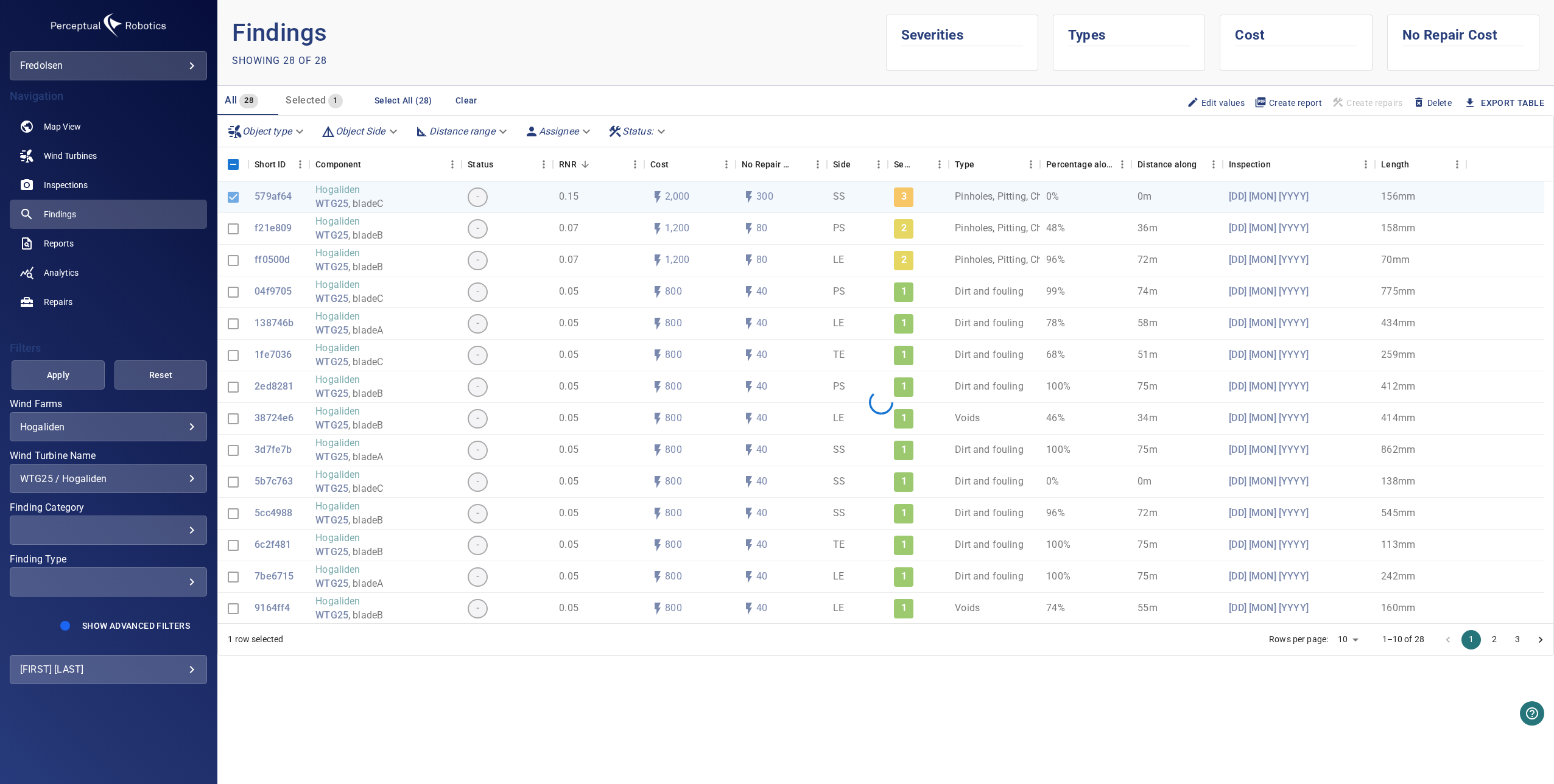 click on "Hogaliden [REDACTED]" at bounding box center [108, 427] 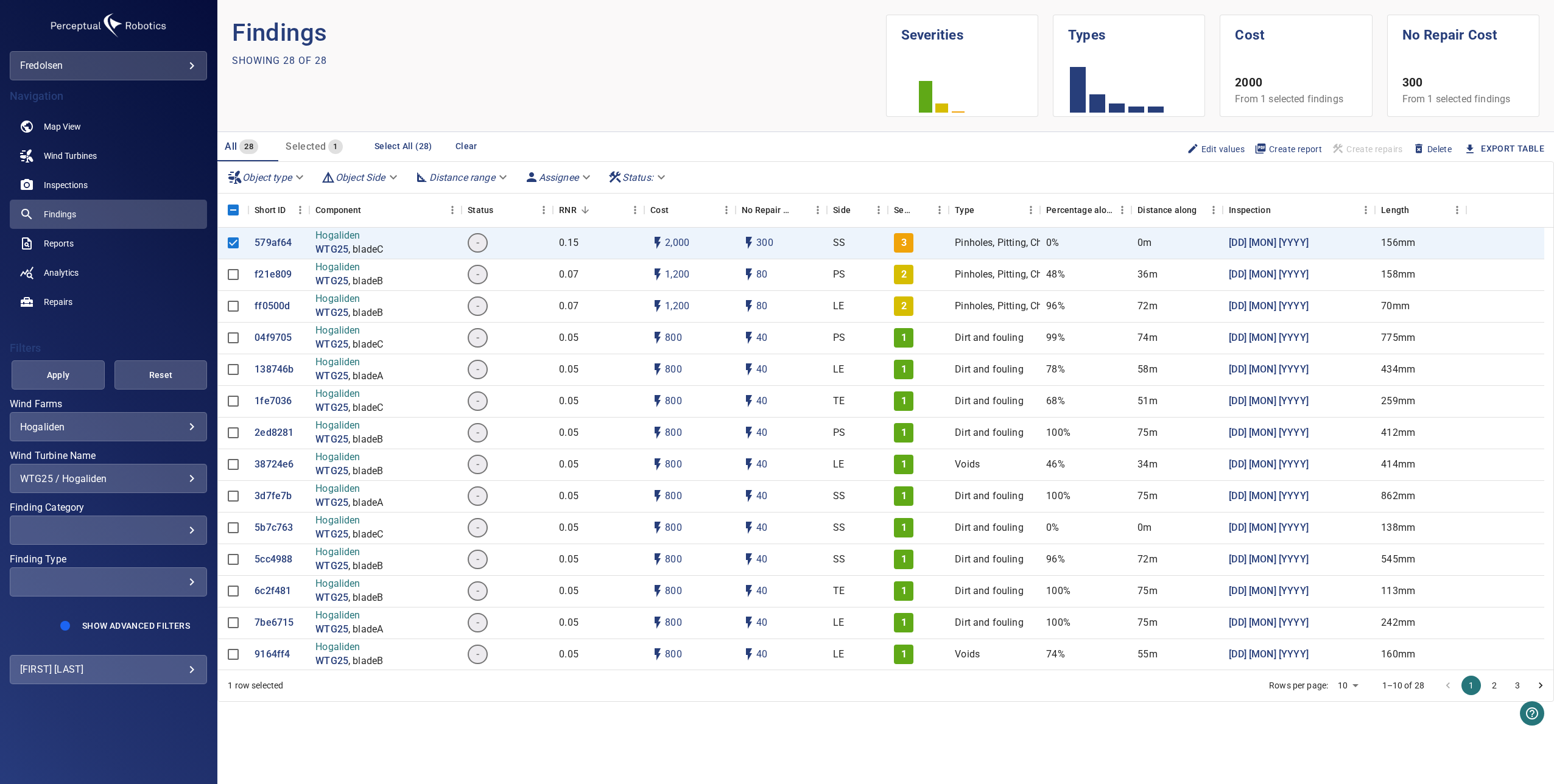 click on "Hogaliden WTG25 , bladeC - 0.15 2,000 300 SS 3 Pinholes, Pitting, Chips 0% 0m 18 April 2024 156mm [ID] Hogaliden WTG25 , bladeB - 0.07 1,200 80 PS 2 Pinholes, Pitting, Chips 48% 36m 18 April 2024 158mm [ID] Hogaliden WTG25 , bladeB - 0.07 1,200" at bounding box center [777, 392] 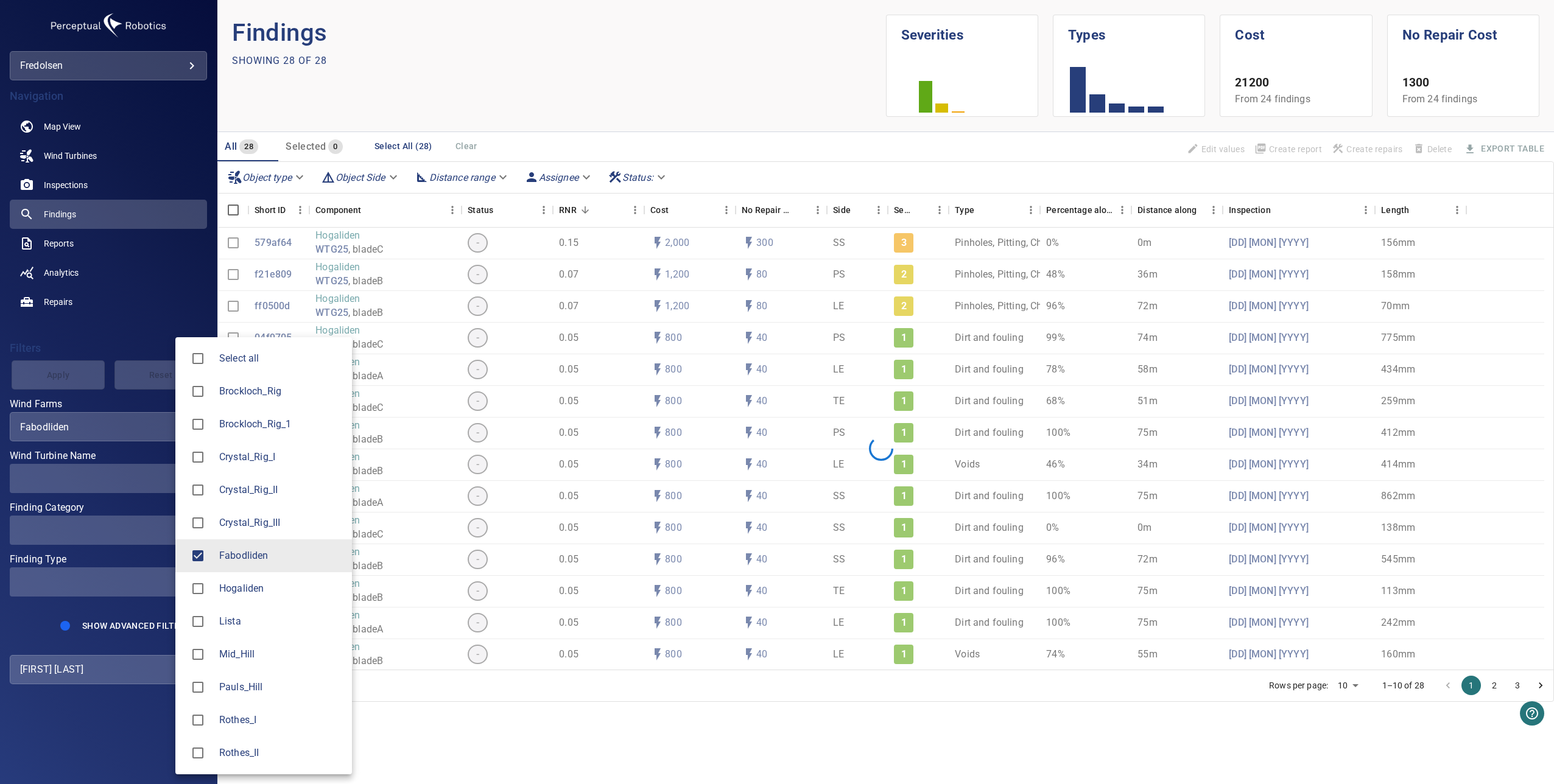 type on "**********" 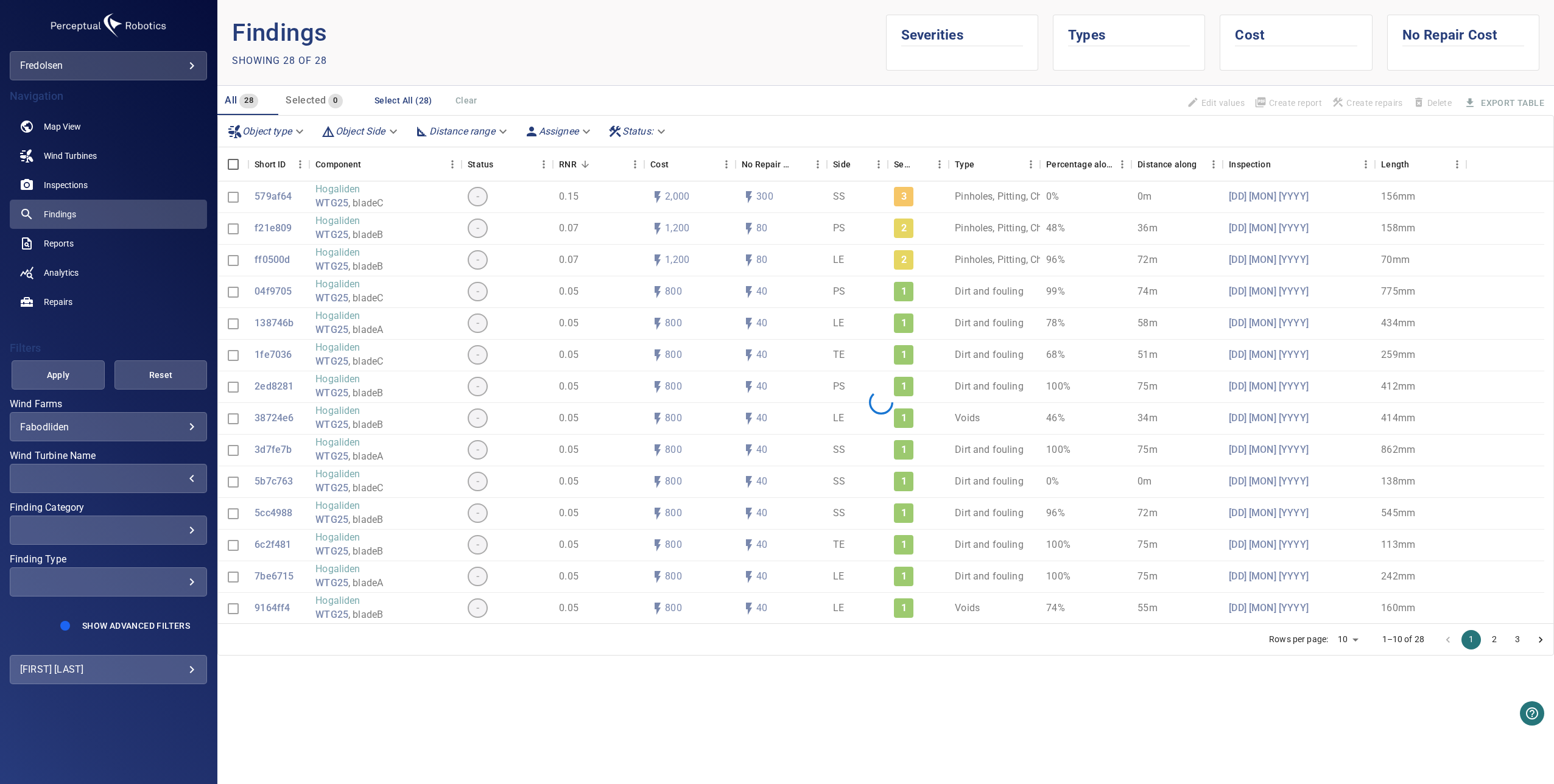 click on "​" at bounding box center [108, 478] 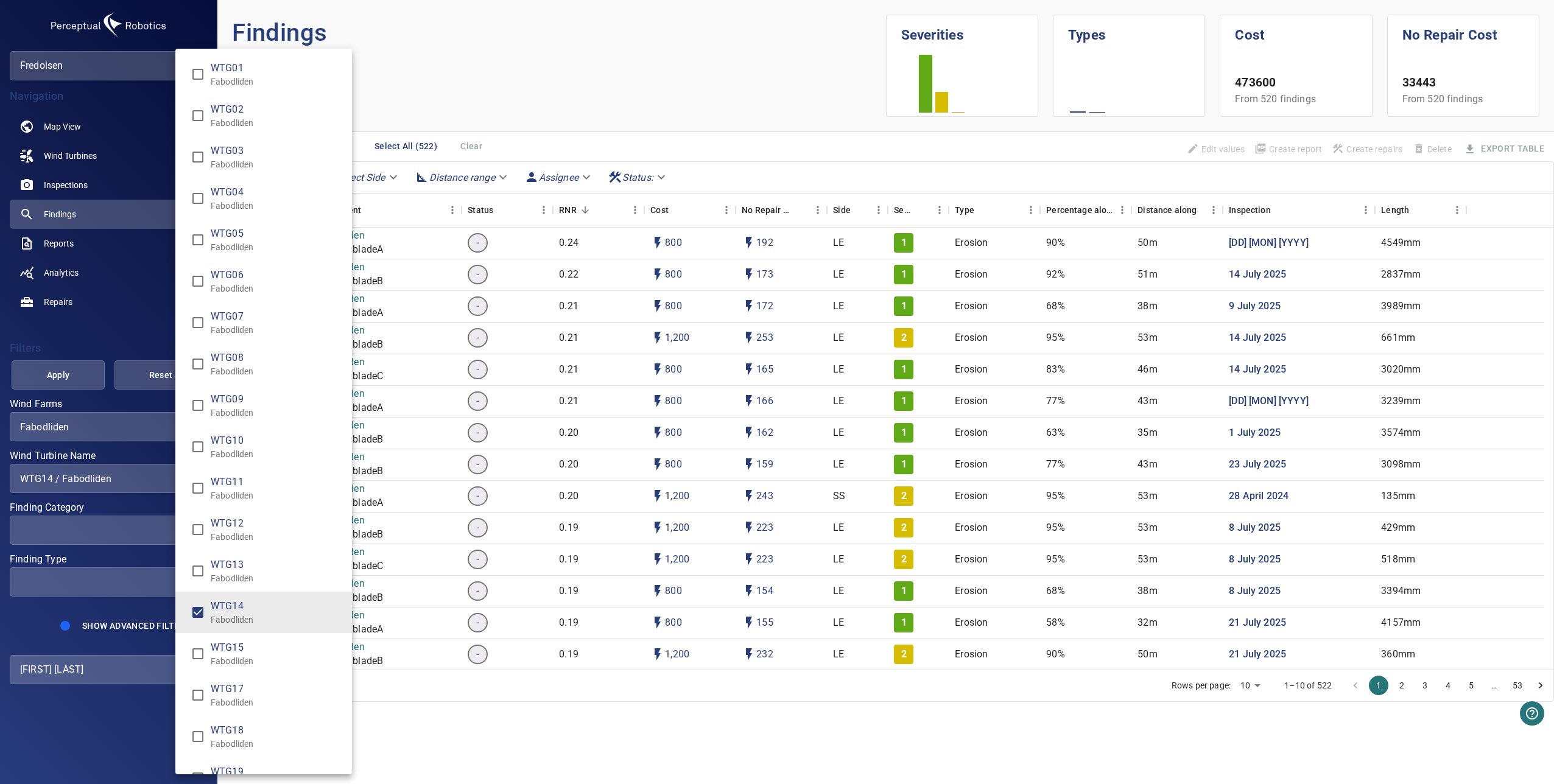 type on "**********" 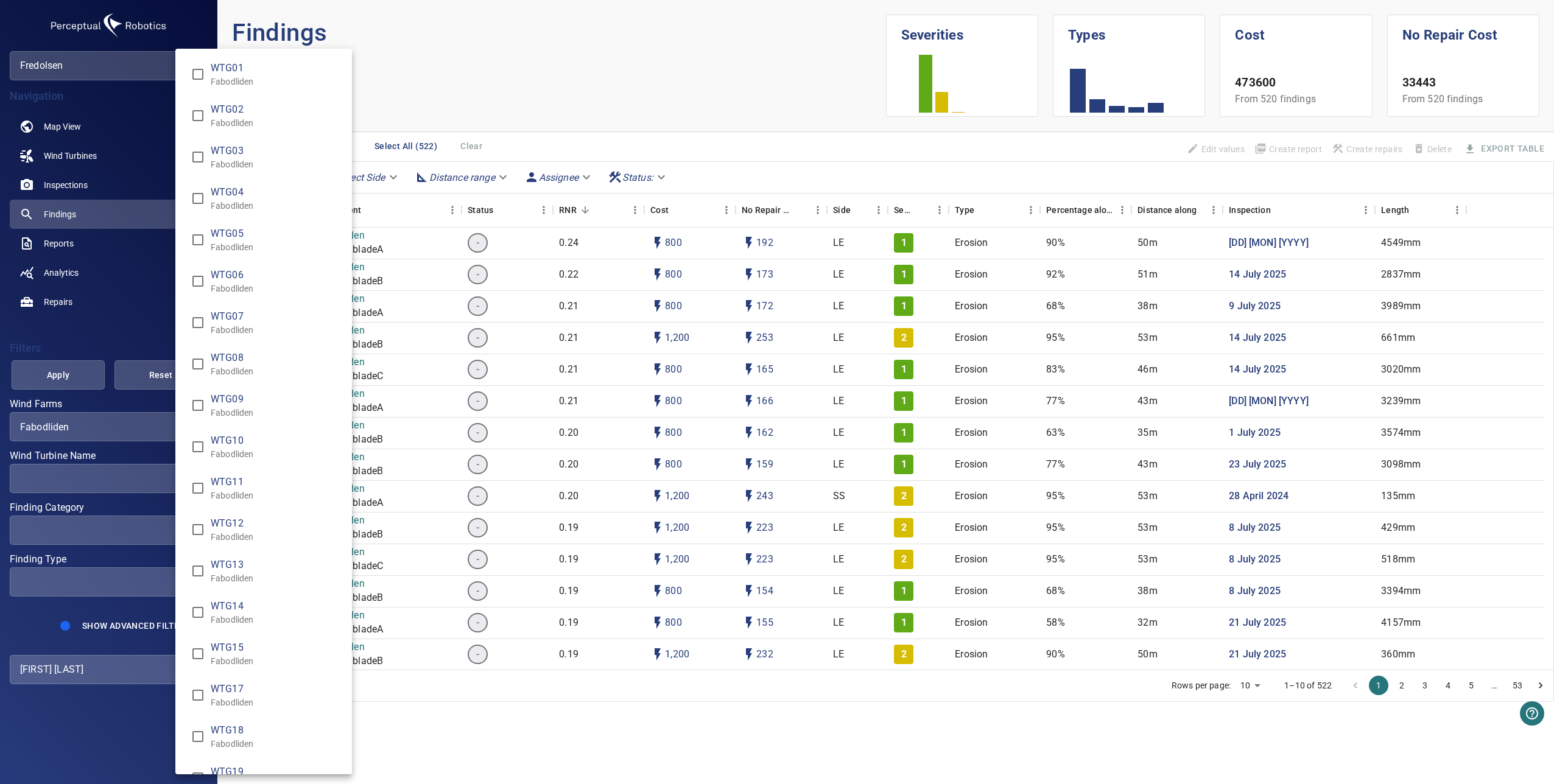 type on "**********" 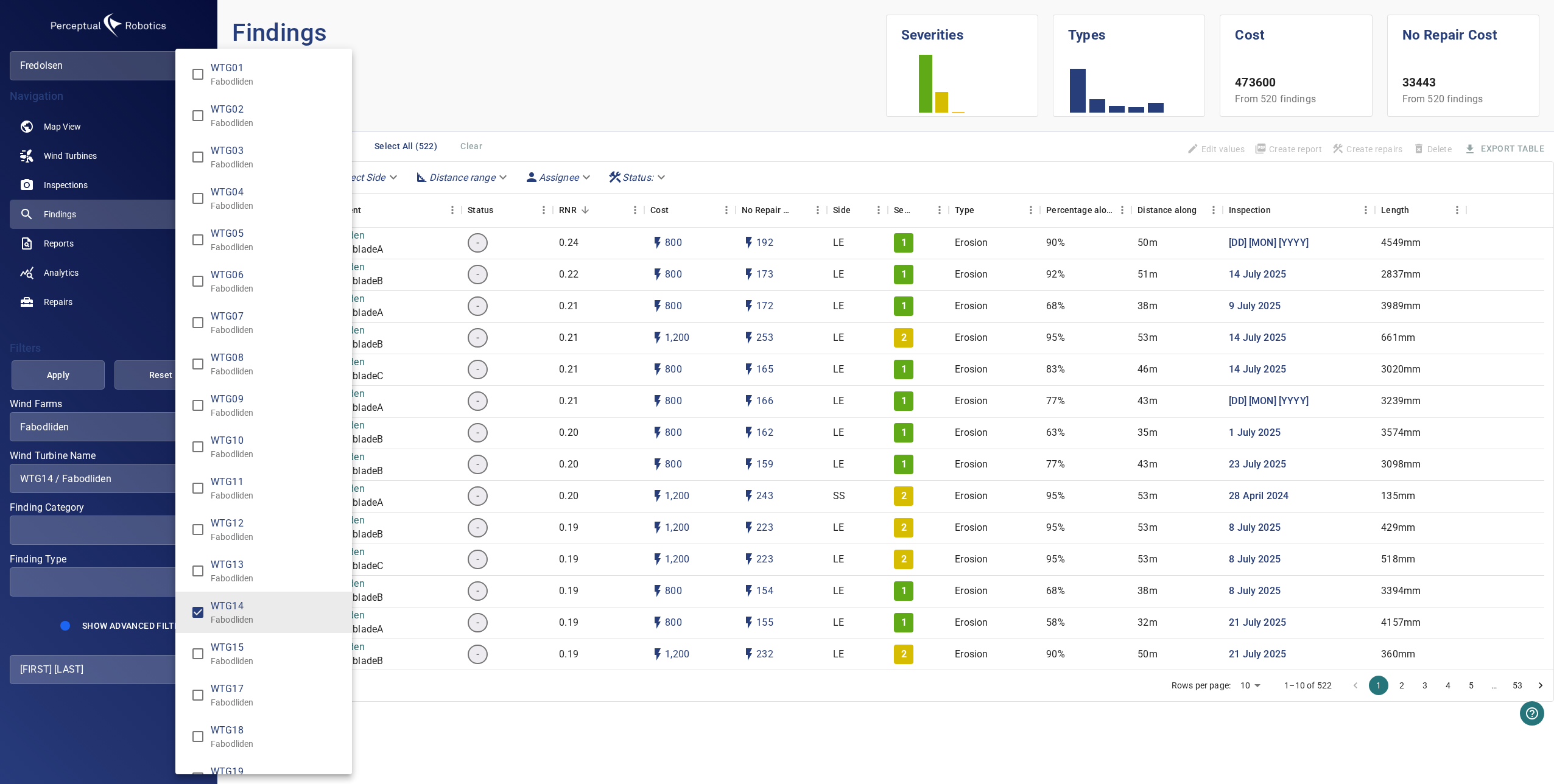 click at bounding box center [777, 392] 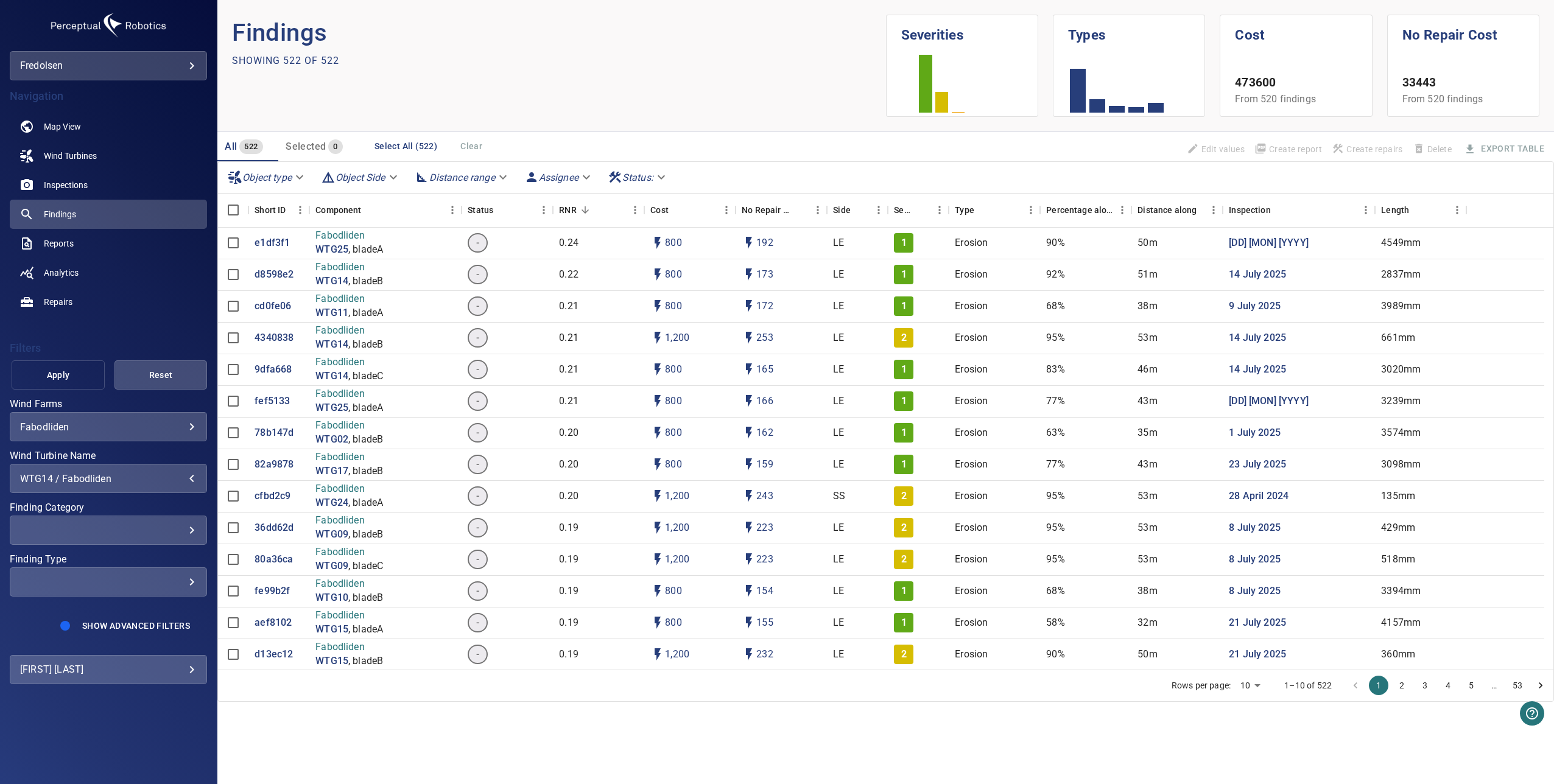 click on "Apply" at bounding box center [58, 375] 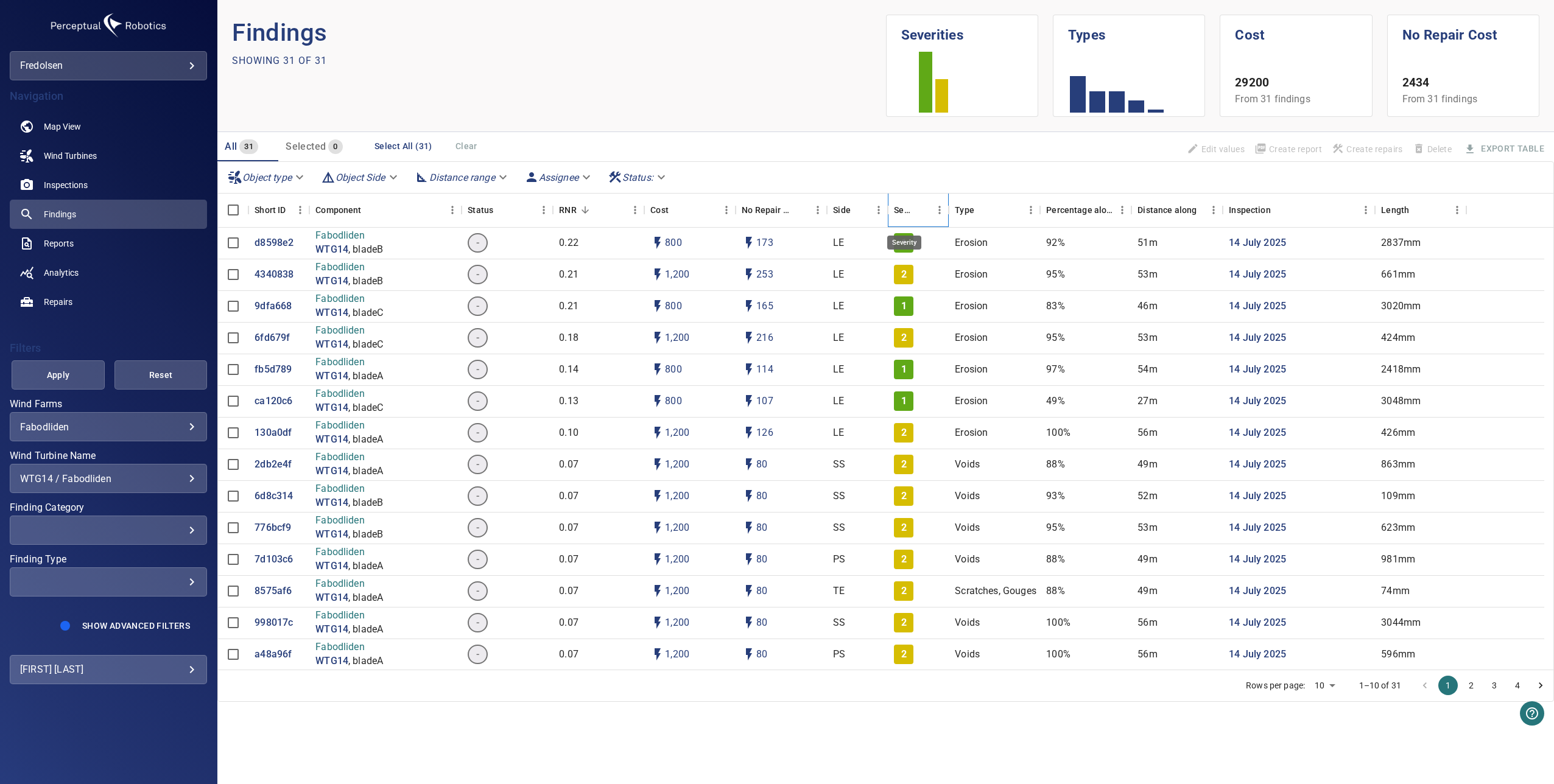 click on "Severity" at bounding box center [904, 210] 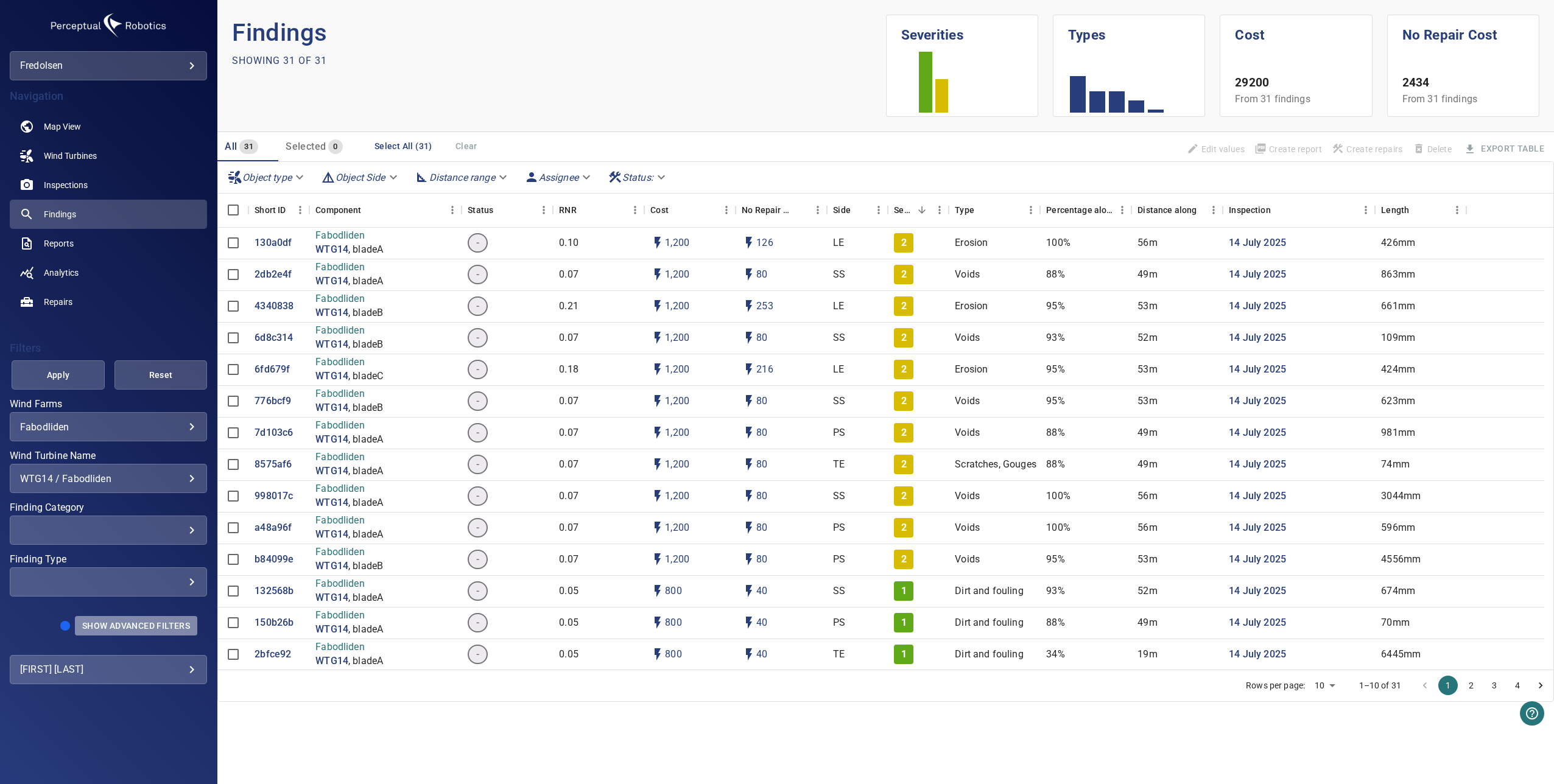 click on "Show Advanced Filters" at bounding box center (136, 626) 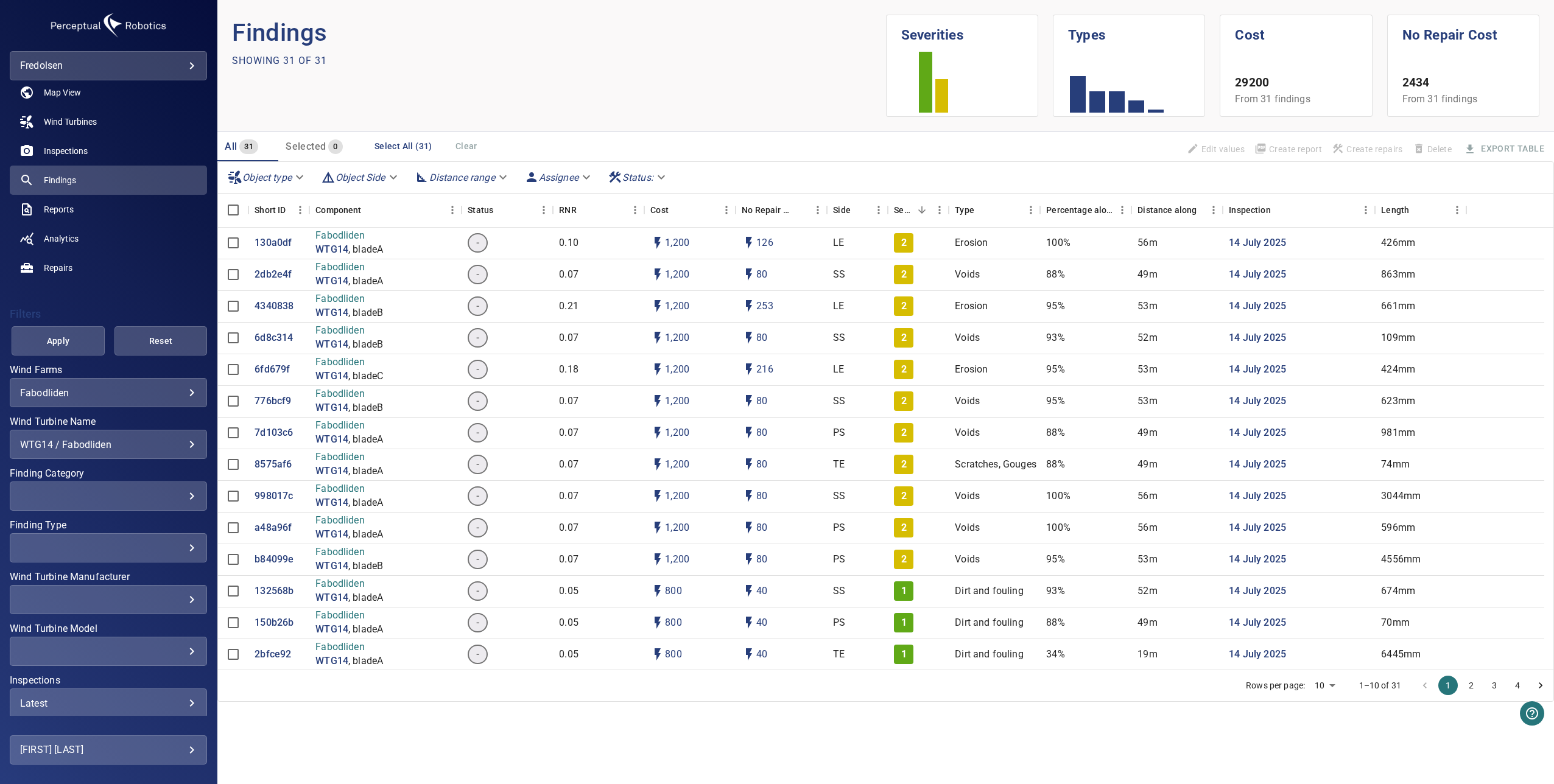 scroll, scrollTop: 85, scrollLeft: 0, axis: vertical 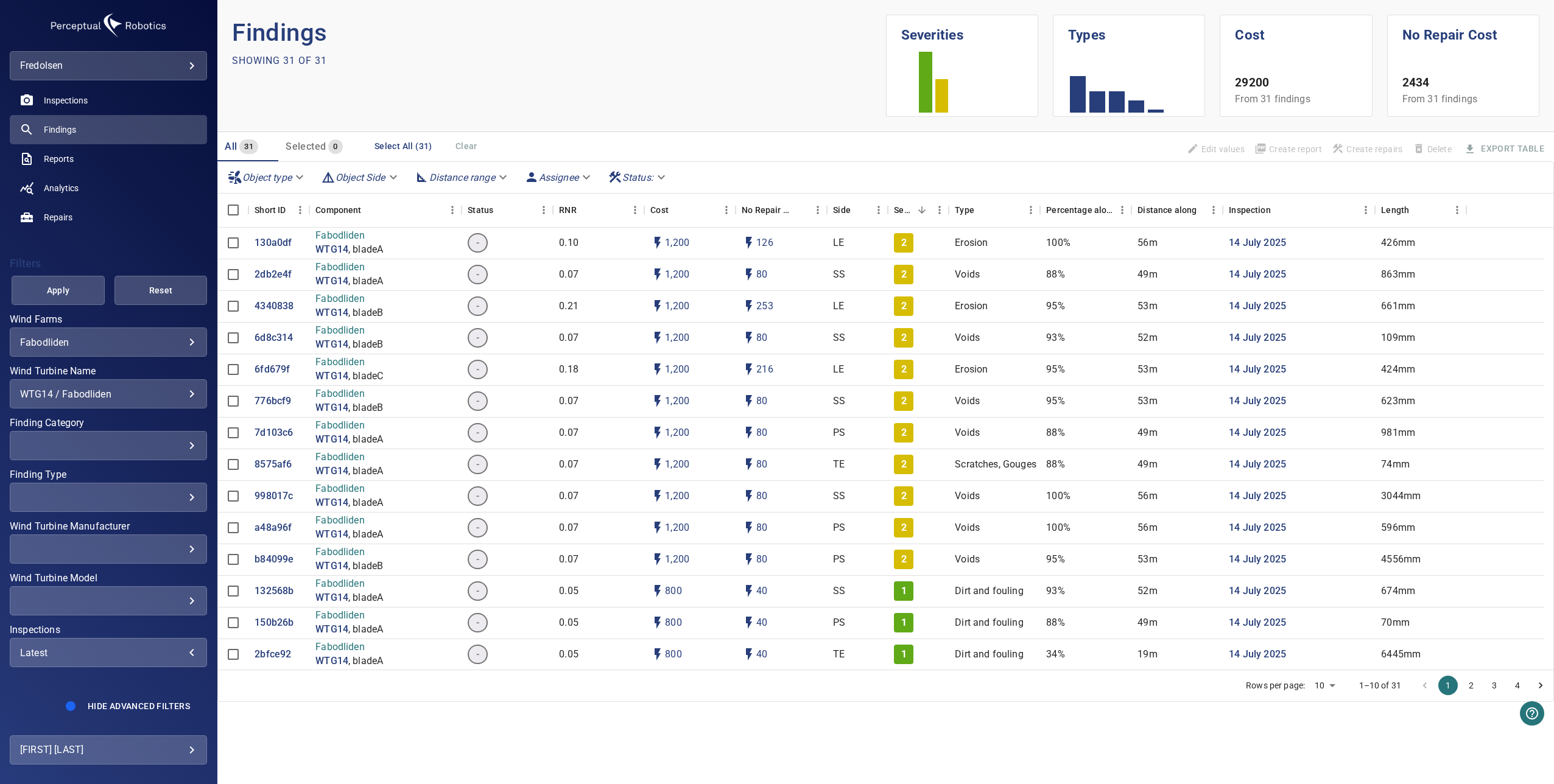 click on "Latest" at bounding box center (108, 653) 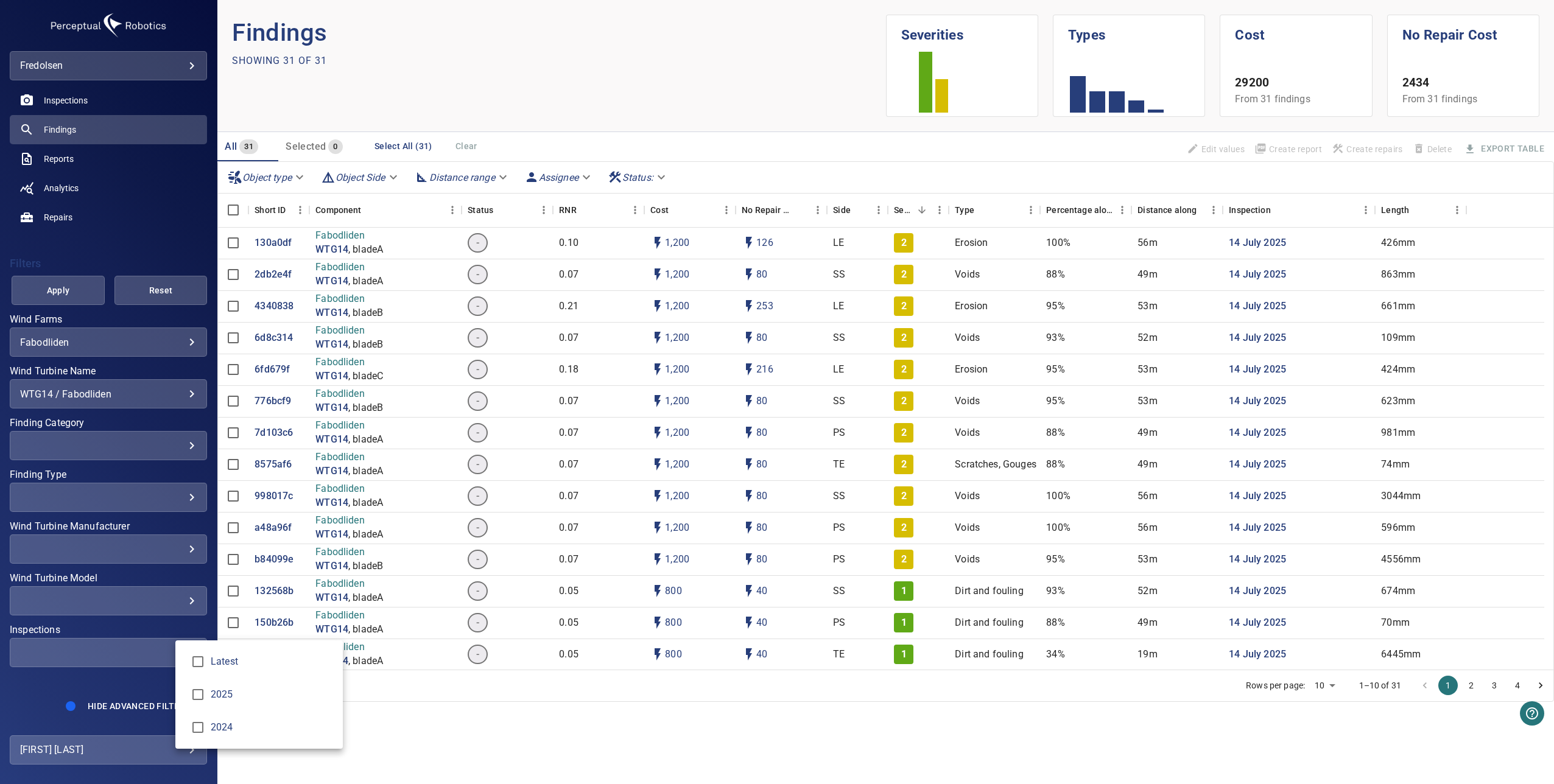 type on "****" 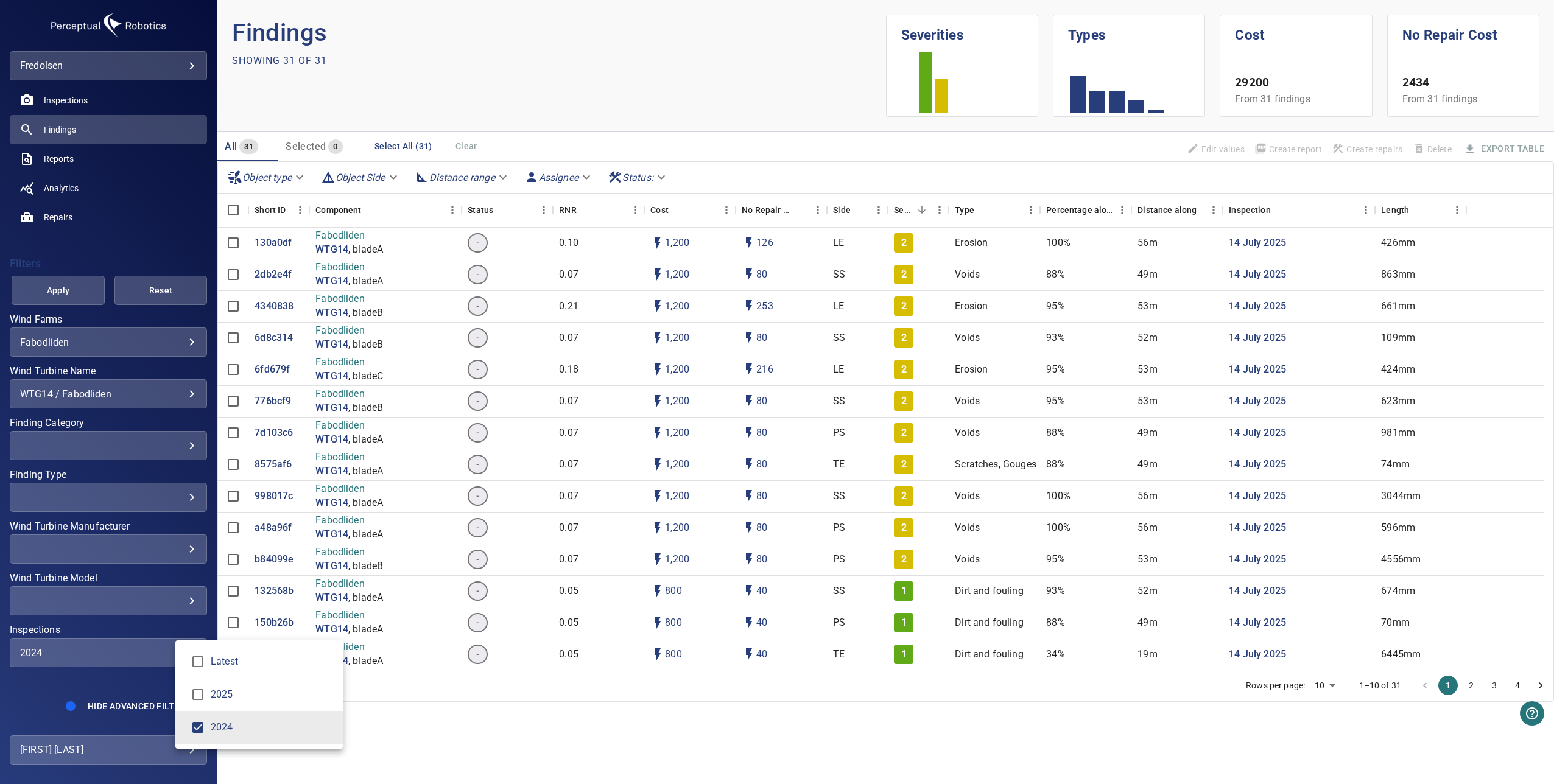 click at bounding box center [777, 392] 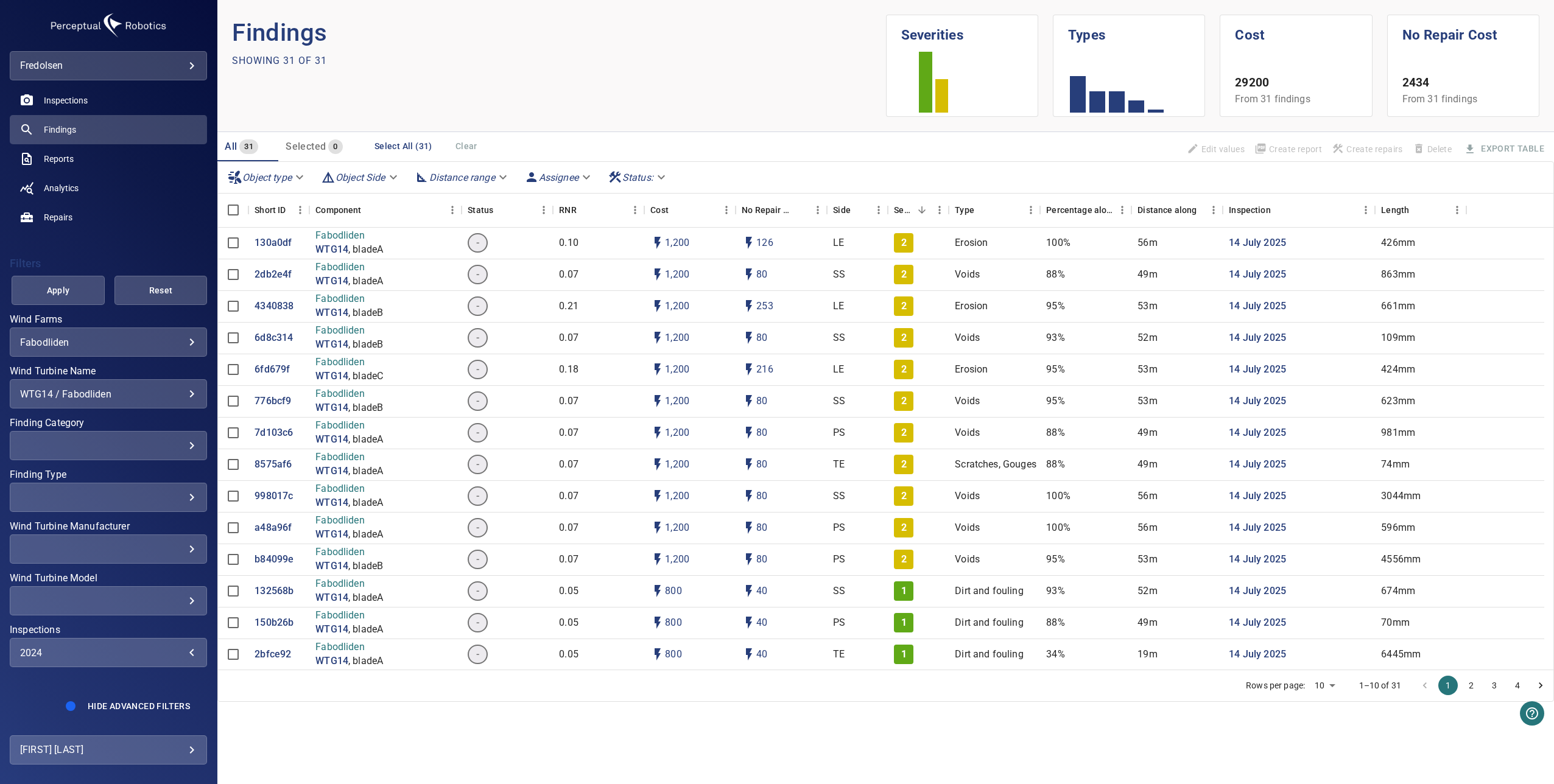 click on "Apply" at bounding box center (58, 290) 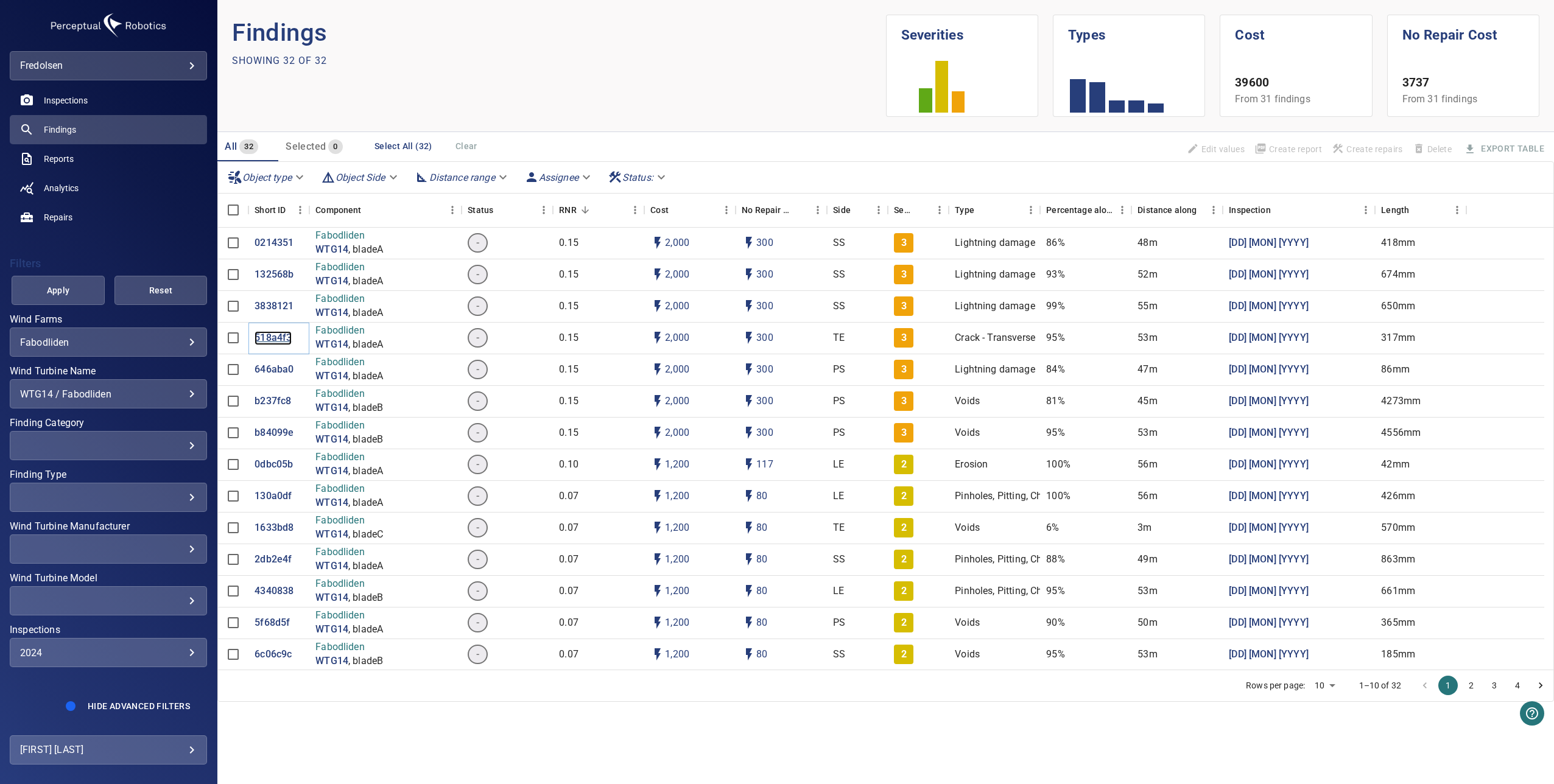 click on "518a4f3" at bounding box center [273, 338] 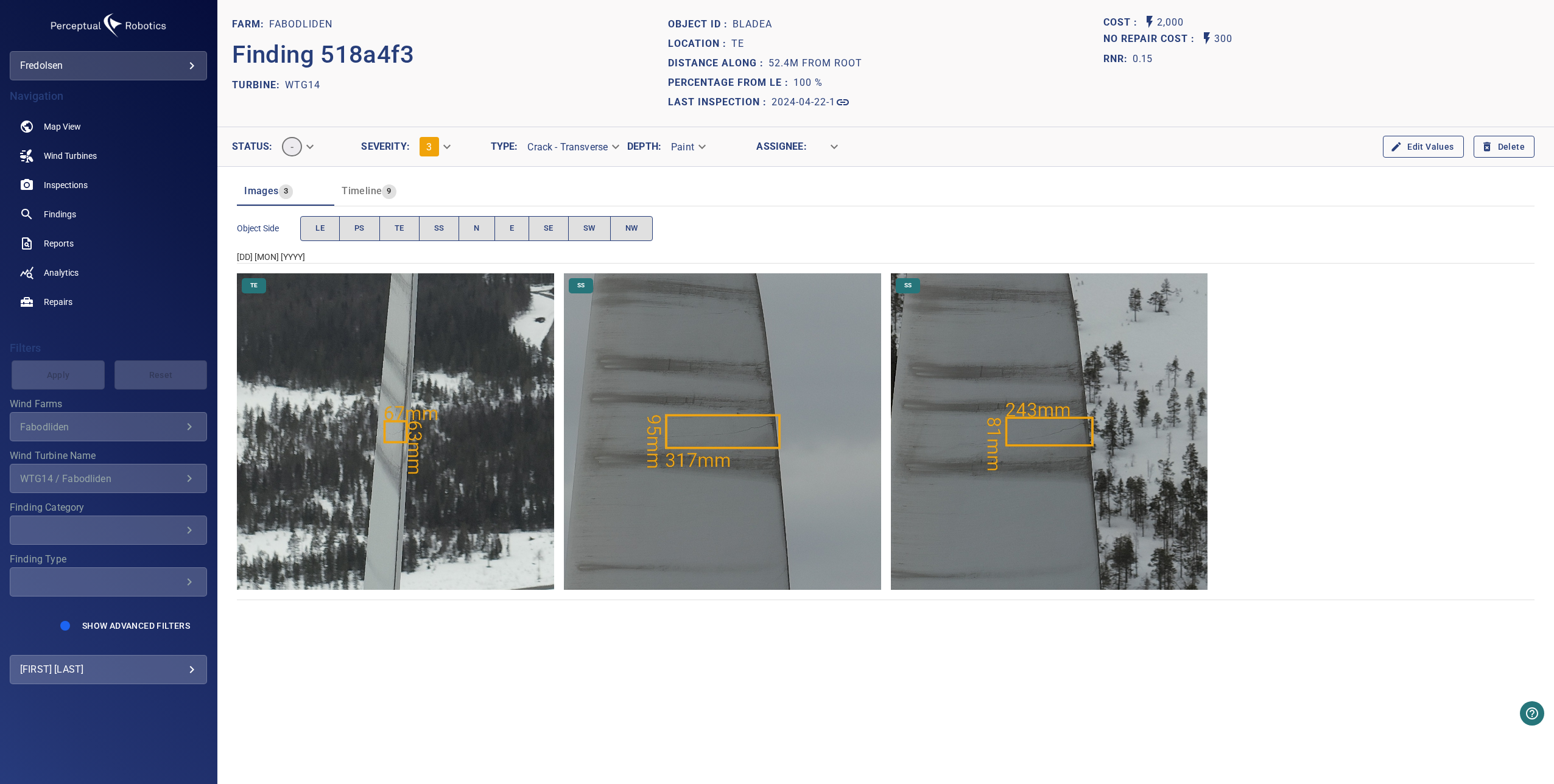 click at bounding box center [722, 432] 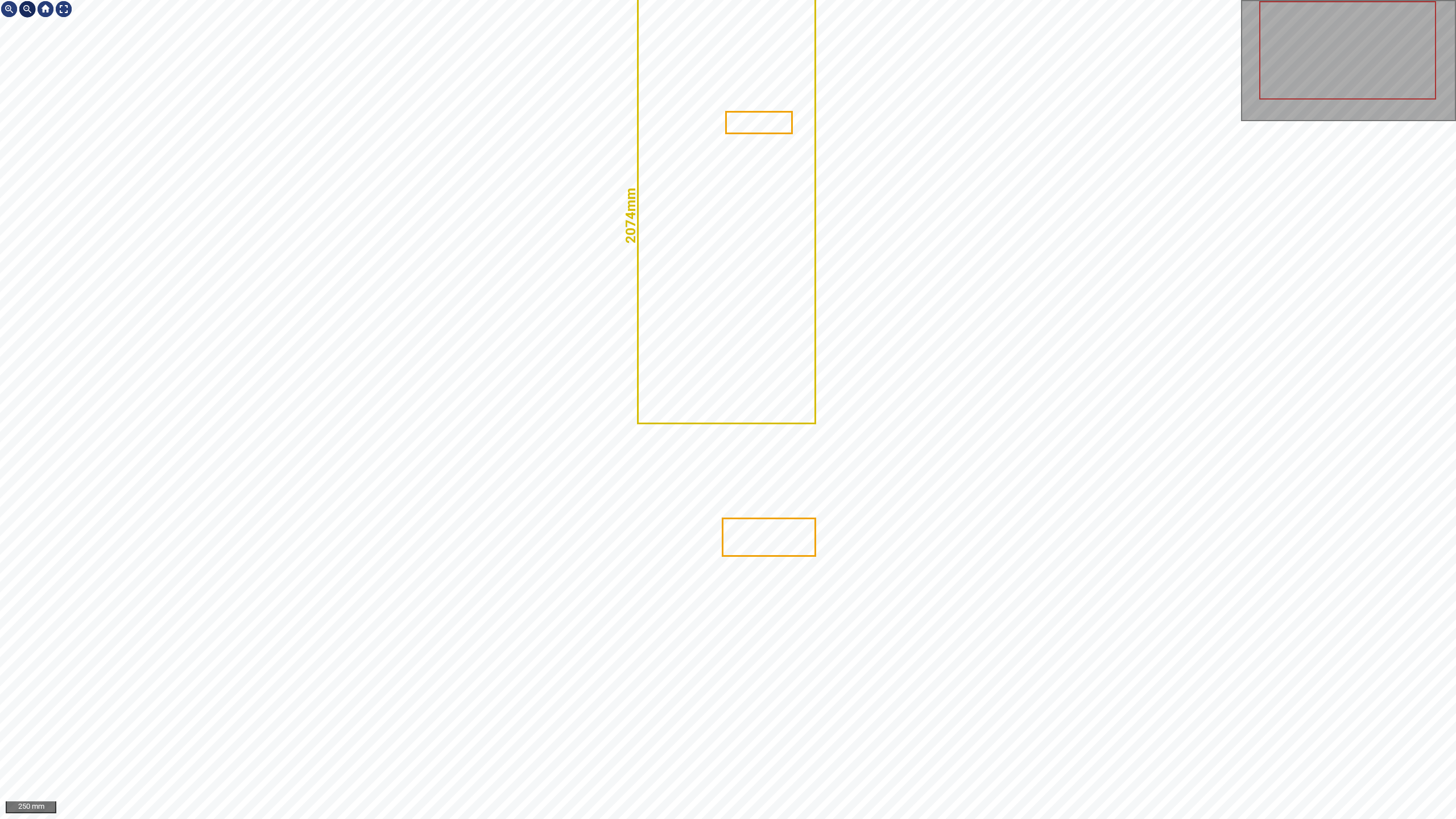 click at bounding box center (27, 9) 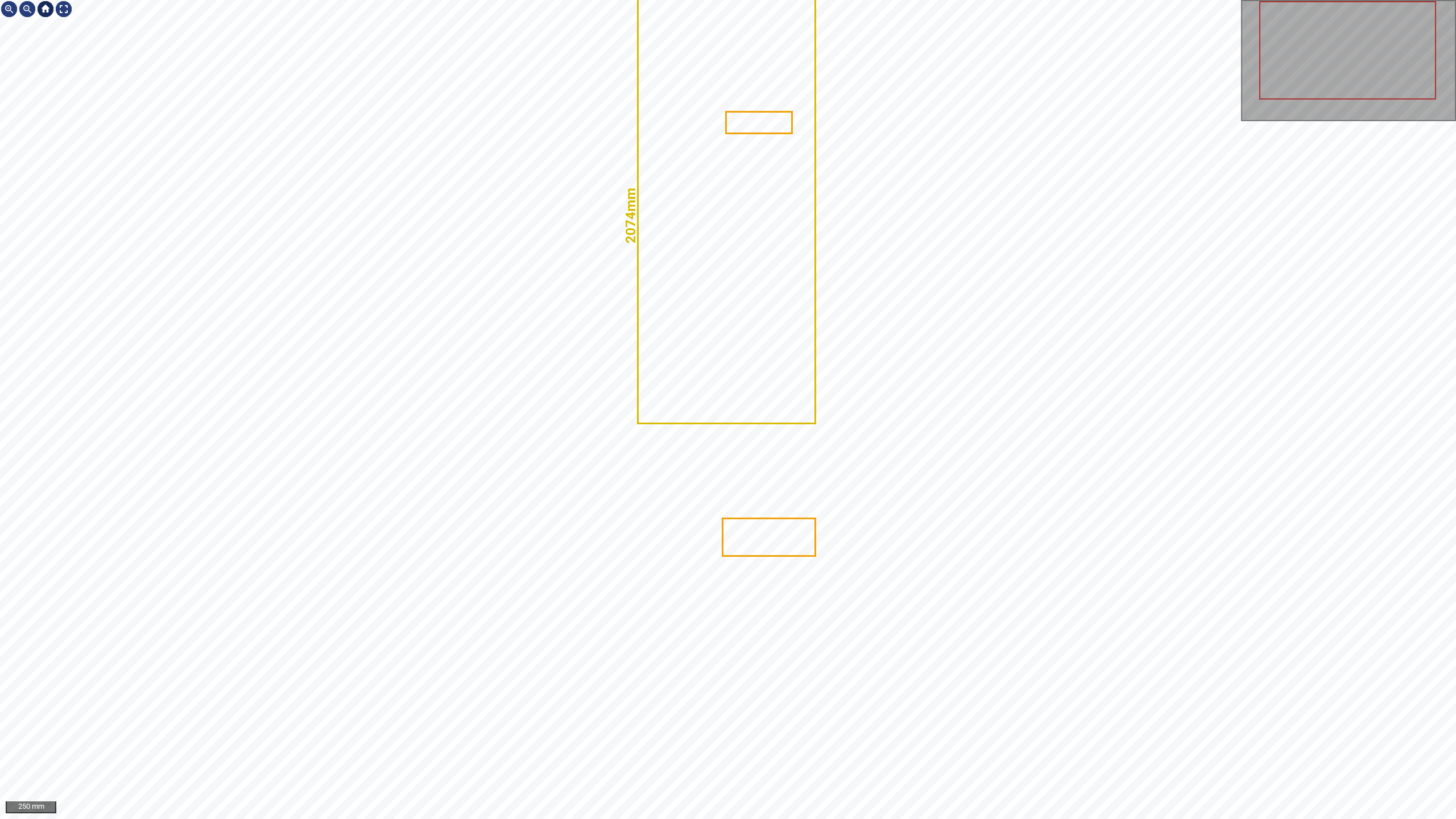 click at bounding box center [46, 9] 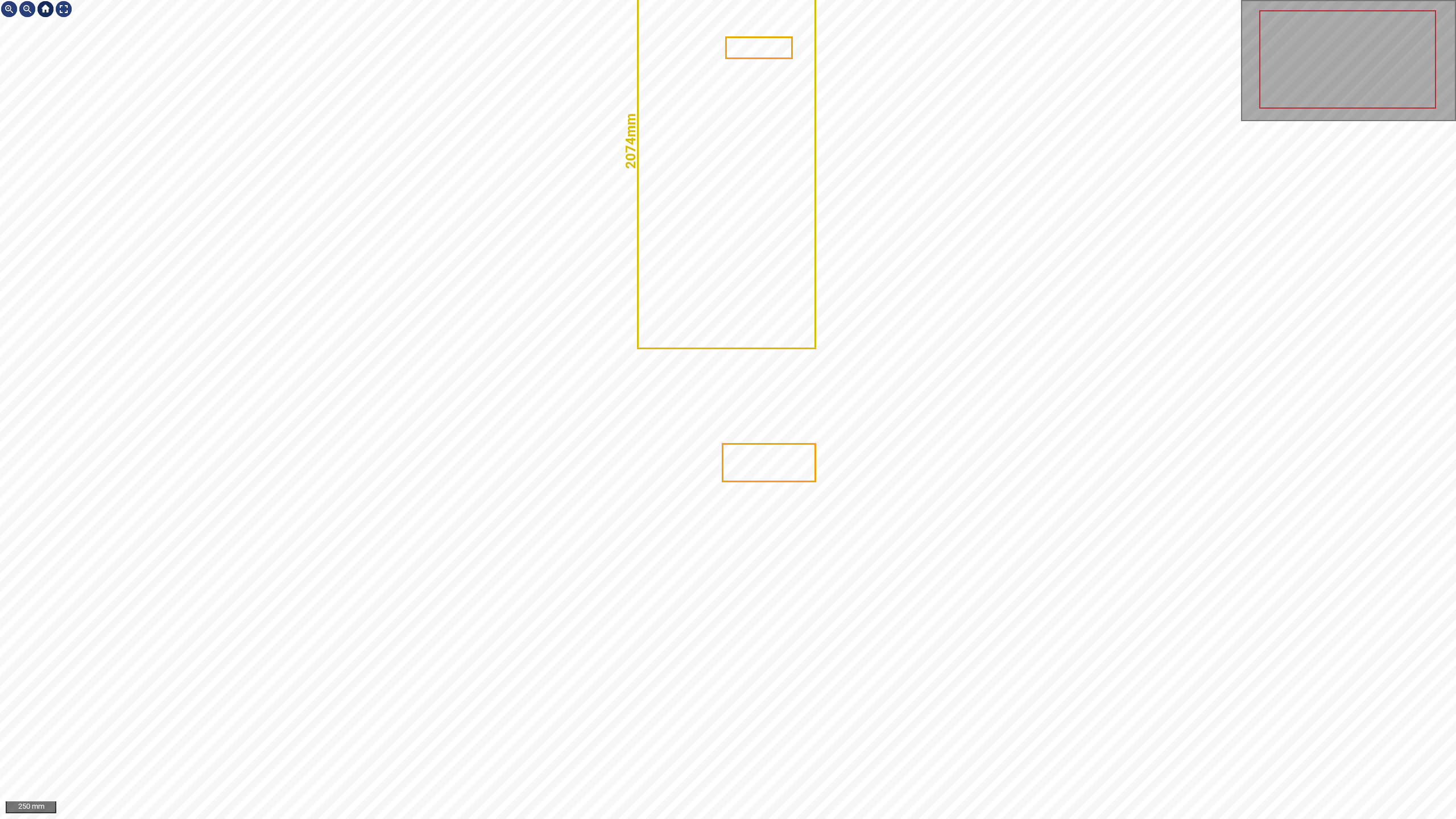 click at bounding box center [46, 9] 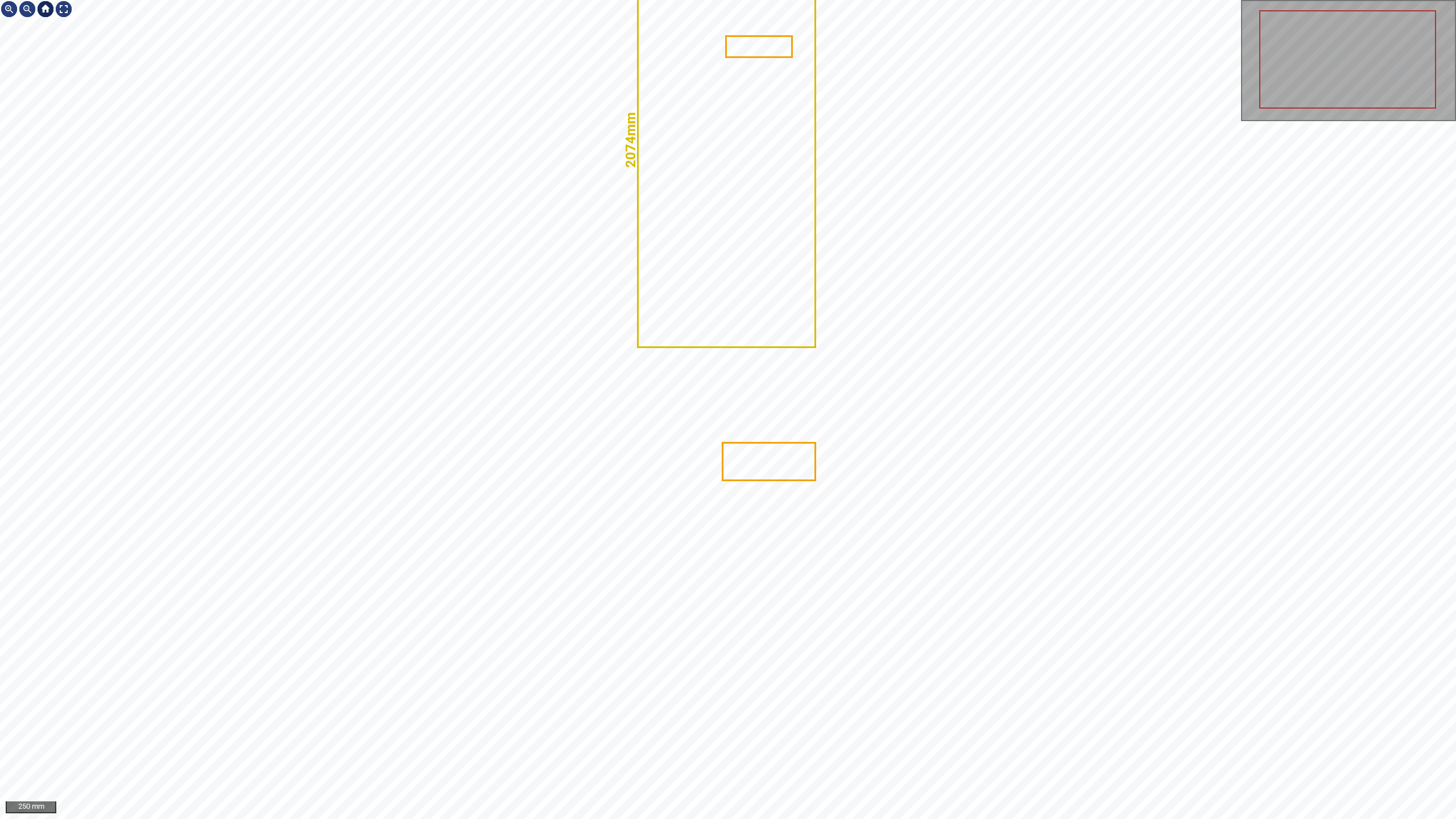 click at bounding box center (46, 9) 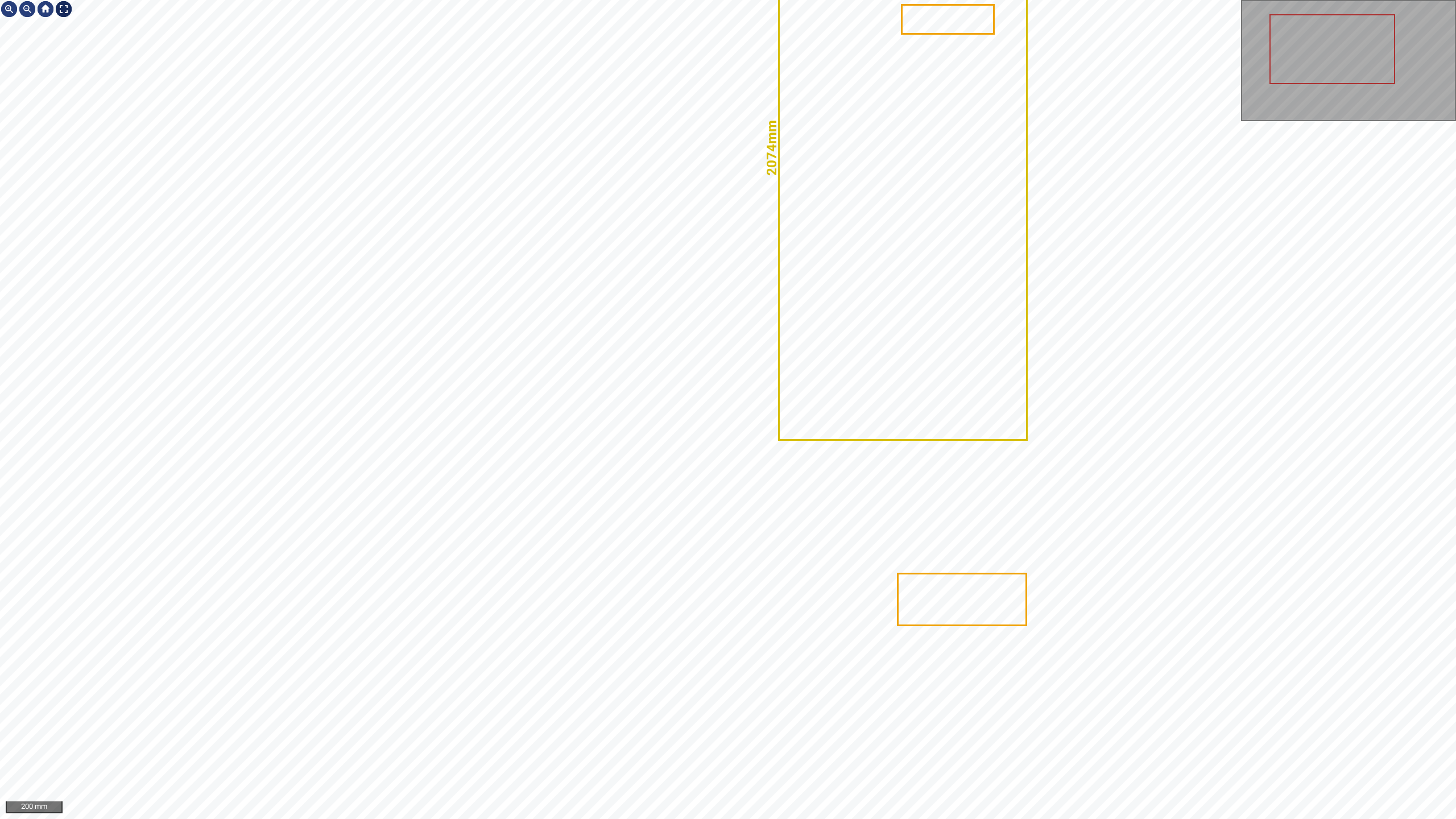 click at bounding box center (64, 9) 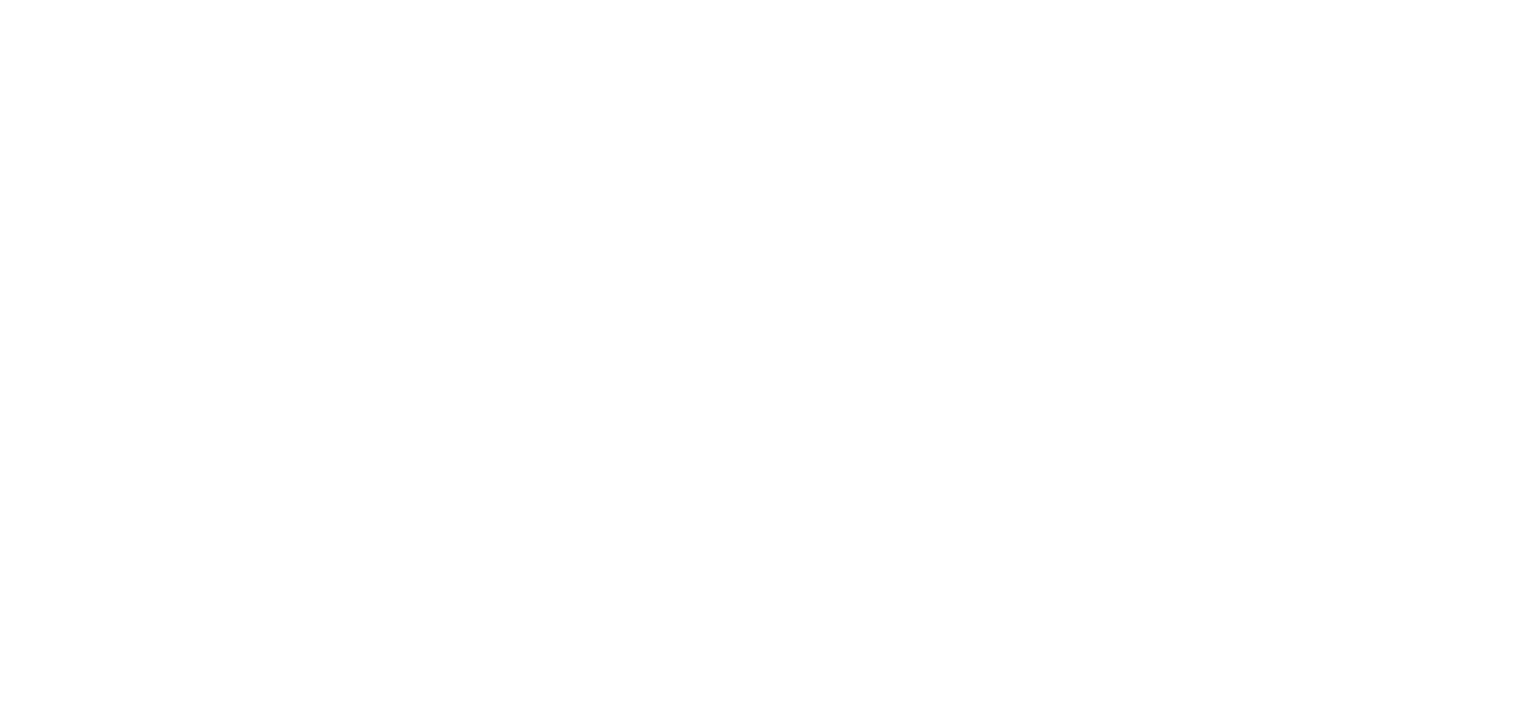 scroll, scrollTop: 0, scrollLeft: 0, axis: both 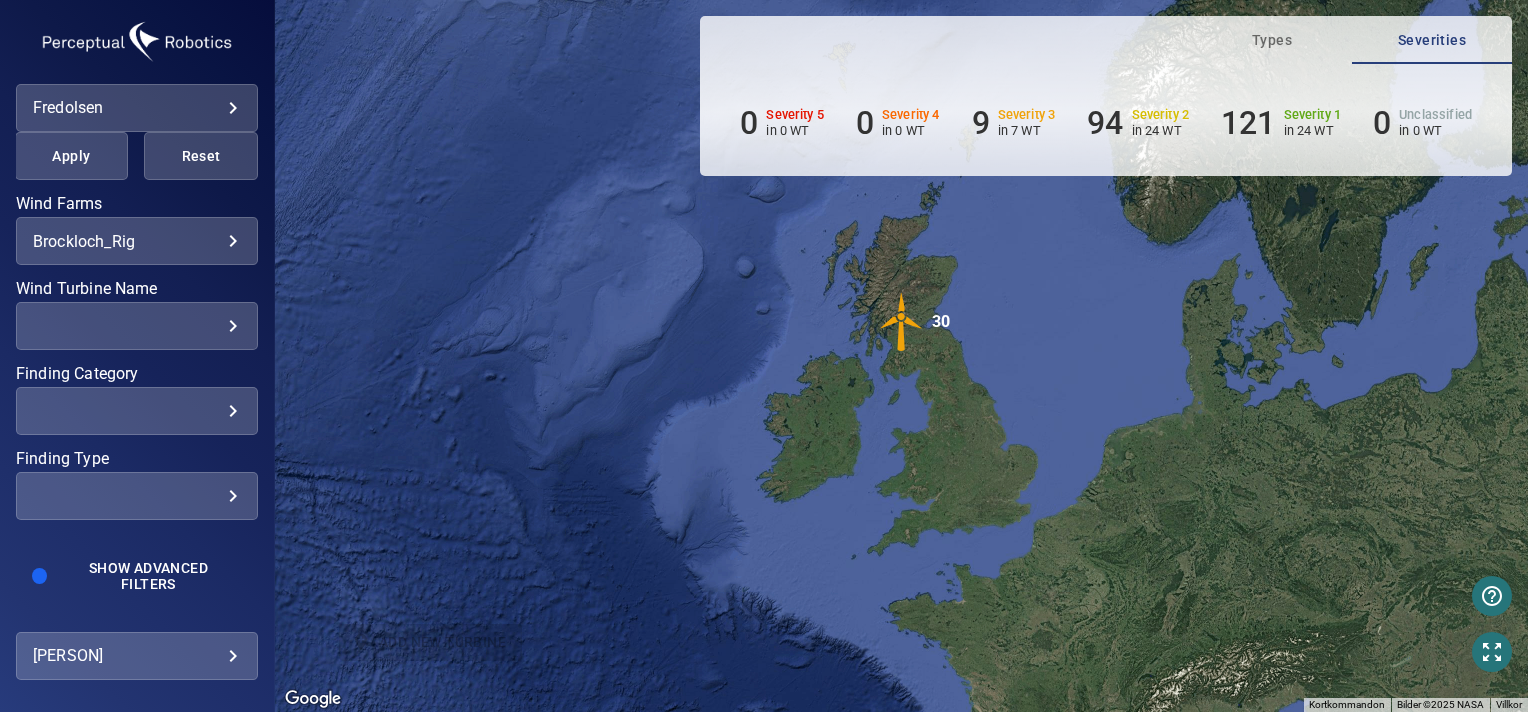 click on "**********" at bounding box center [137, 241] 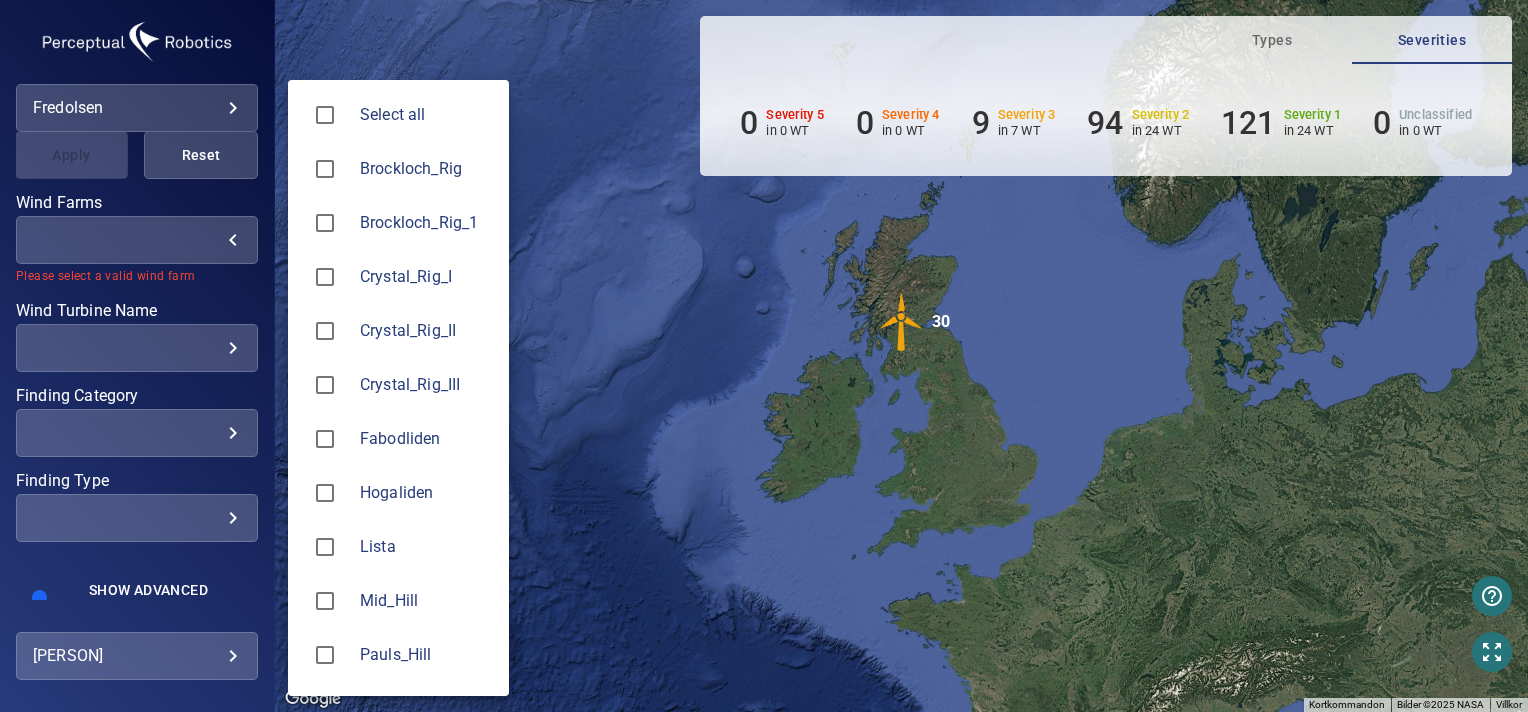 type on "*********" 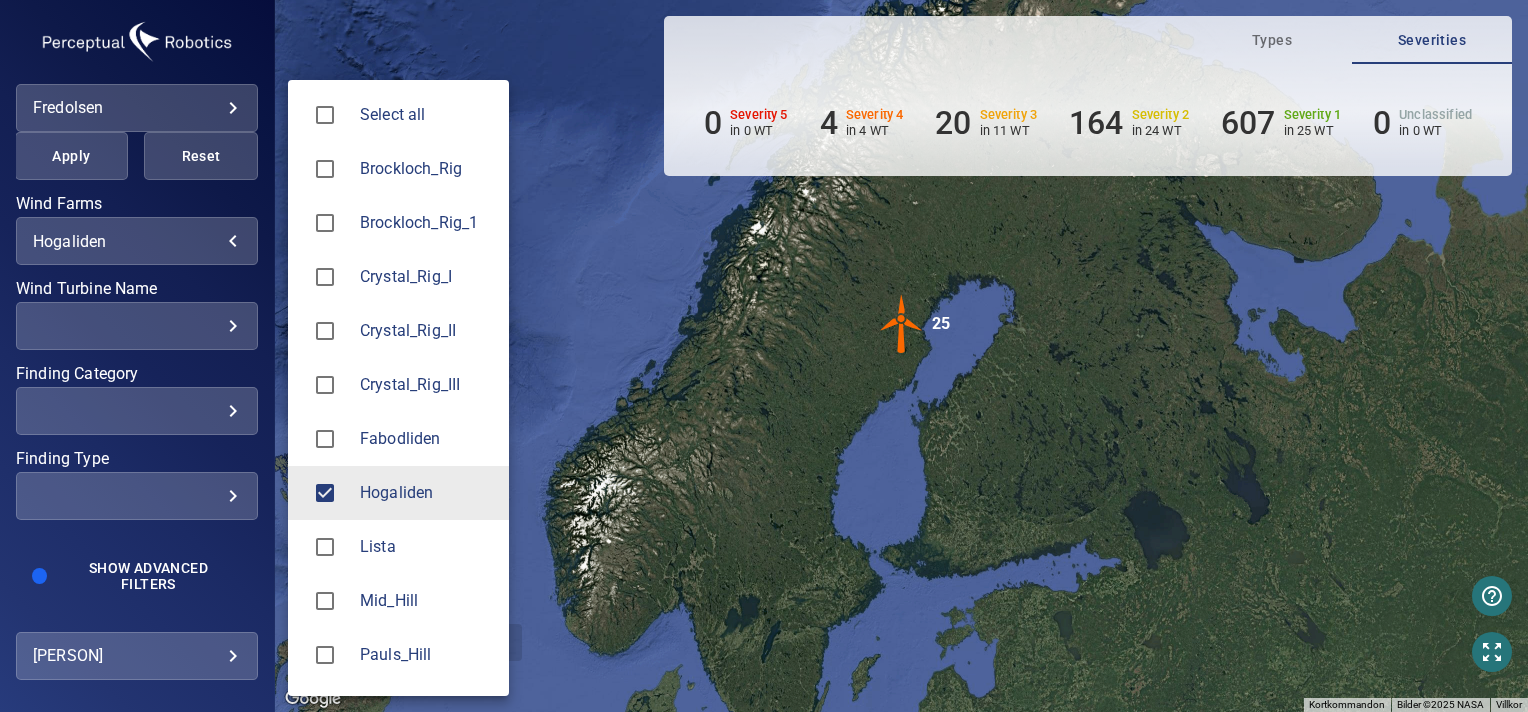 click at bounding box center (764, 356) 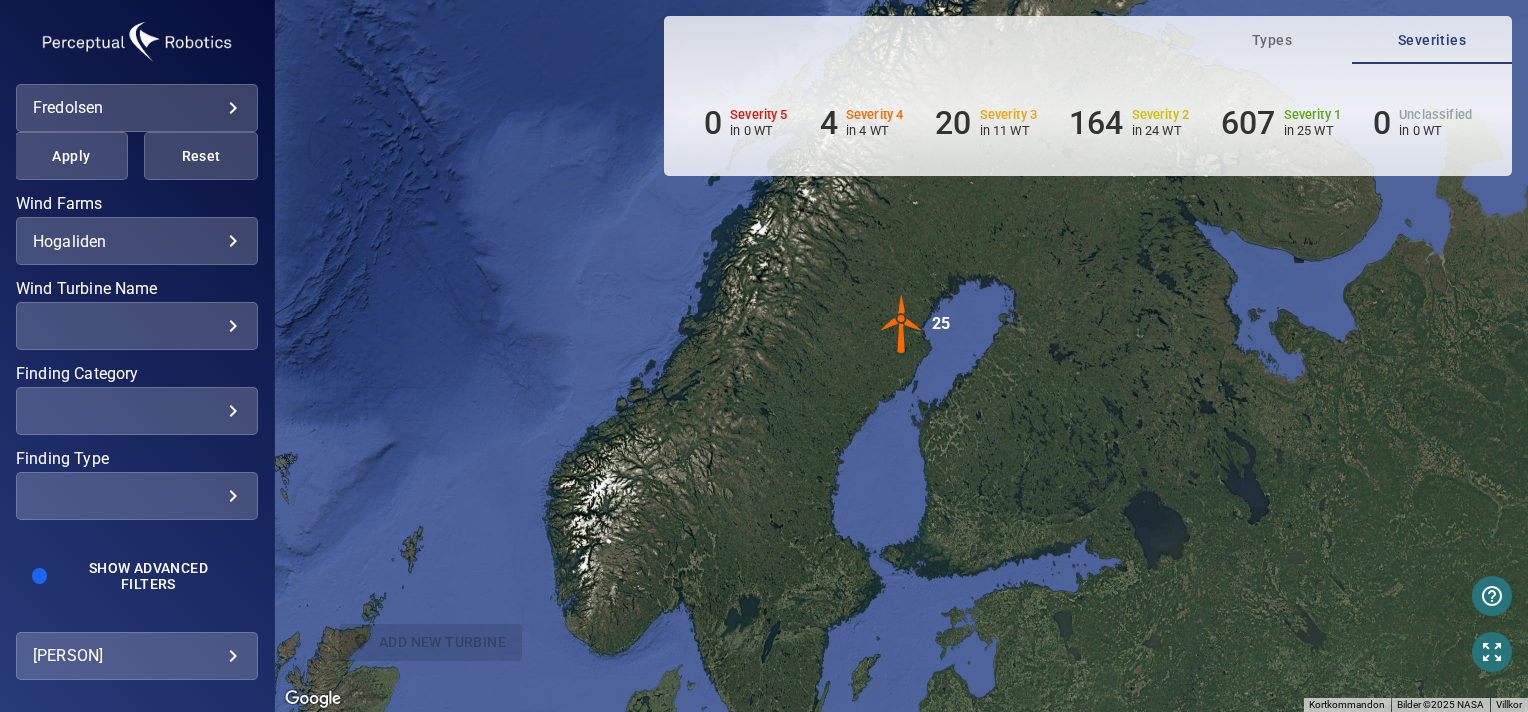 click on "​" at bounding box center (137, 326) 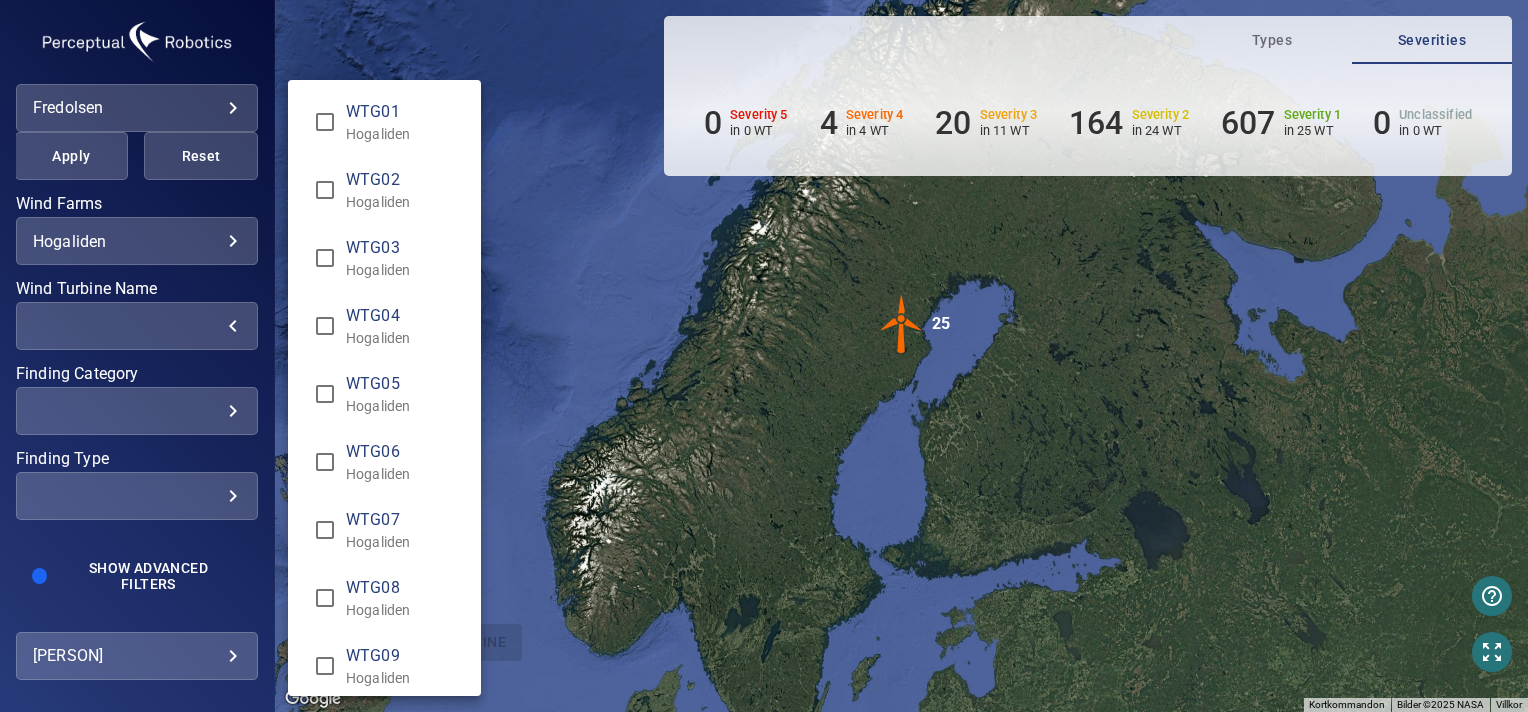 type on "**********" 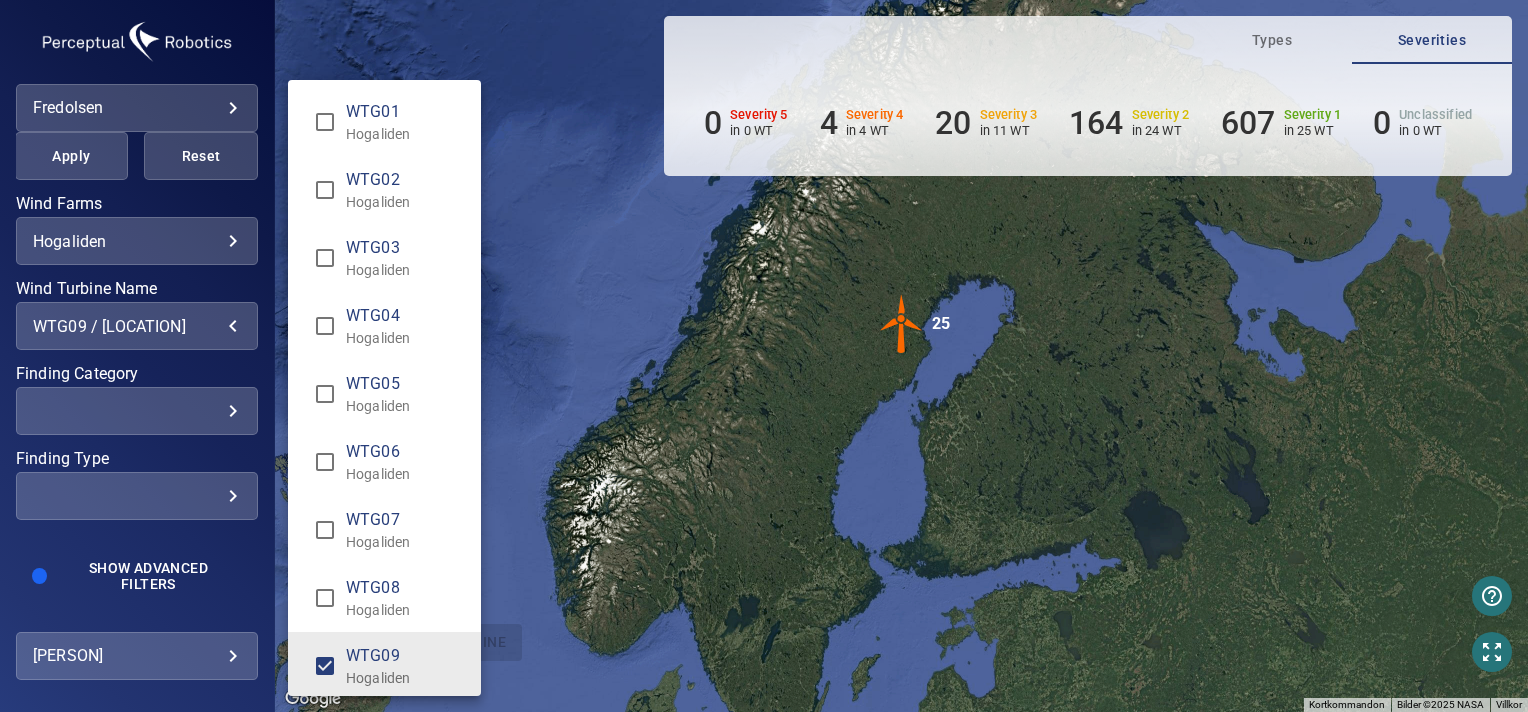 scroll, scrollTop: 4, scrollLeft: 0, axis: vertical 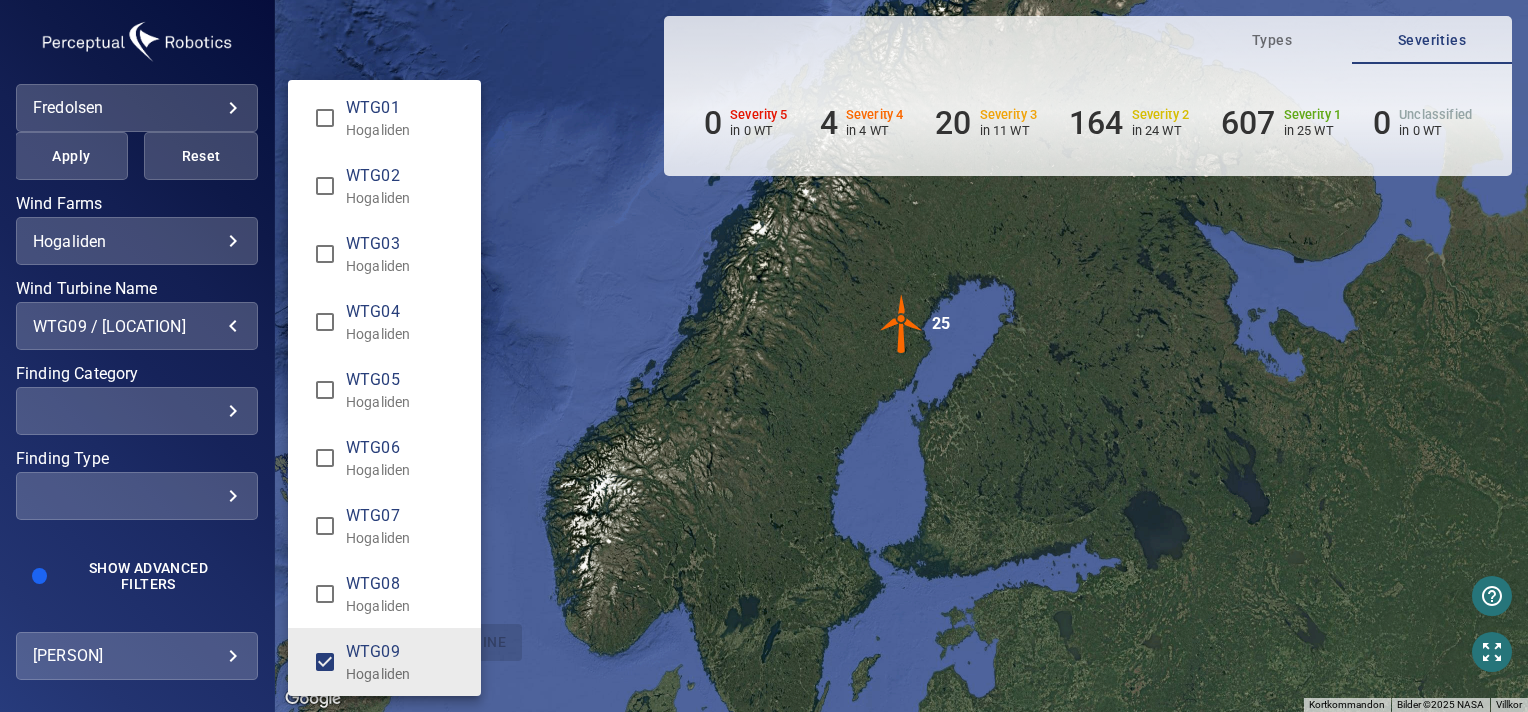 click at bounding box center (764, 356) 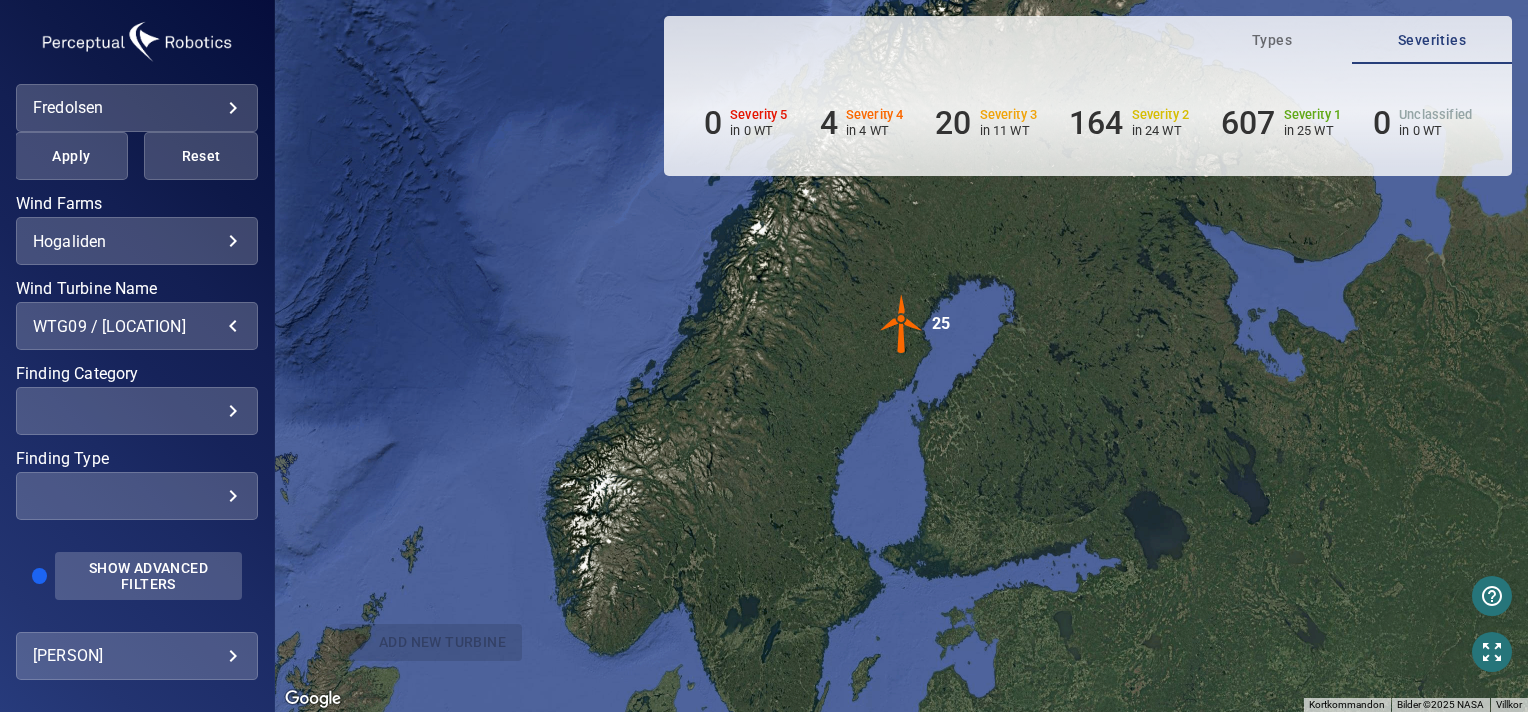 click on "Show Advanced Filters" at bounding box center (148, 576) 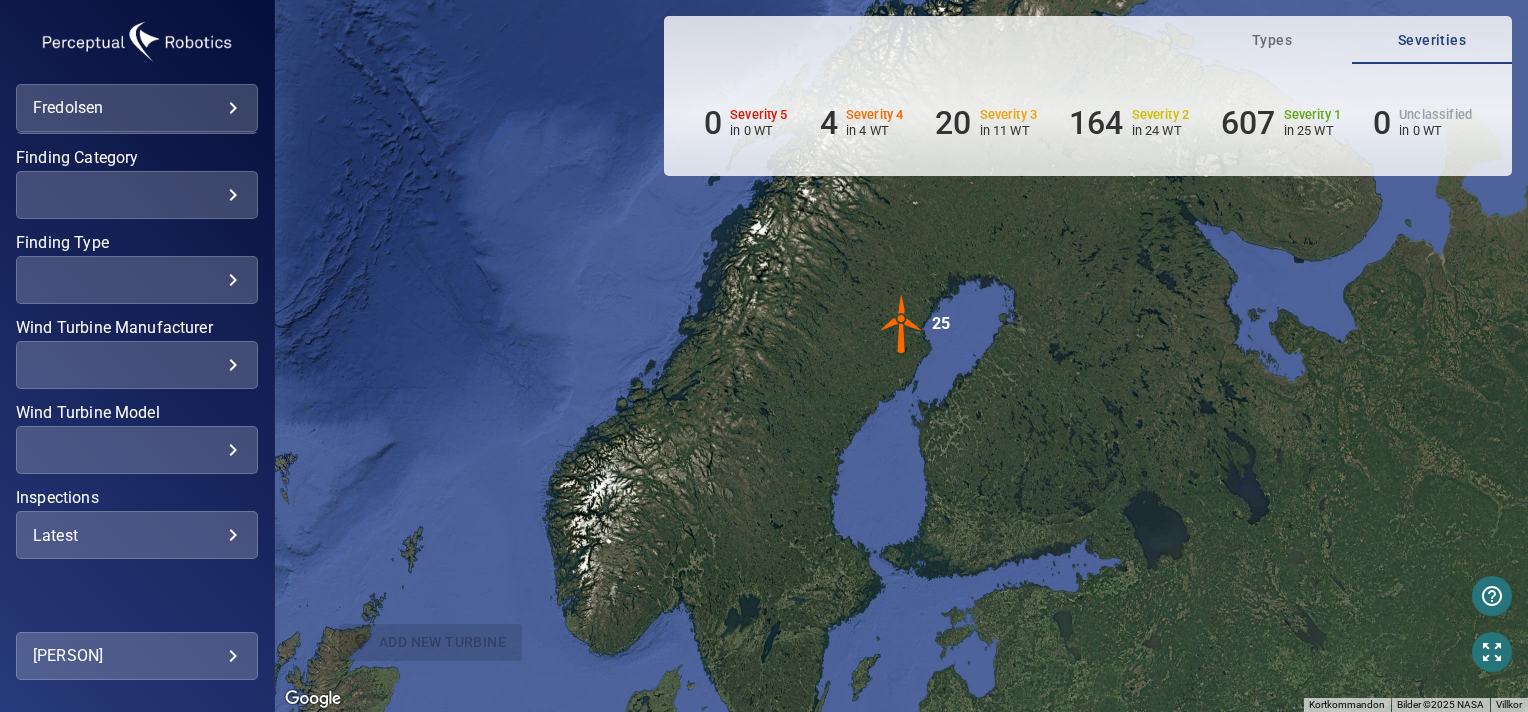 scroll, scrollTop: 732, scrollLeft: 0, axis: vertical 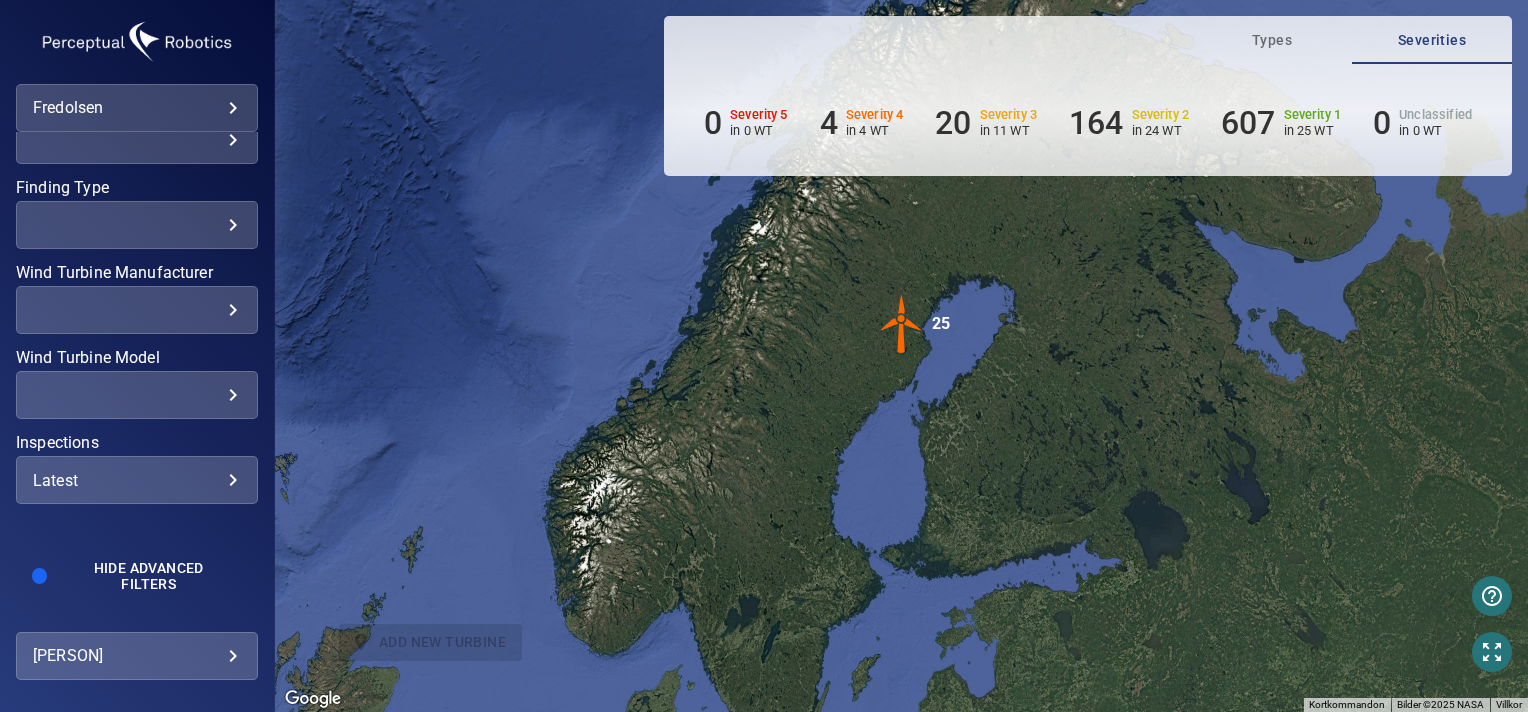 click on "Latest" at bounding box center [137, 480] 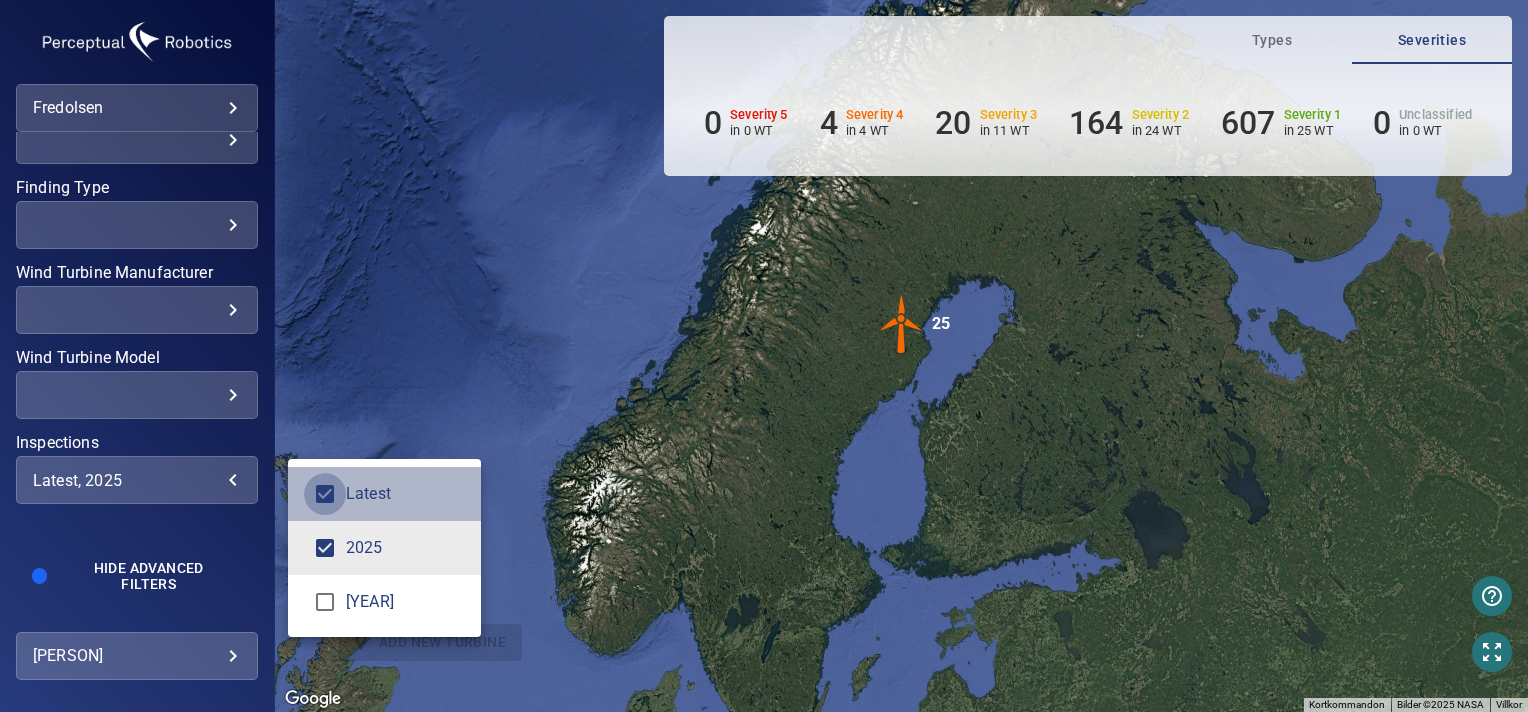 type on "****" 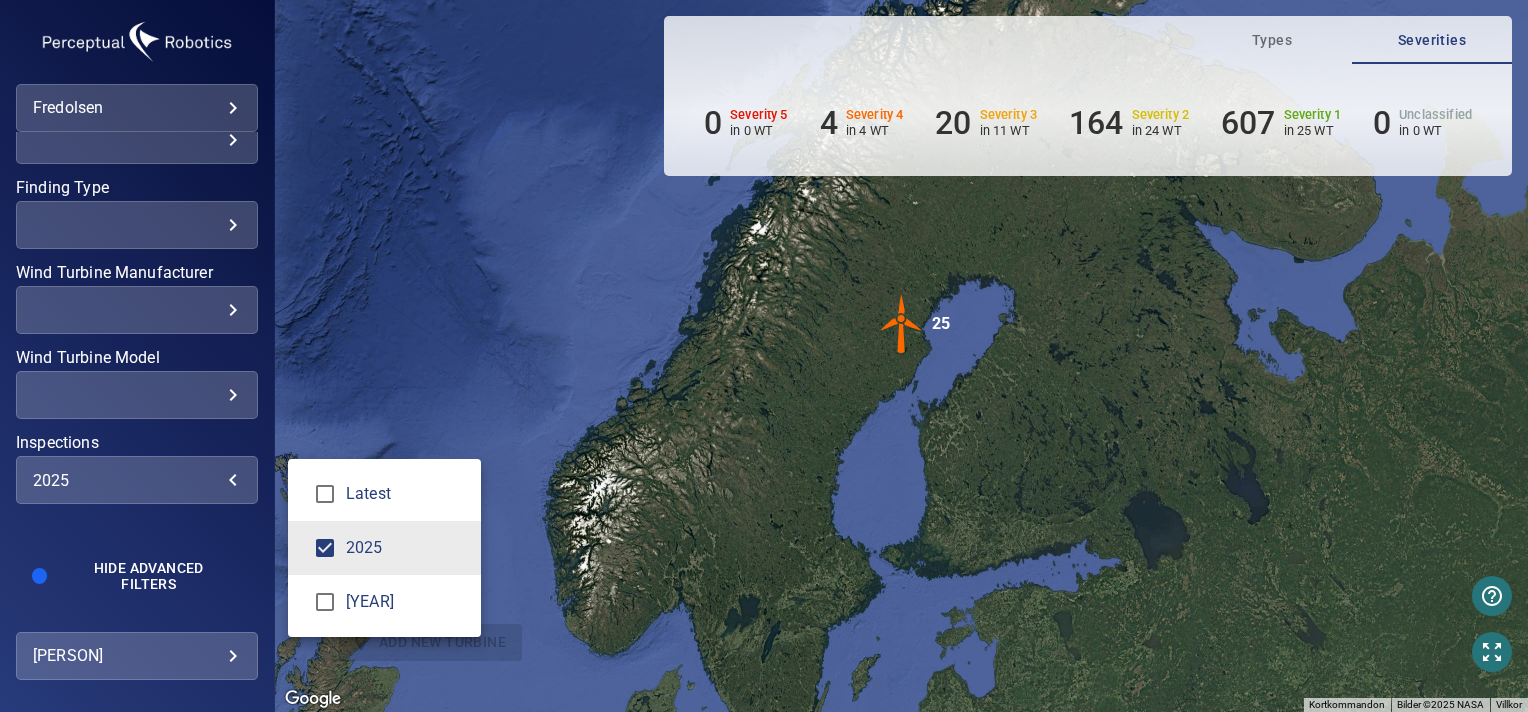 click at bounding box center (764, 356) 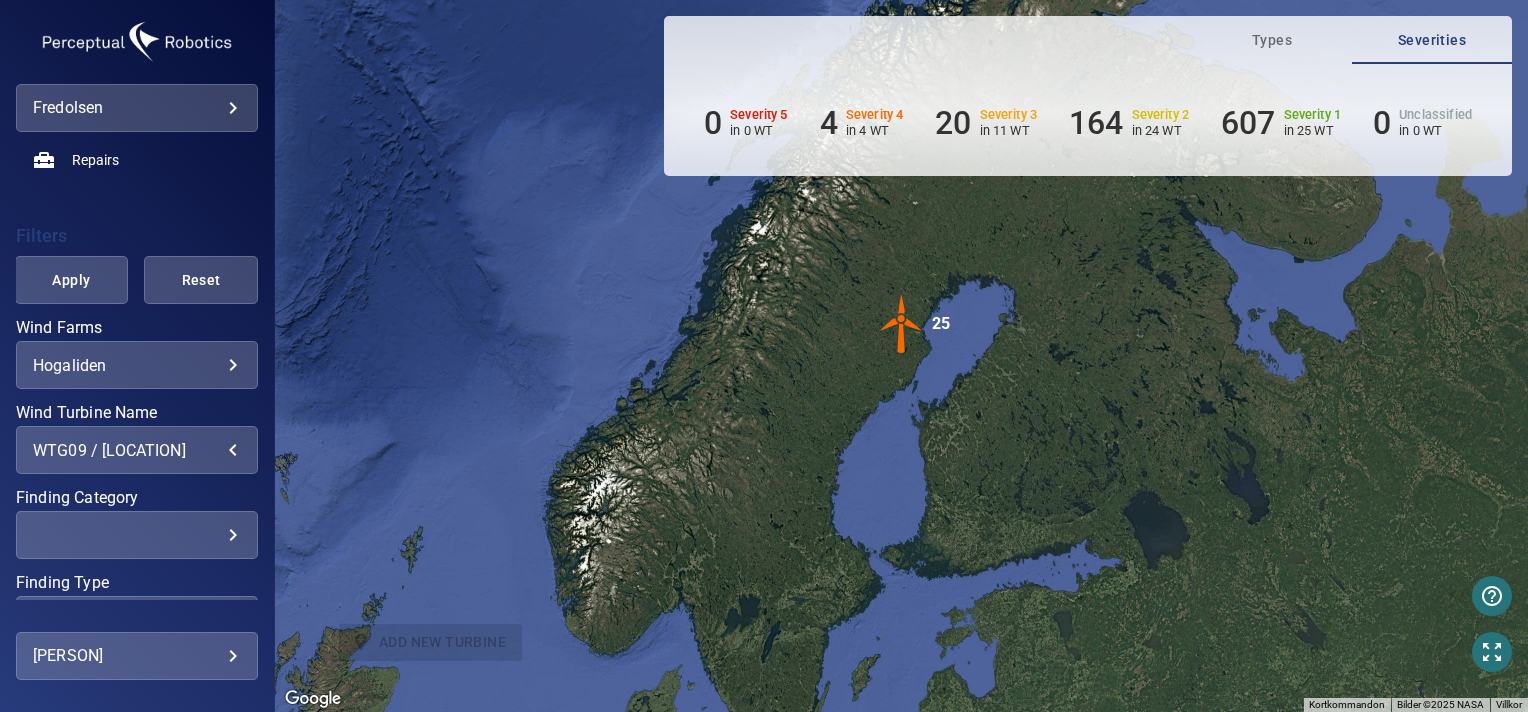 scroll, scrollTop: 252, scrollLeft: 0, axis: vertical 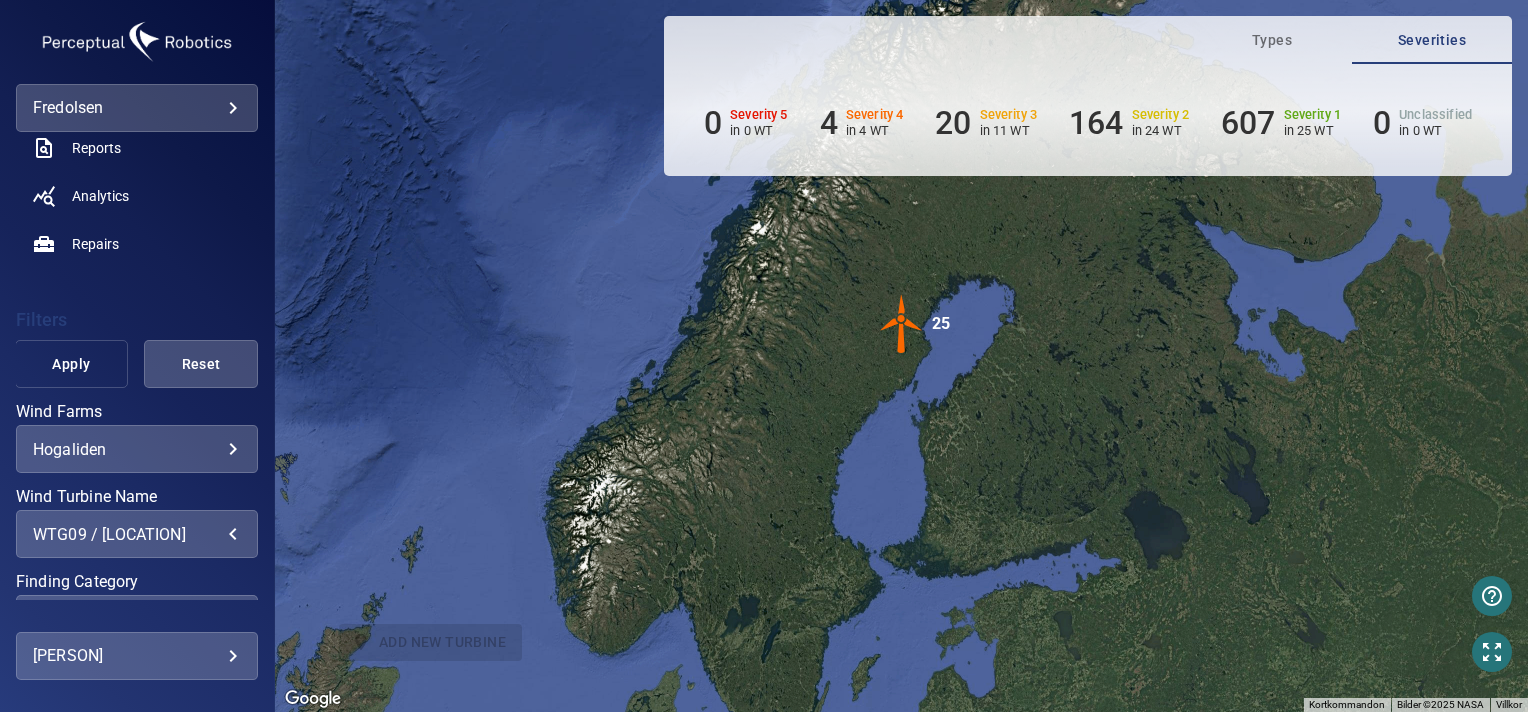 click on "Apply" at bounding box center [72, 364] 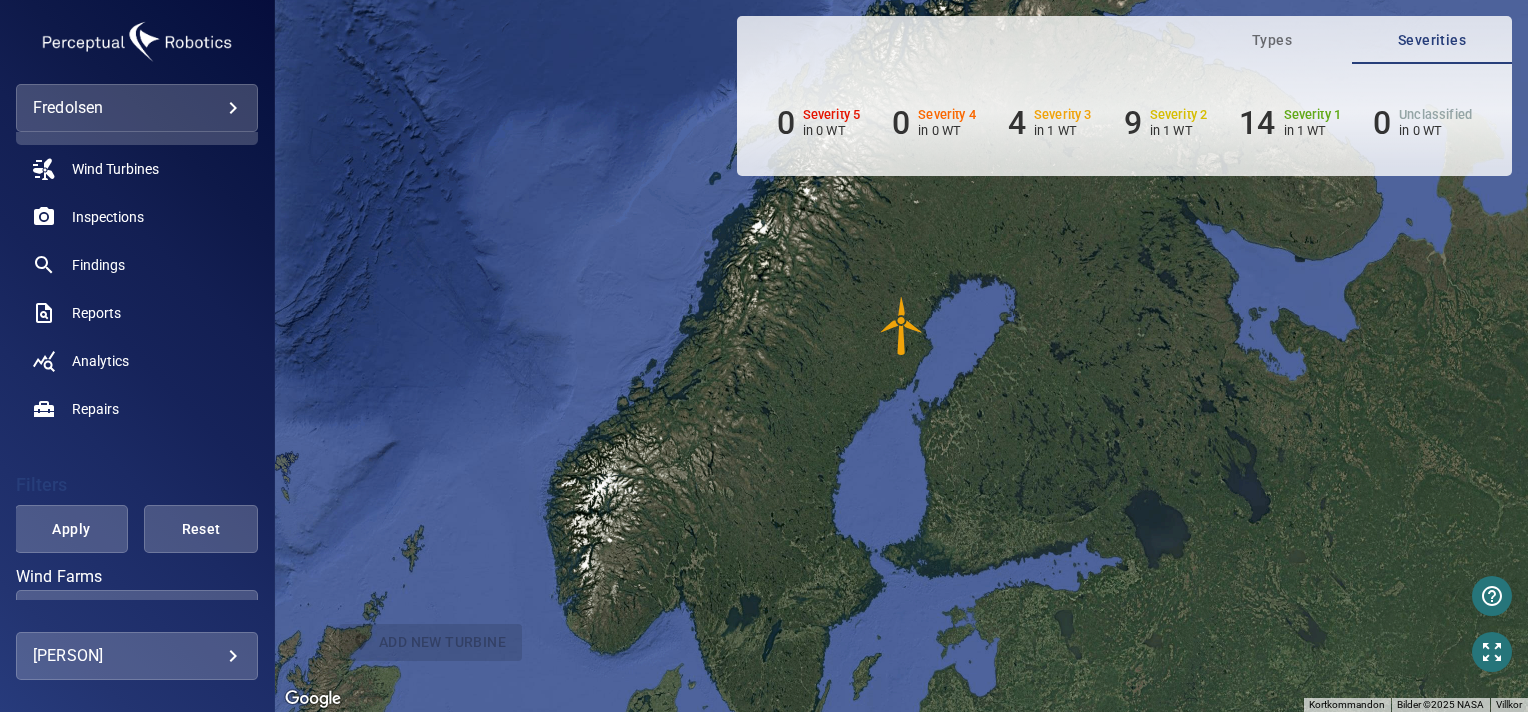 scroll, scrollTop: 72, scrollLeft: 0, axis: vertical 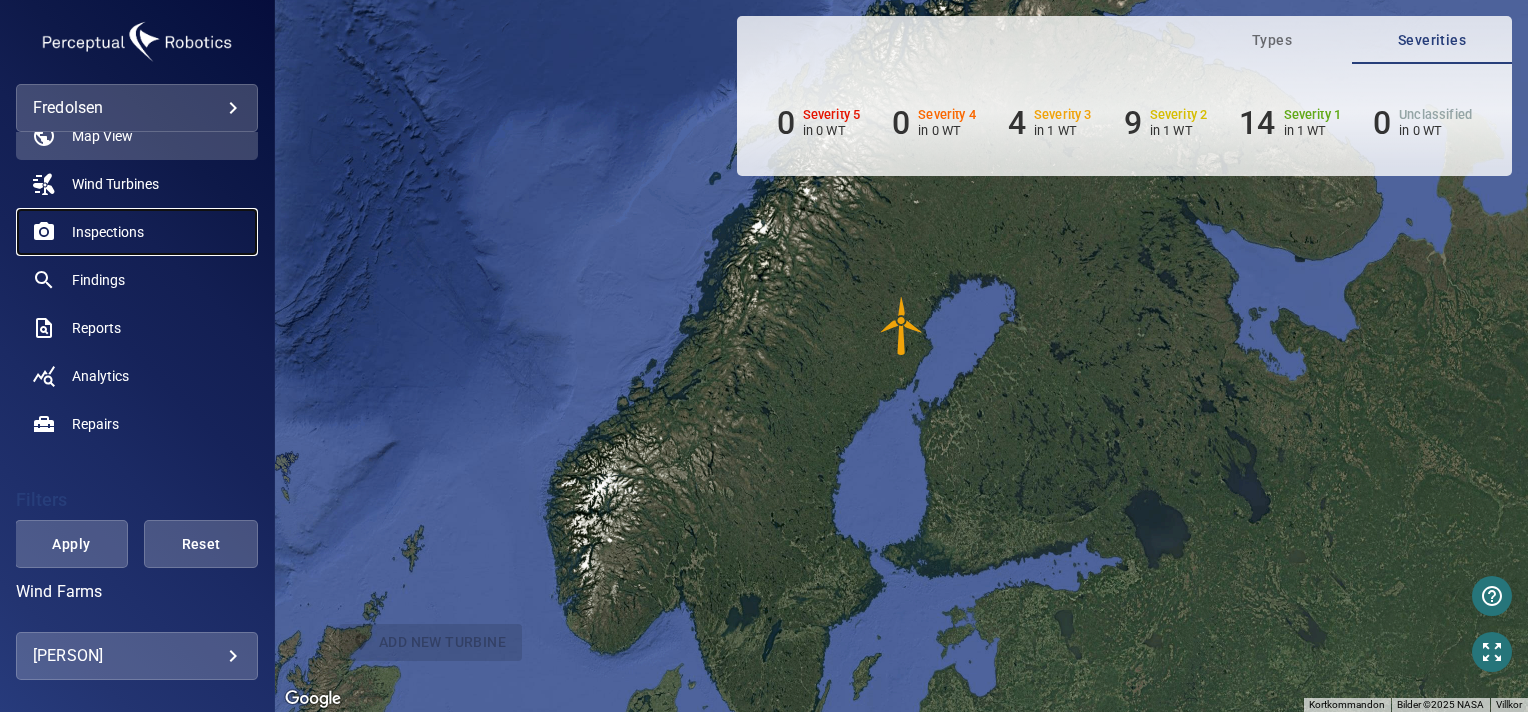 click on "Inspections" at bounding box center (108, 232) 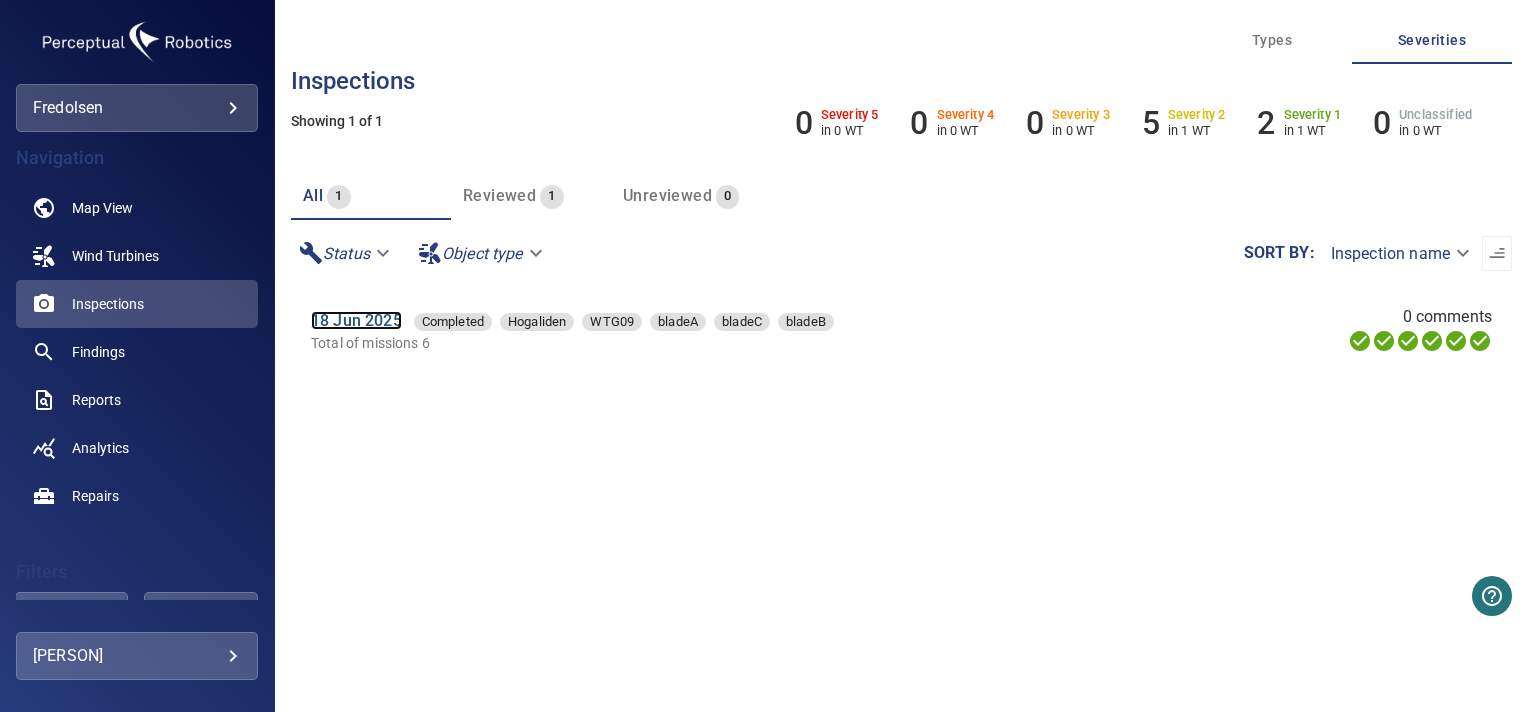 click on "18 Jun 2025" at bounding box center (356, 320) 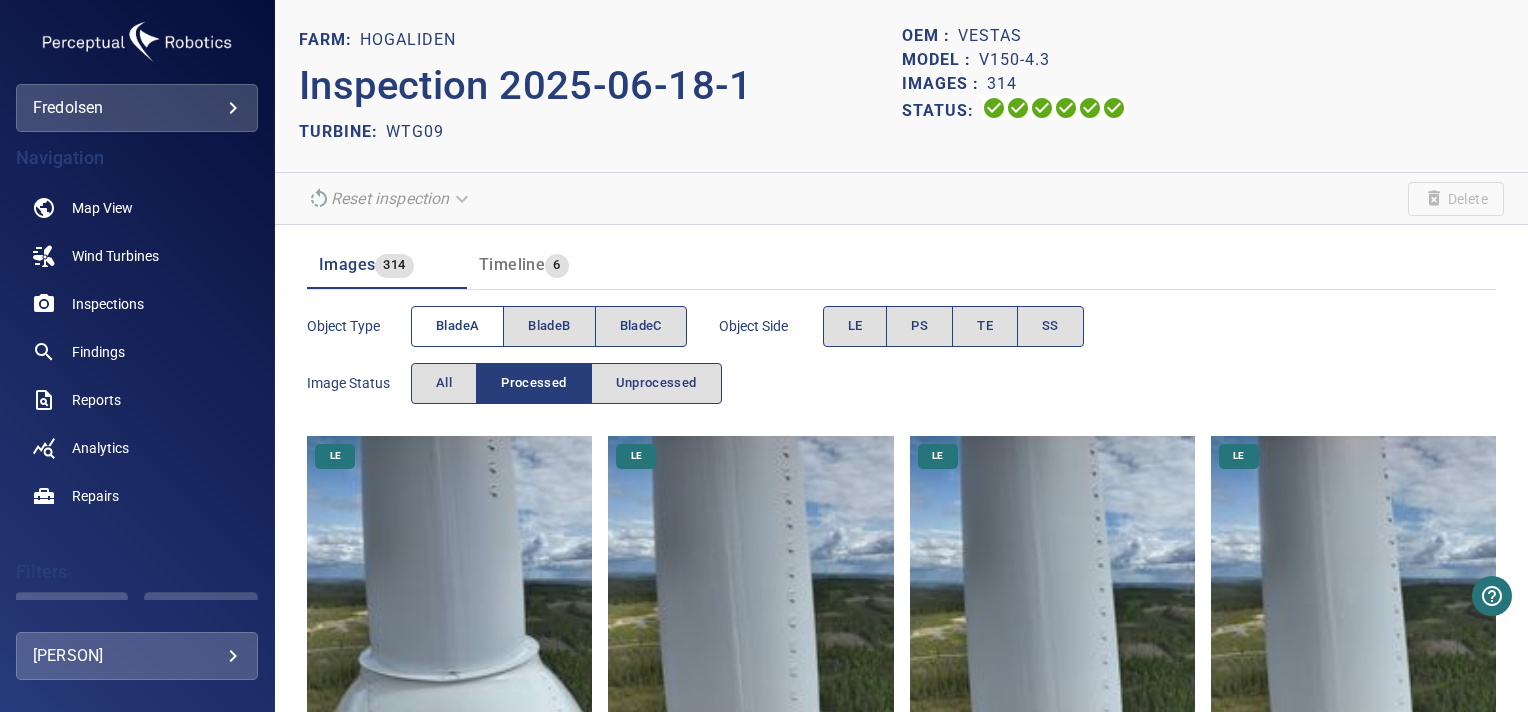 click on "bladeA" at bounding box center (457, 326) 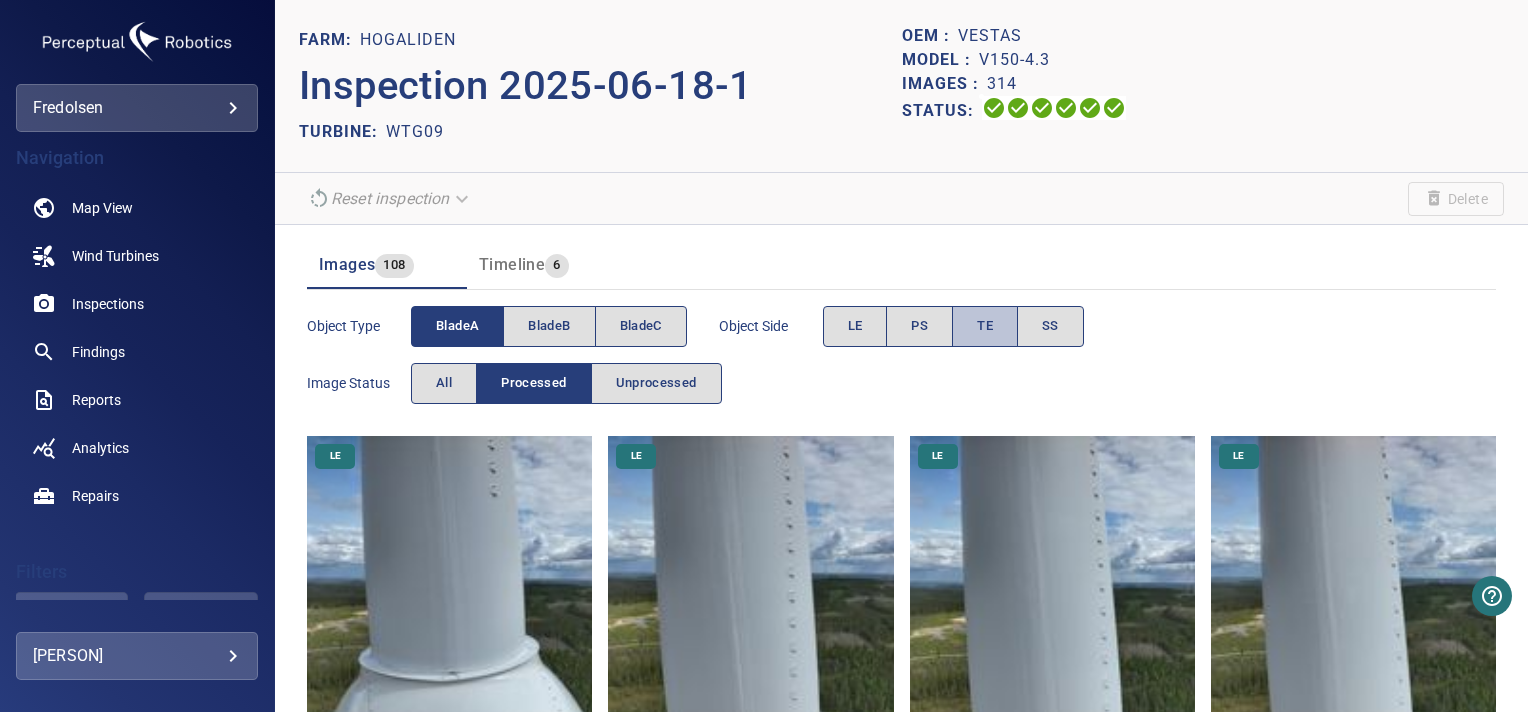 click on "TE" at bounding box center [985, 326] 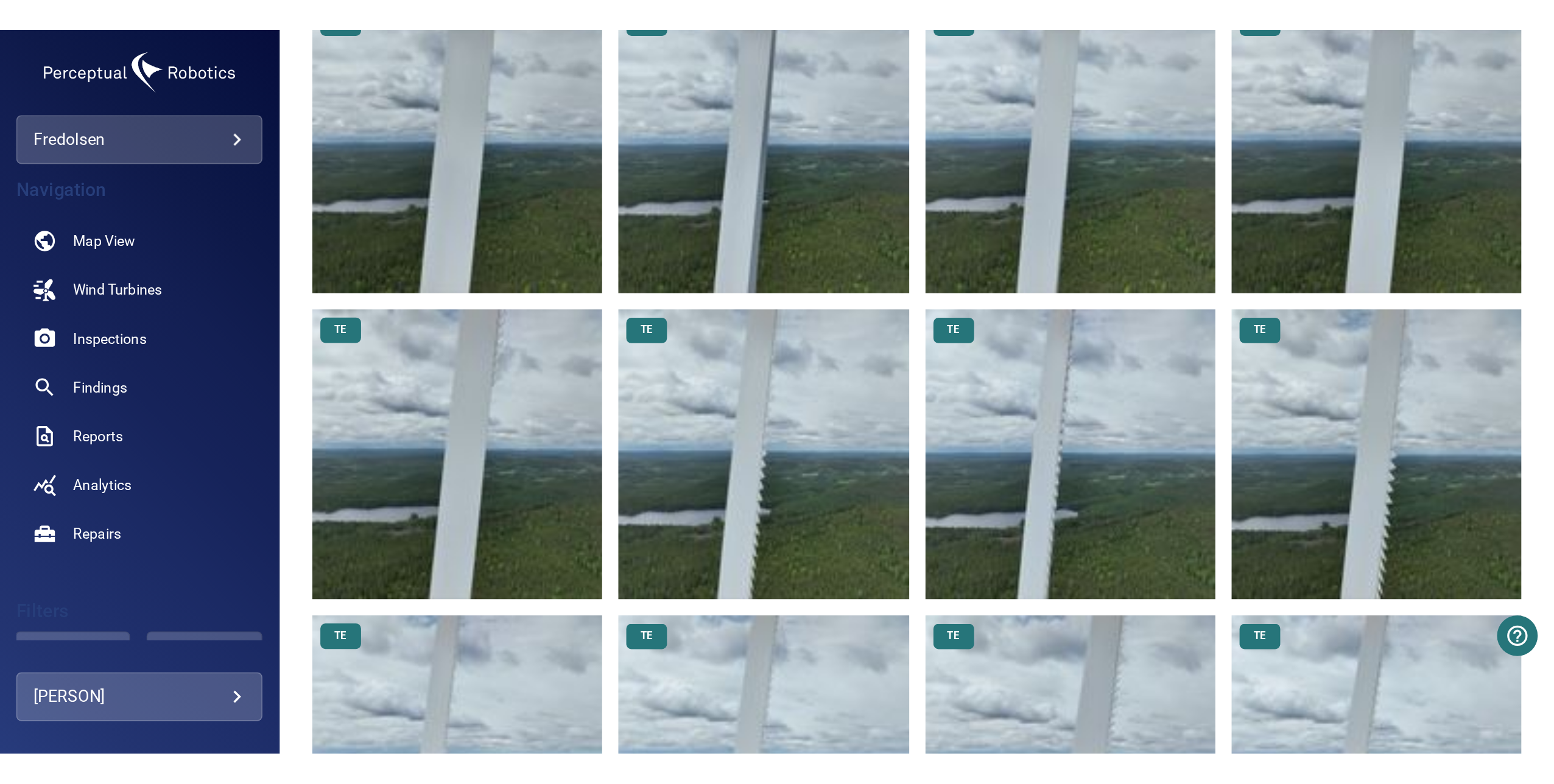 scroll, scrollTop: 821, scrollLeft: 0, axis: vertical 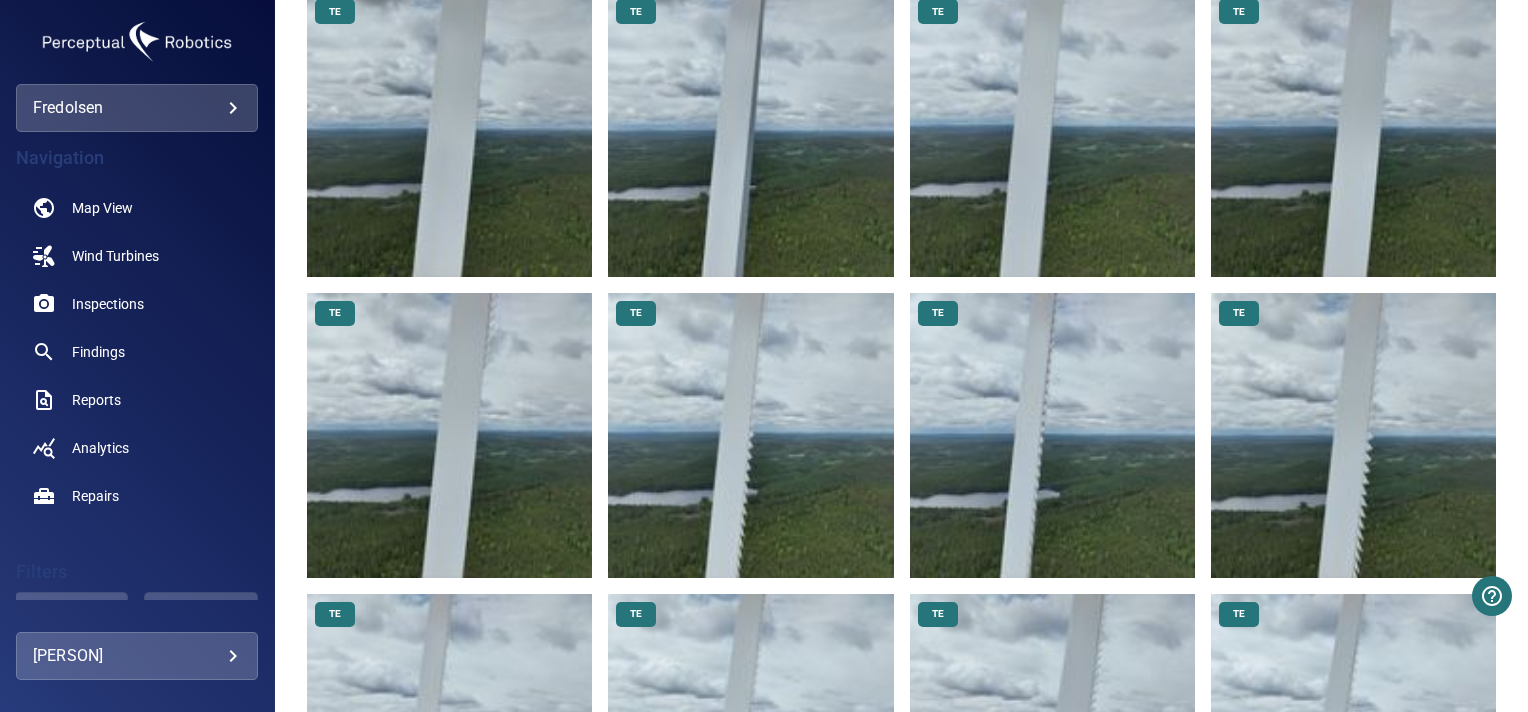 click at bounding box center (1052, 133) 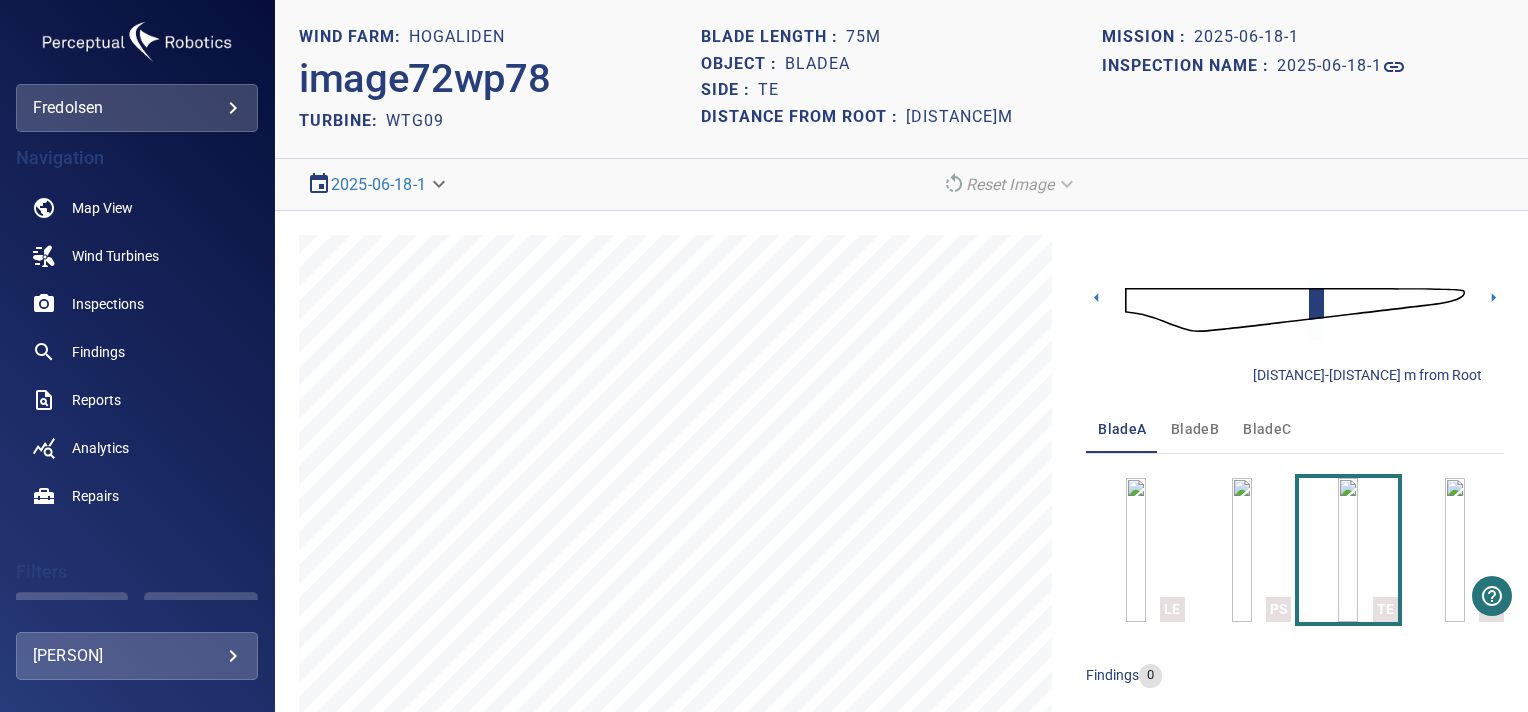 click at bounding box center (1295, 310) 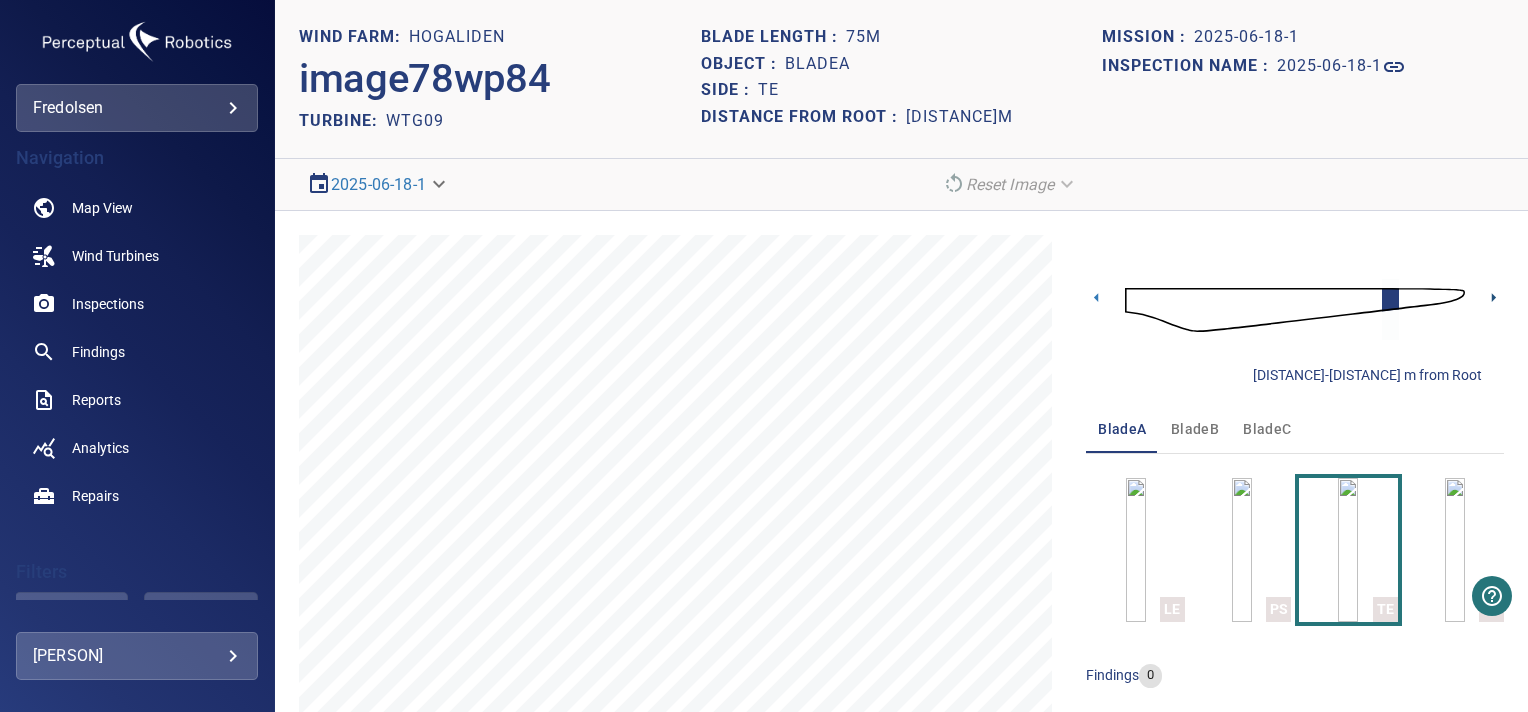 click 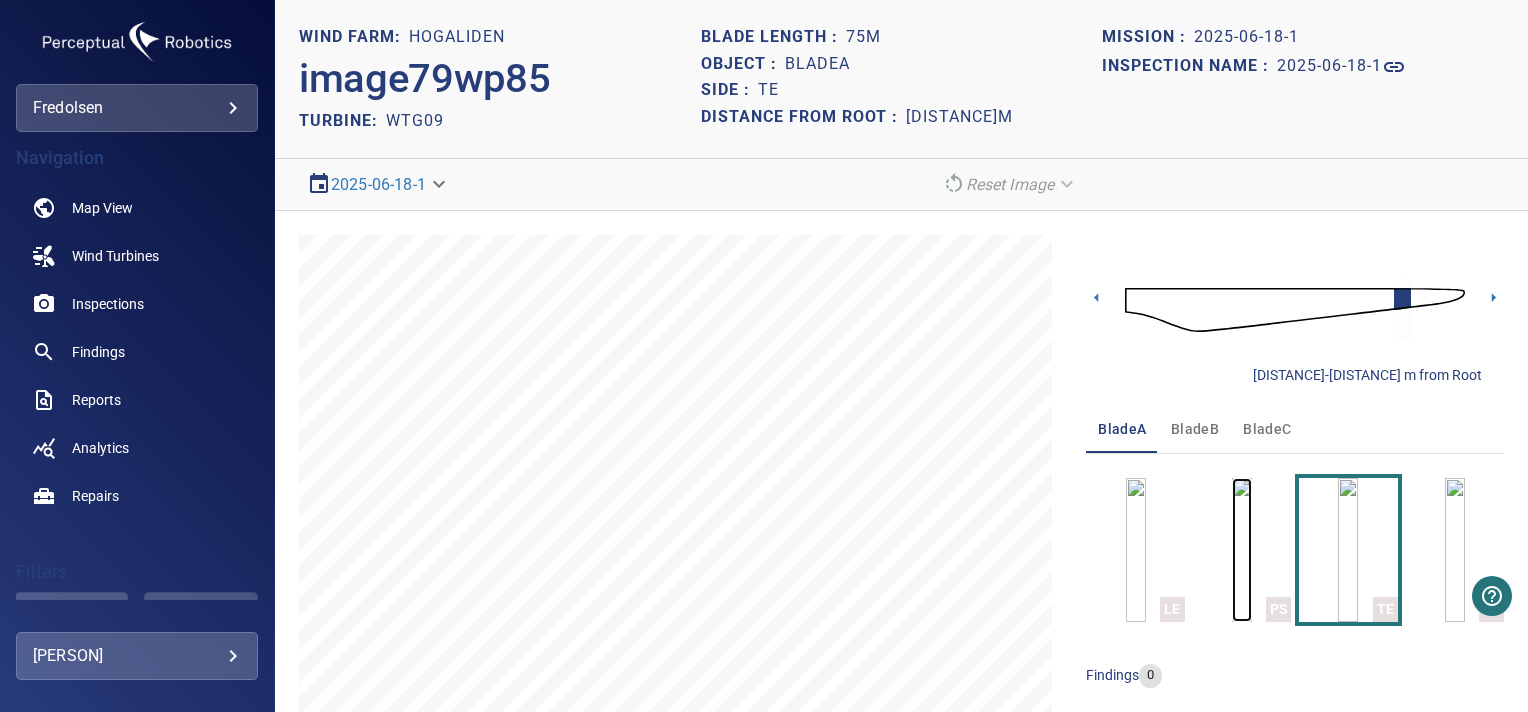 click at bounding box center (1242, 550) 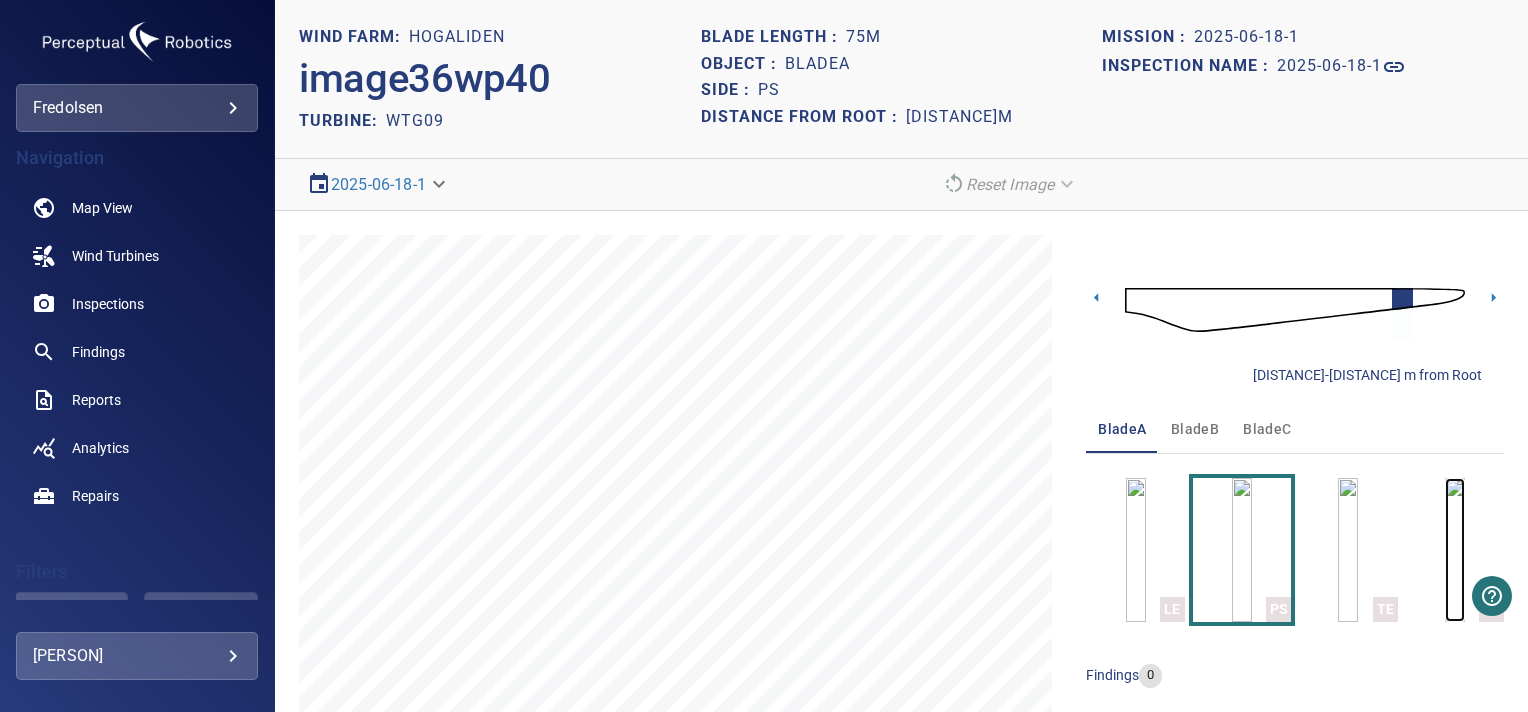 click at bounding box center (1455, 550) 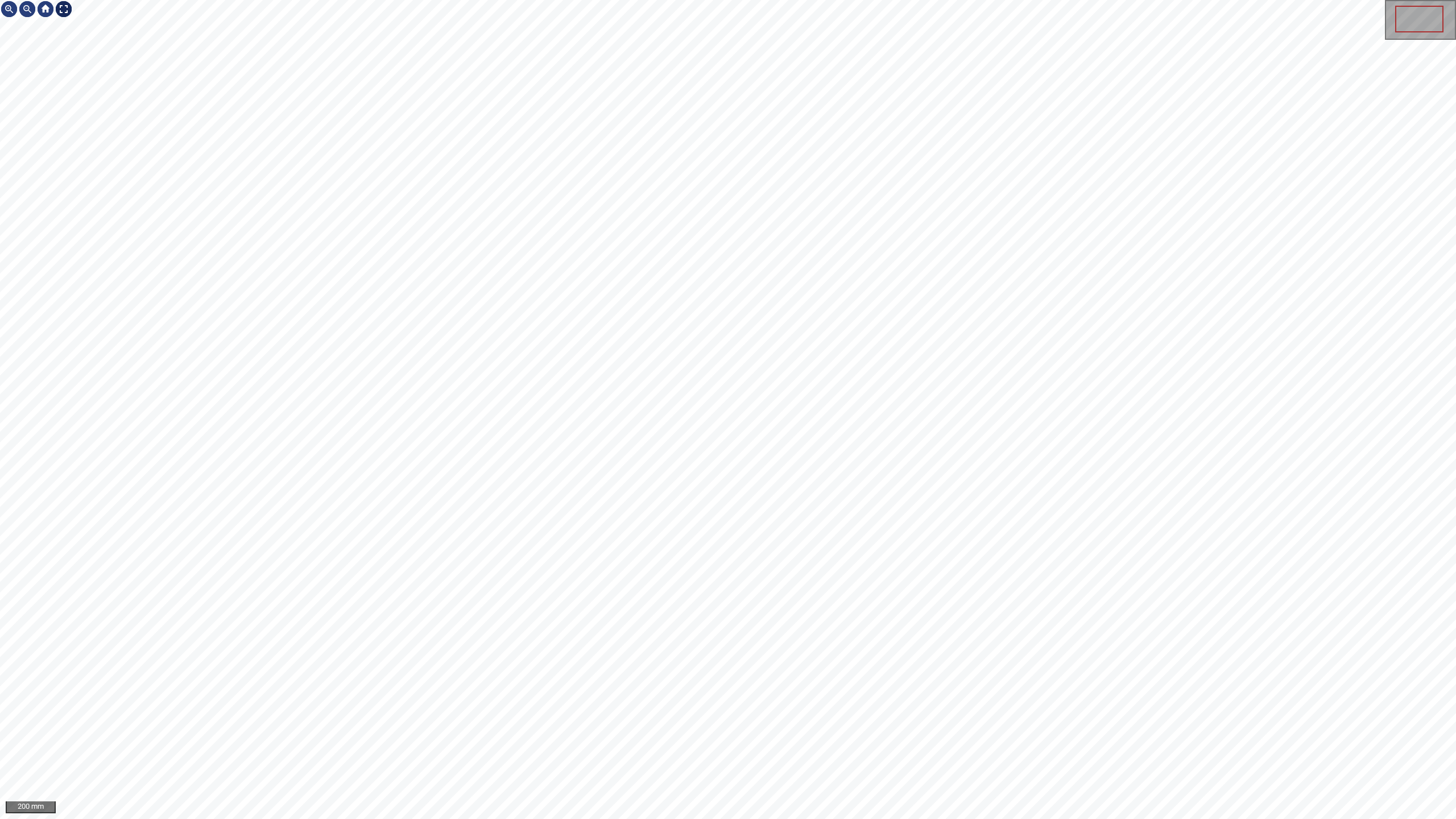 click at bounding box center [64, 9] 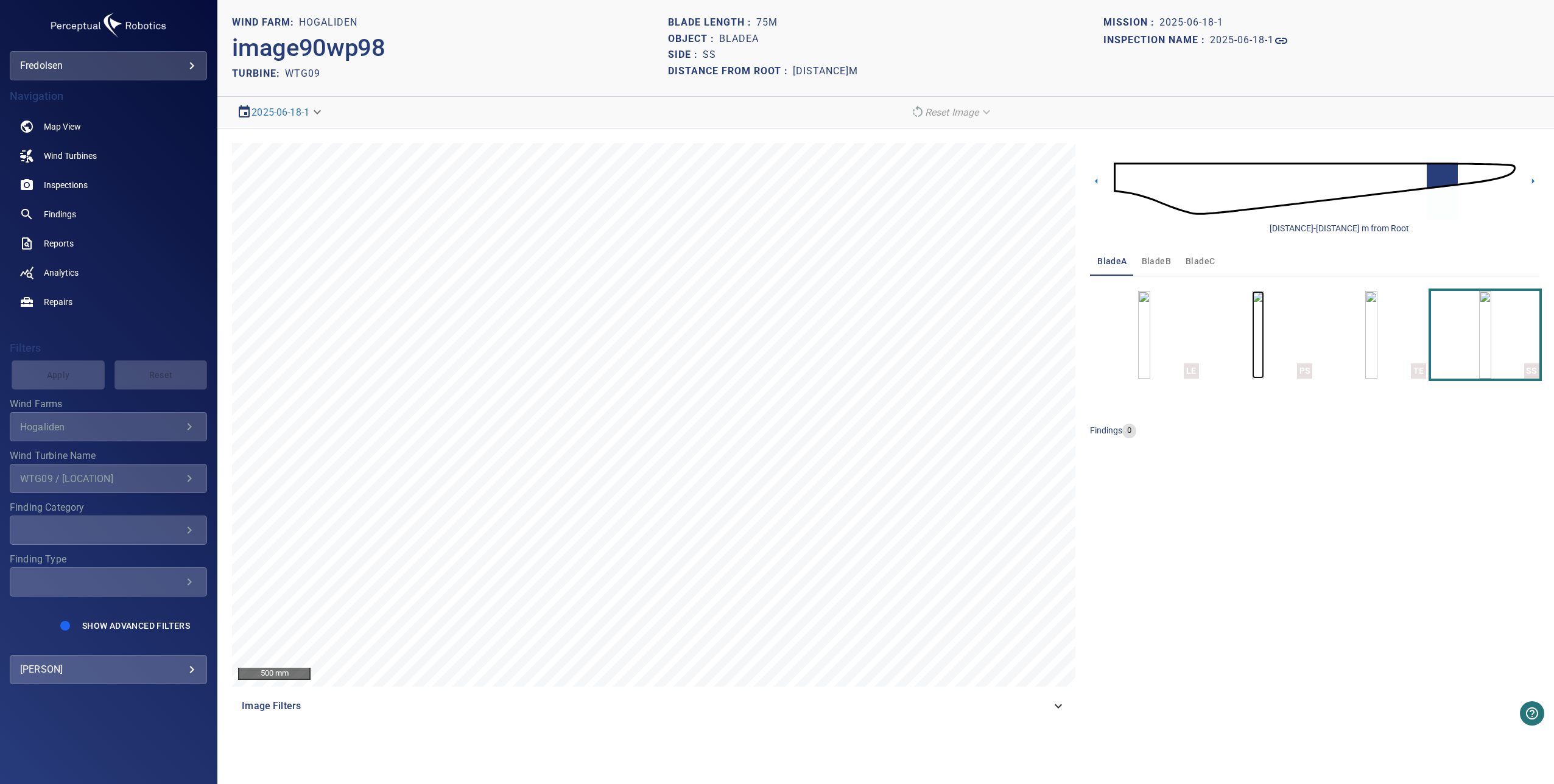 click at bounding box center (1258, 335) 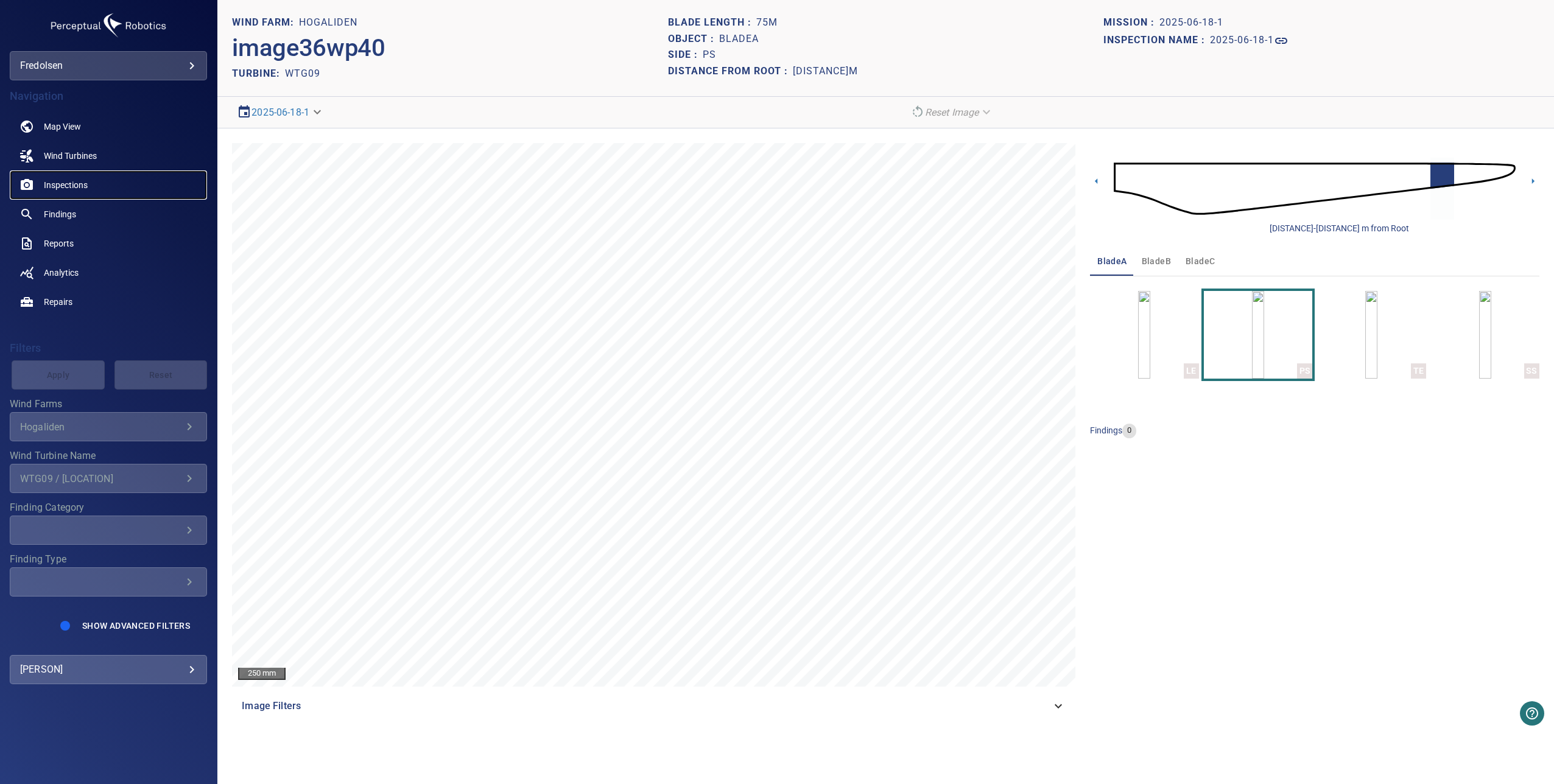 click on "Inspections" at bounding box center [108, 185] 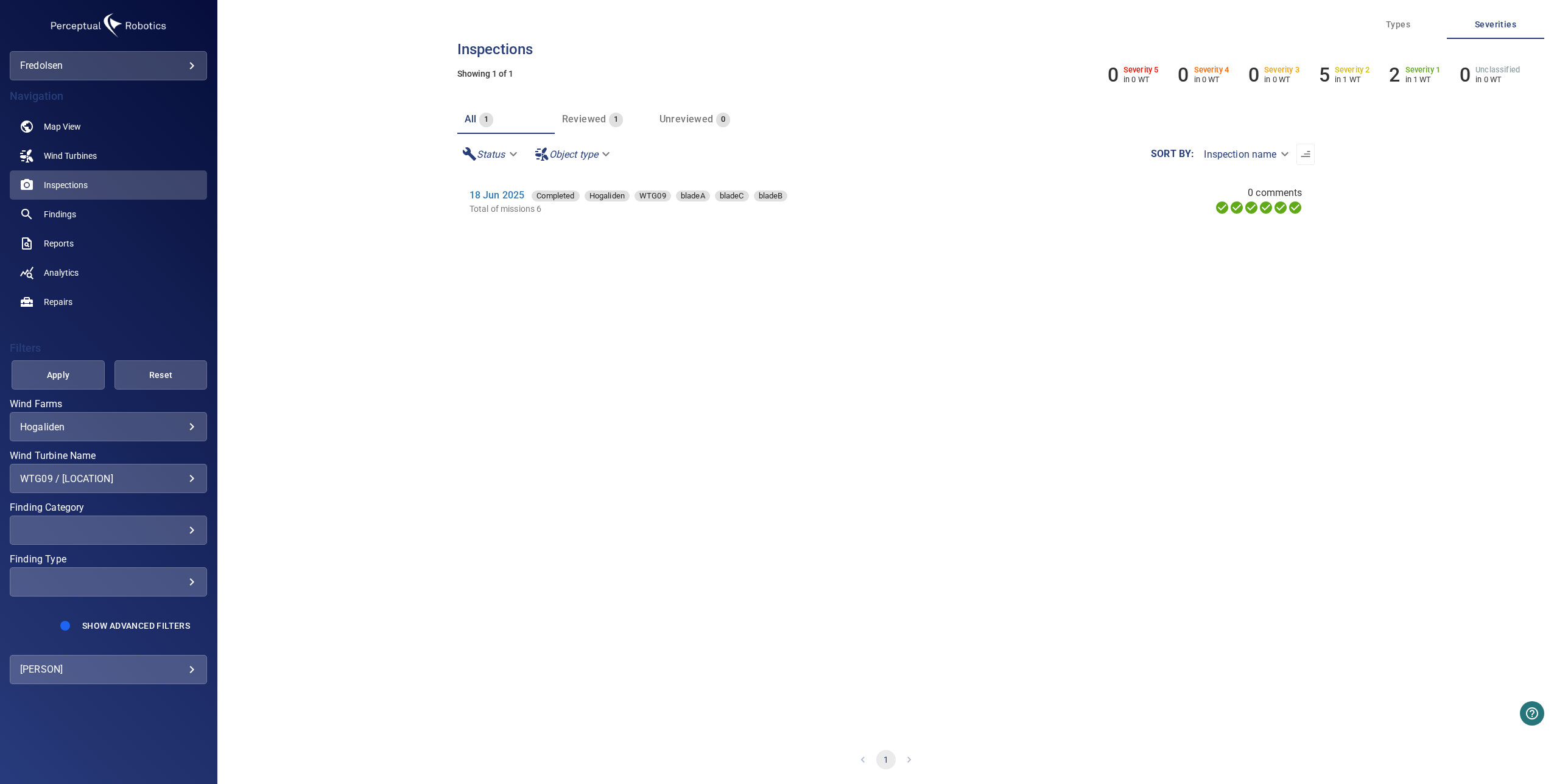 click on "**********" at bounding box center (108, 478) 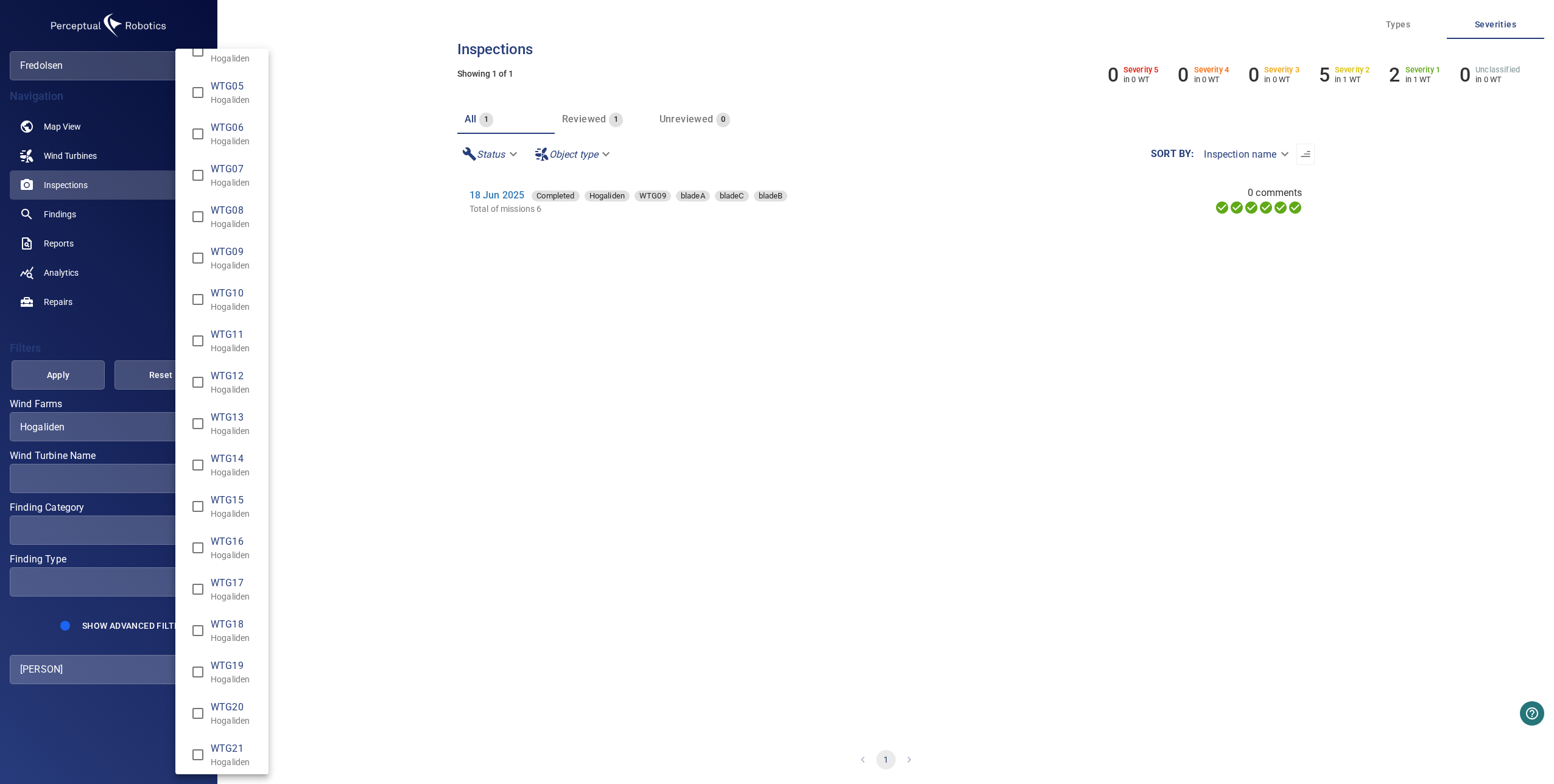 scroll, scrollTop: 319, scrollLeft: 0, axis: vertical 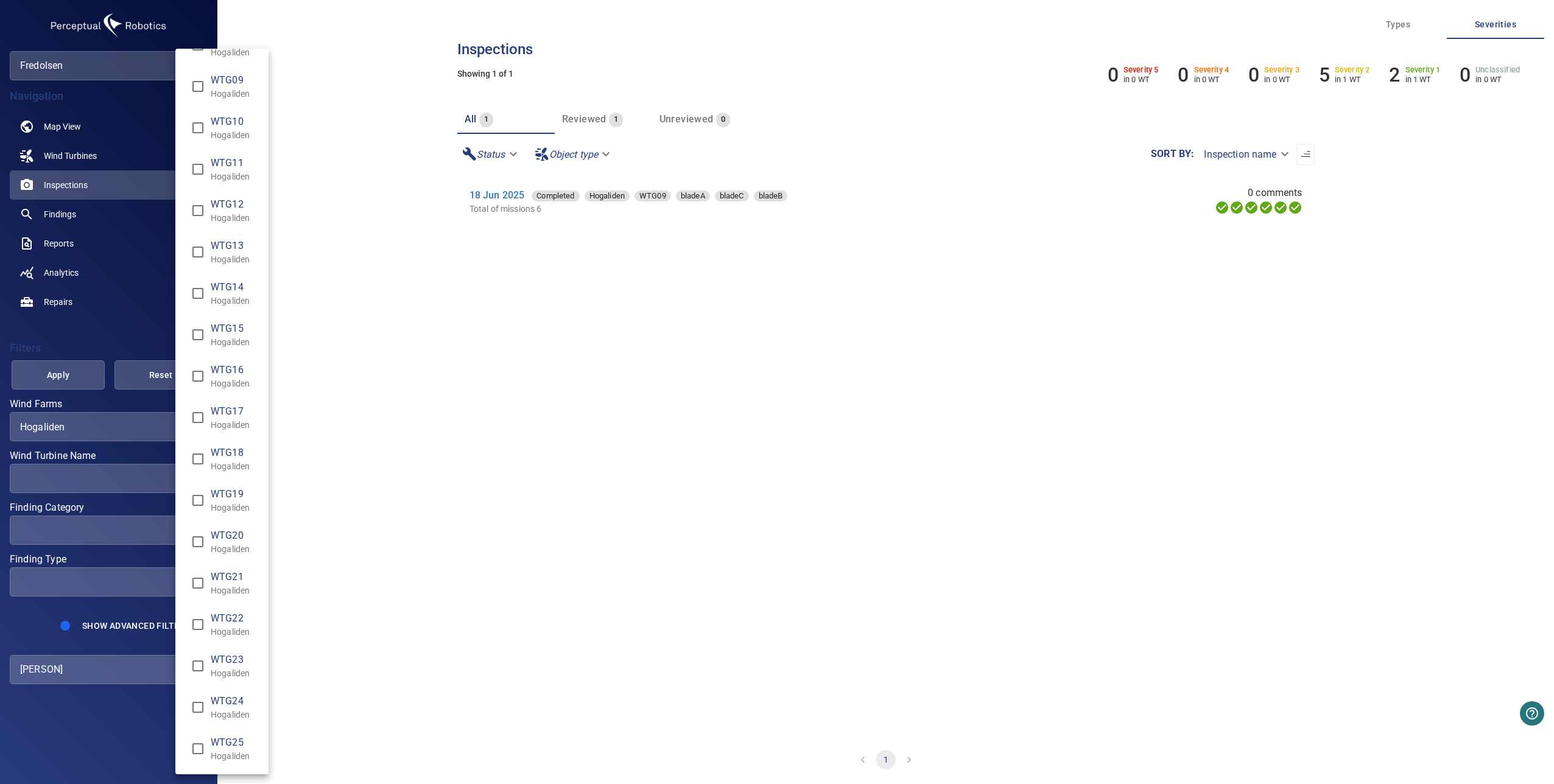 type on "**********" 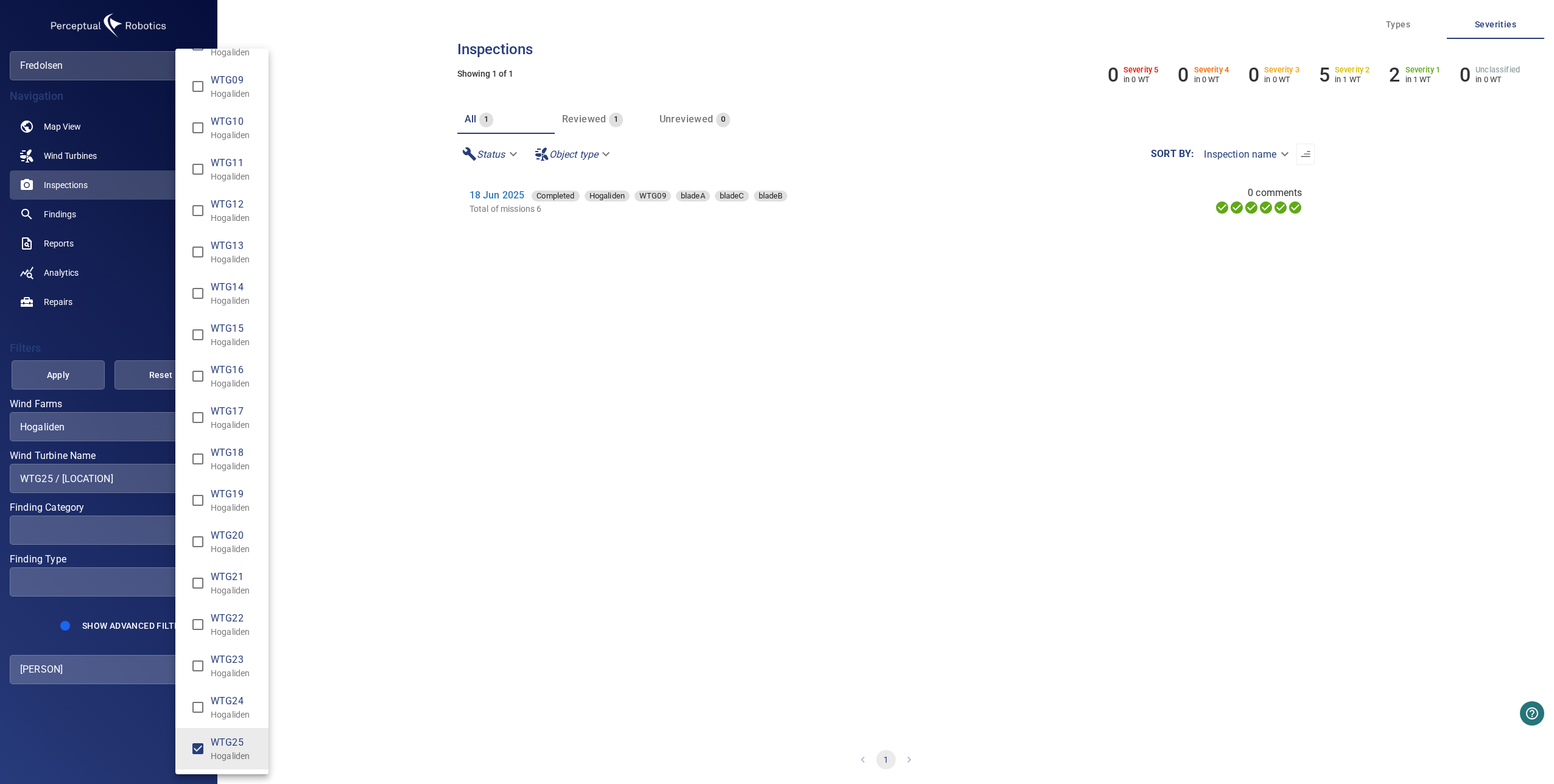 click at bounding box center [777, 392] 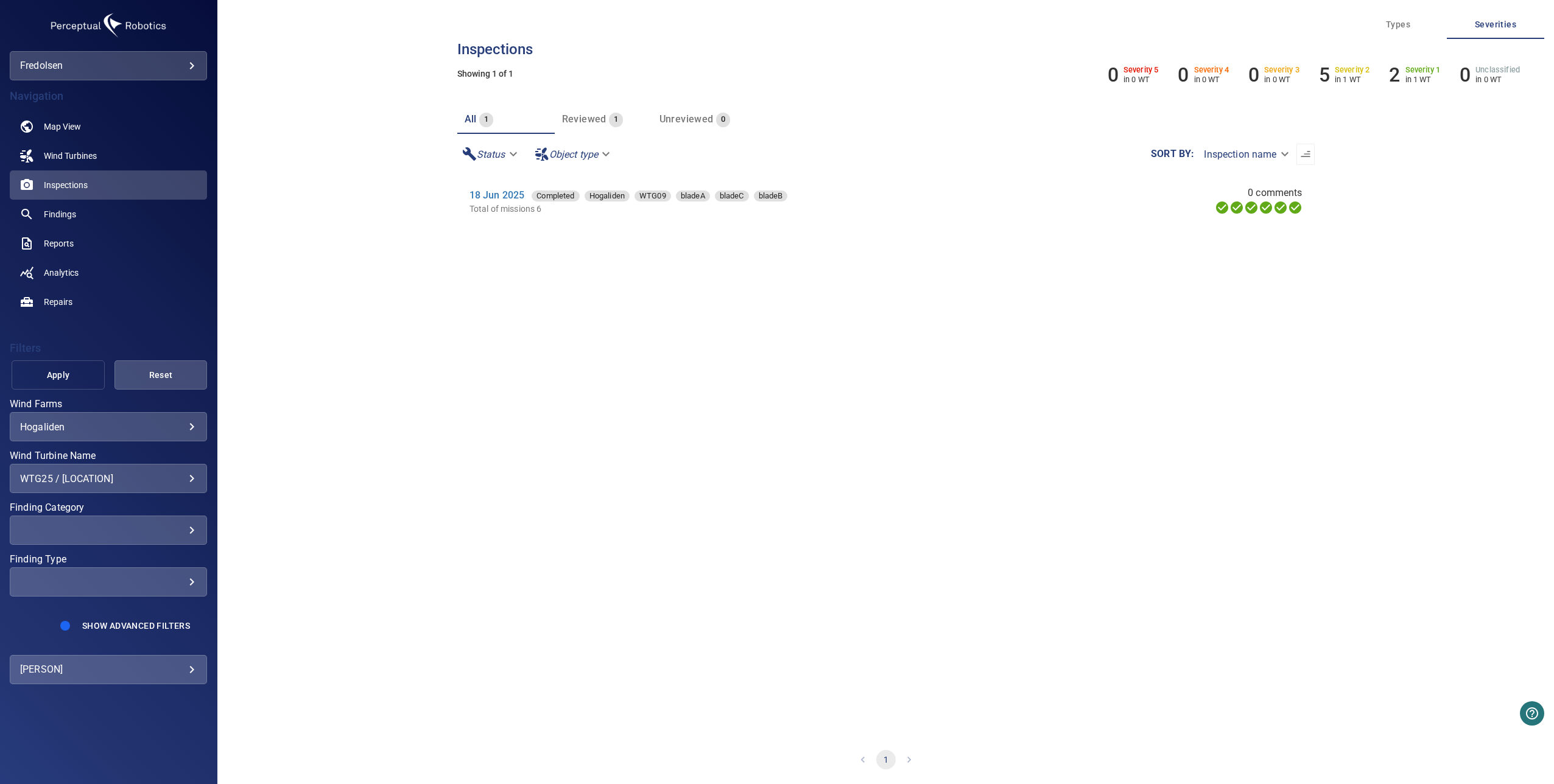 click on "Apply" at bounding box center (58, 375) 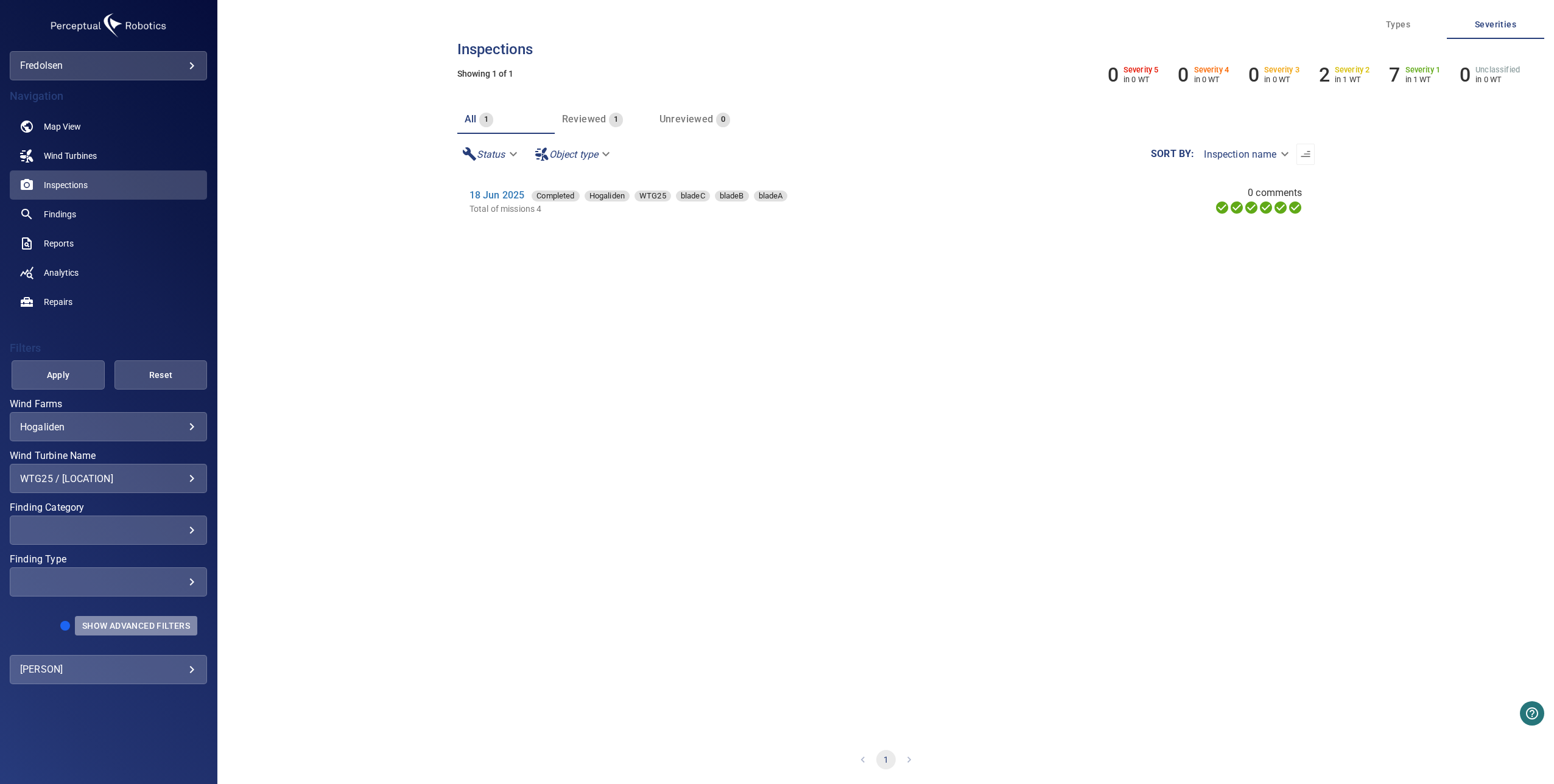 click on "Show Advanced Filters" at bounding box center [136, 626] 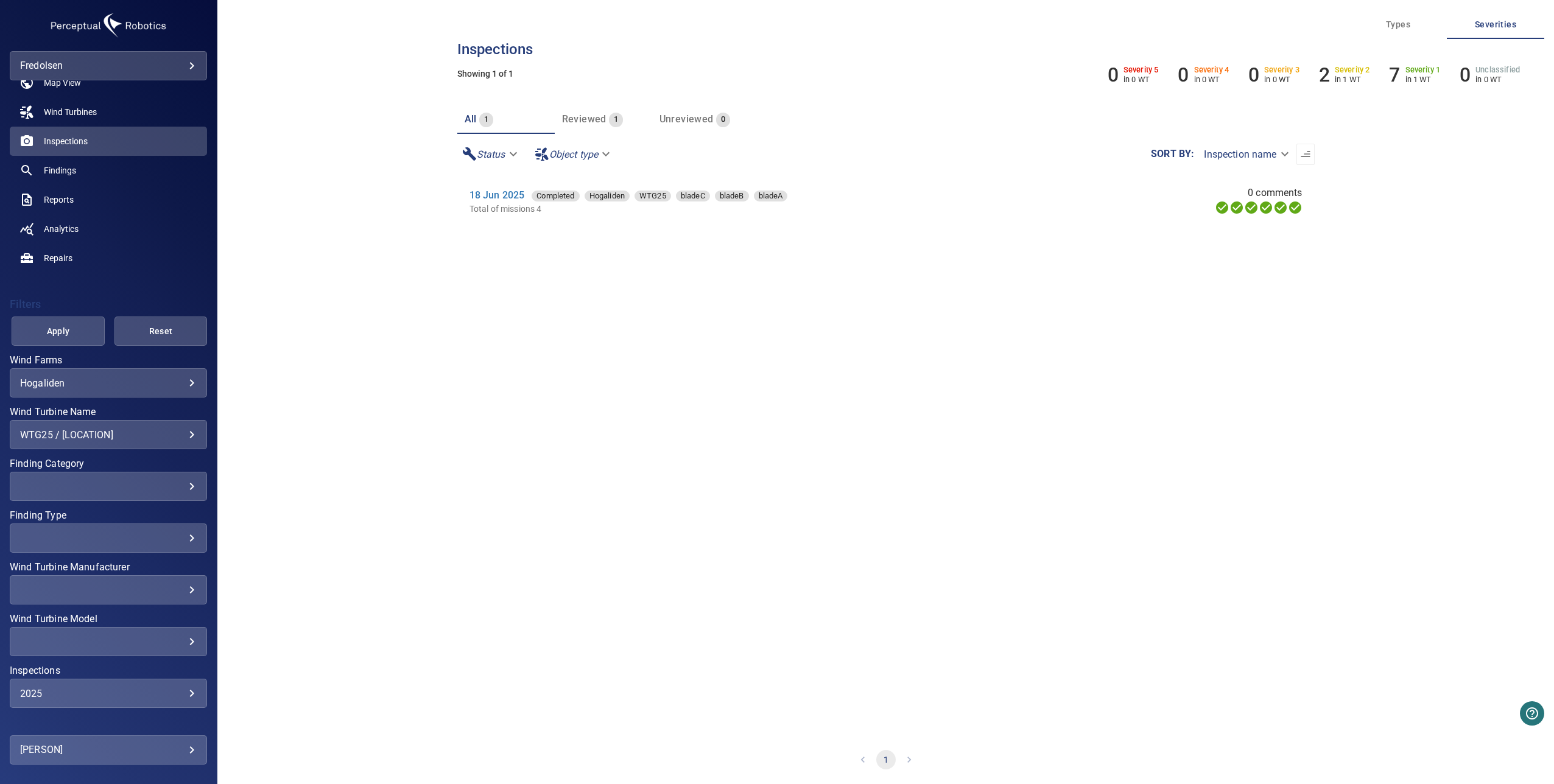 scroll, scrollTop: 85, scrollLeft: 0, axis: vertical 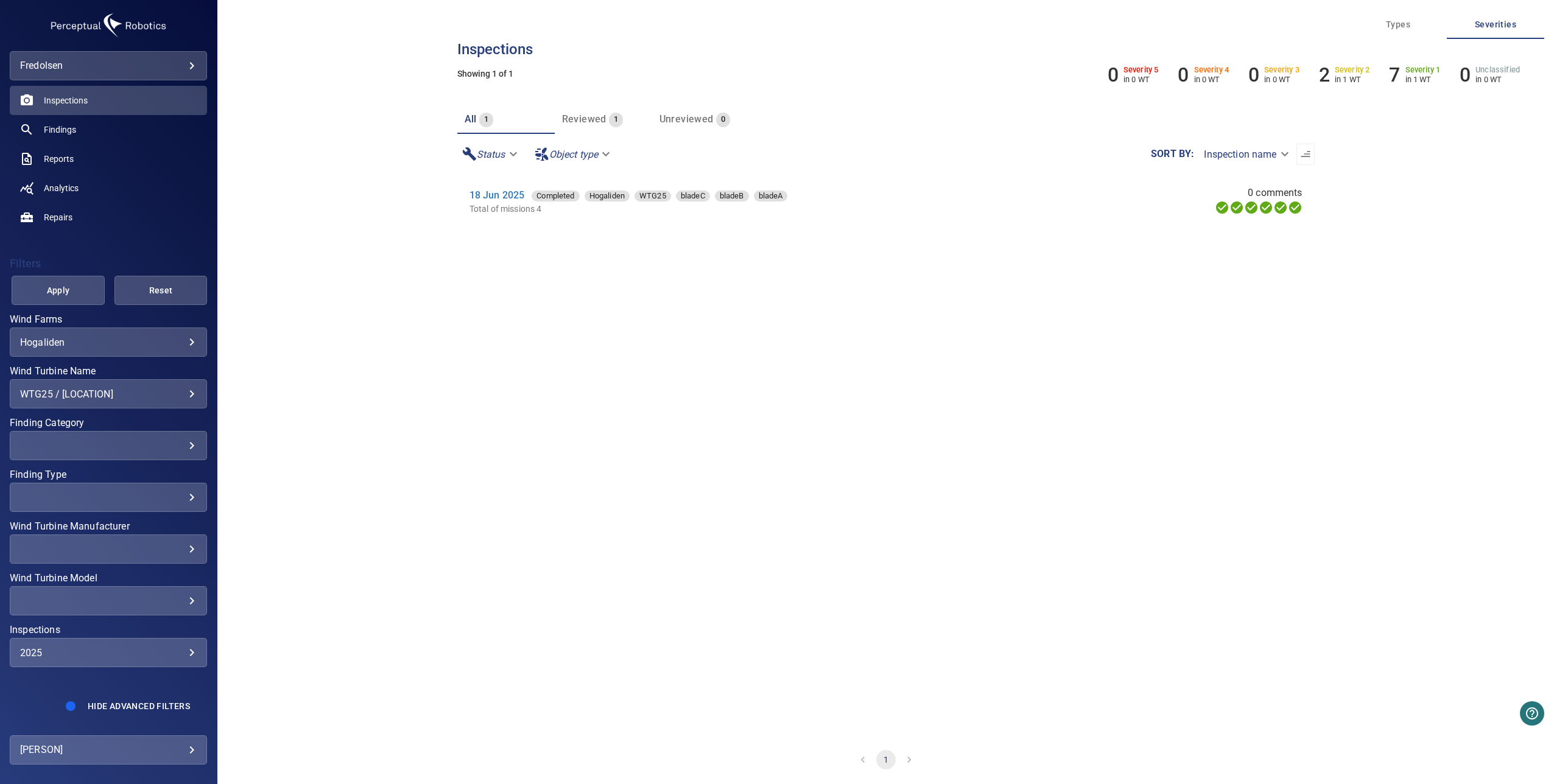 click on "Total of missions 4" at bounding box center [736, 209] 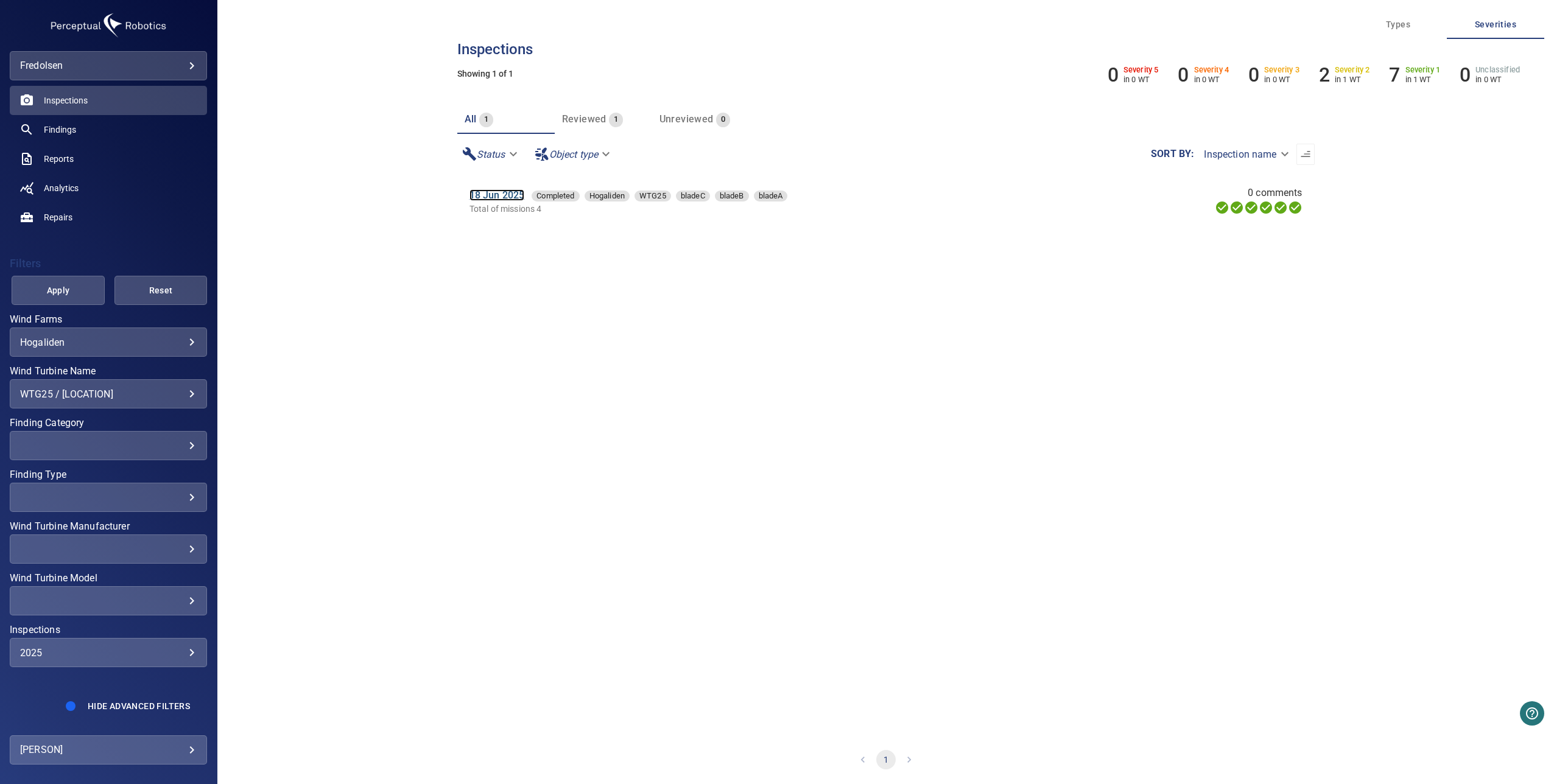 click on "18 Jun 2025" at bounding box center (497, 195) 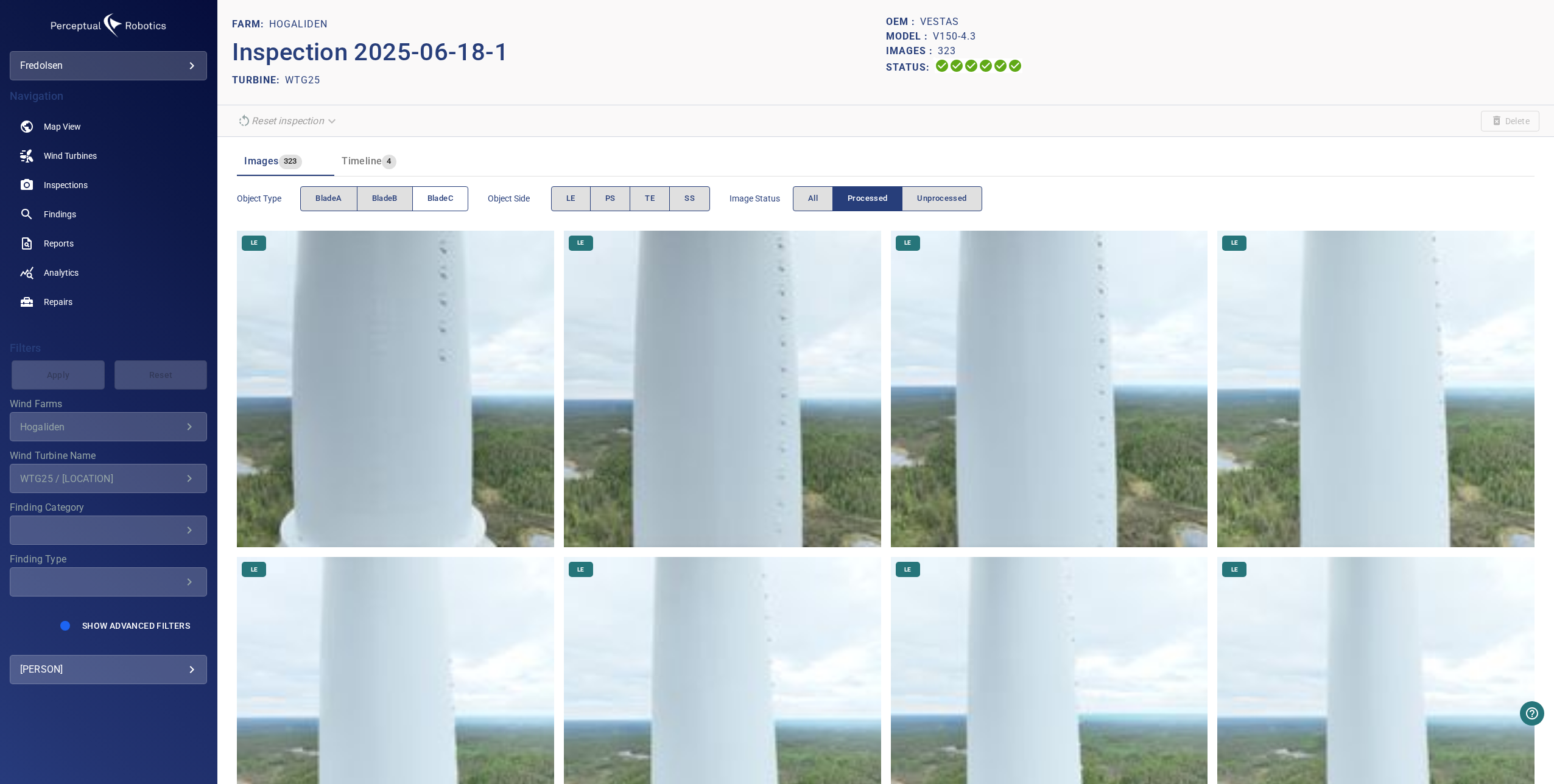 click on "bladeC" at bounding box center (440, 198) 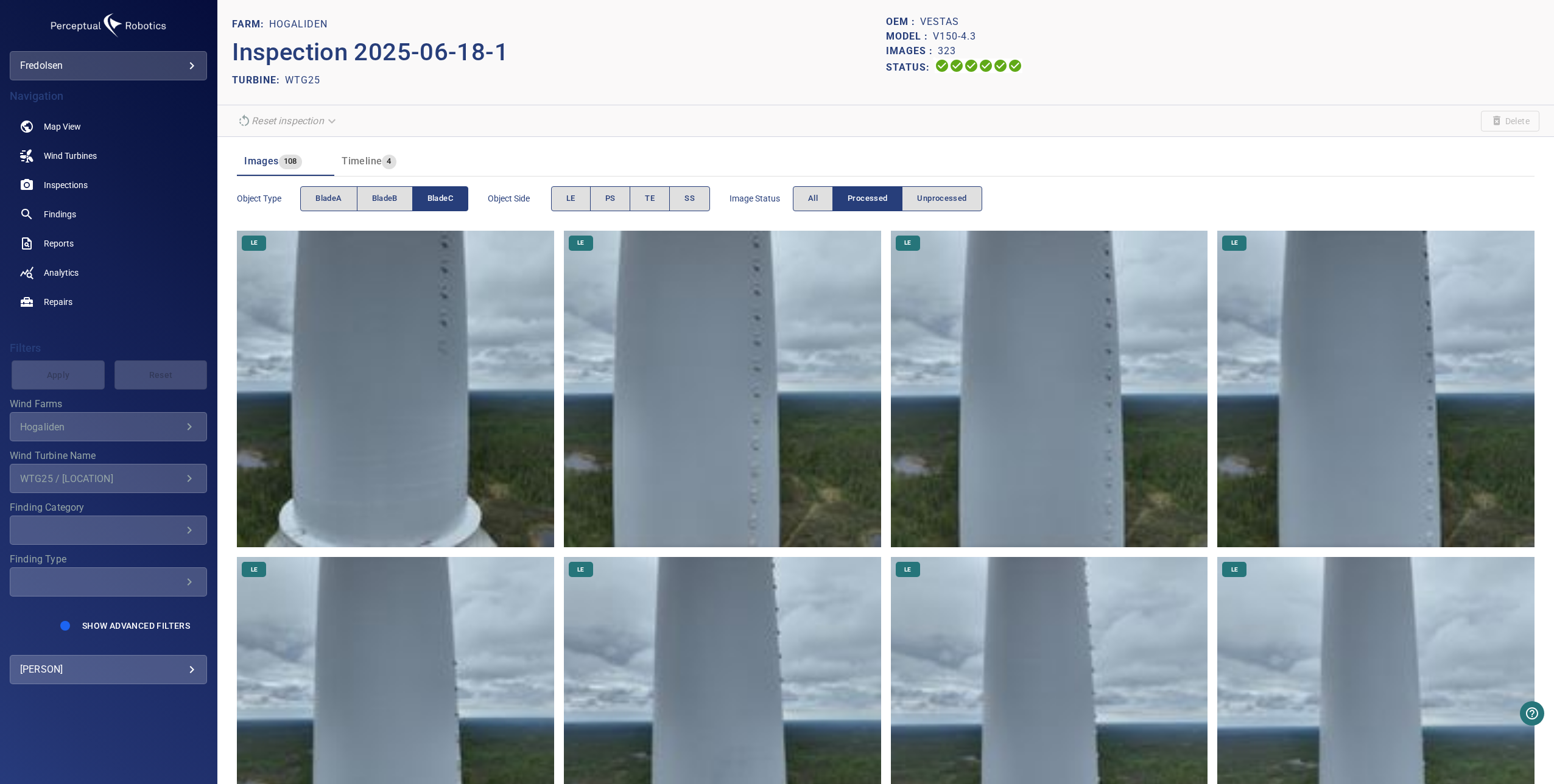 click at bounding box center [395, 389] 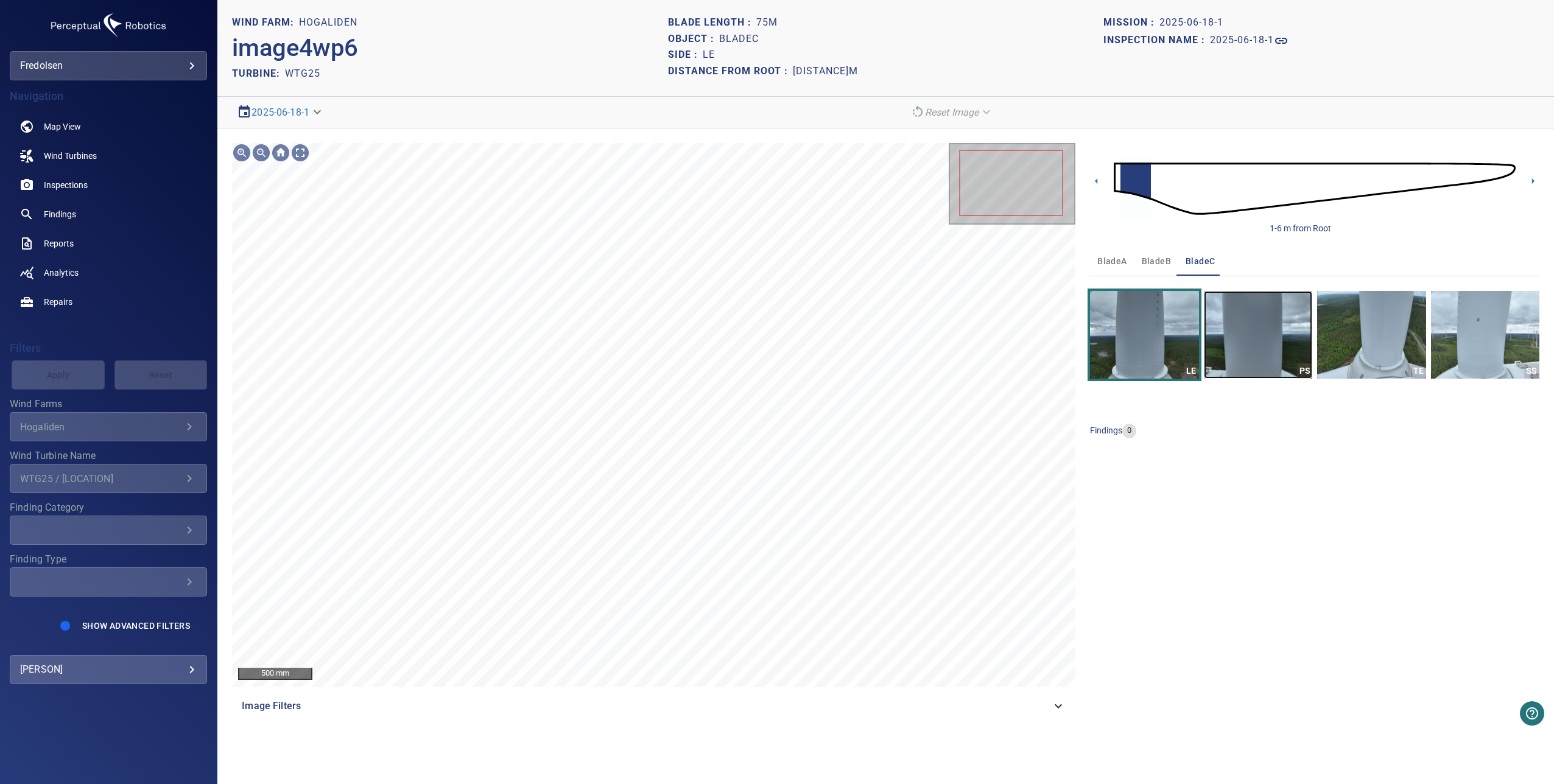 click at bounding box center [1258, 335] 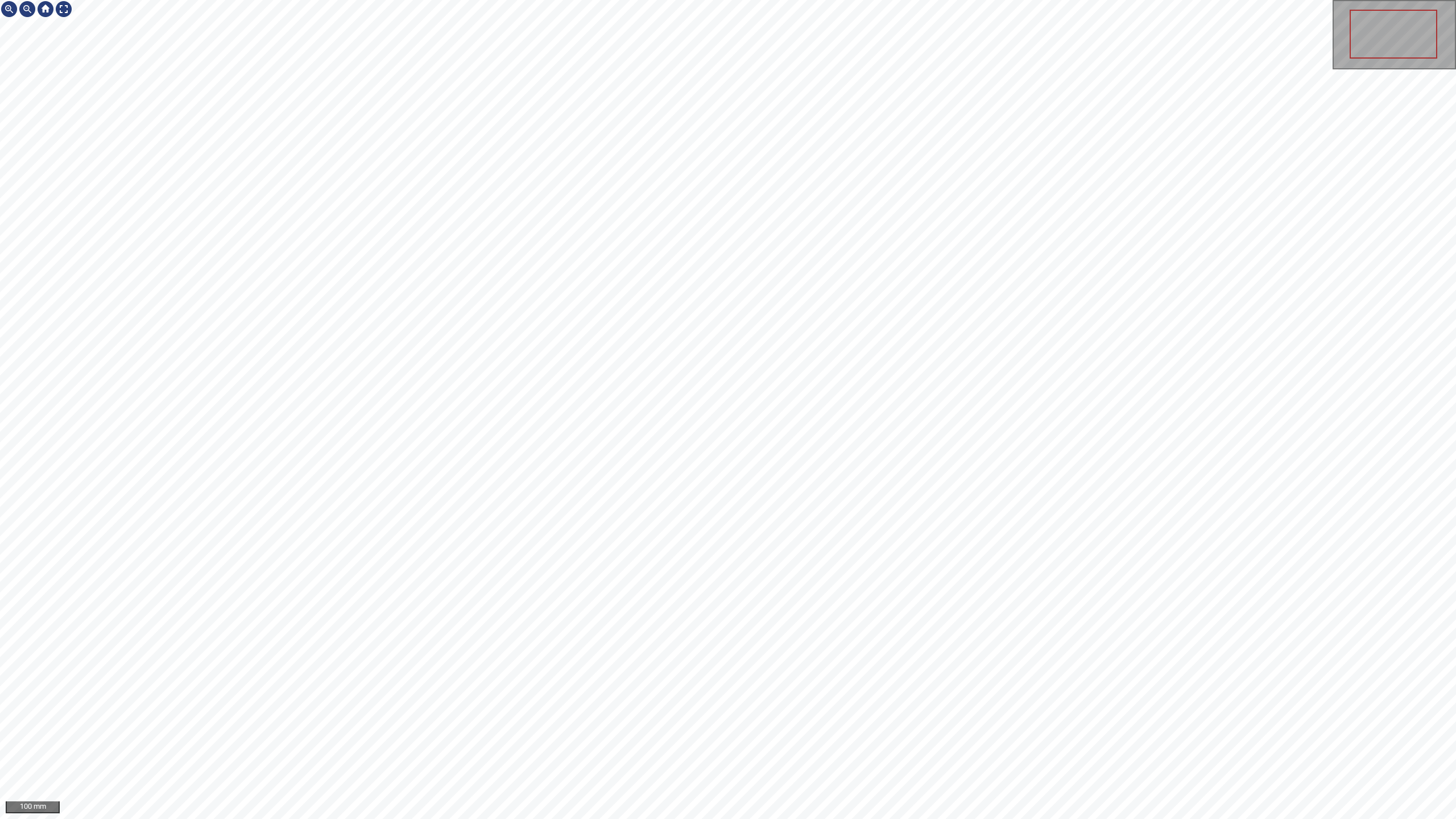 click on "100 mm" at bounding box center [728, 410] 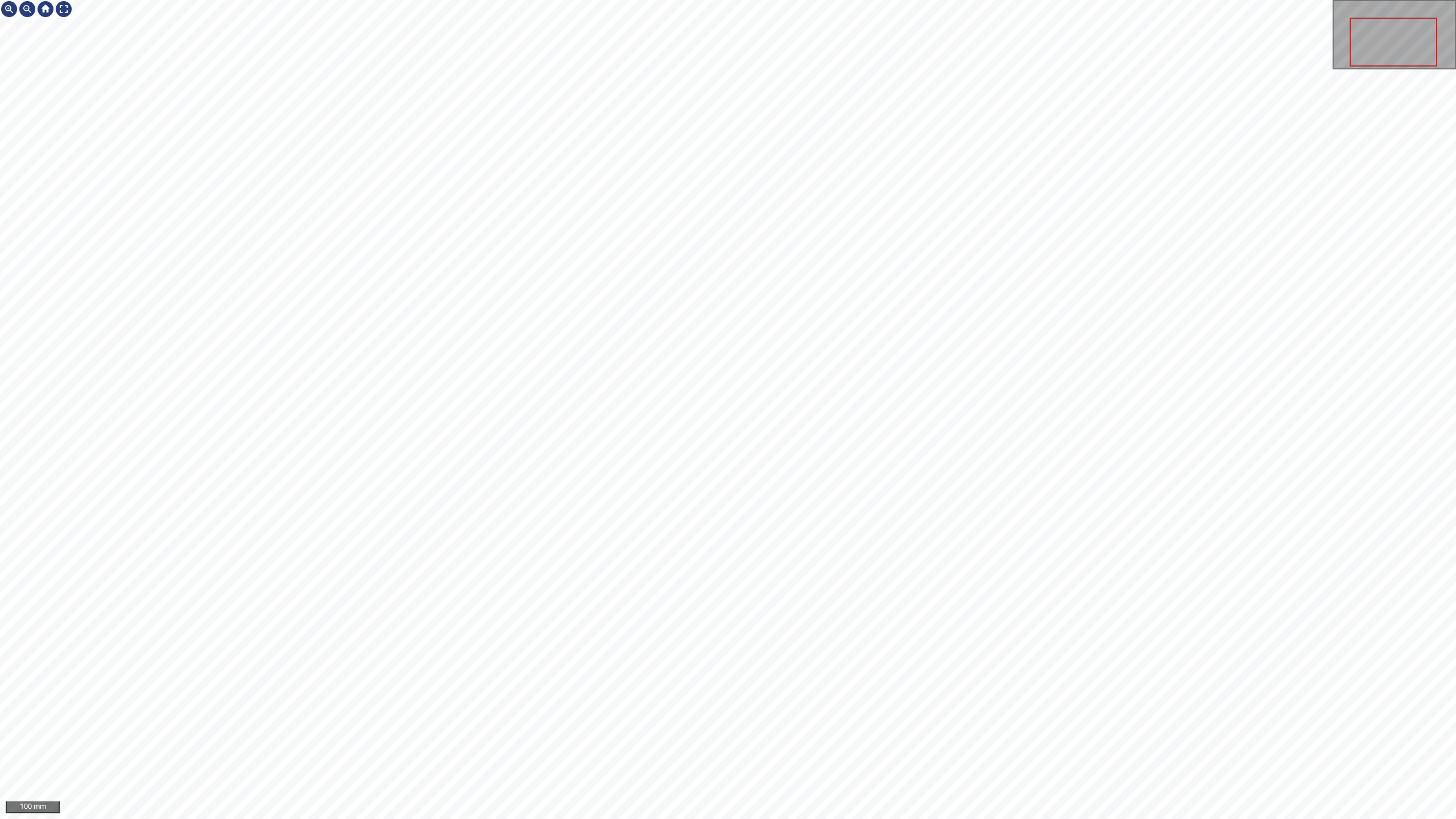 click on "100 mm" at bounding box center [728, 410] 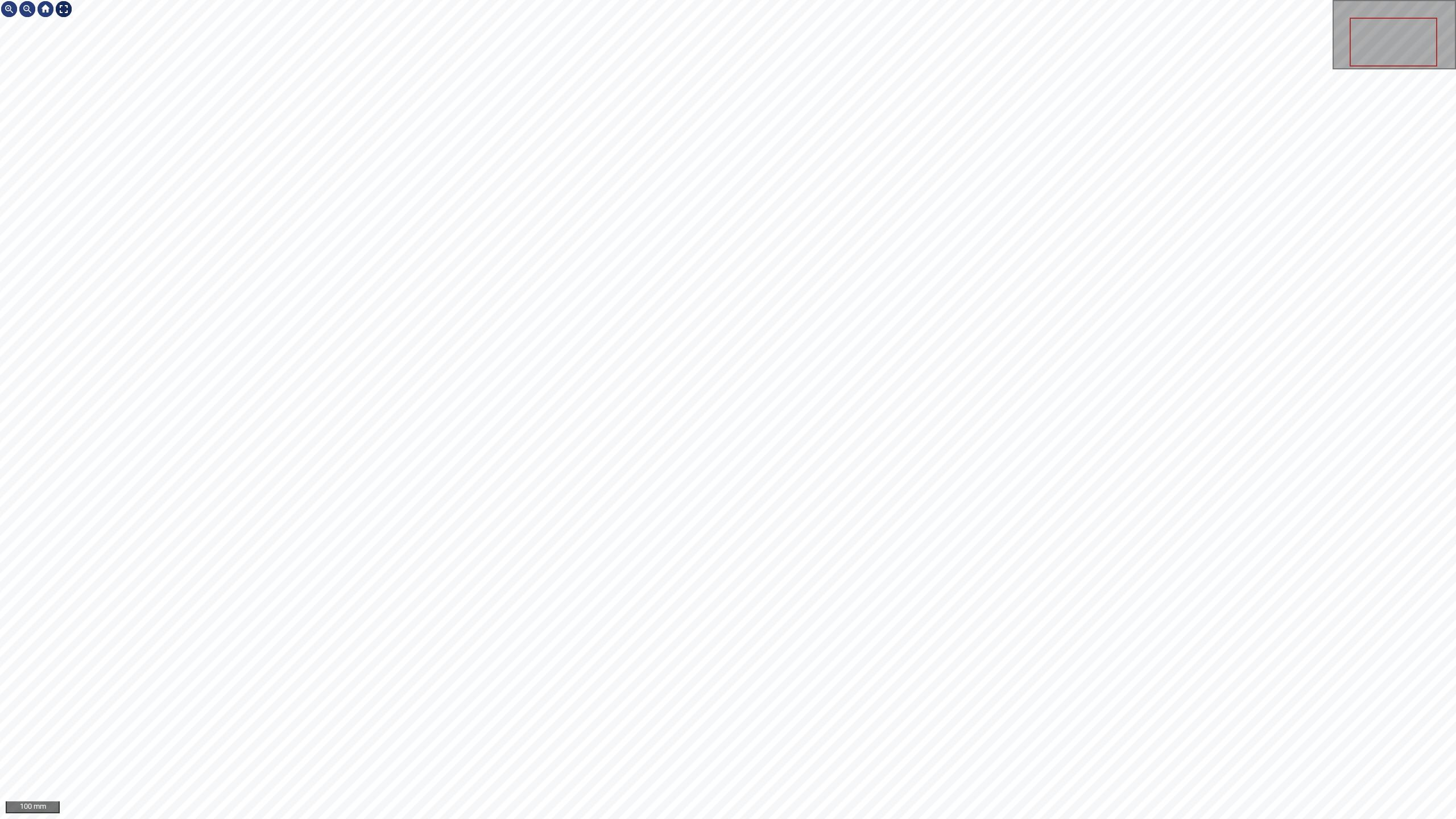 click at bounding box center (64, 9) 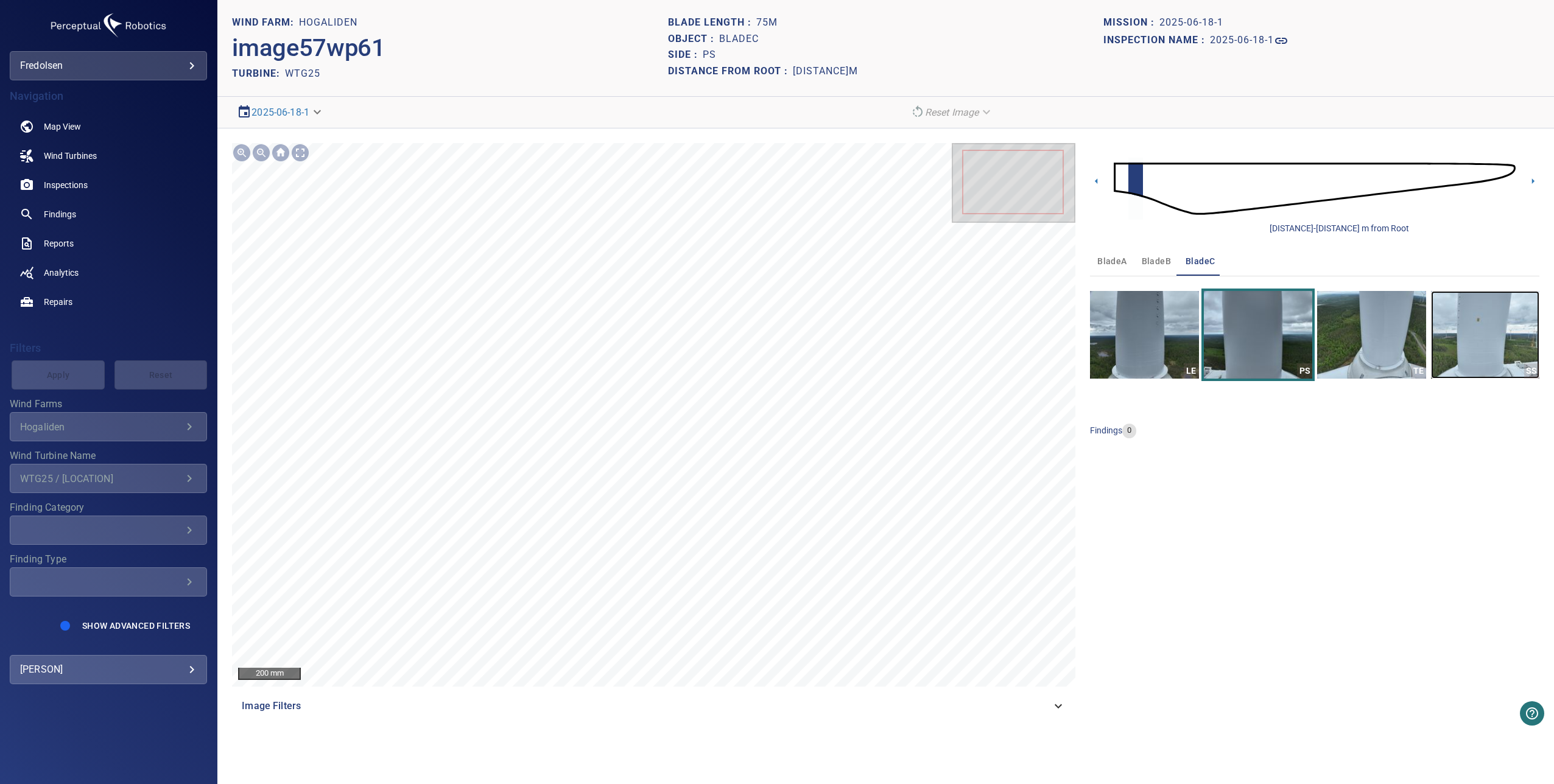 click at bounding box center (1485, 335) 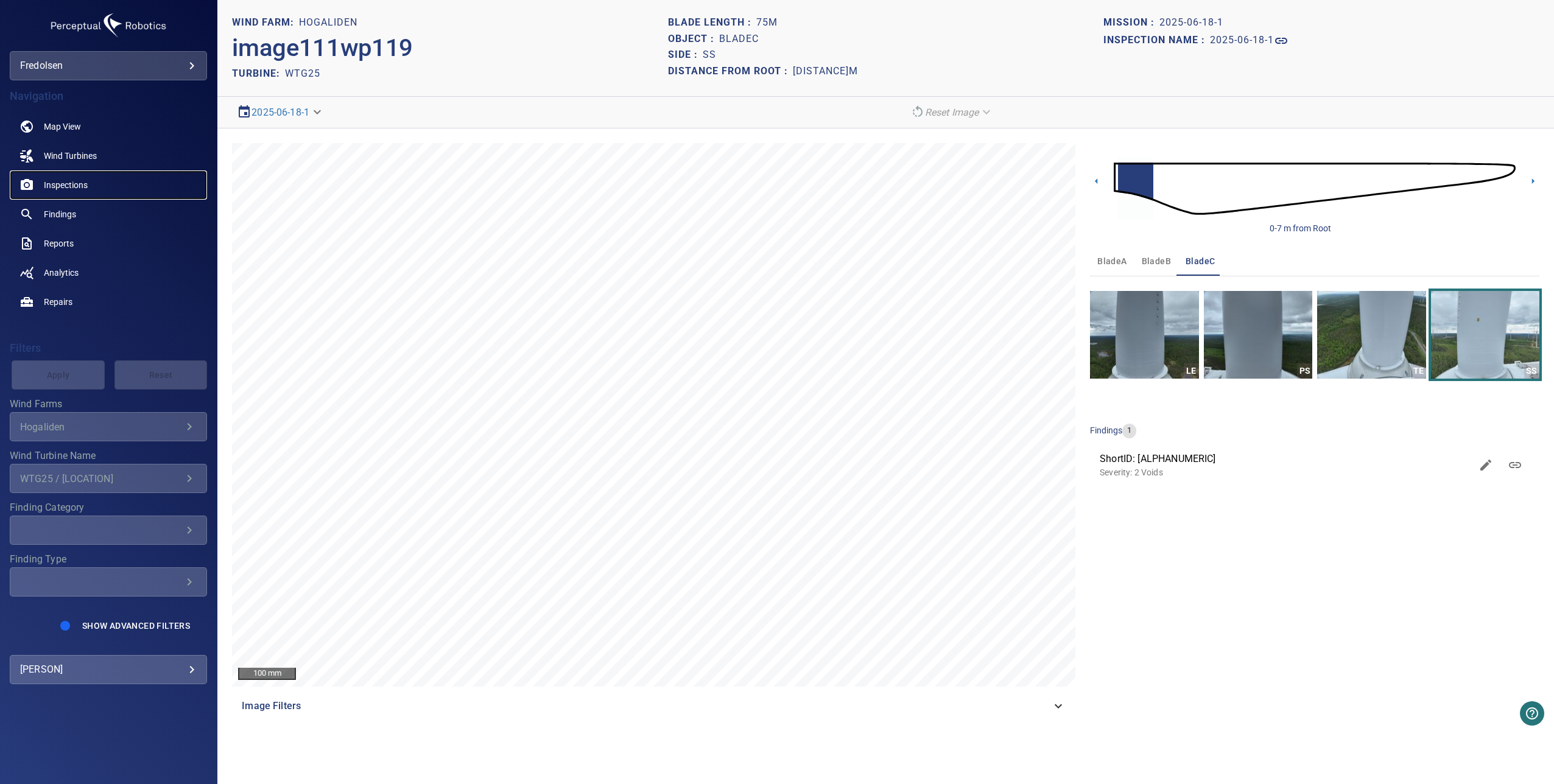 click on "Inspections" at bounding box center (66, 185) 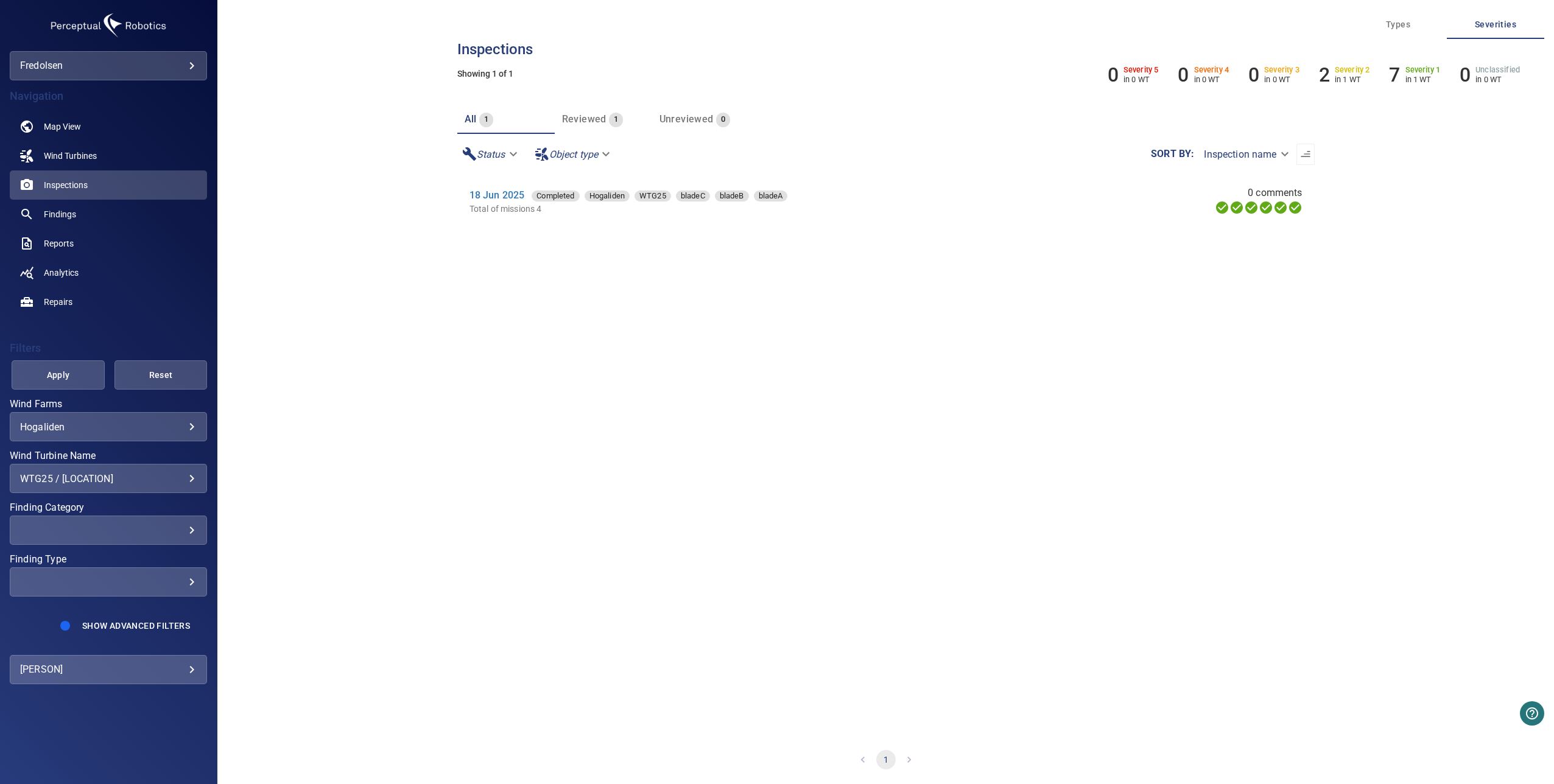 click on "**********" at bounding box center [777, 392] 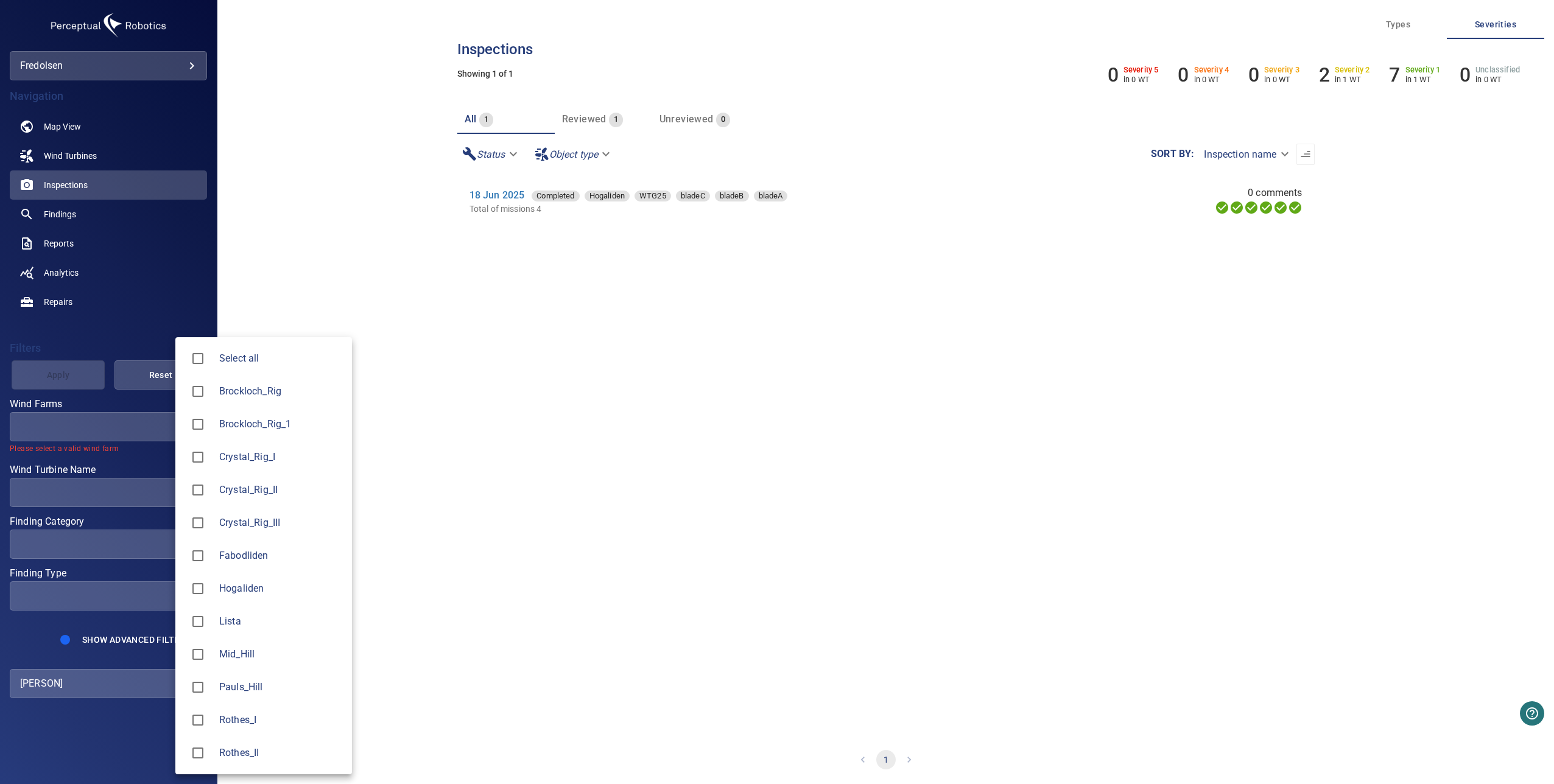 type on "**********" 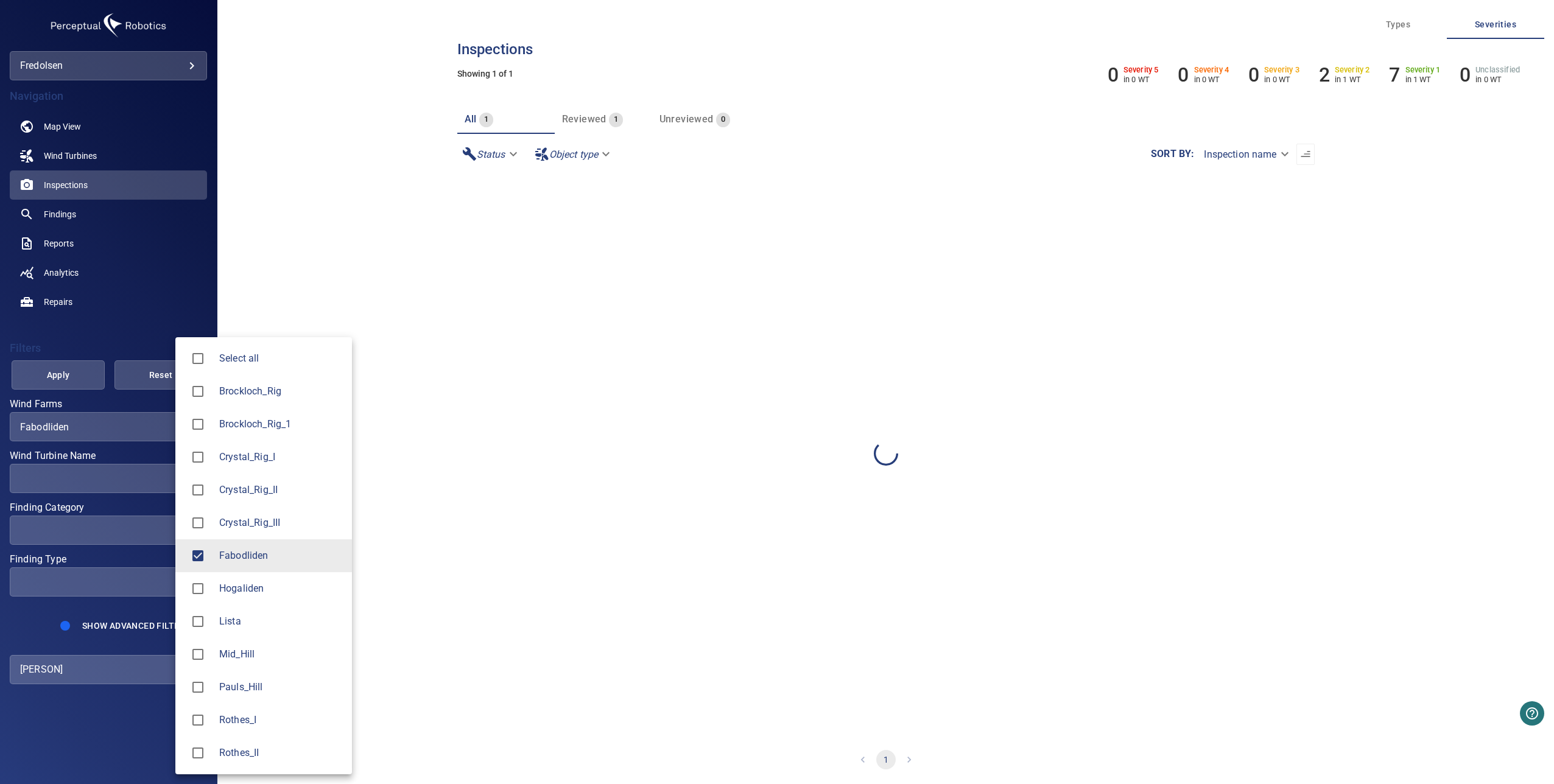 click at bounding box center (777, 392) 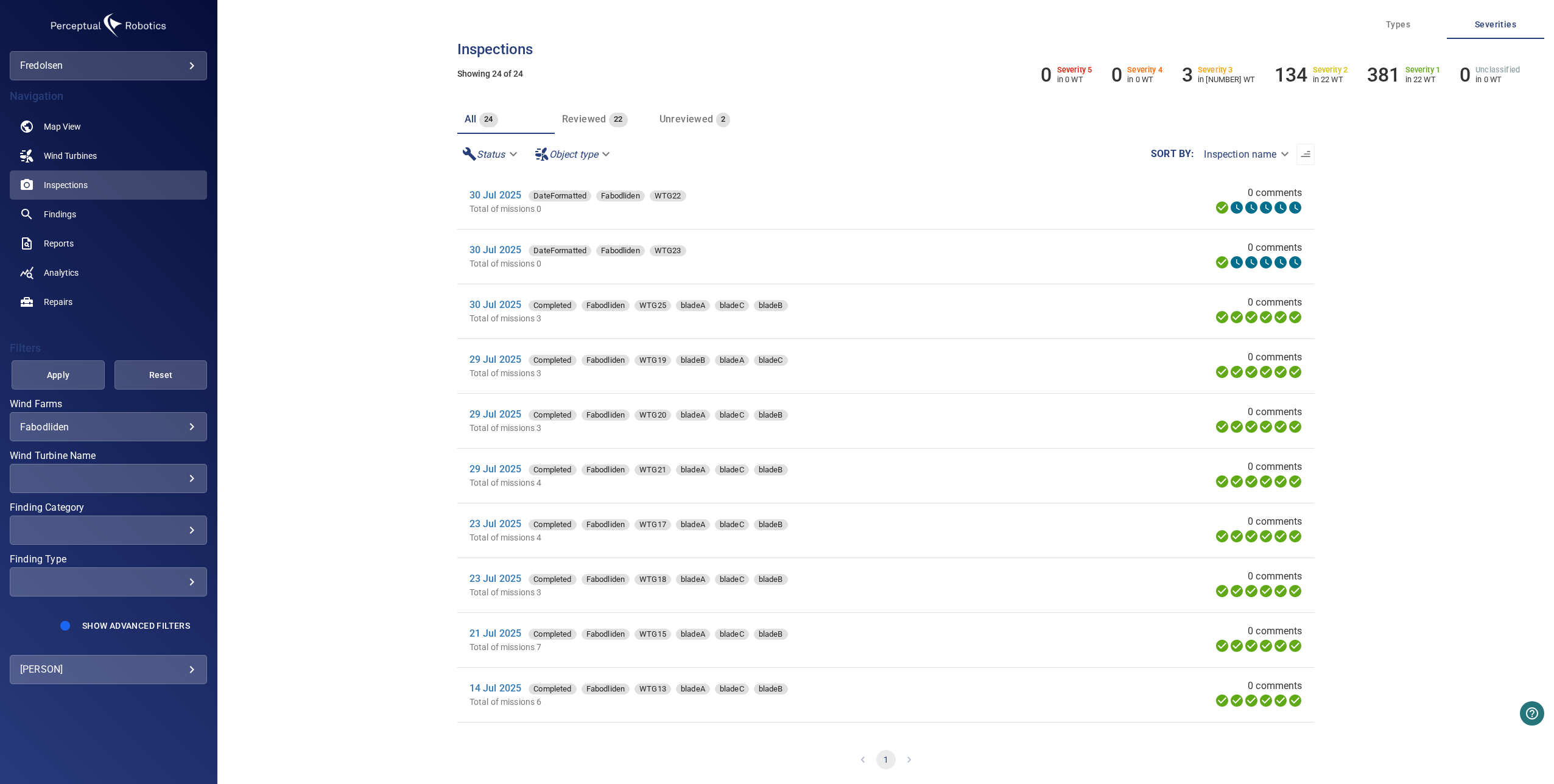 click on "​" at bounding box center [108, 478] 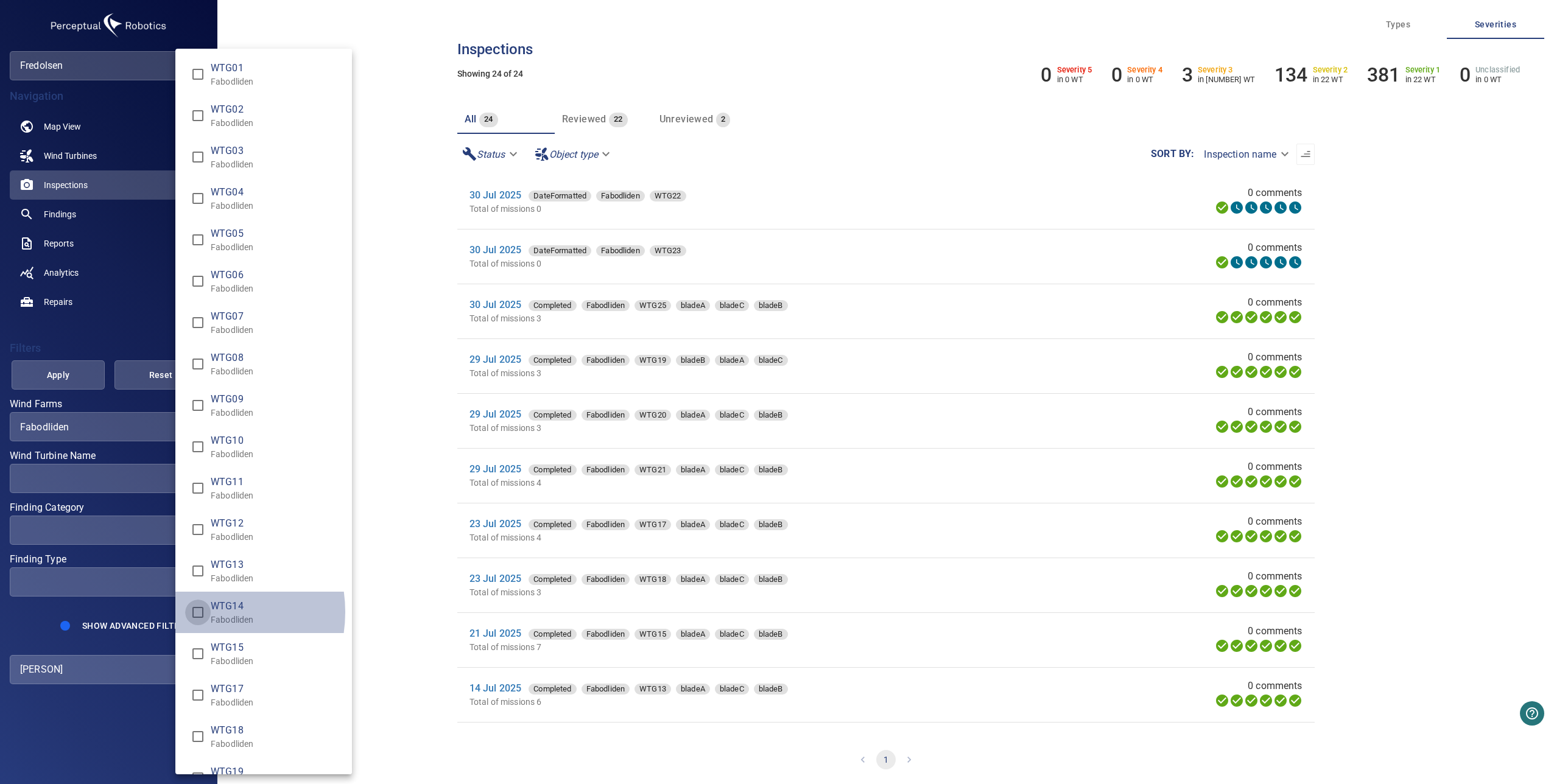 type on "**********" 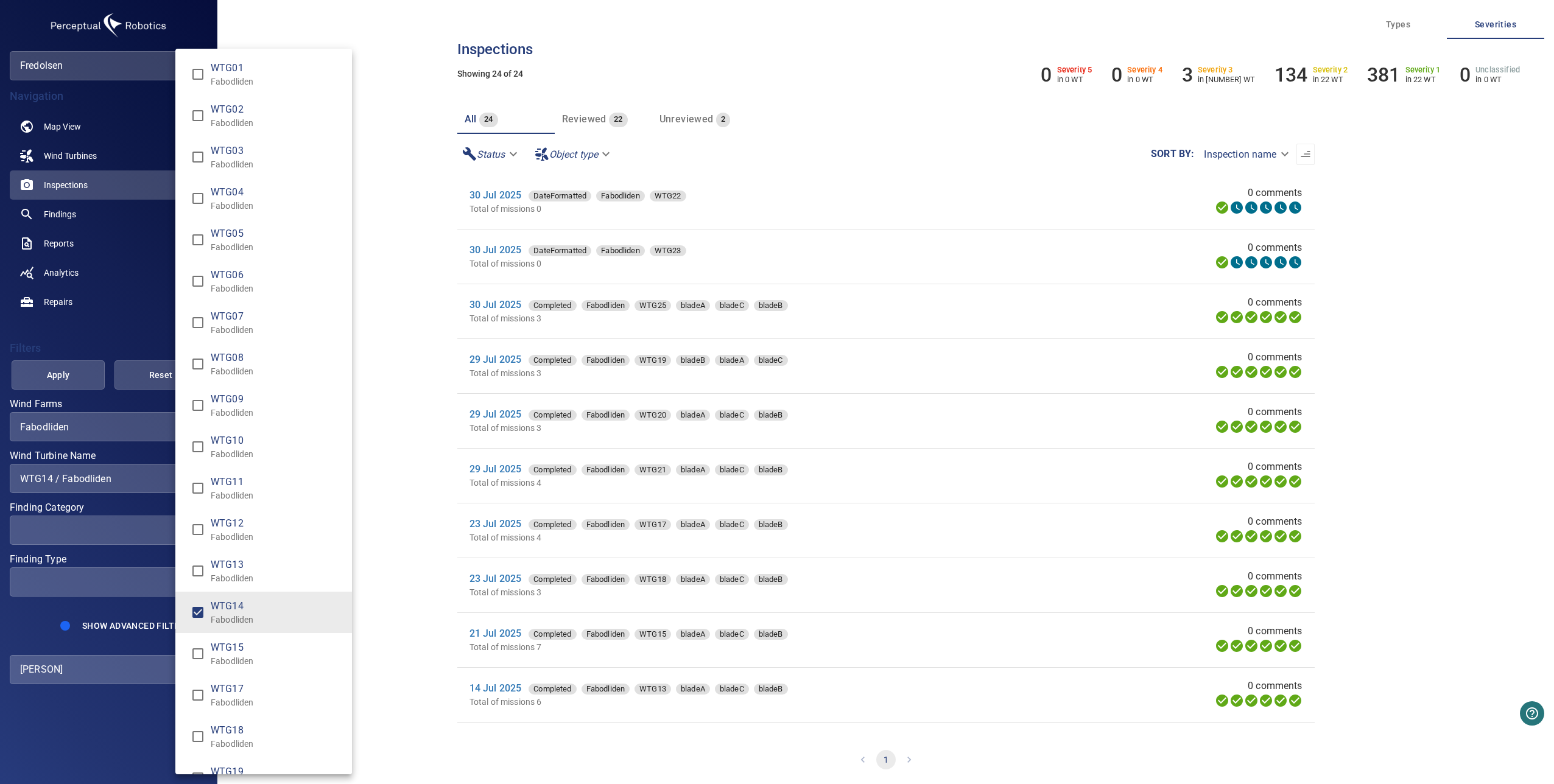 click at bounding box center [777, 392] 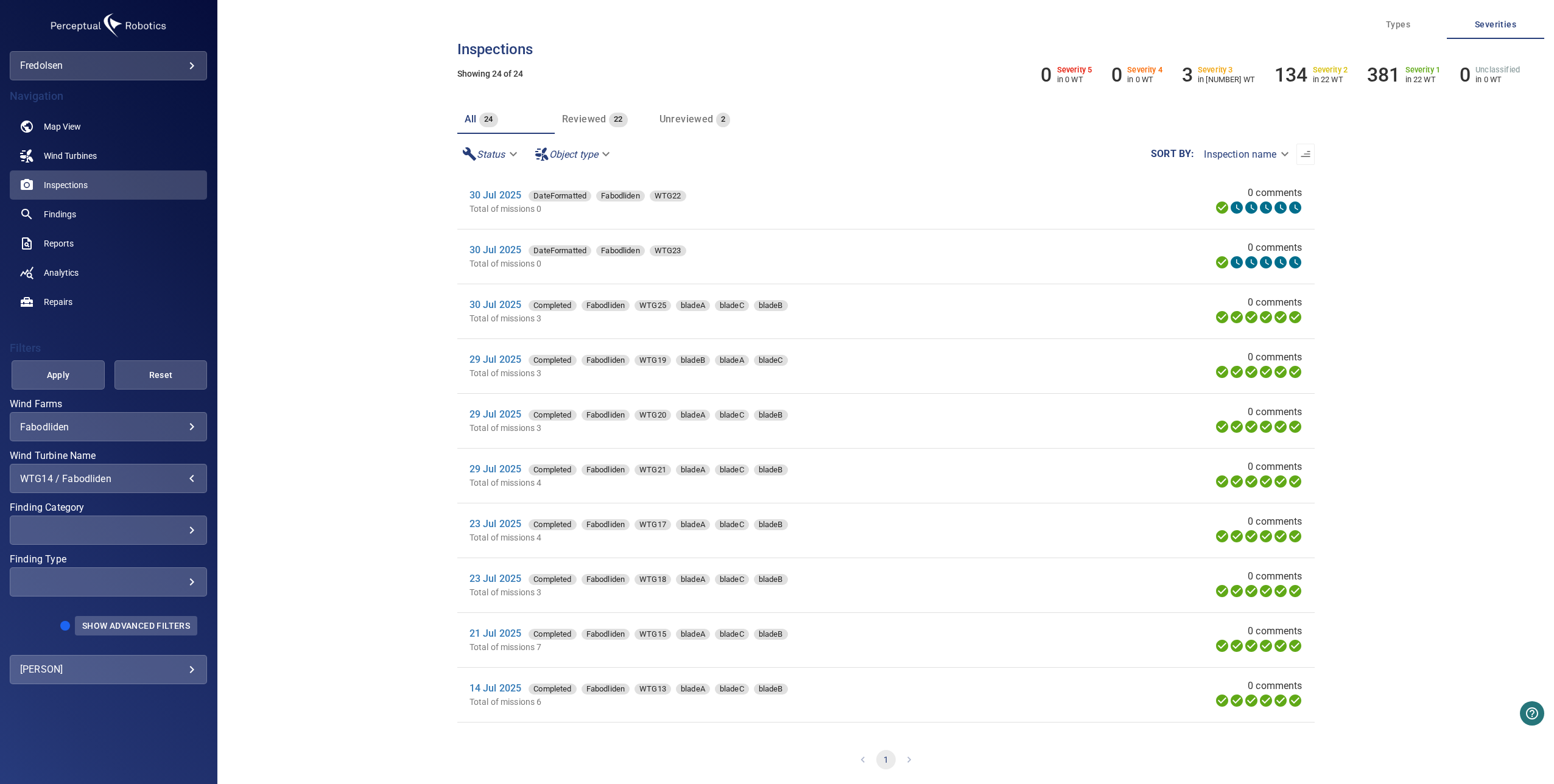 click on "Show Advanced Filters" at bounding box center [136, 626] 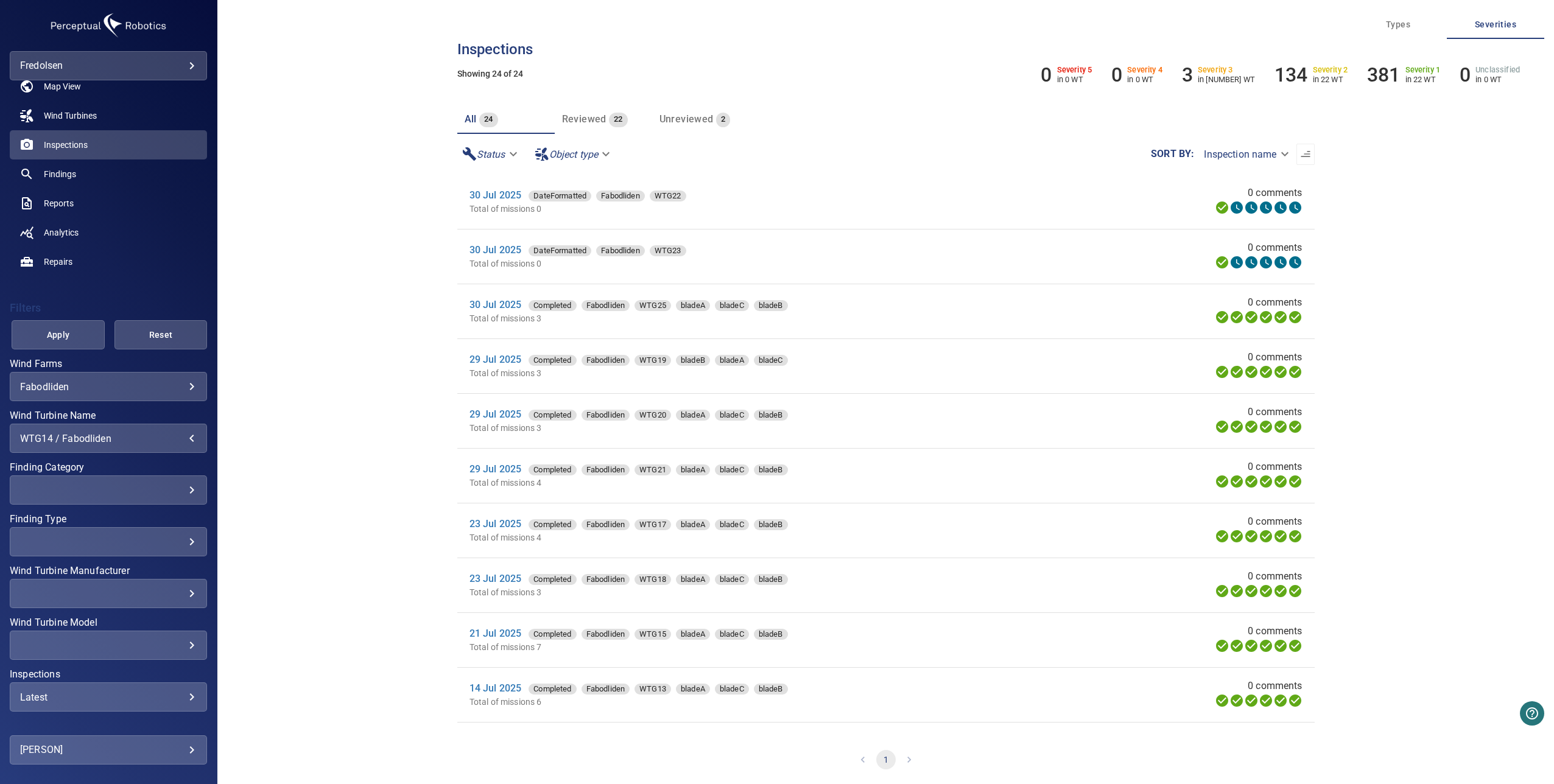scroll, scrollTop: 85, scrollLeft: 0, axis: vertical 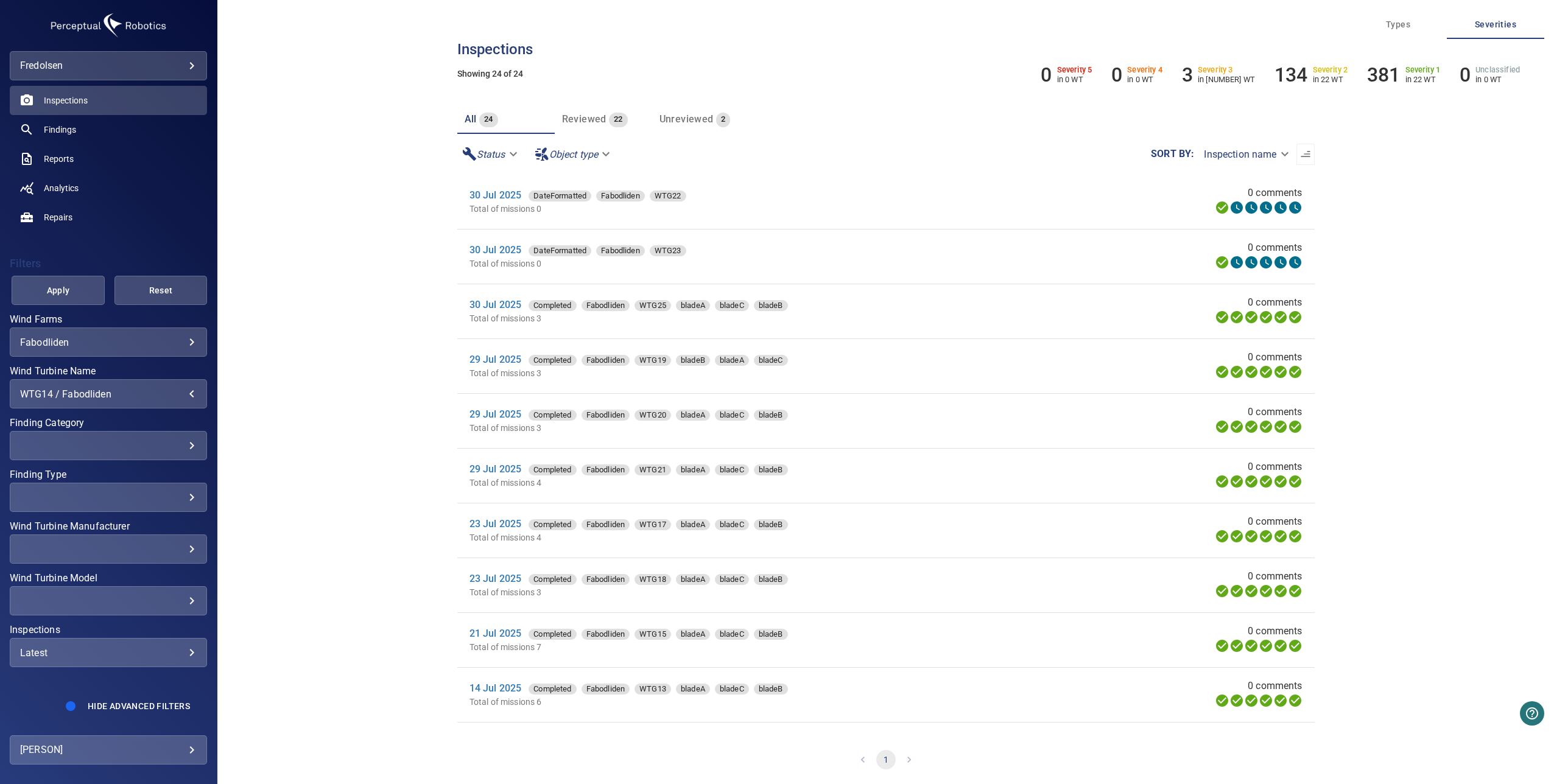 click on "Latest" at bounding box center [108, 653] 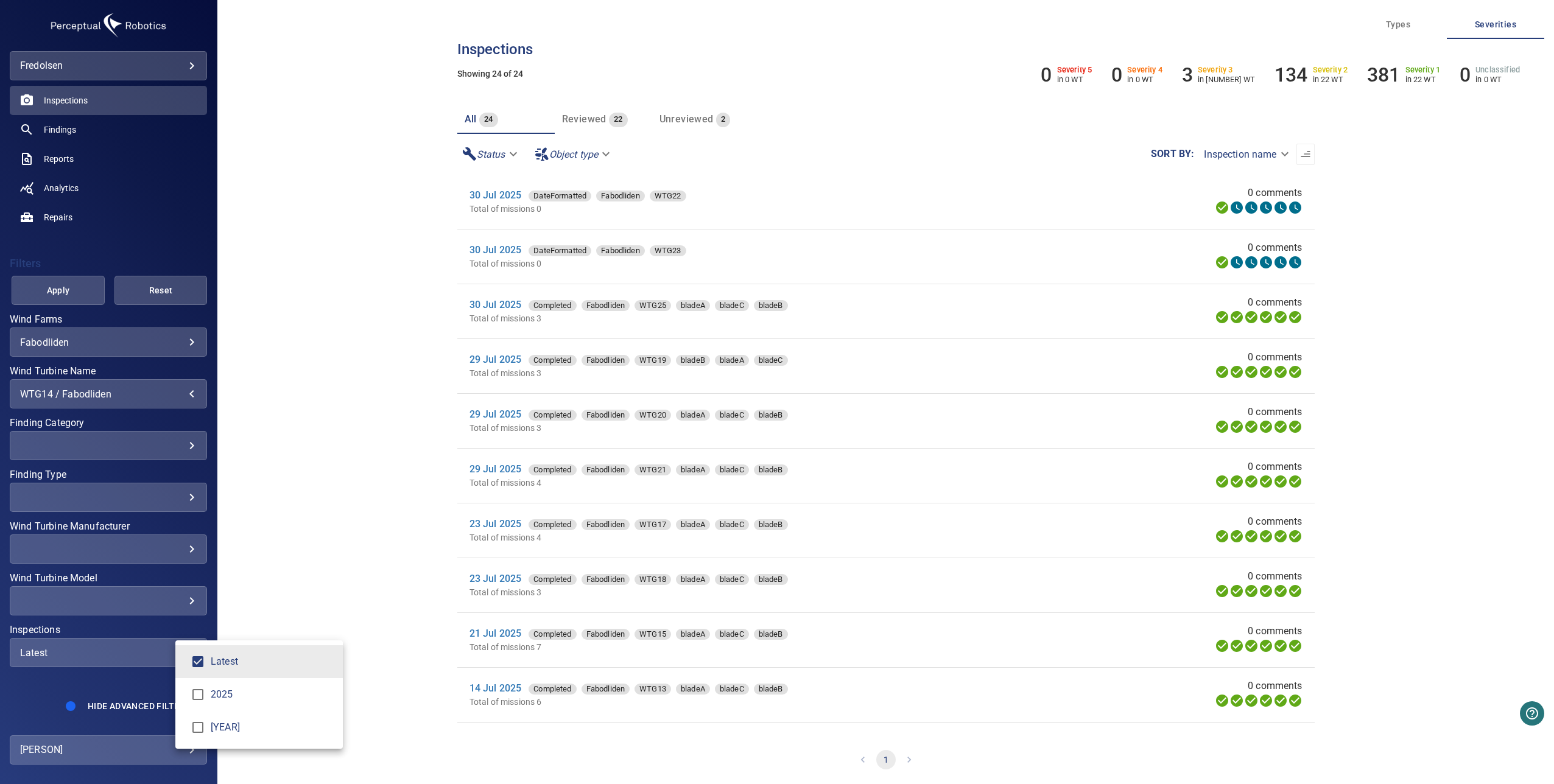 type on "**********" 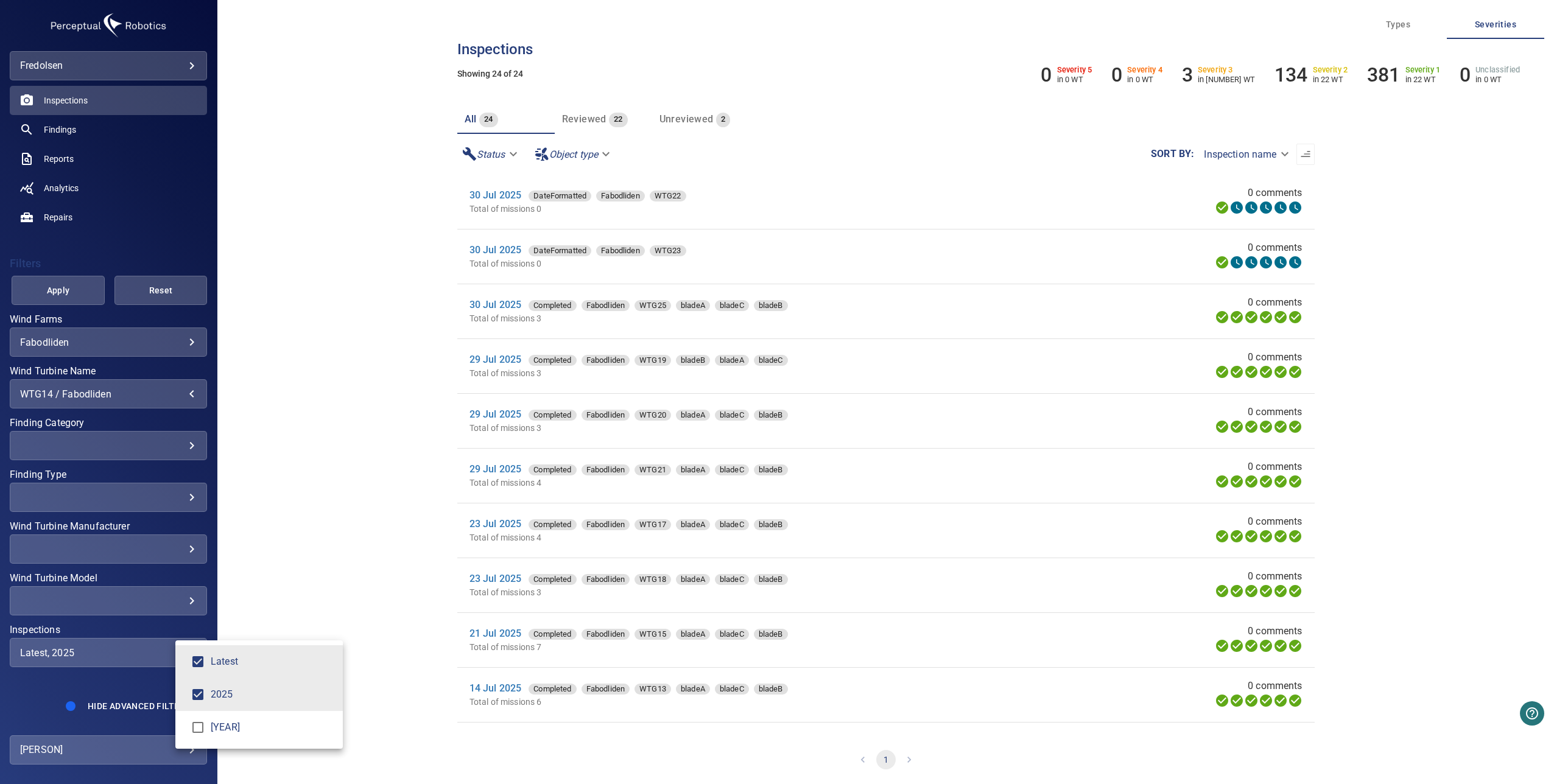 drag, startPoint x: 105, startPoint y: 218, endPoint x: 119, endPoint y: 253, distance: 37.69615 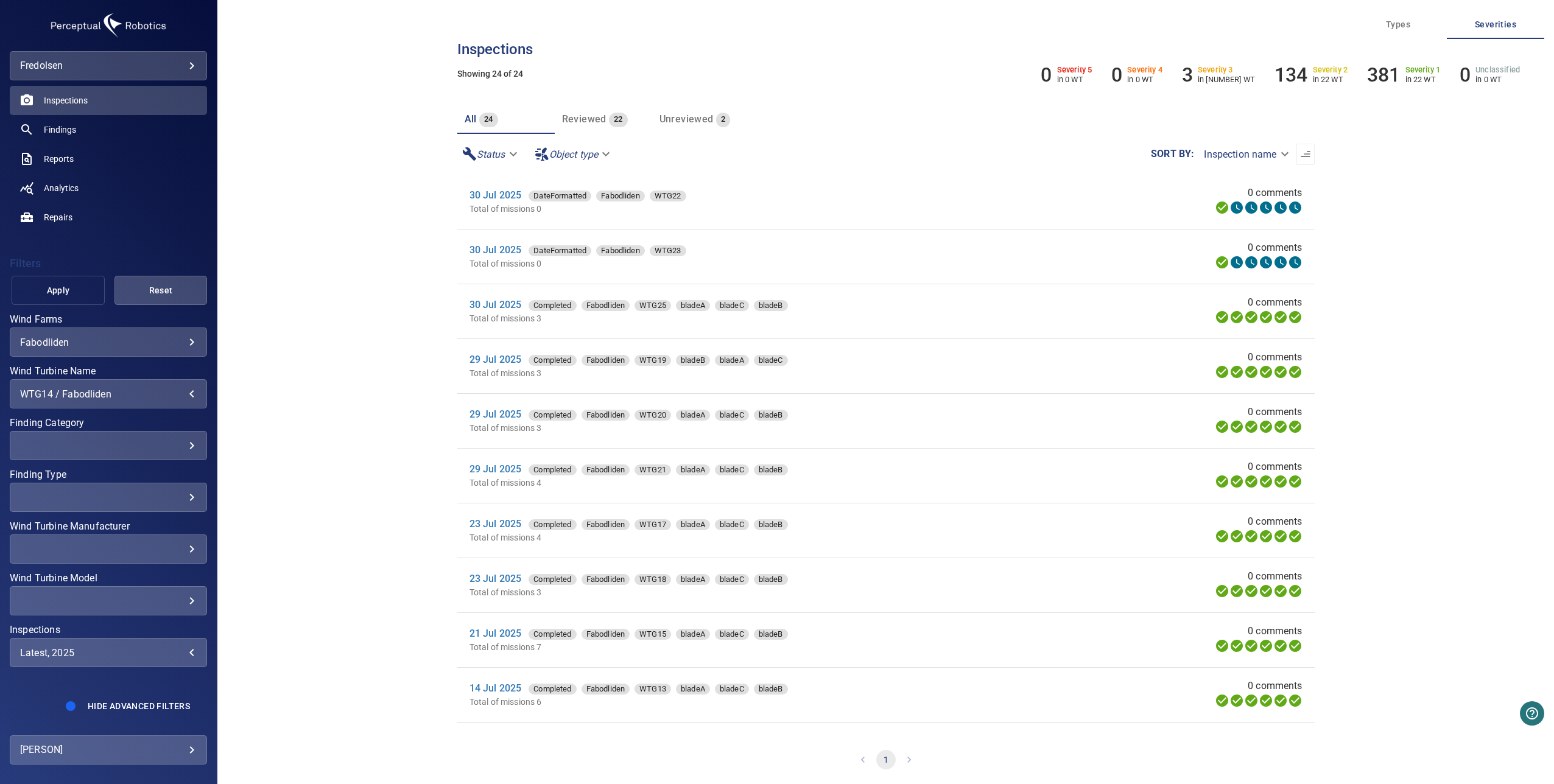 click on "Apply" at bounding box center (58, 290) 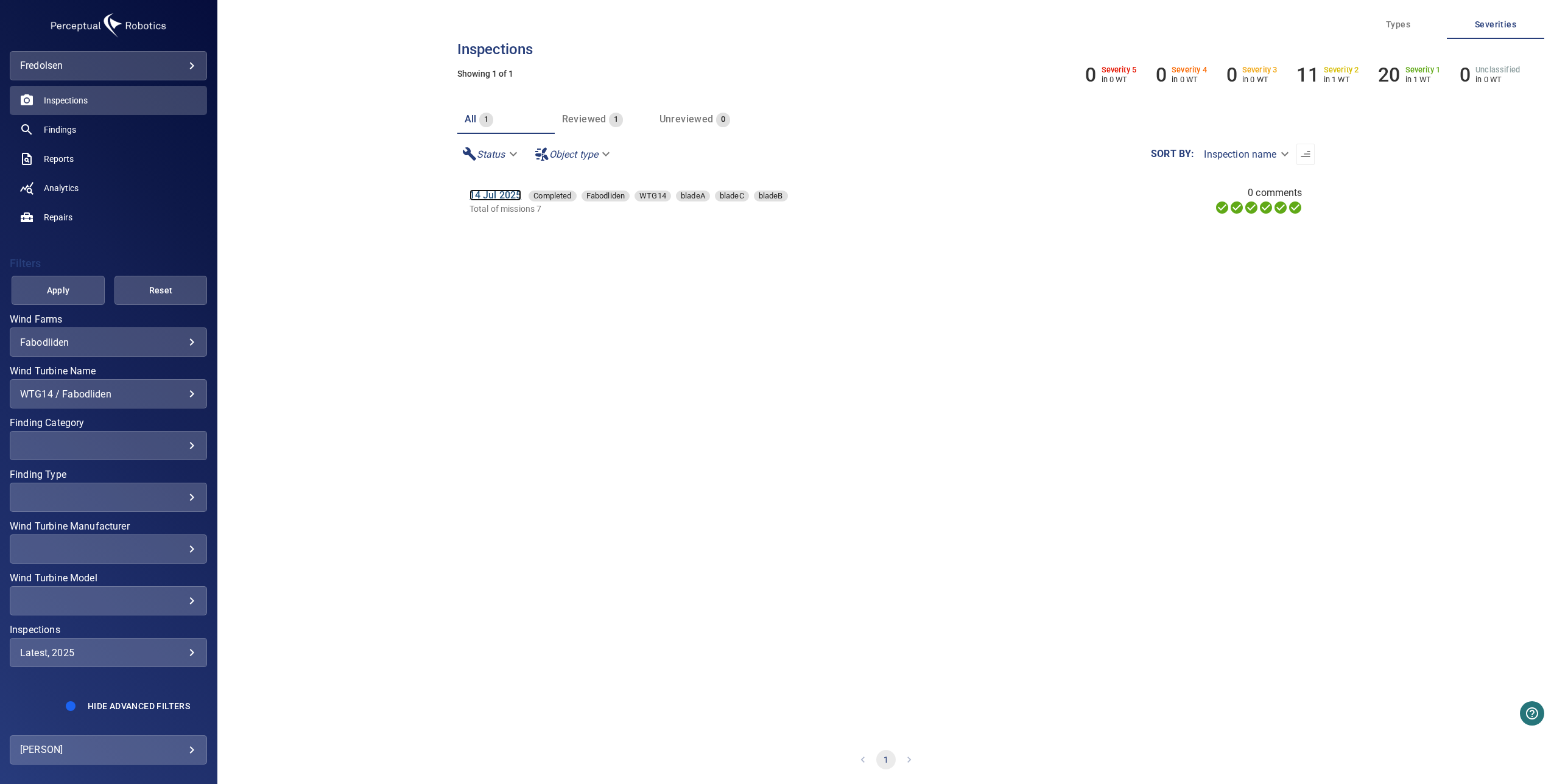 click on "14 Jul 2025" at bounding box center [496, 195] 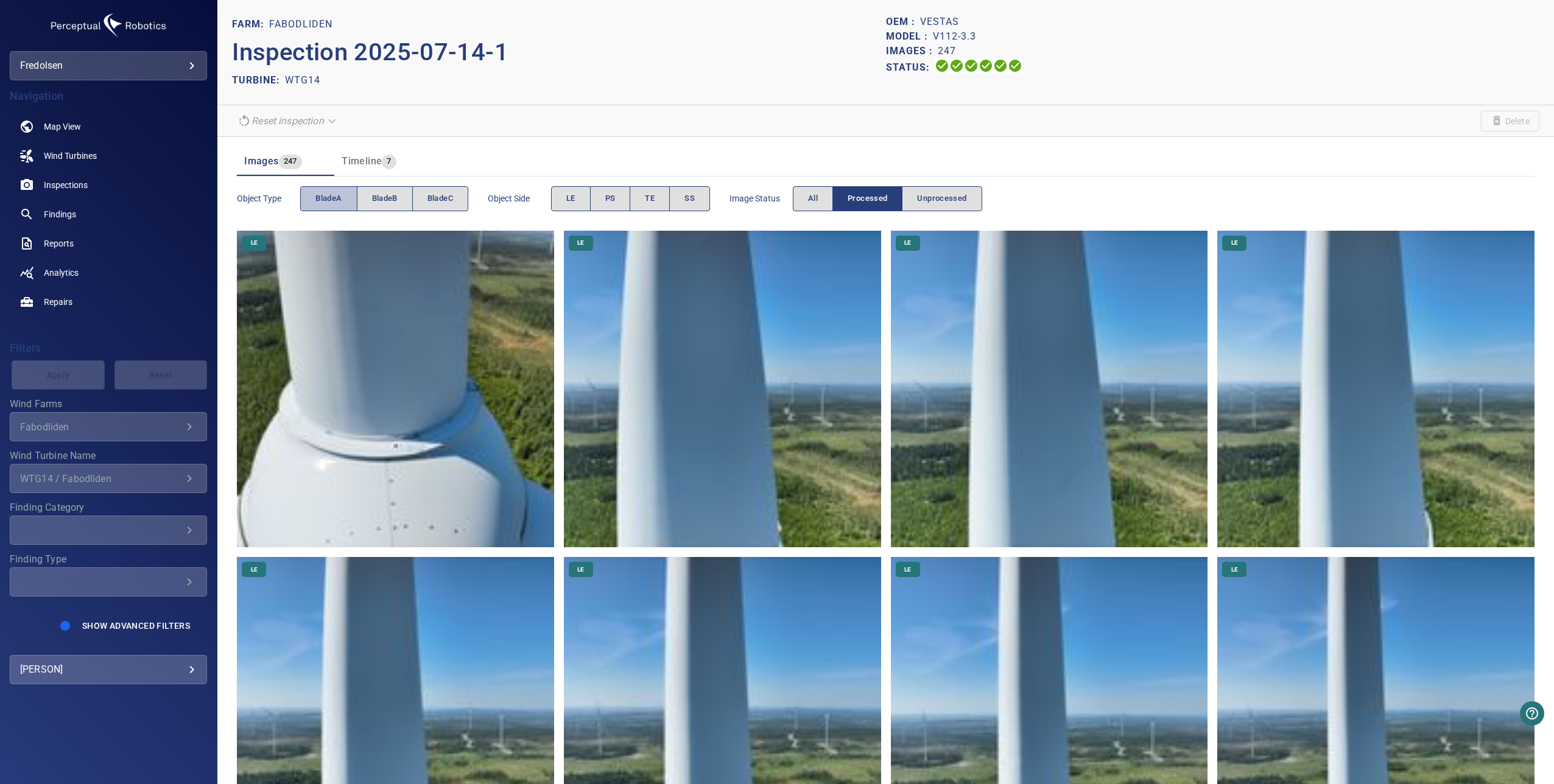 click on "bladeA" at bounding box center [328, 198] 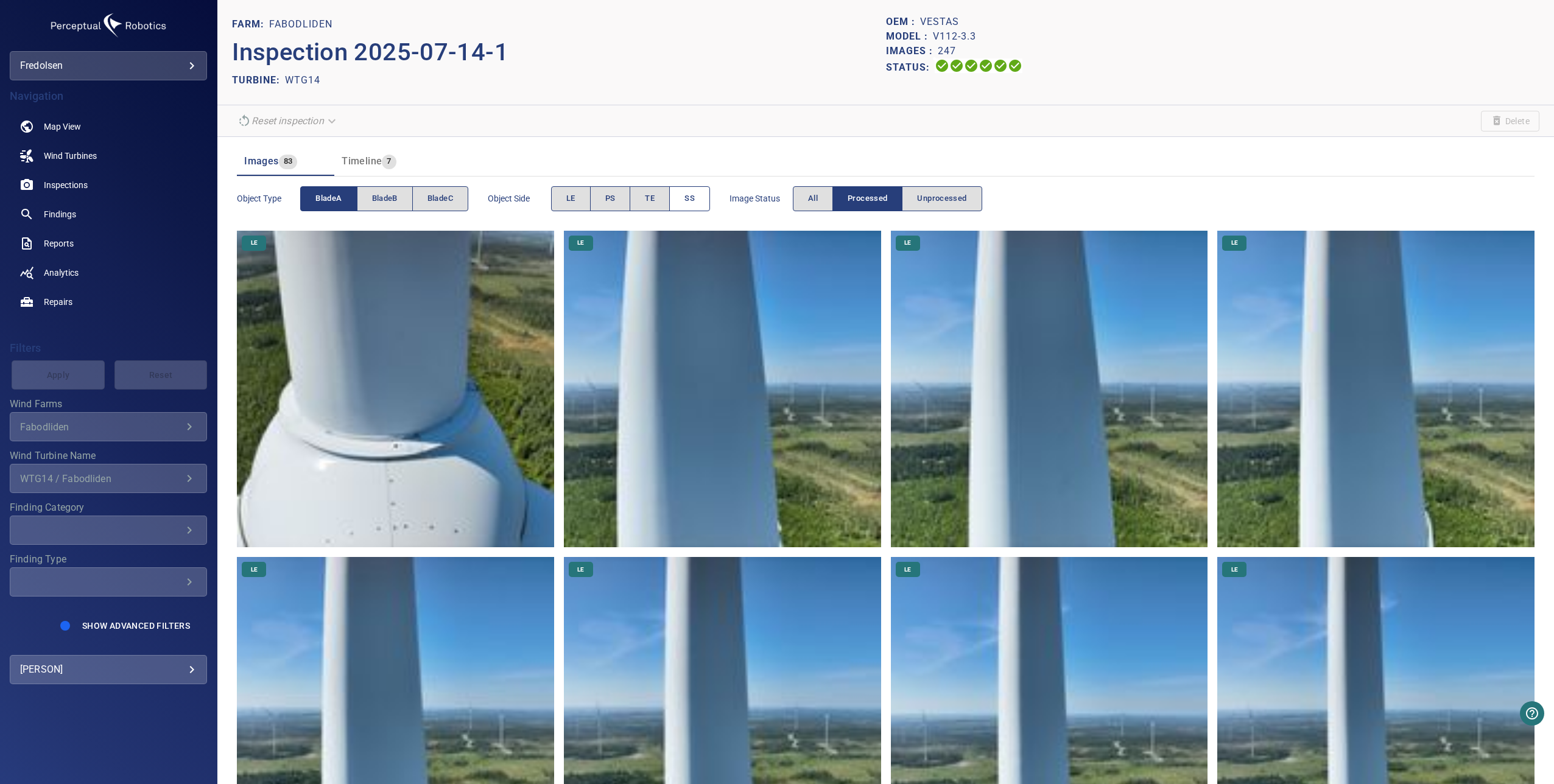 click on "SS" at bounding box center (689, 198) 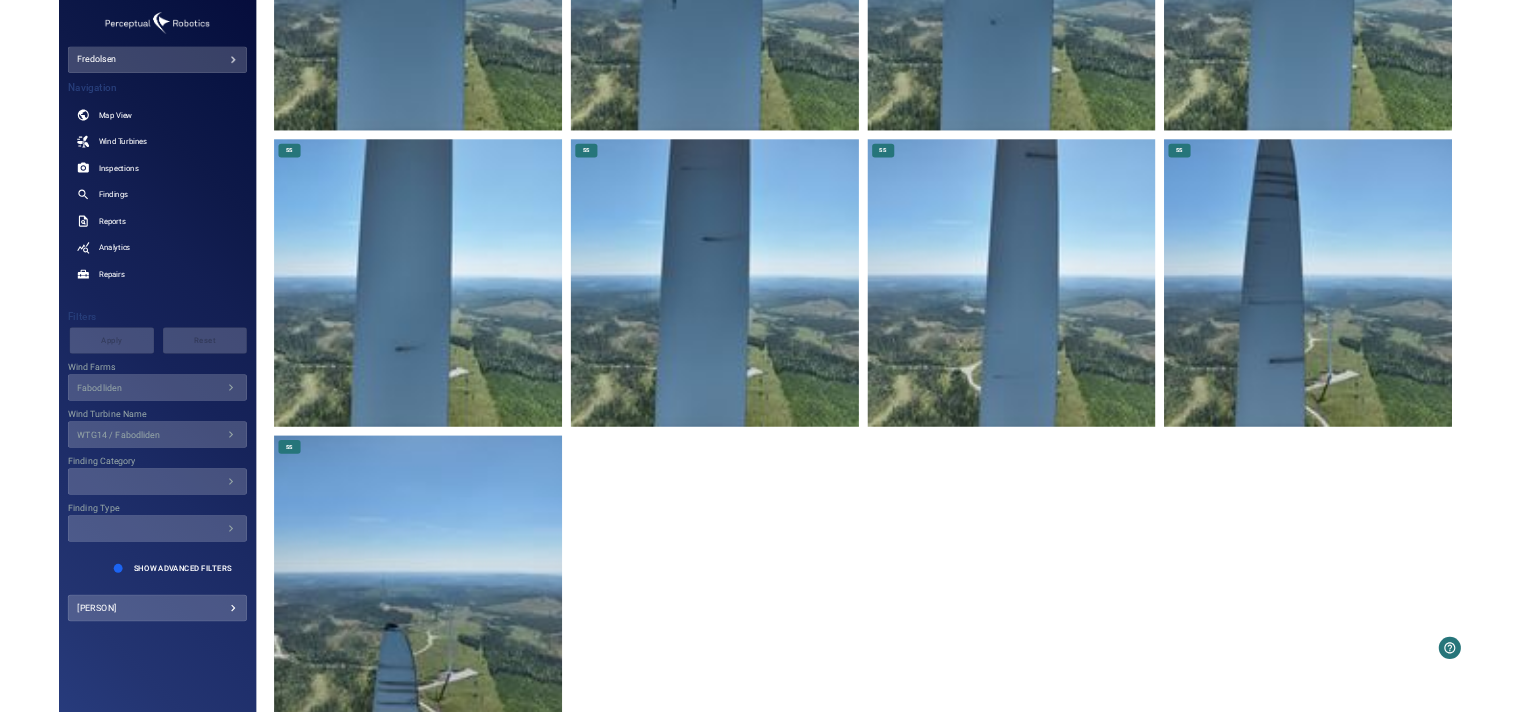scroll, scrollTop: 2321, scrollLeft: 0, axis: vertical 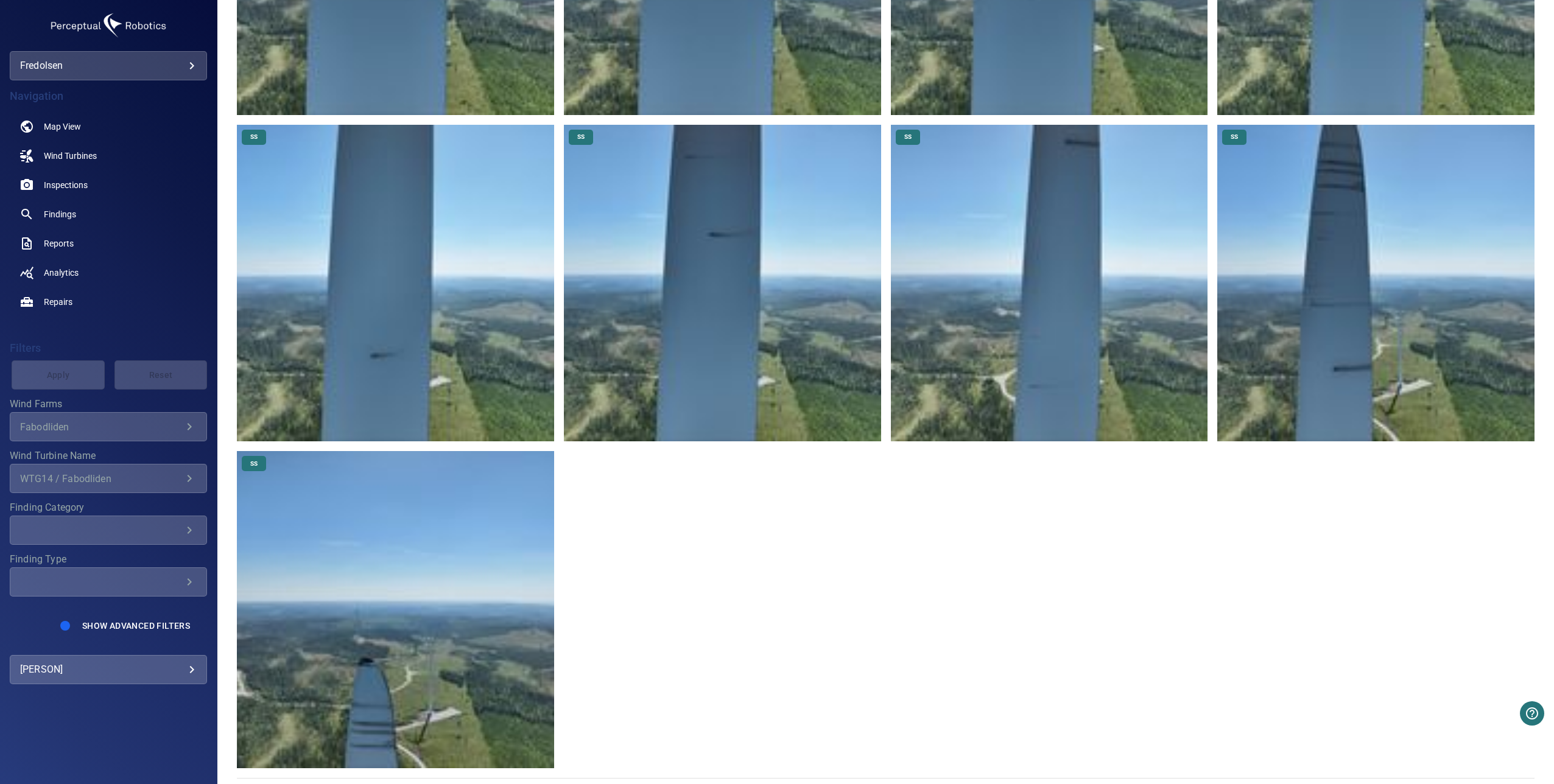 click at bounding box center [395, 283] 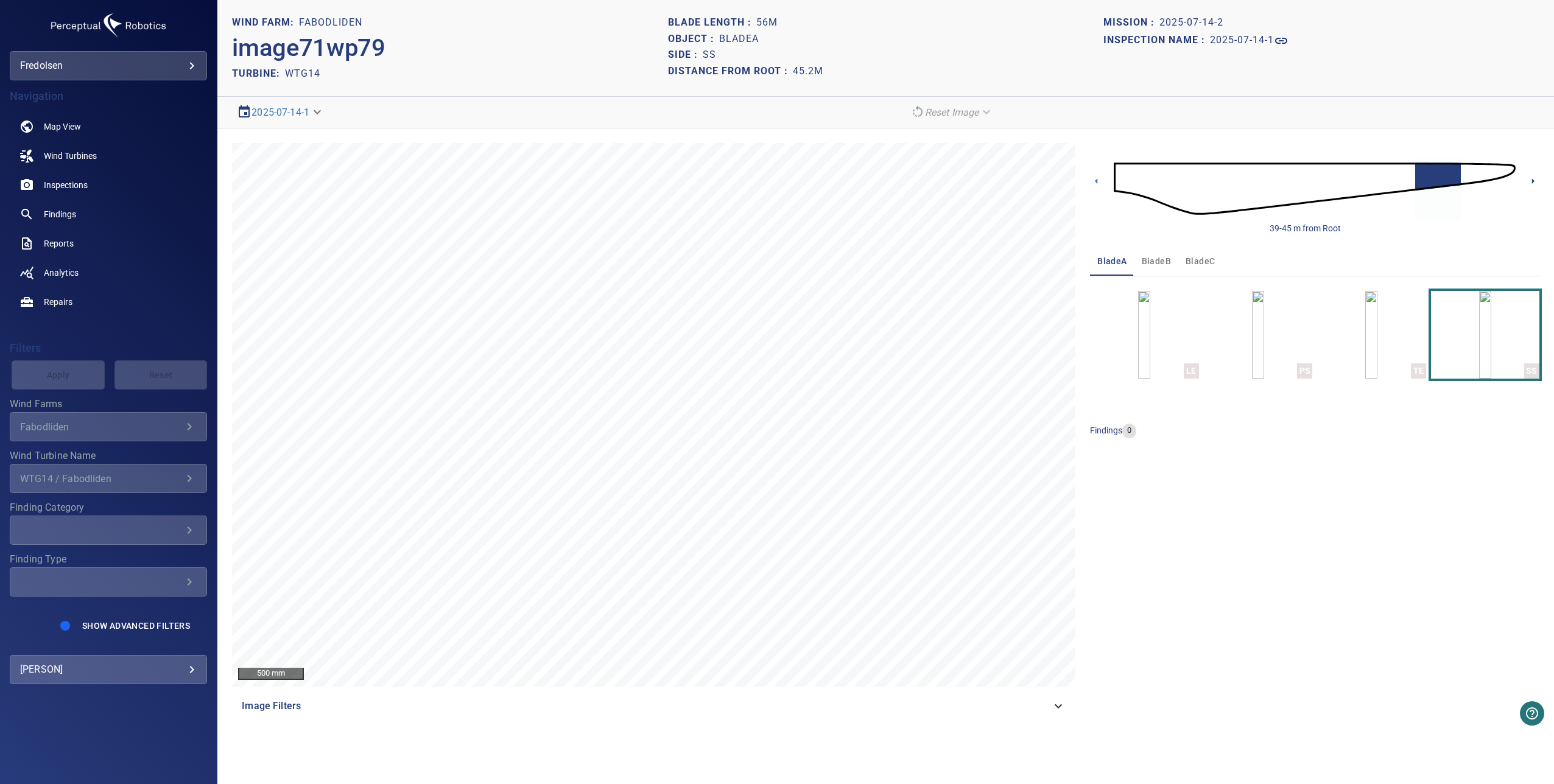 click 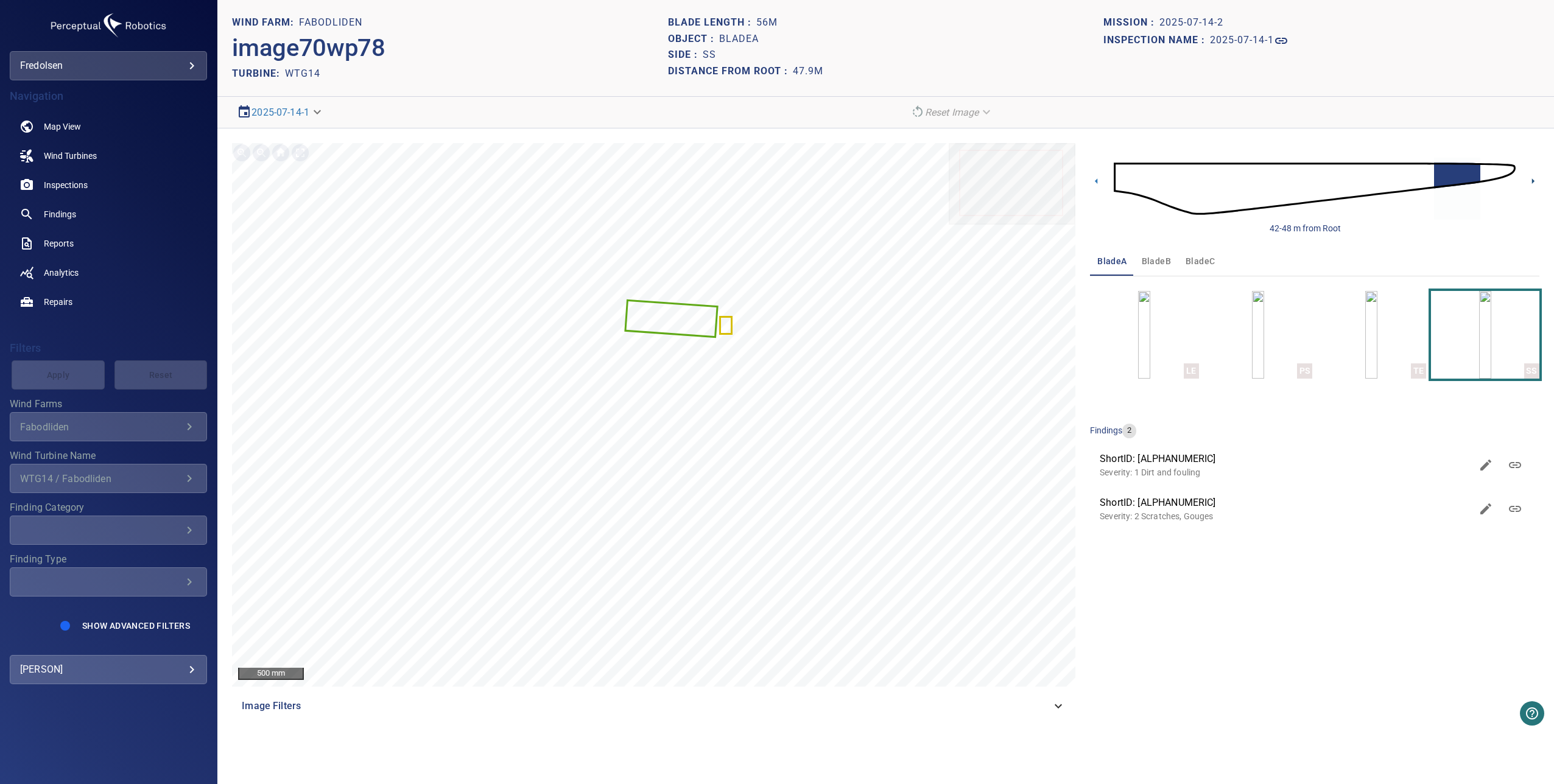click 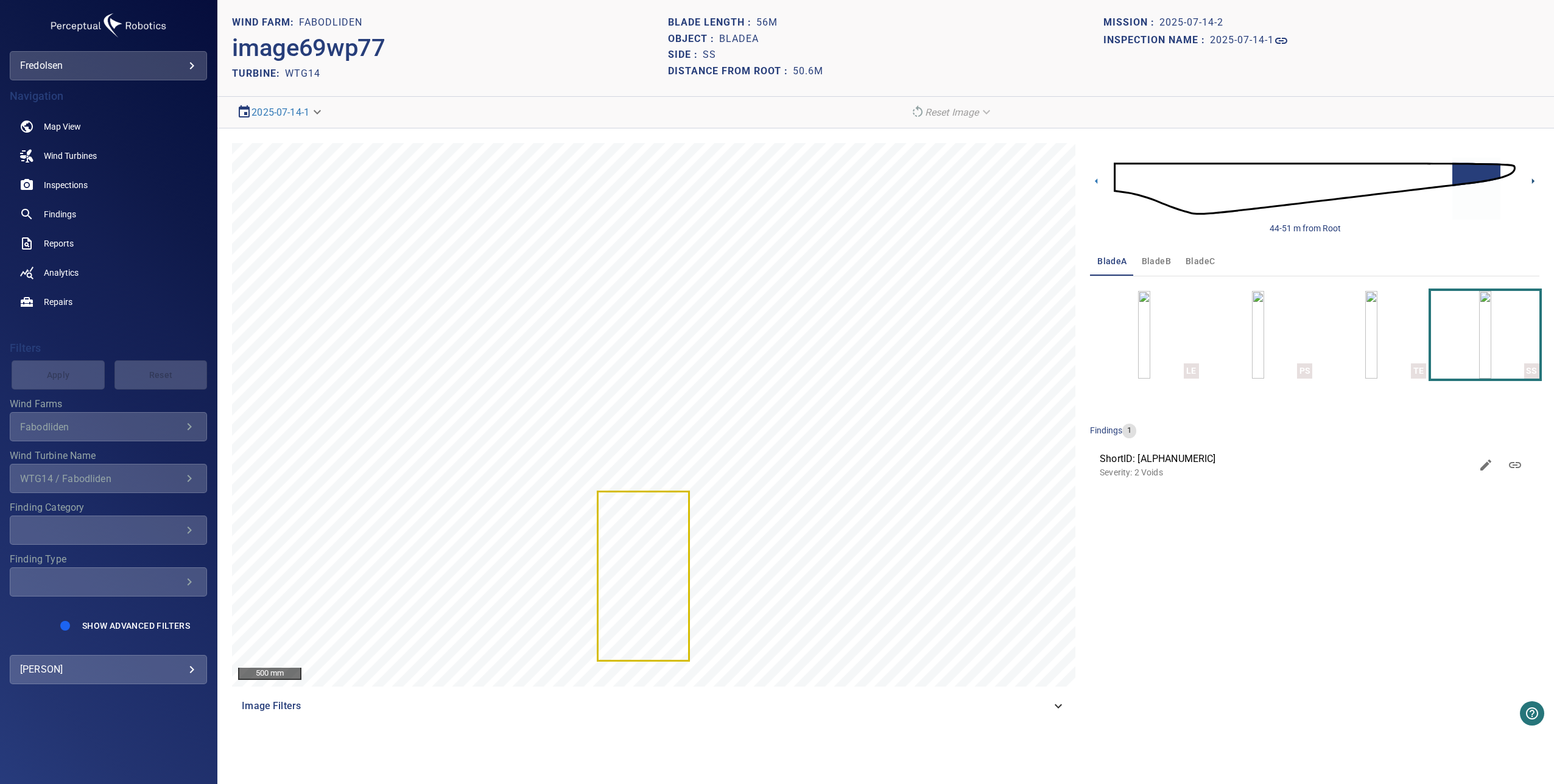 click 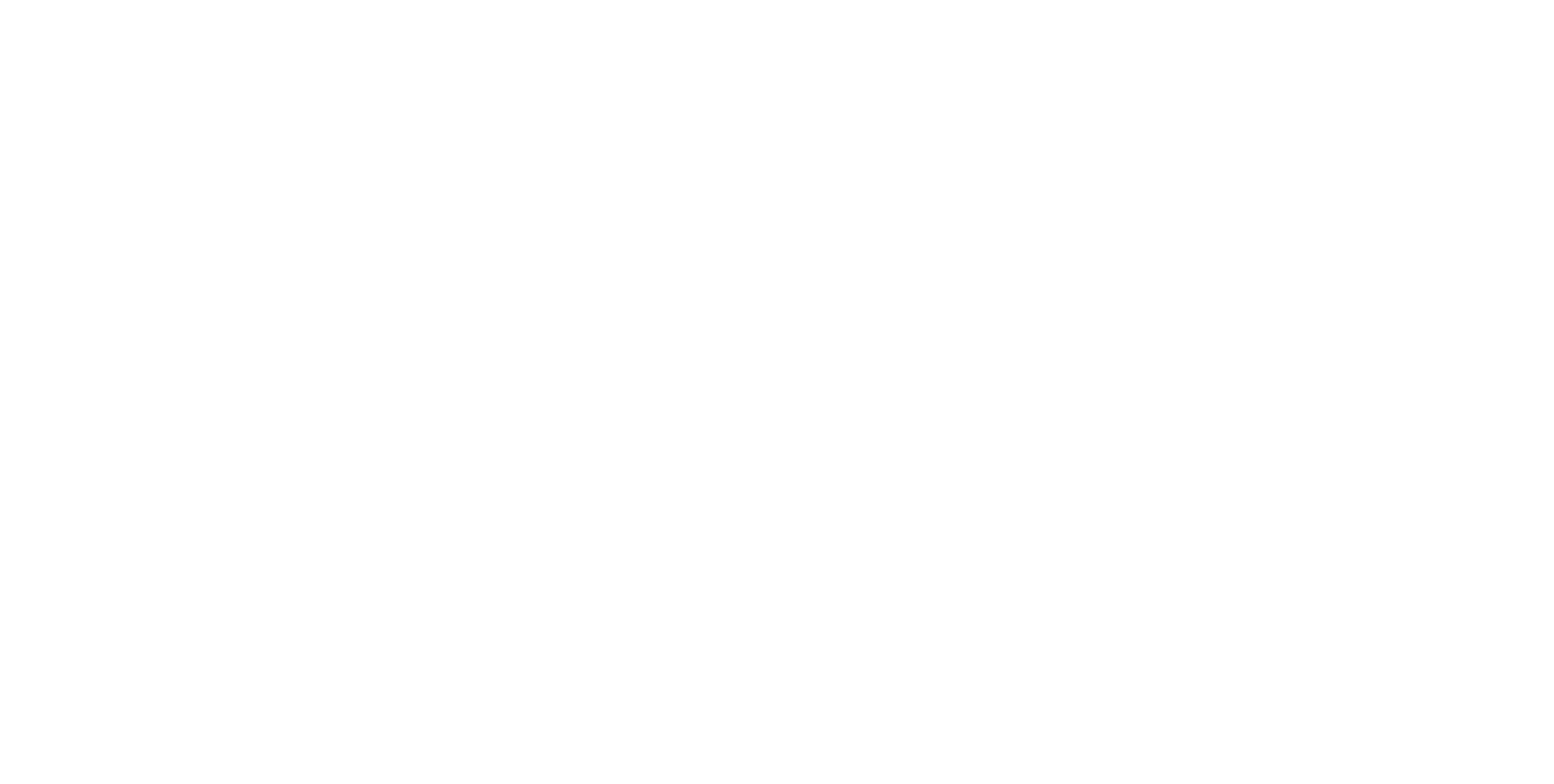 scroll, scrollTop: 0, scrollLeft: 0, axis: both 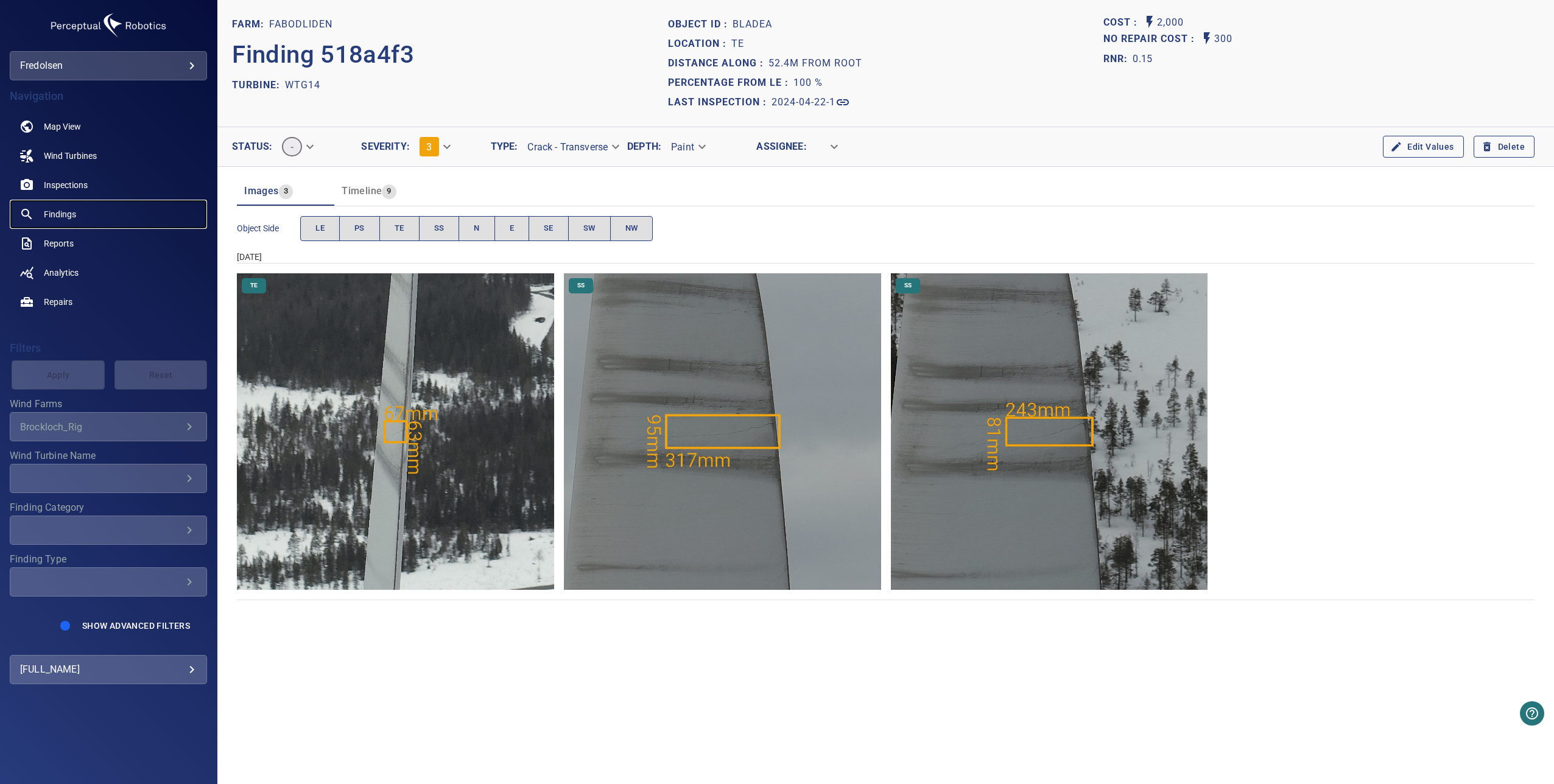 click on "Findings" at bounding box center (60, 214) 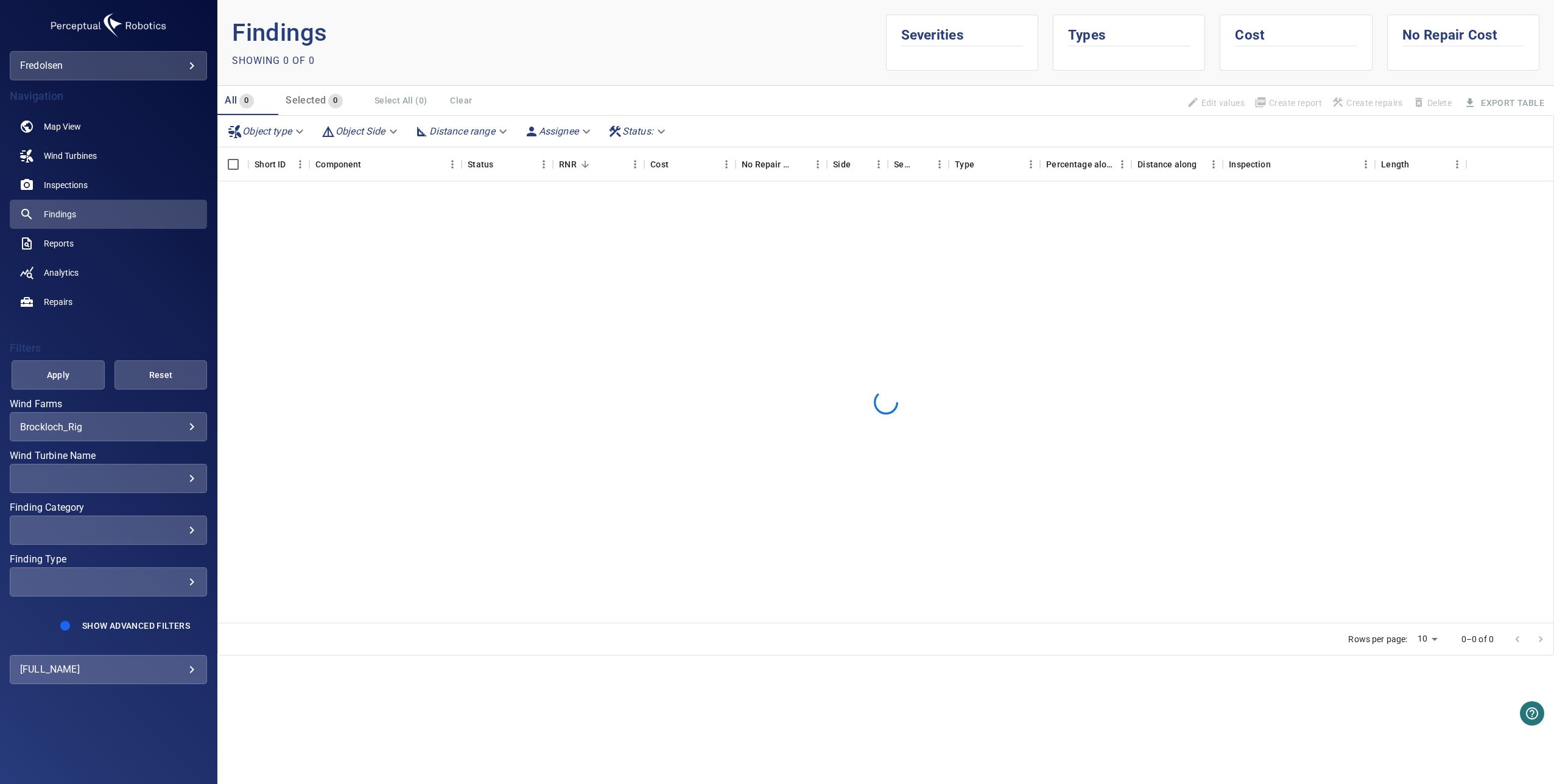 click on "**********" at bounding box center [108, 427] 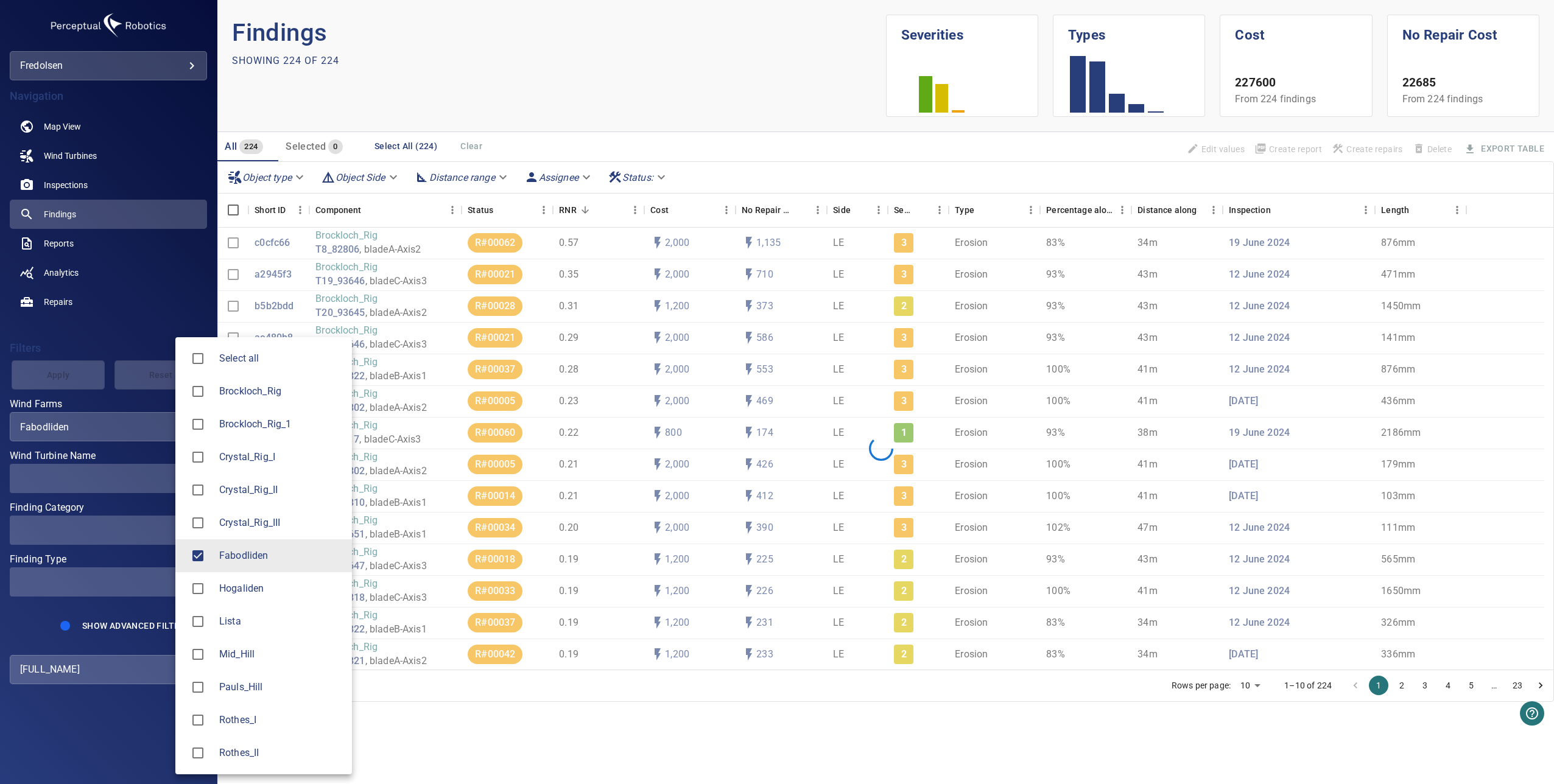 type on "**********" 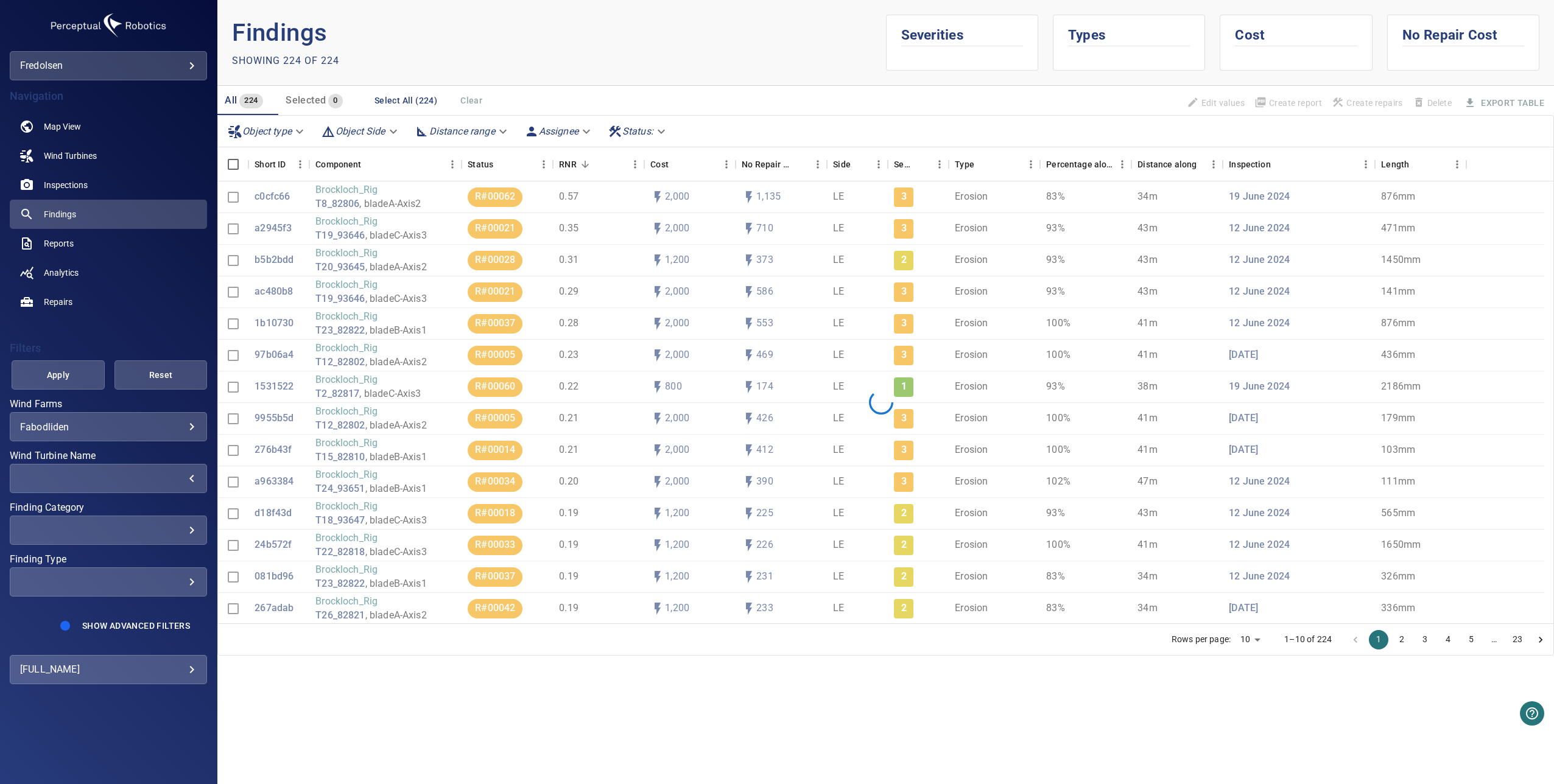 click on "​" at bounding box center (108, 478) 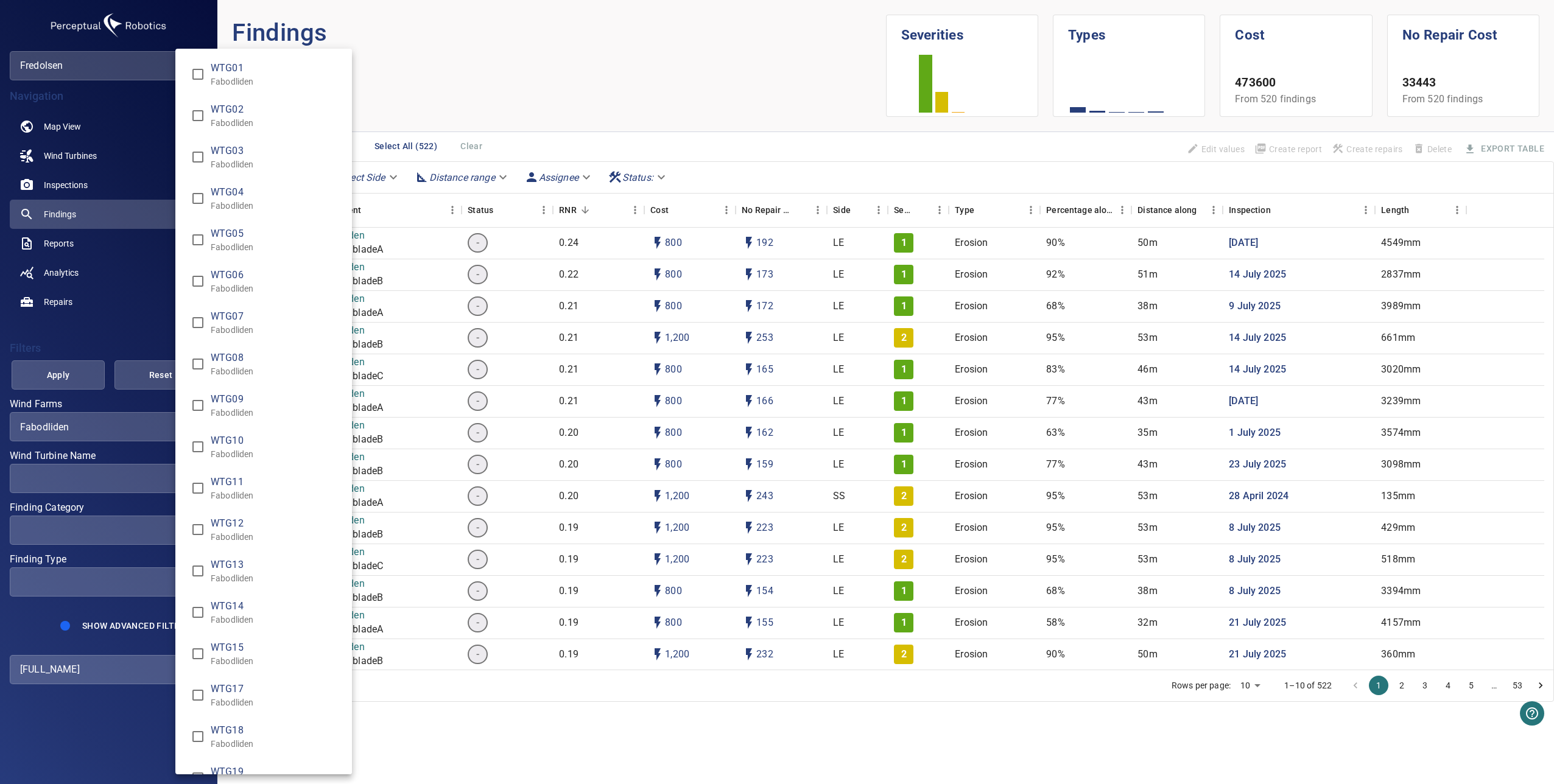 click on "WTG01 Fabodliden WTG02 Fabodliden WTG03 Fabodliden WTG04 Fabodliden WTG05 Fabodliden WTG06 Fabodliden WTG07 Fabodliden WTG08 Fabodliden WTG09 Fabodliden WTG10 Fabodliden WTG11 Fabodliden WTG12 Fabodliden WTG13 Fabodliden WTG14 Fabodliden WTG15 Fabodliden WTG17 Fabodliden WTG18 Fabodliden WTG19 Fabodliden WTG20 Fabodliden WTG21 Fabodliden WTG22 Fabodliden WTG23 Fabodliden WTG24 Fabodliden WTG25 Fabodliden" at bounding box center [268, 550] 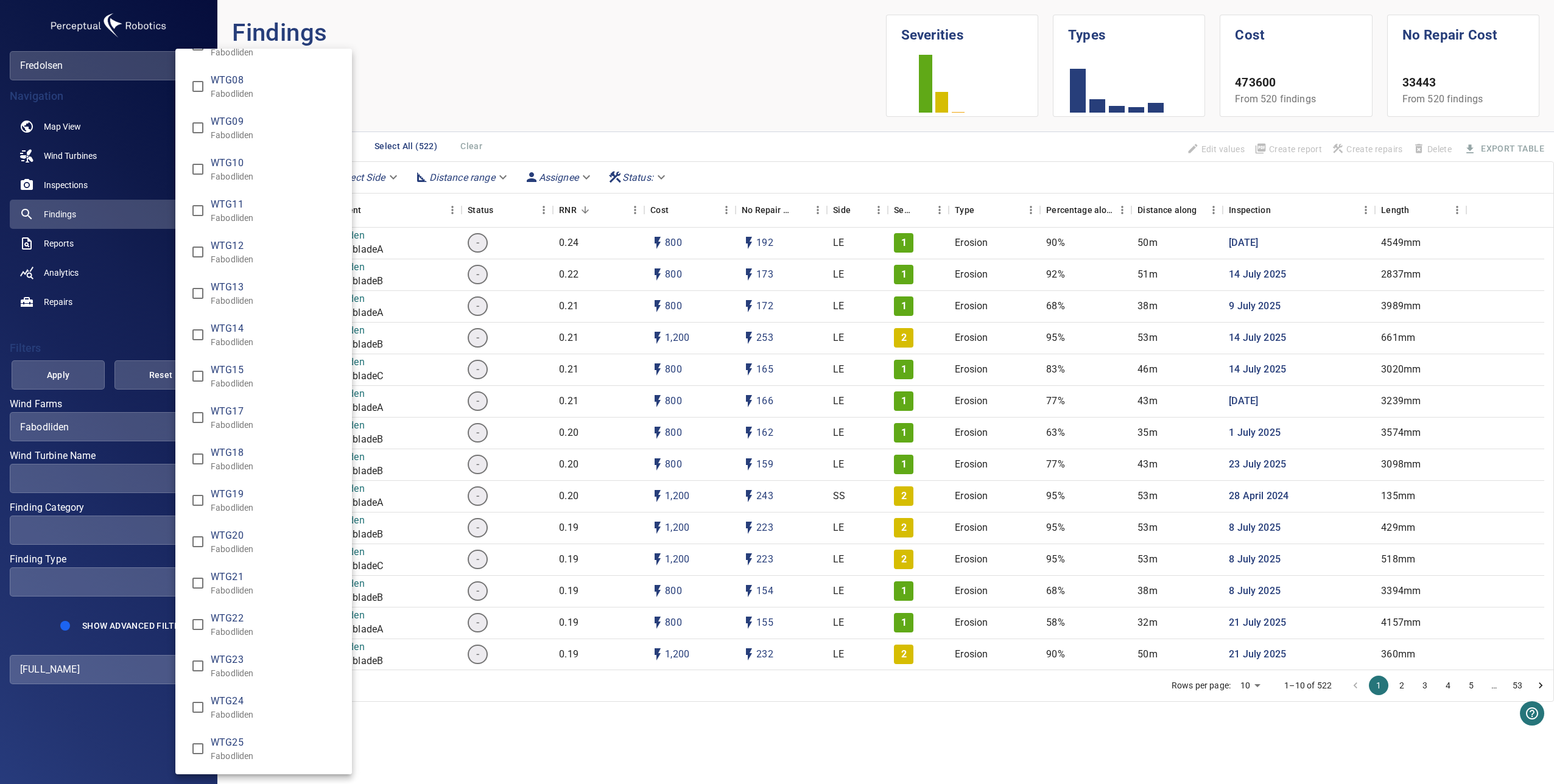 type on "**********" 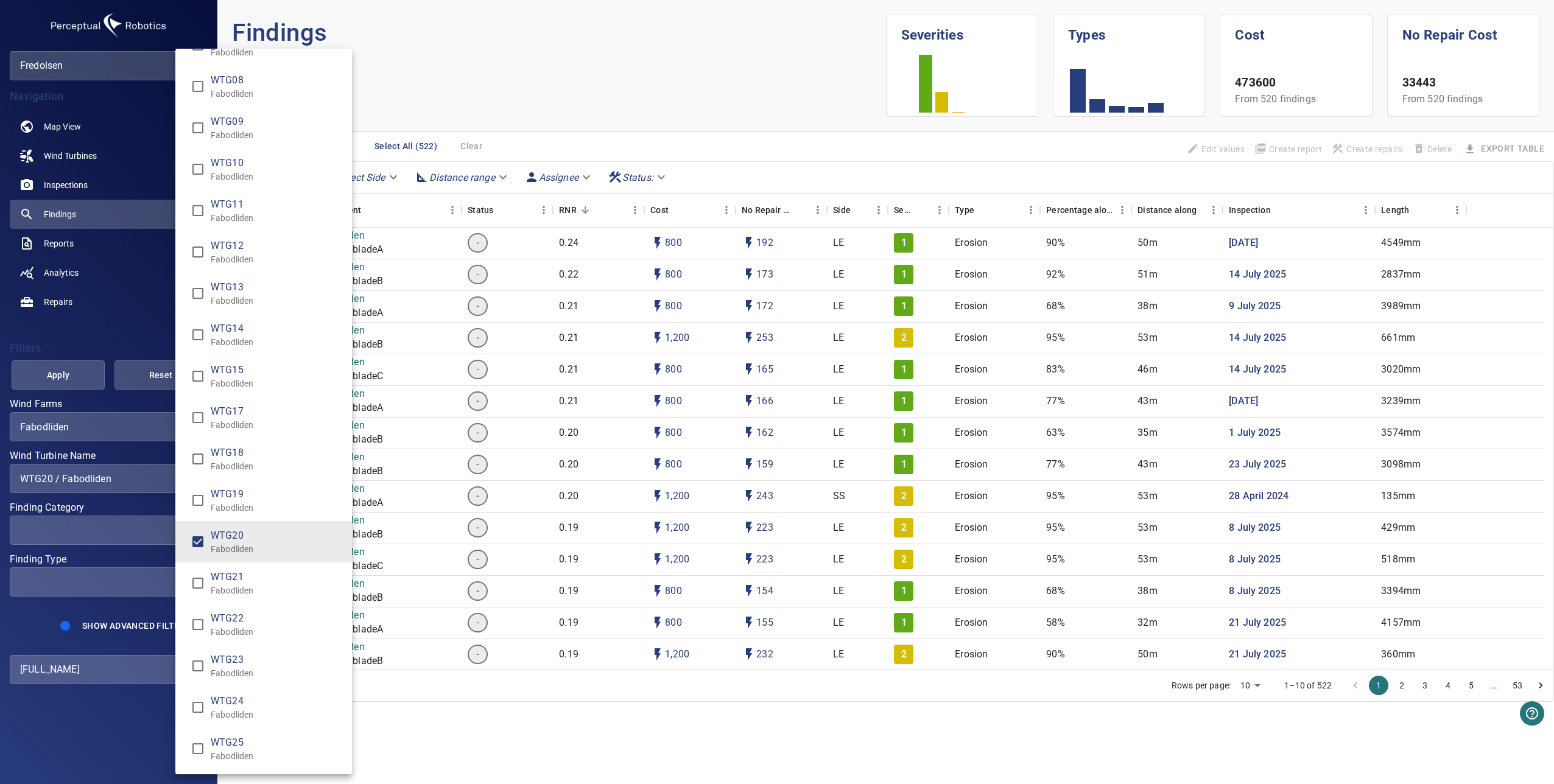 click at bounding box center [777, 392] 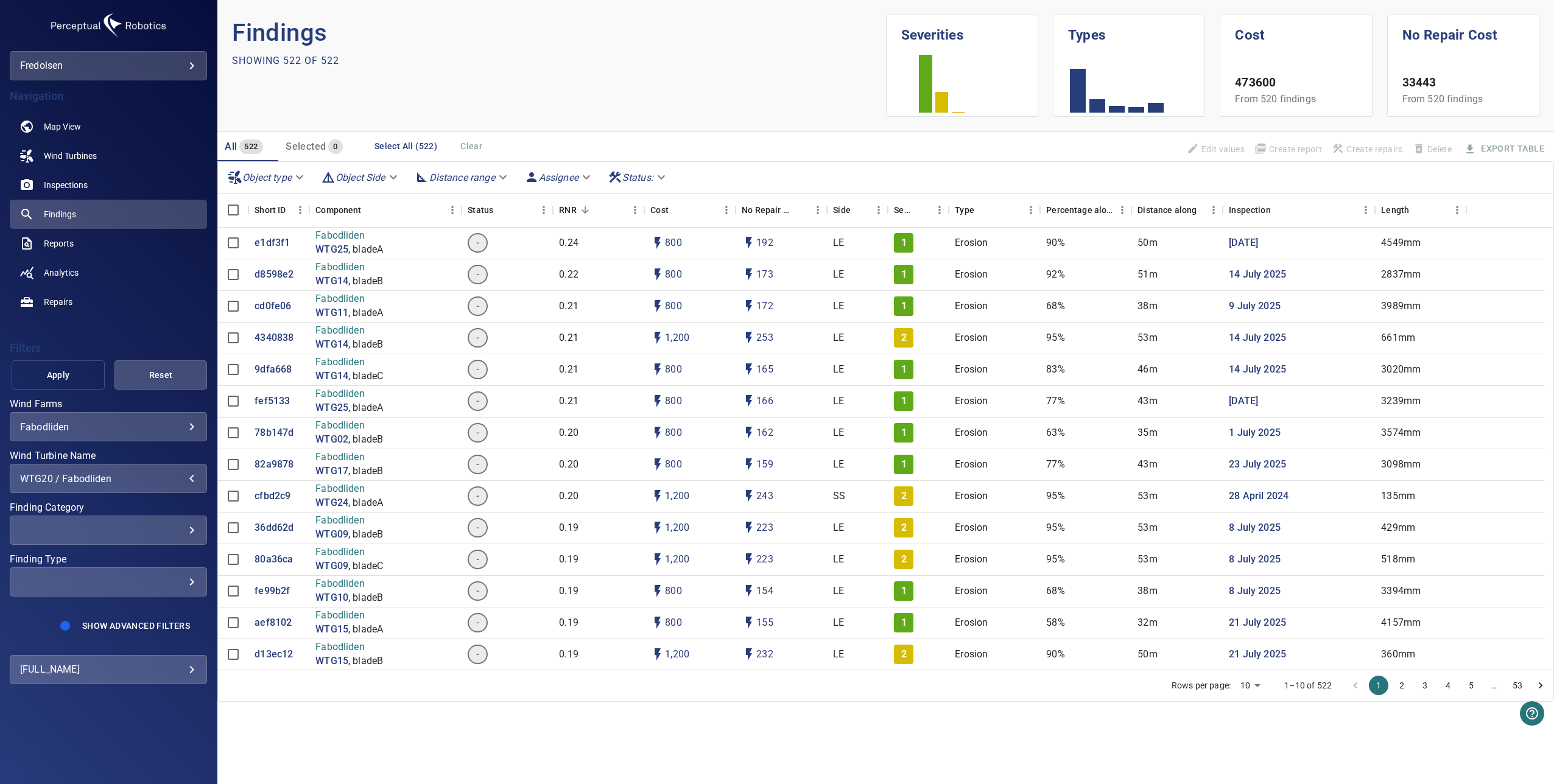 click on "Apply" at bounding box center [58, 375] 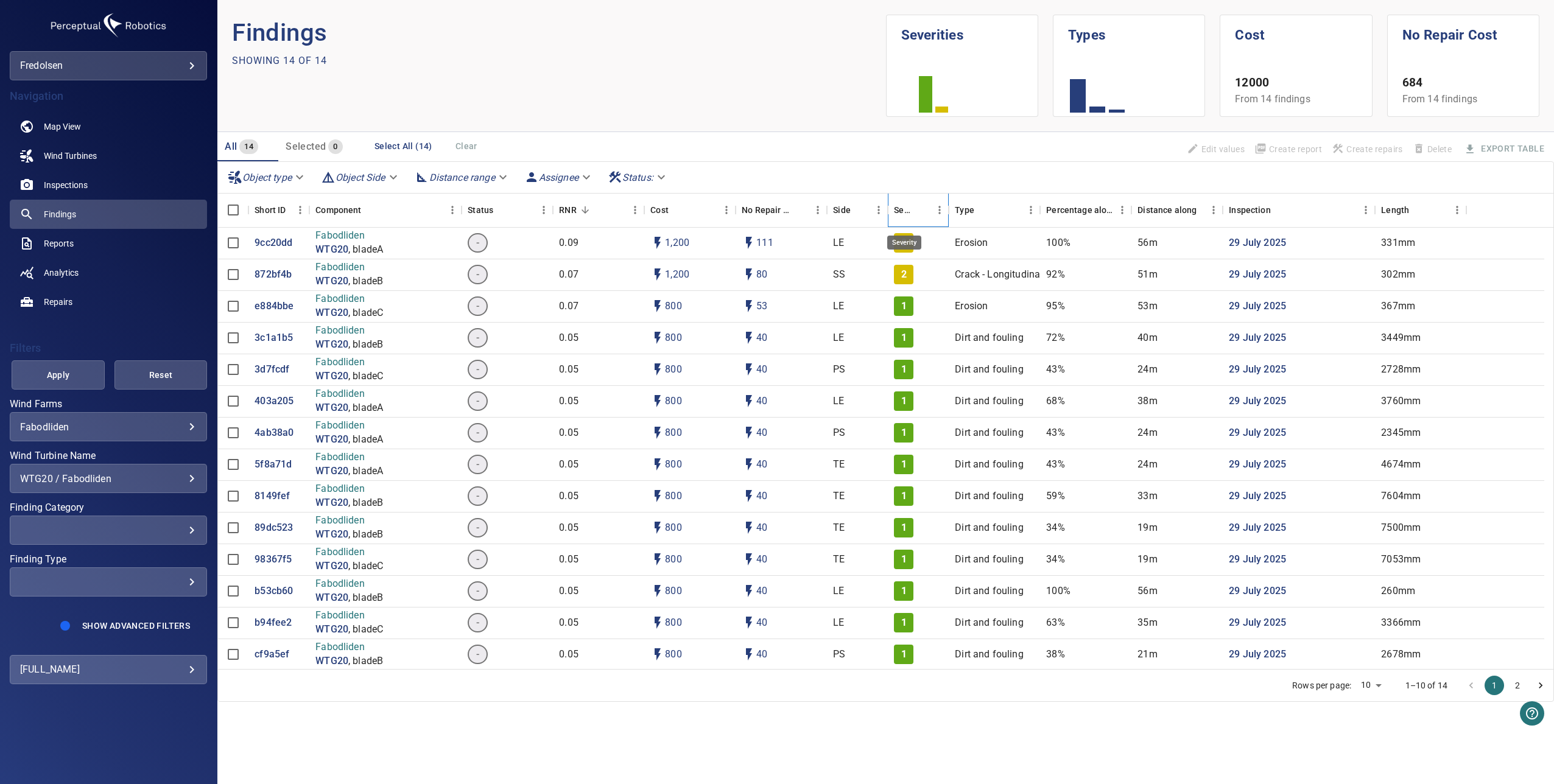 click on "Severity" at bounding box center [904, 210] 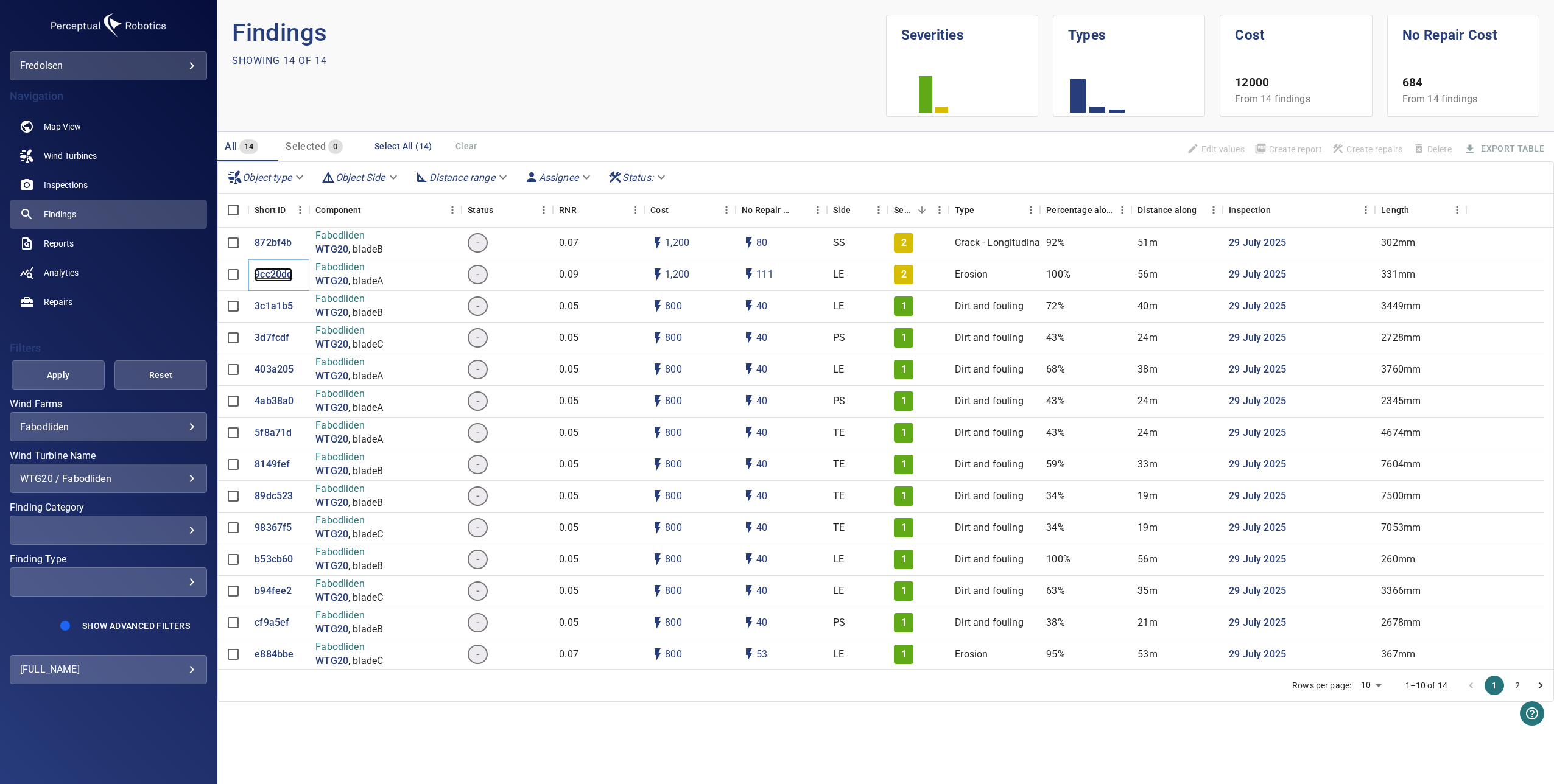 click on "9cc20dd" at bounding box center (273, 275) 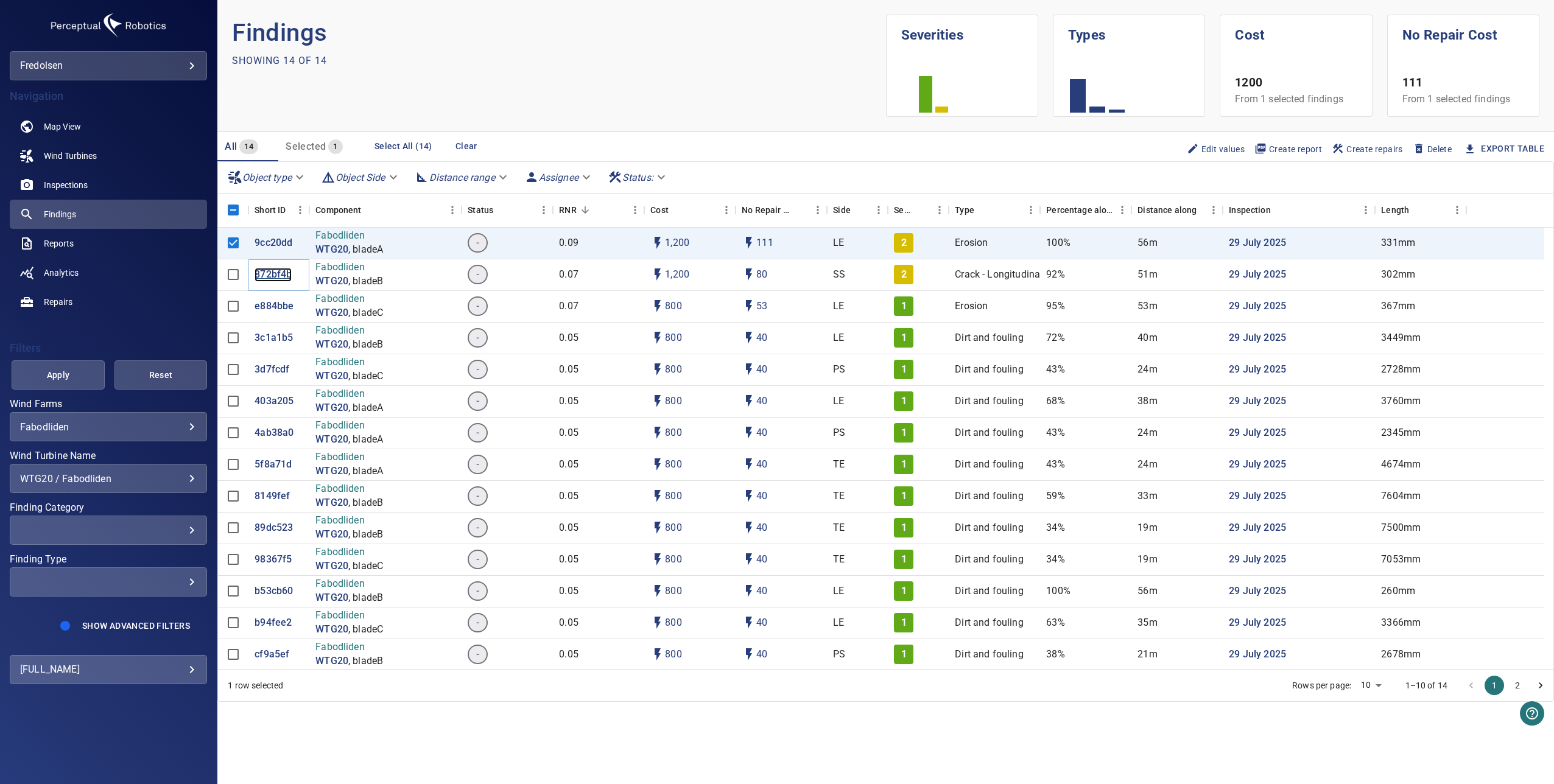 click on "872bf4b" at bounding box center (273, 275) 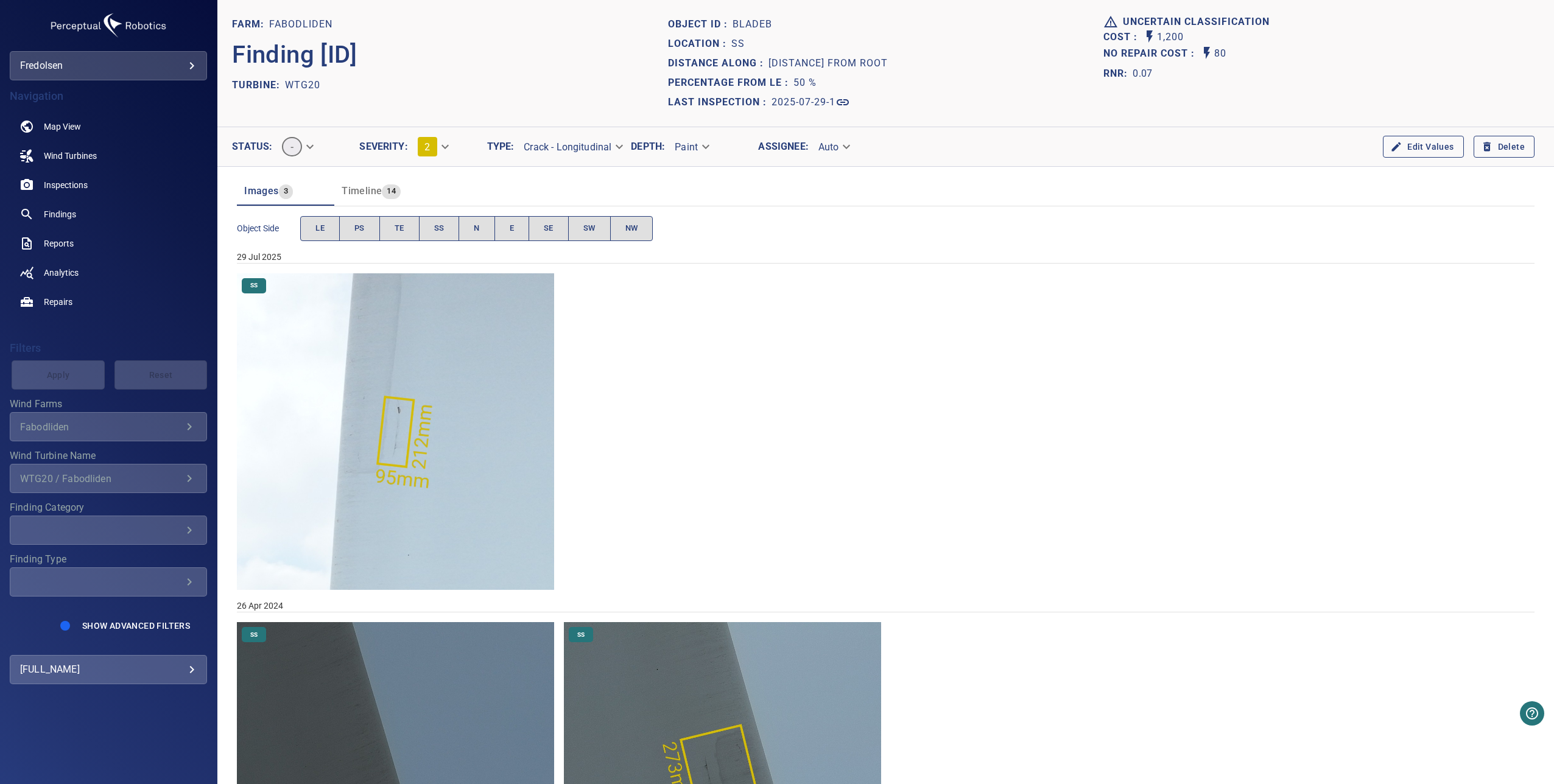 click at bounding box center [395, 432] 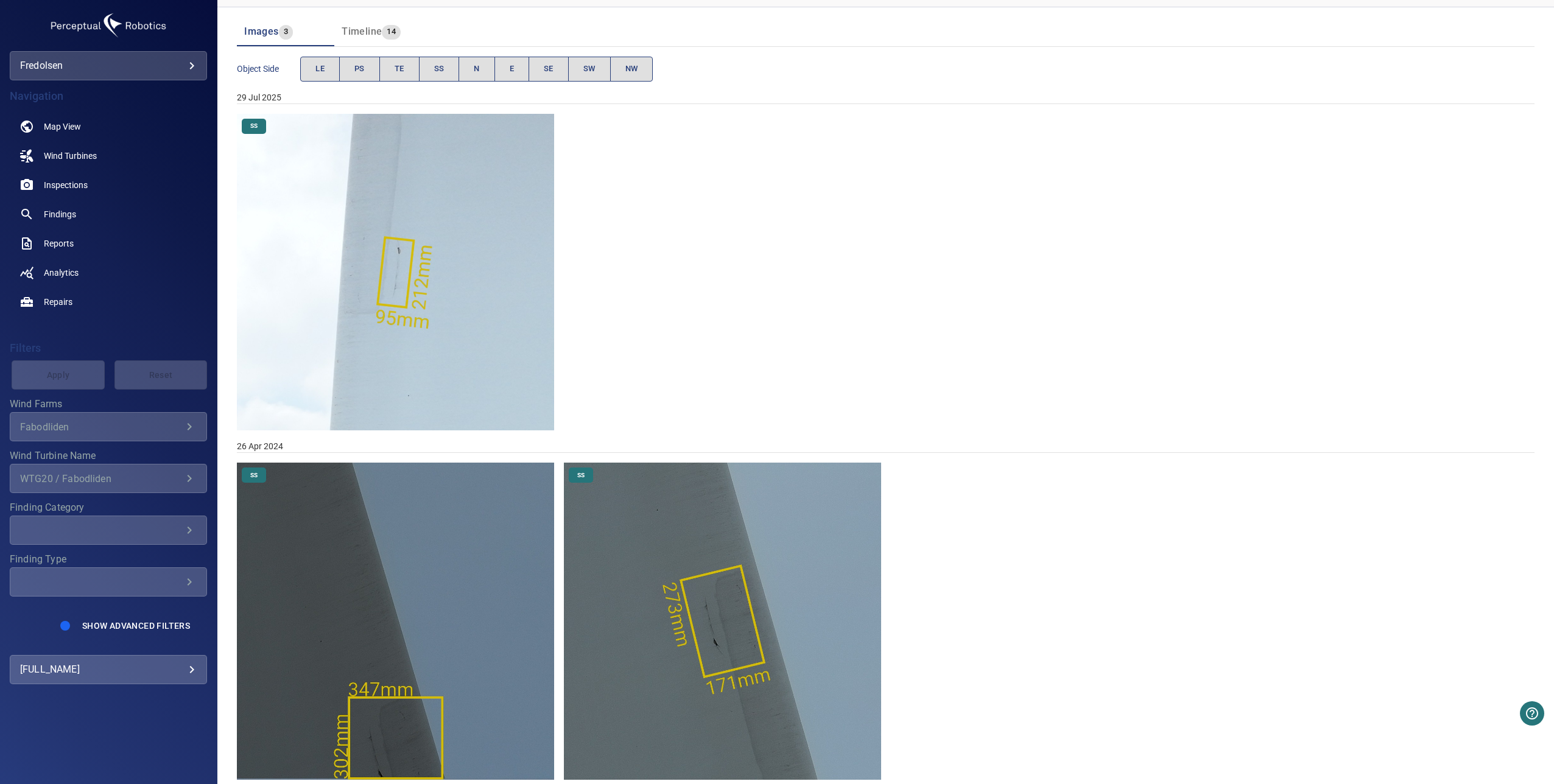 scroll, scrollTop: 181, scrollLeft: 0, axis: vertical 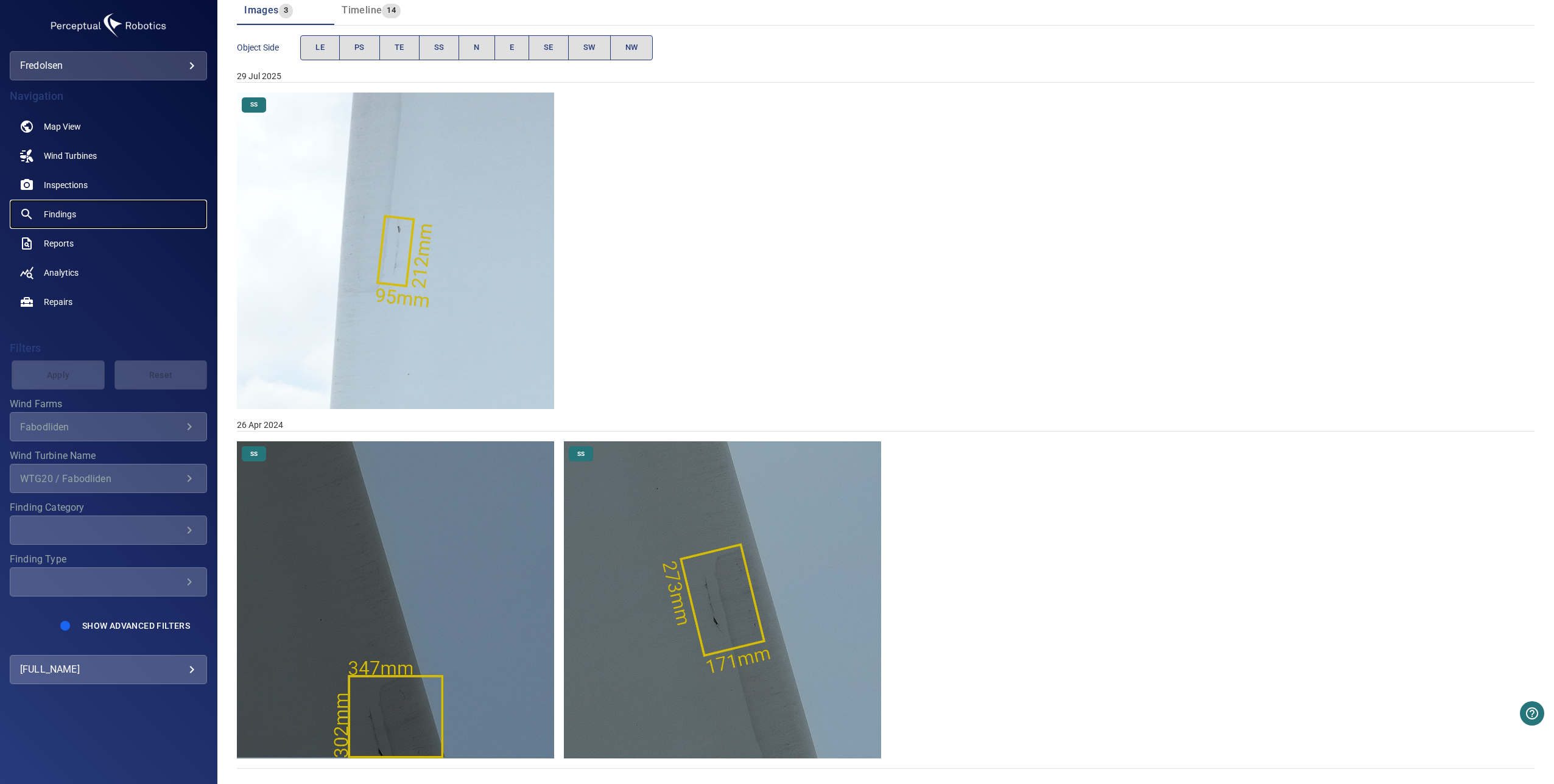 click on "Findings" at bounding box center (60, 214) 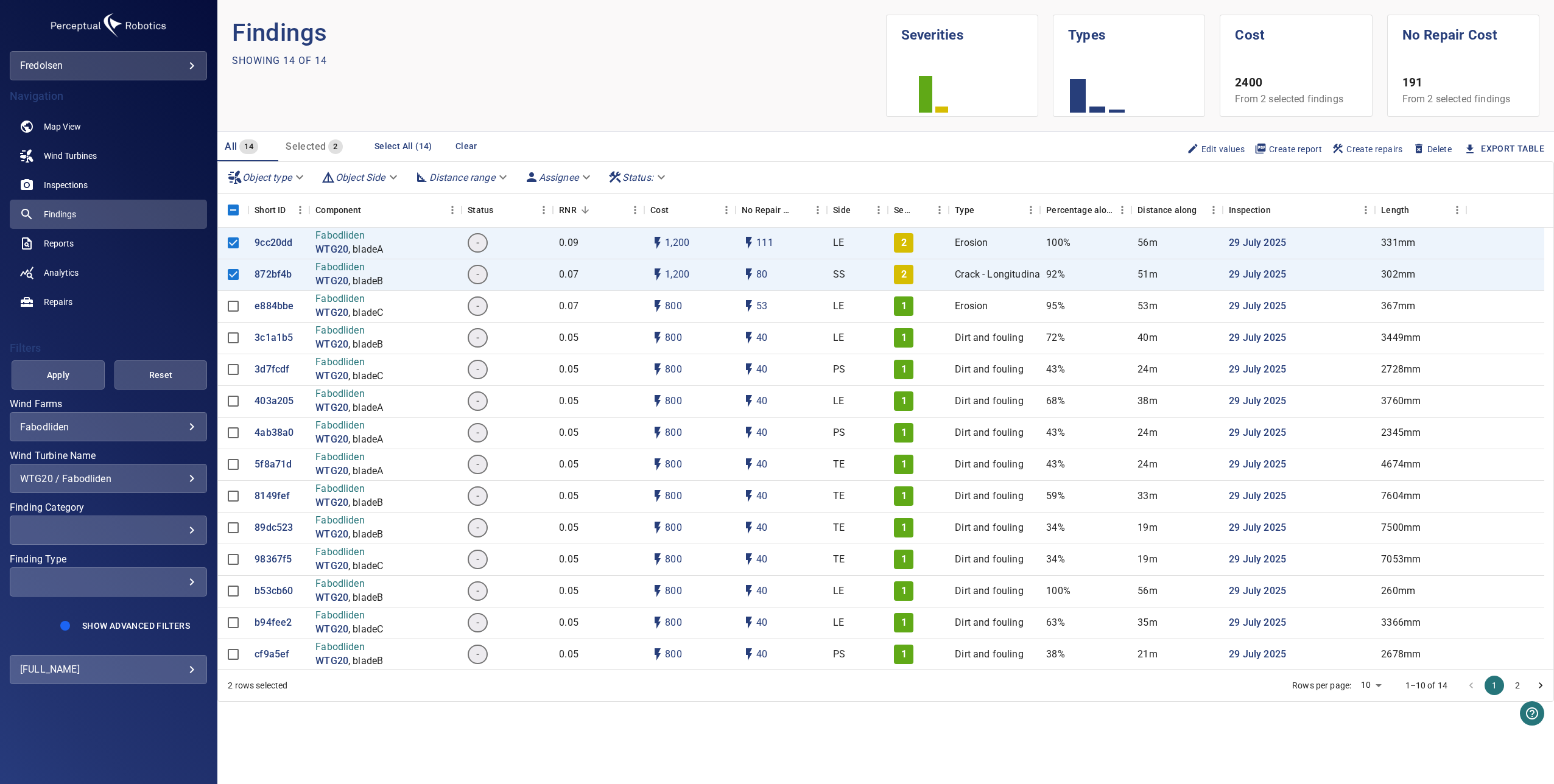 click on "WTG20 / Fabodliden" at bounding box center [108, 478] 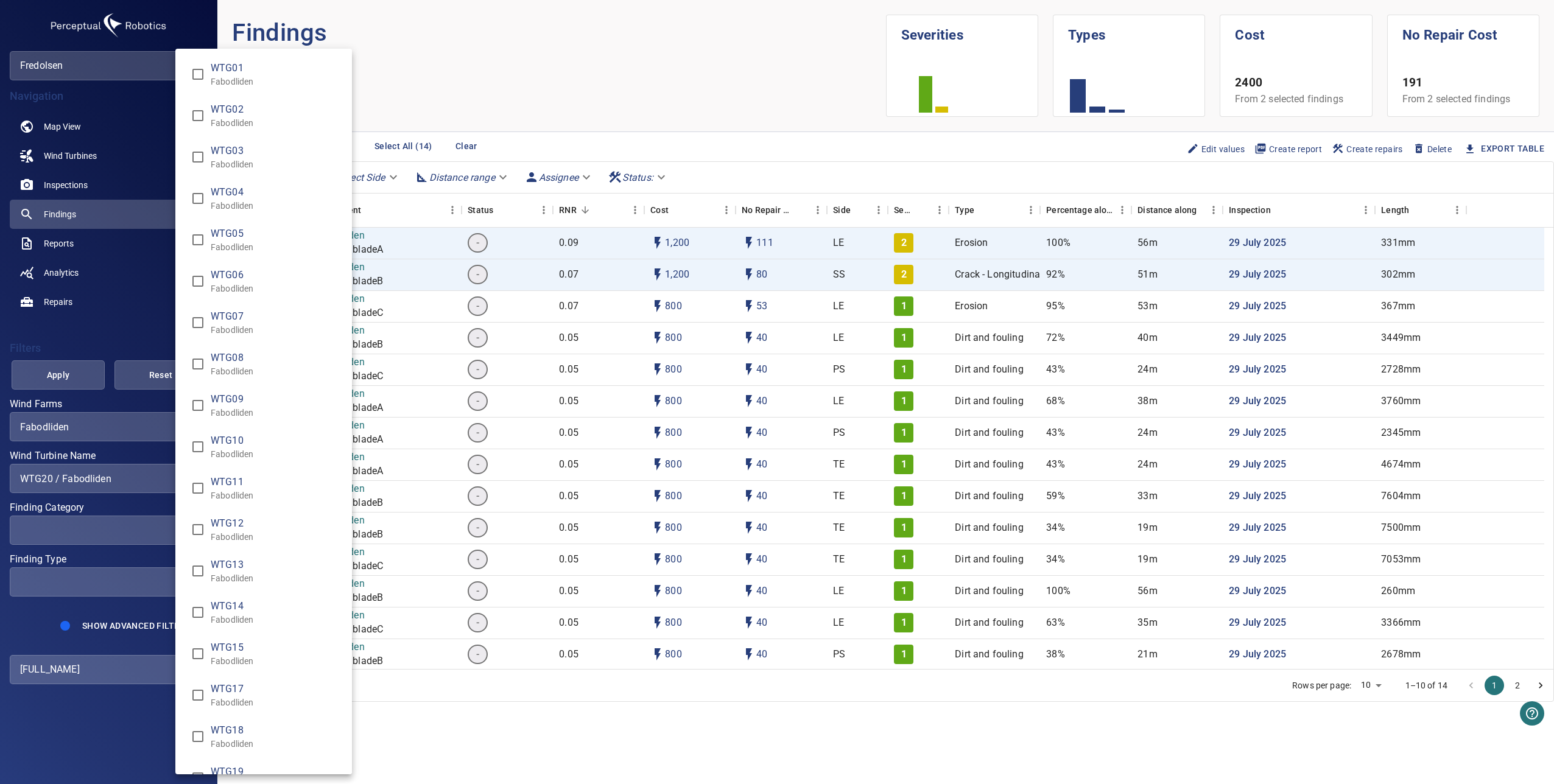 scroll, scrollTop: 278, scrollLeft: 0, axis: vertical 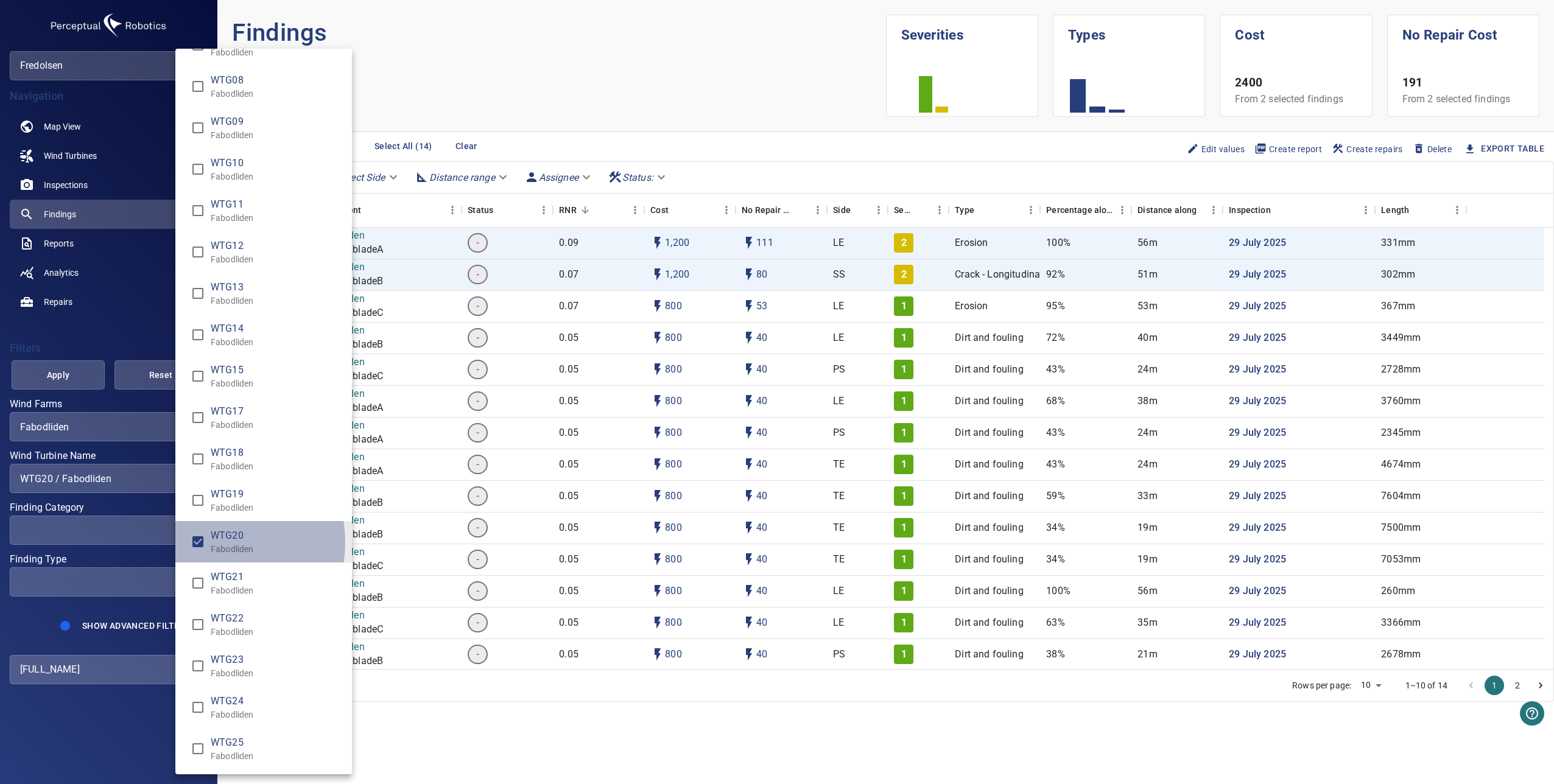 click on "WTG20" at bounding box center (276, 536) 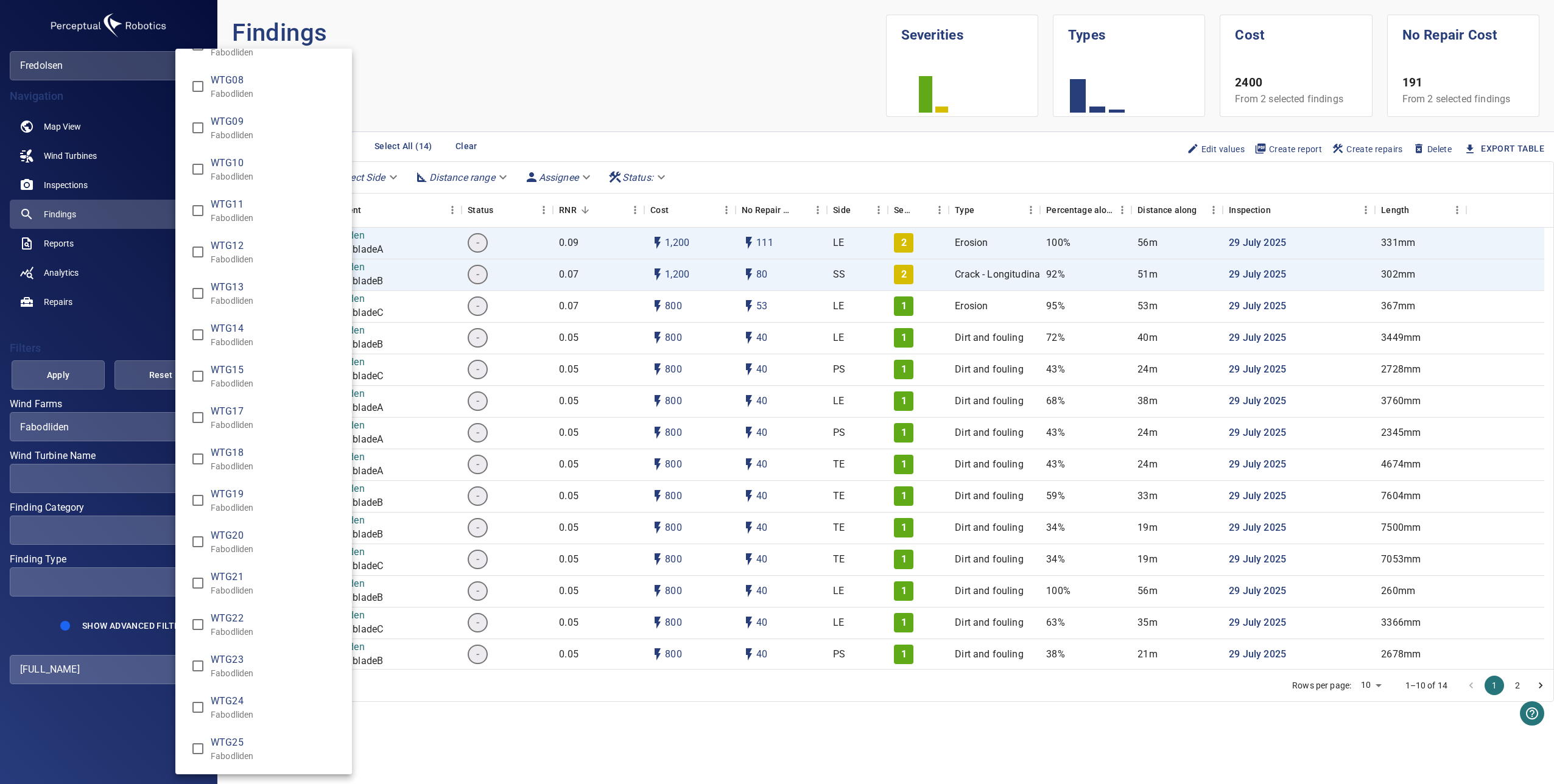 scroll, scrollTop: 0, scrollLeft: 0, axis: both 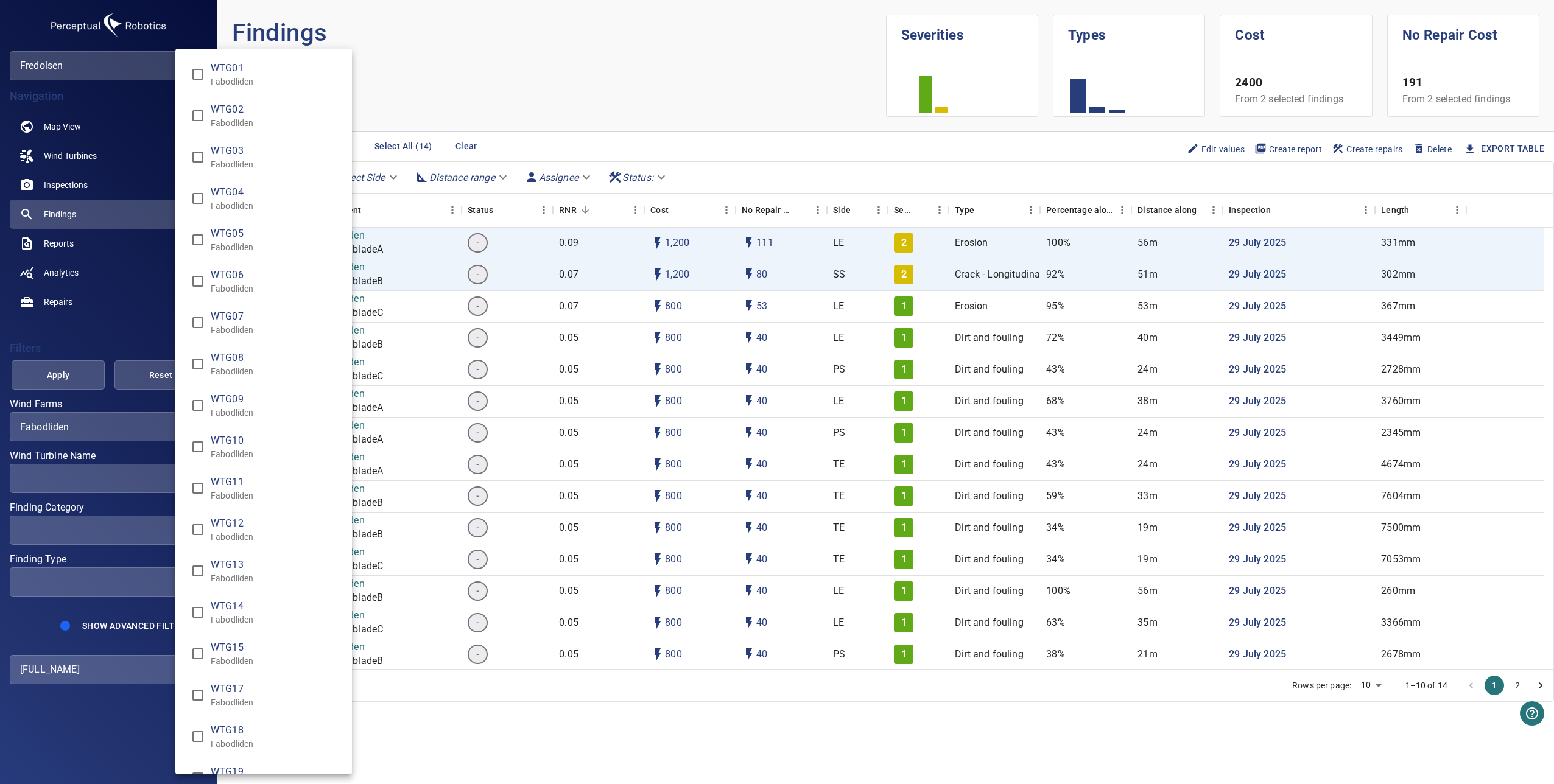 click on "WTG15" at bounding box center [276, 648] 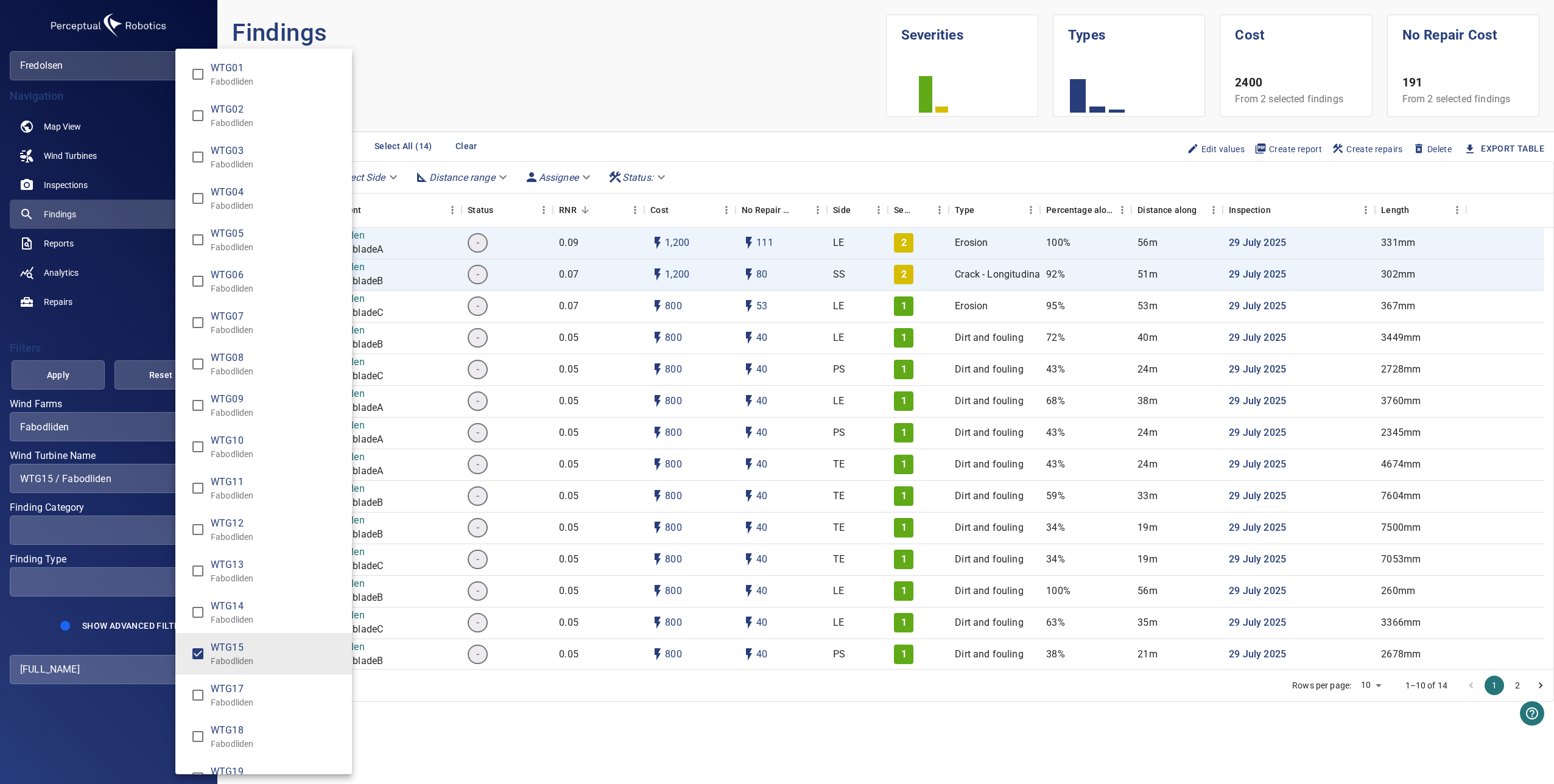 click at bounding box center (777, 392) 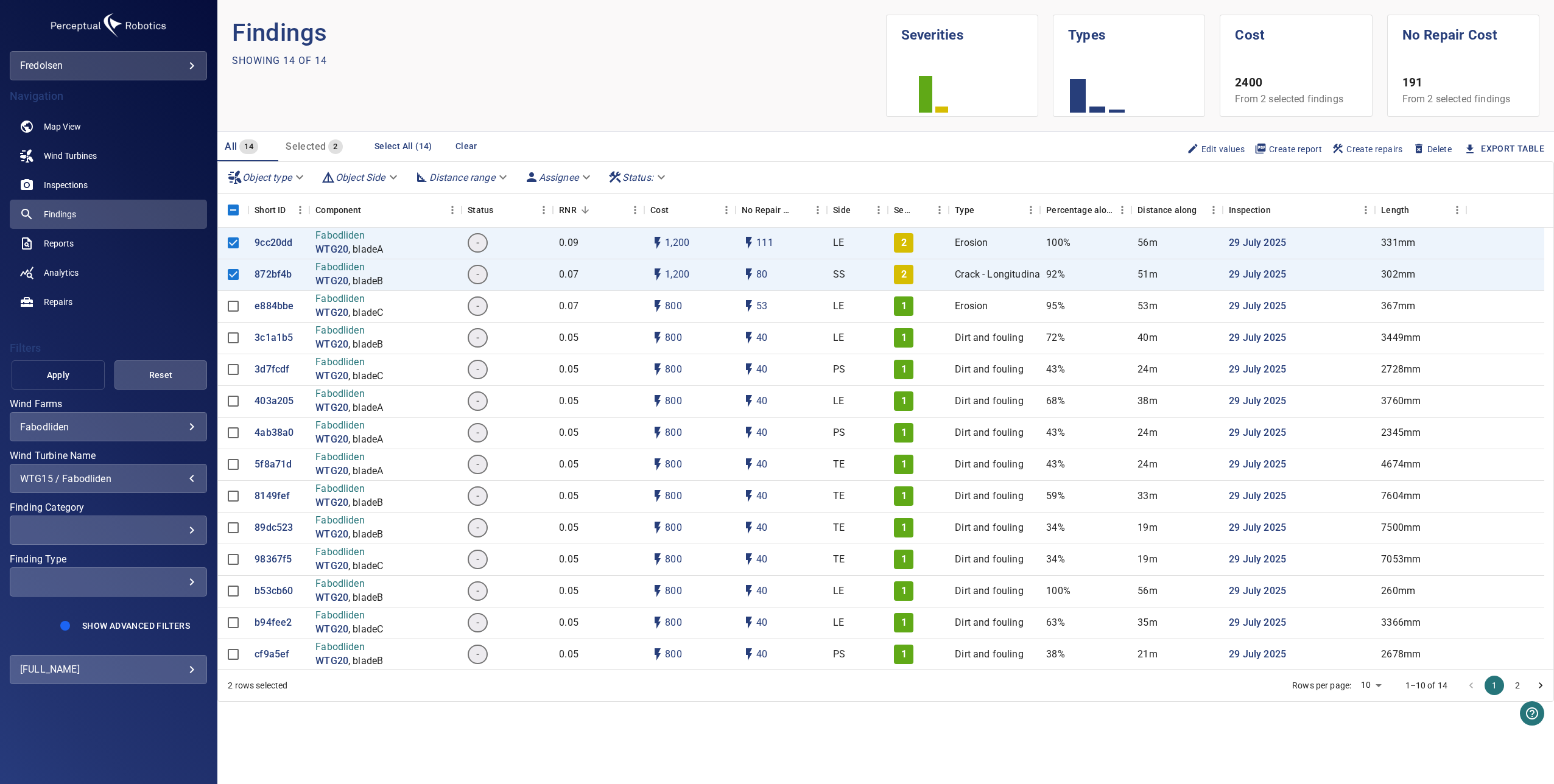 click on "Apply" at bounding box center [58, 375] 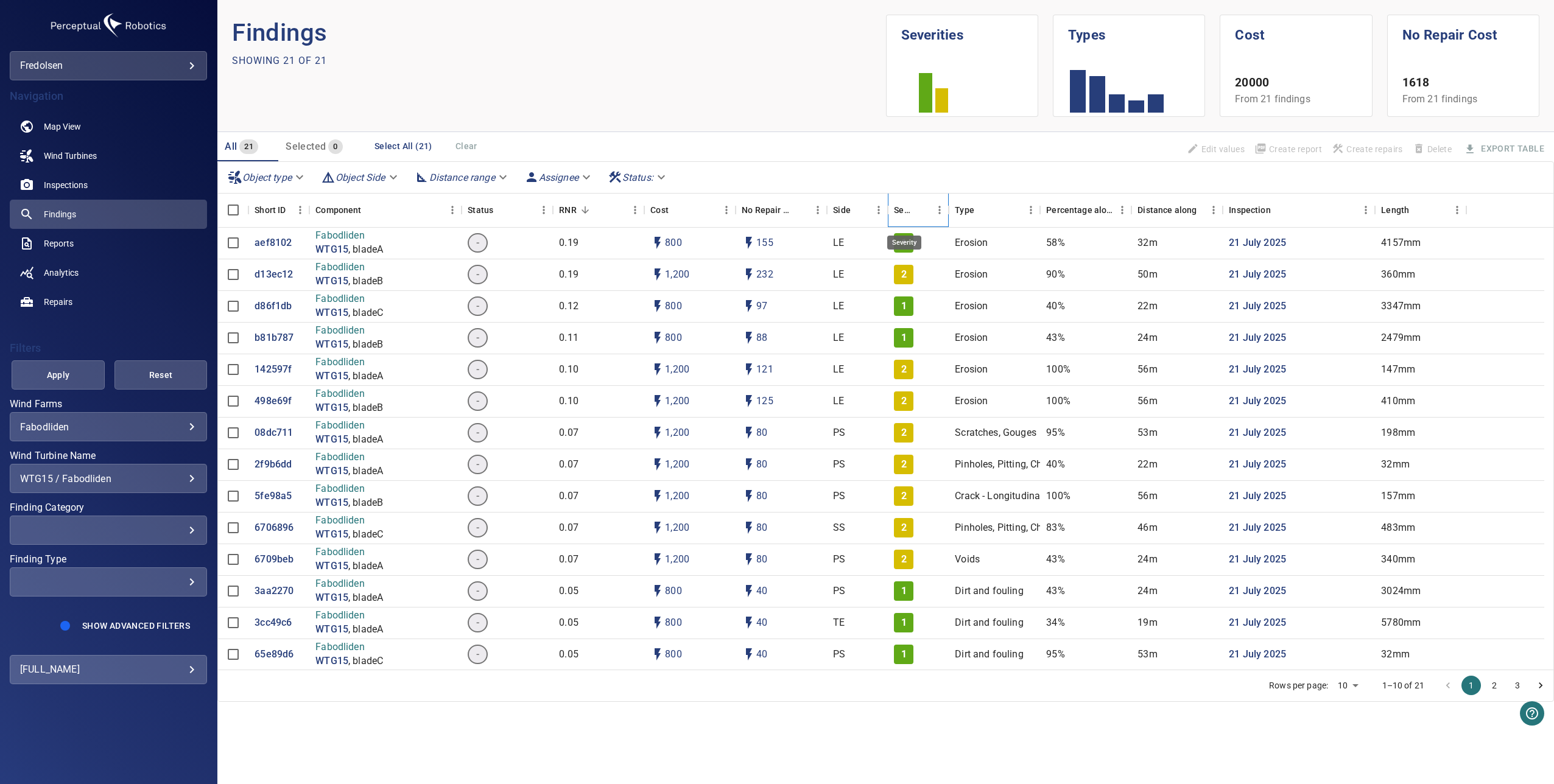 click on "Severity" at bounding box center [904, 210] 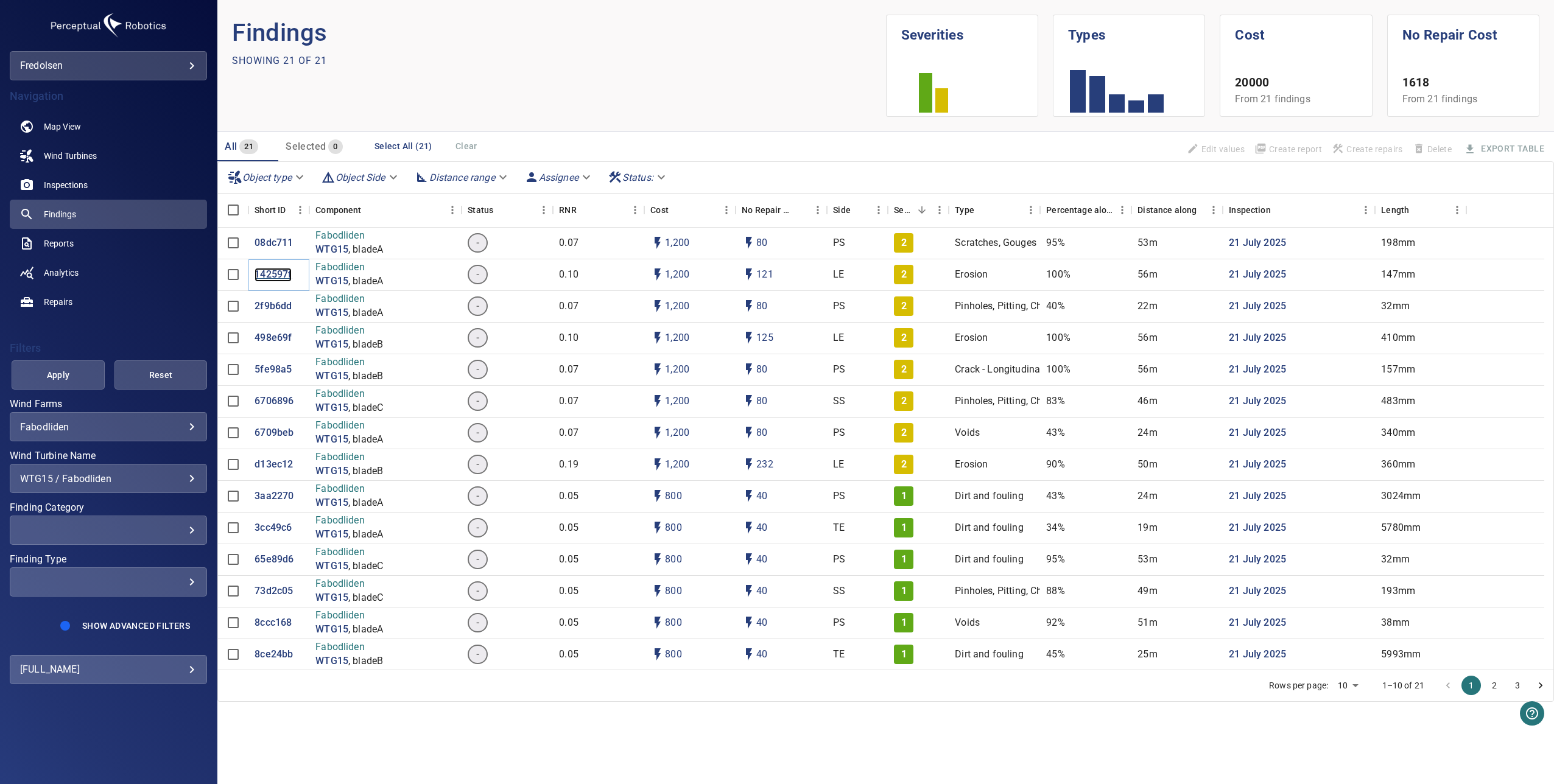 click on "142597f" at bounding box center [273, 275] 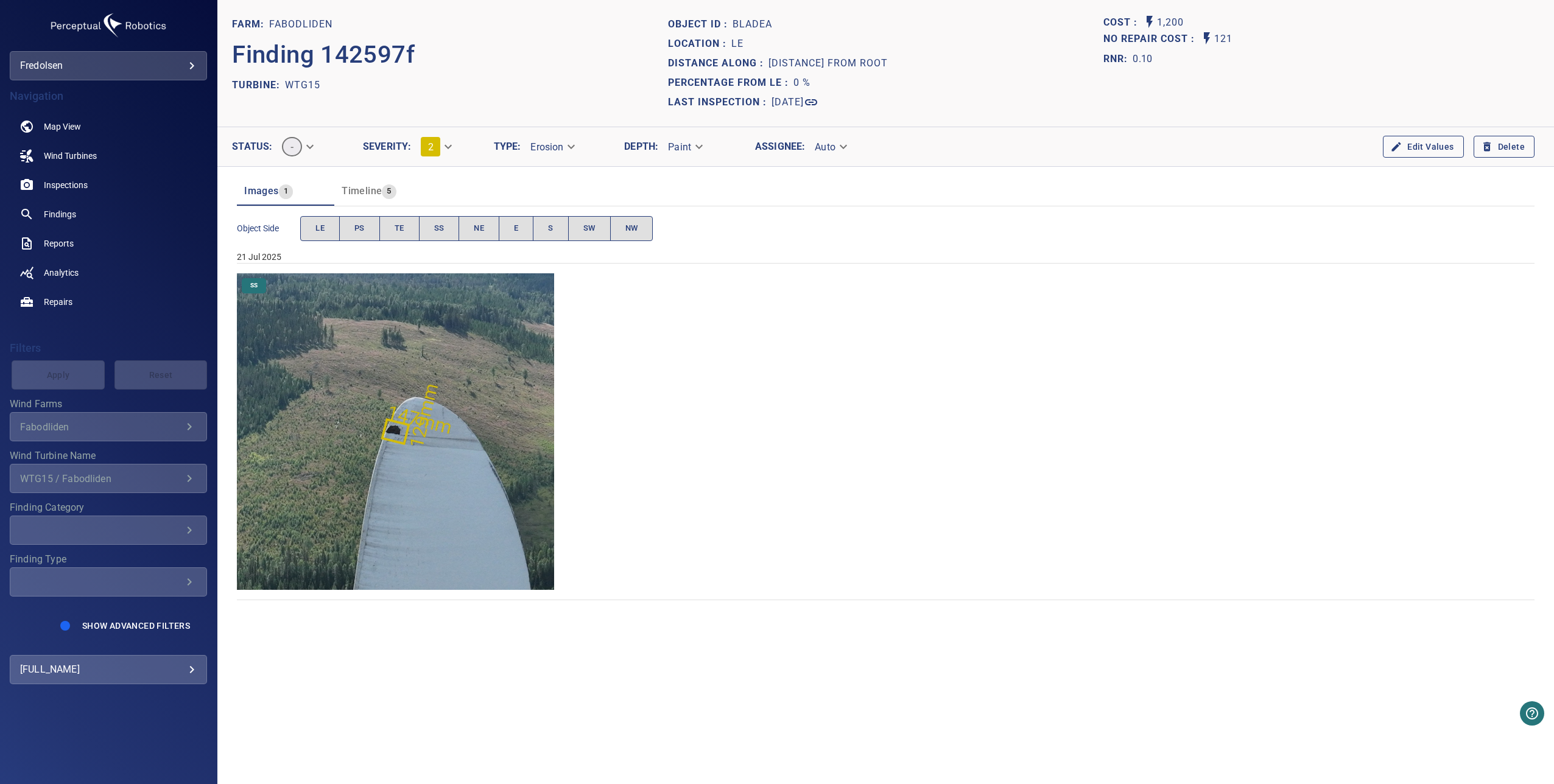 click at bounding box center [395, 432] 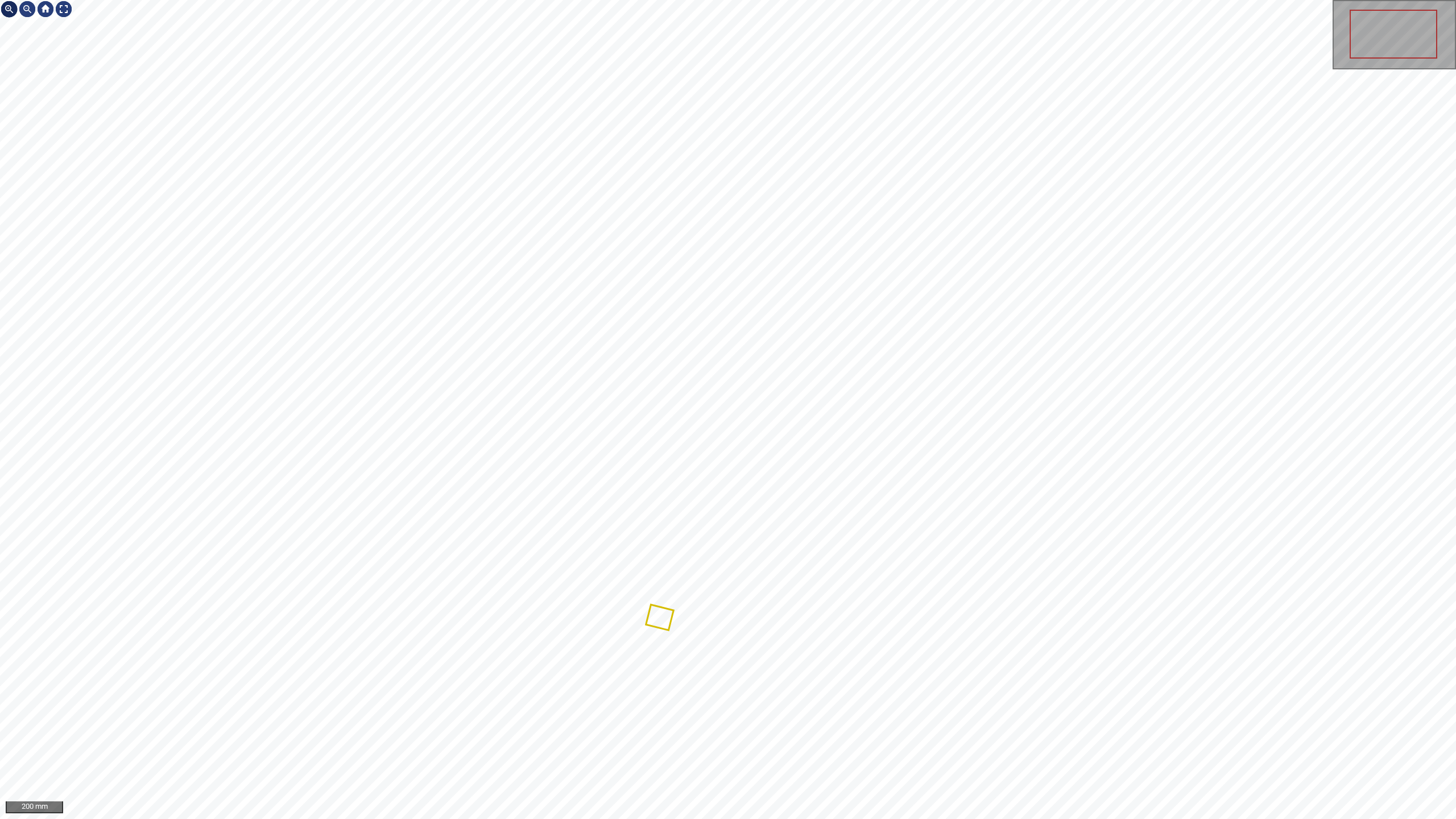 click at bounding box center [9, 9] 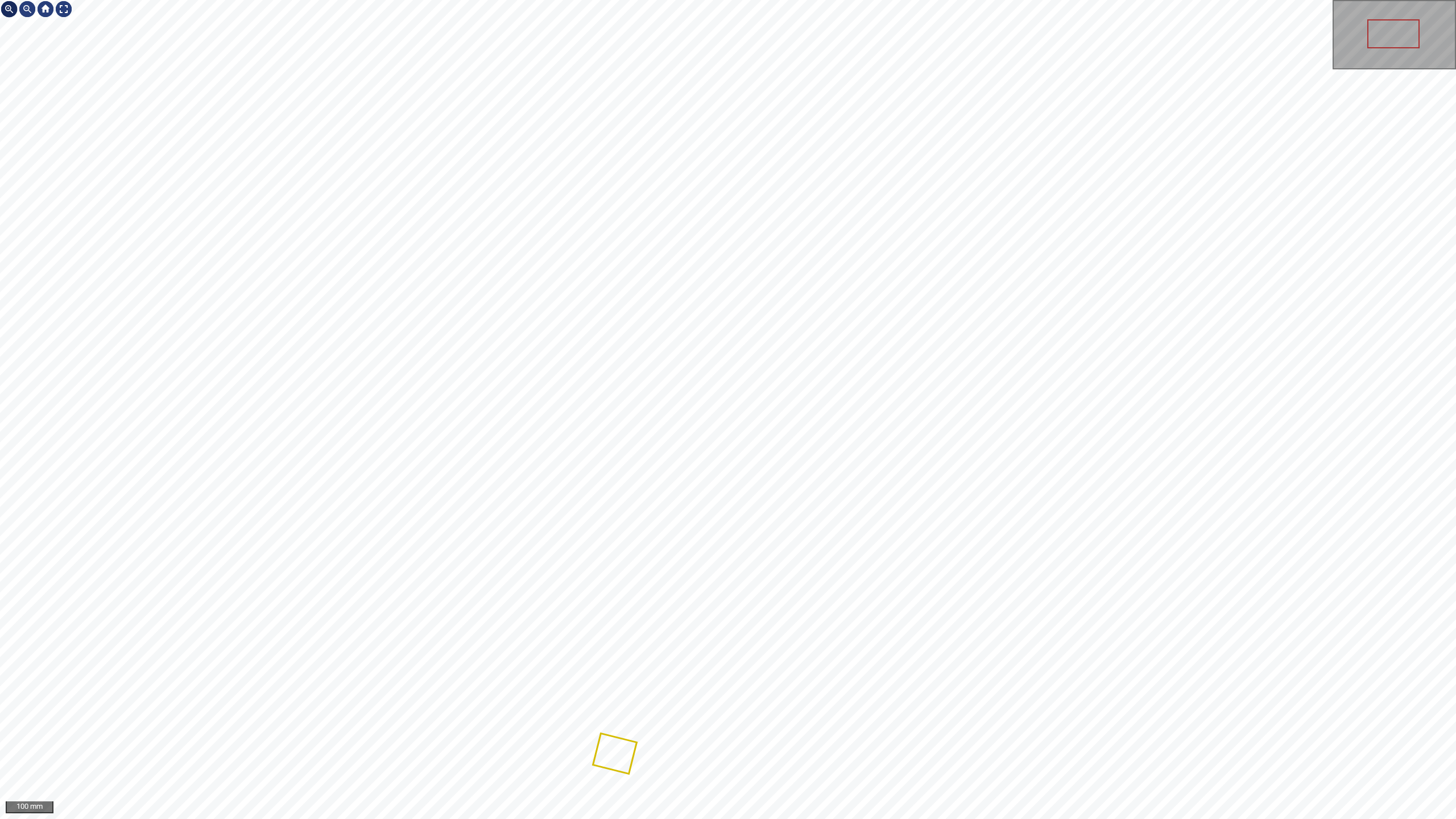 click at bounding box center (9, 9) 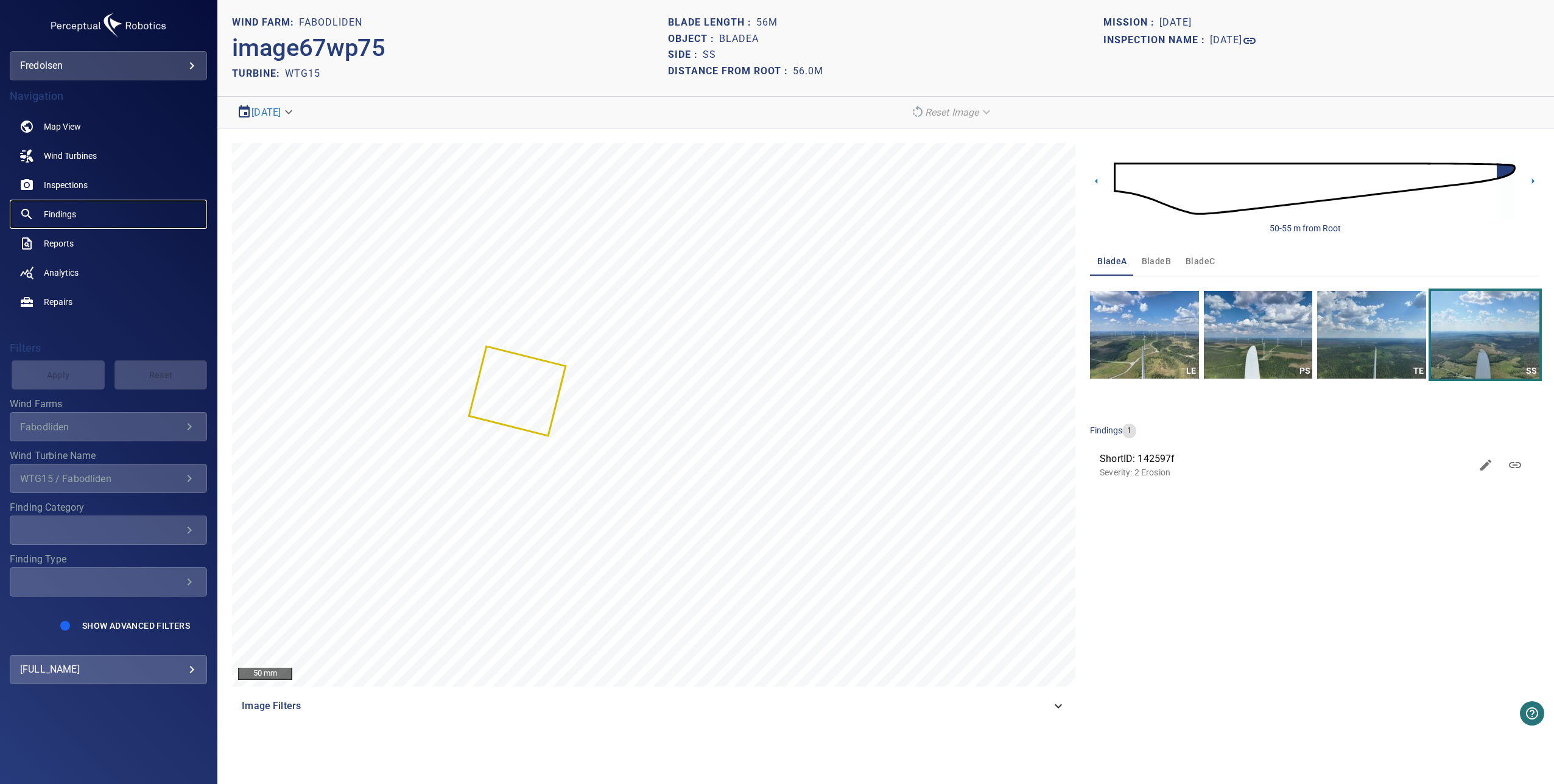 click on "Findings" at bounding box center [60, 214] 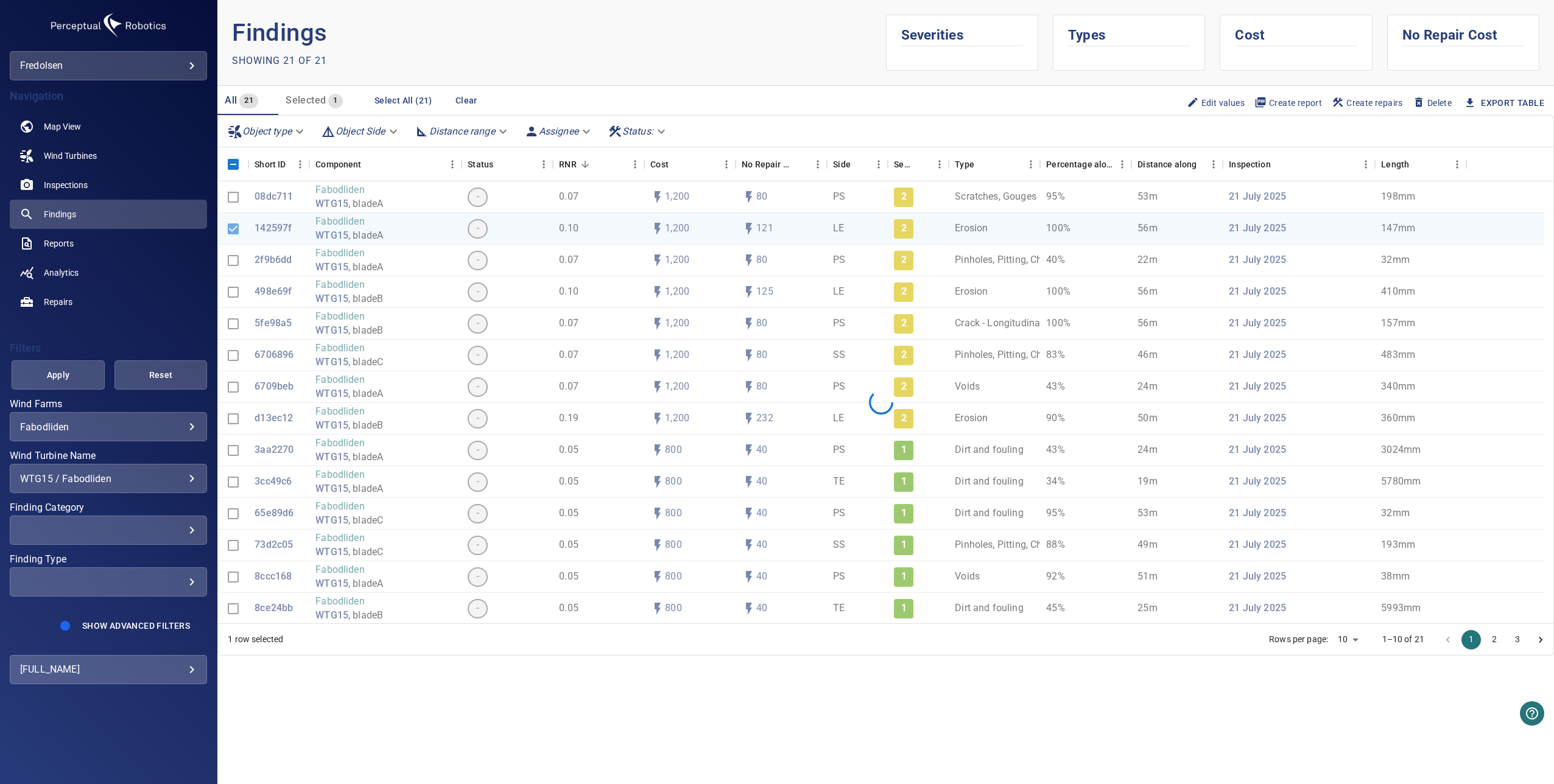 click on "WTG15 / Fabodliden" at bounding box center [108, 478] 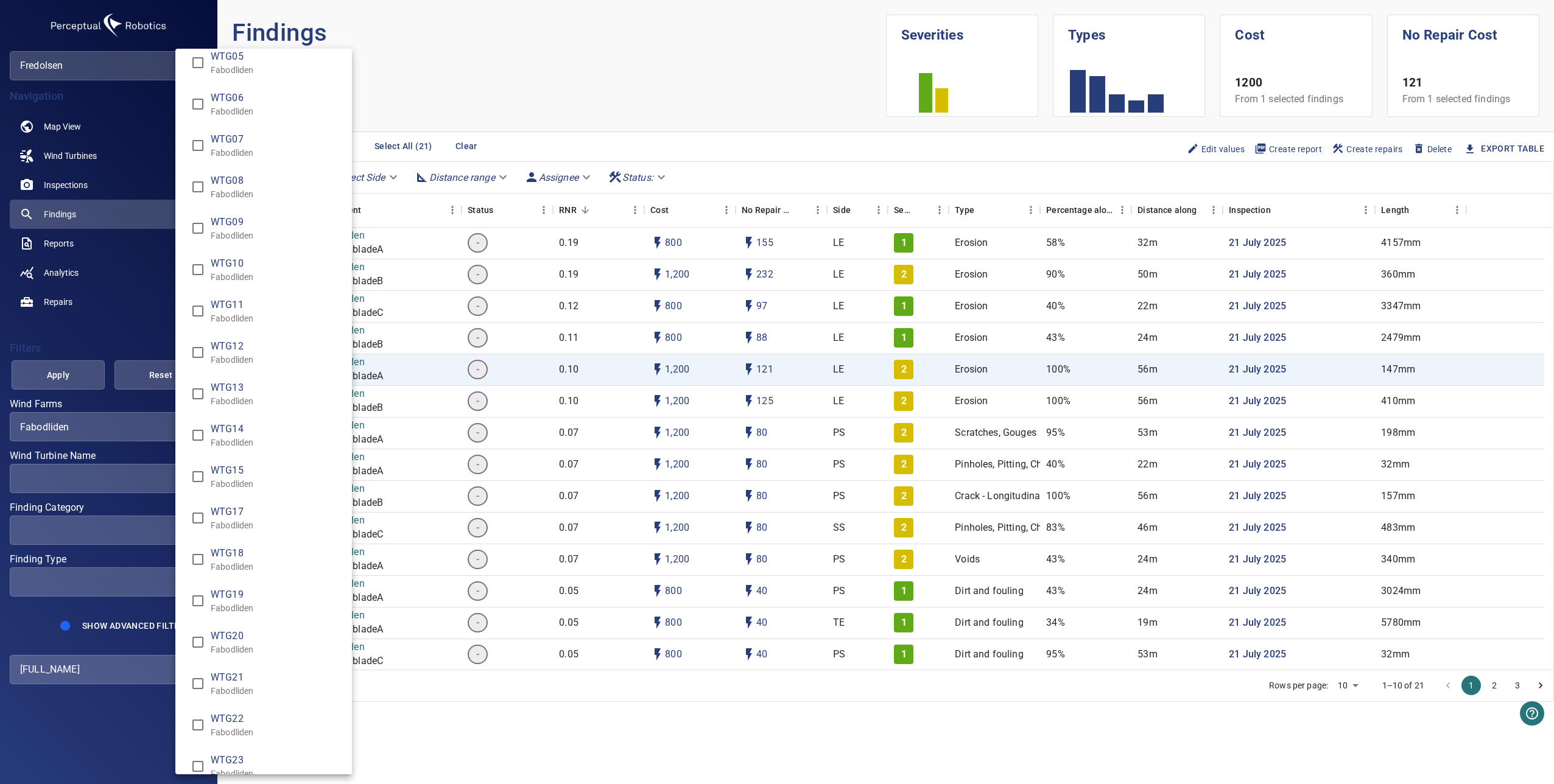 scroll, scrollTop: 183, scrollLeft: 0, axis: vertical 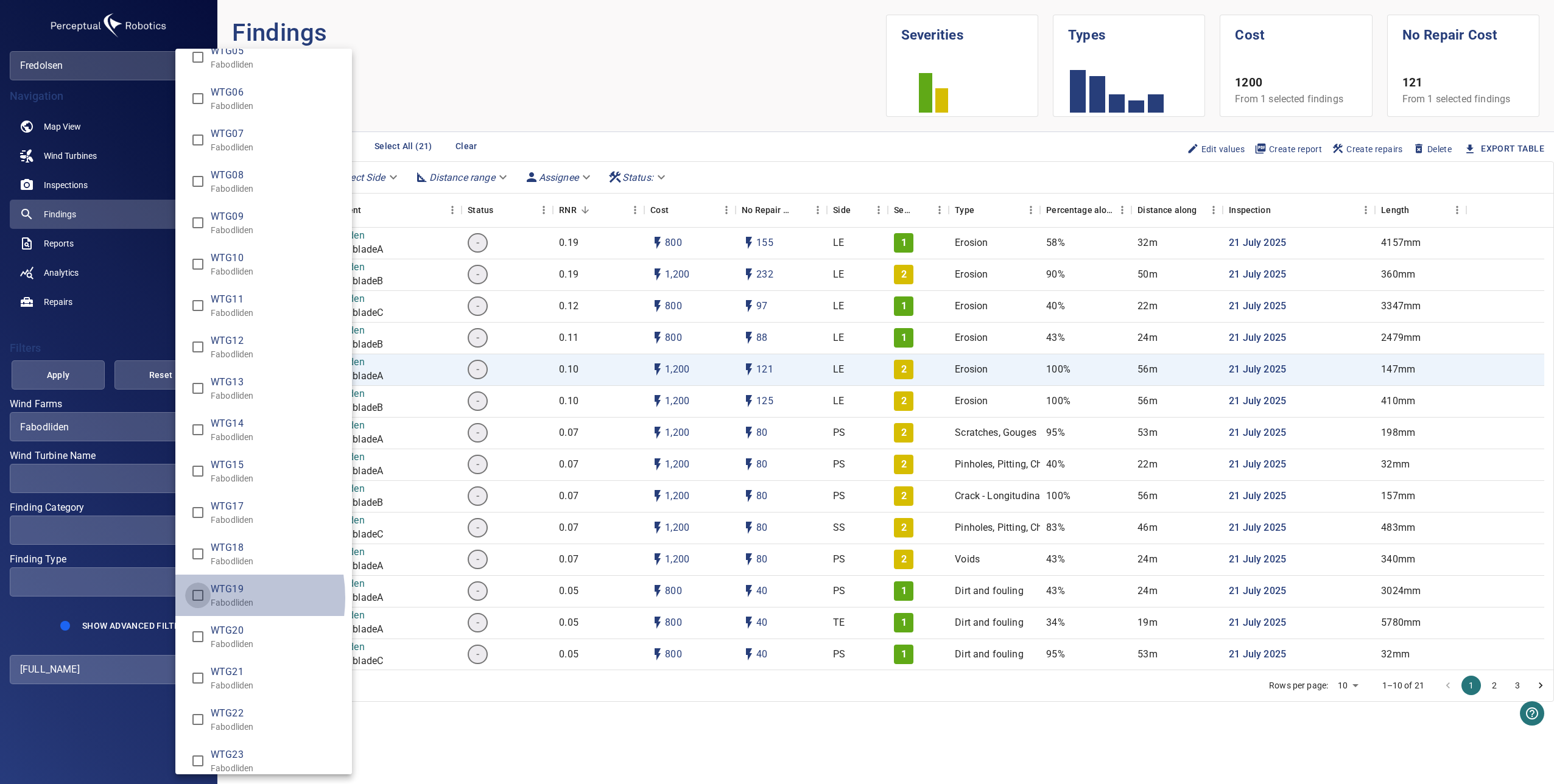 type on "**********" 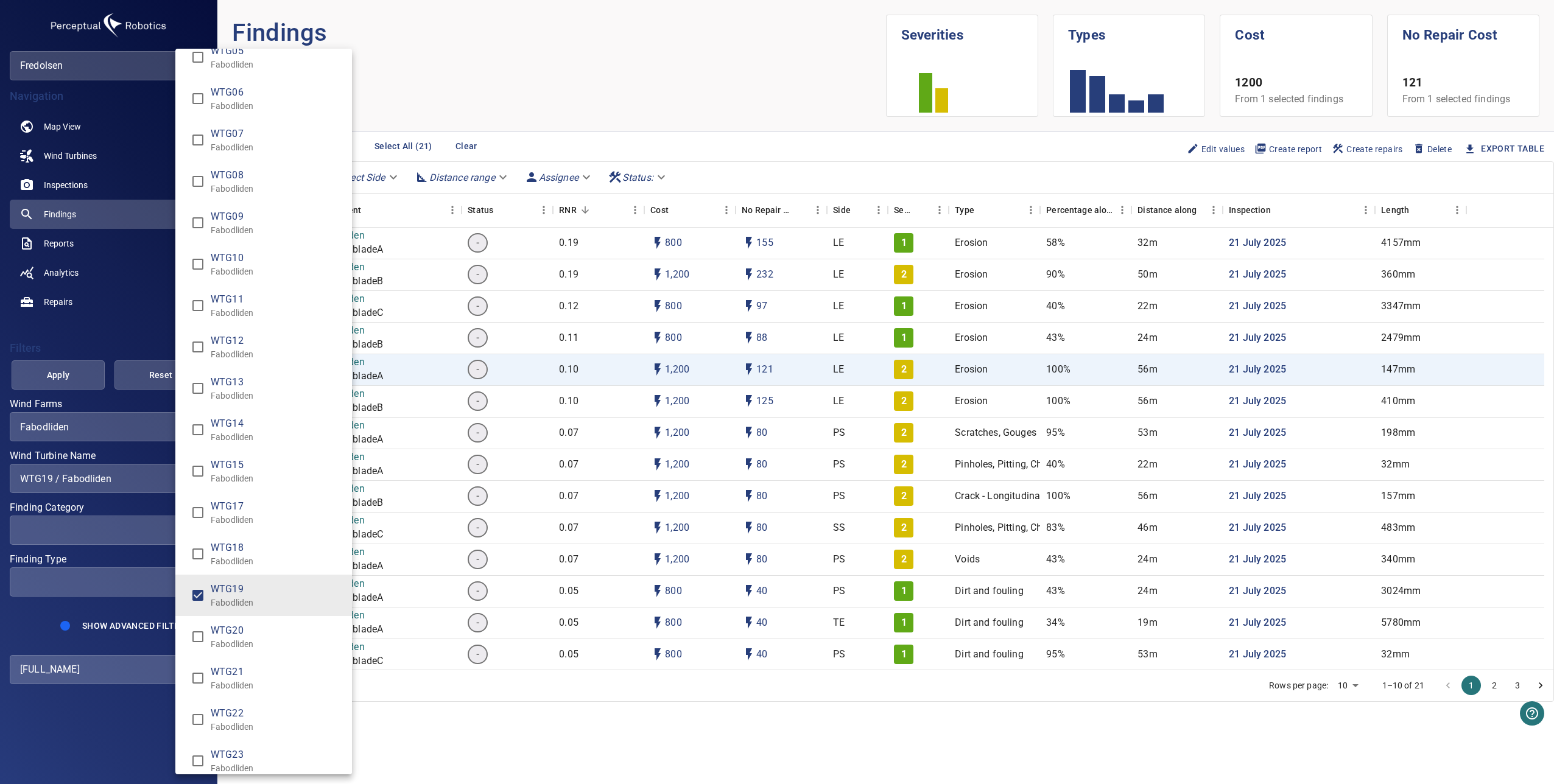 click at bounding box center (777, 392) 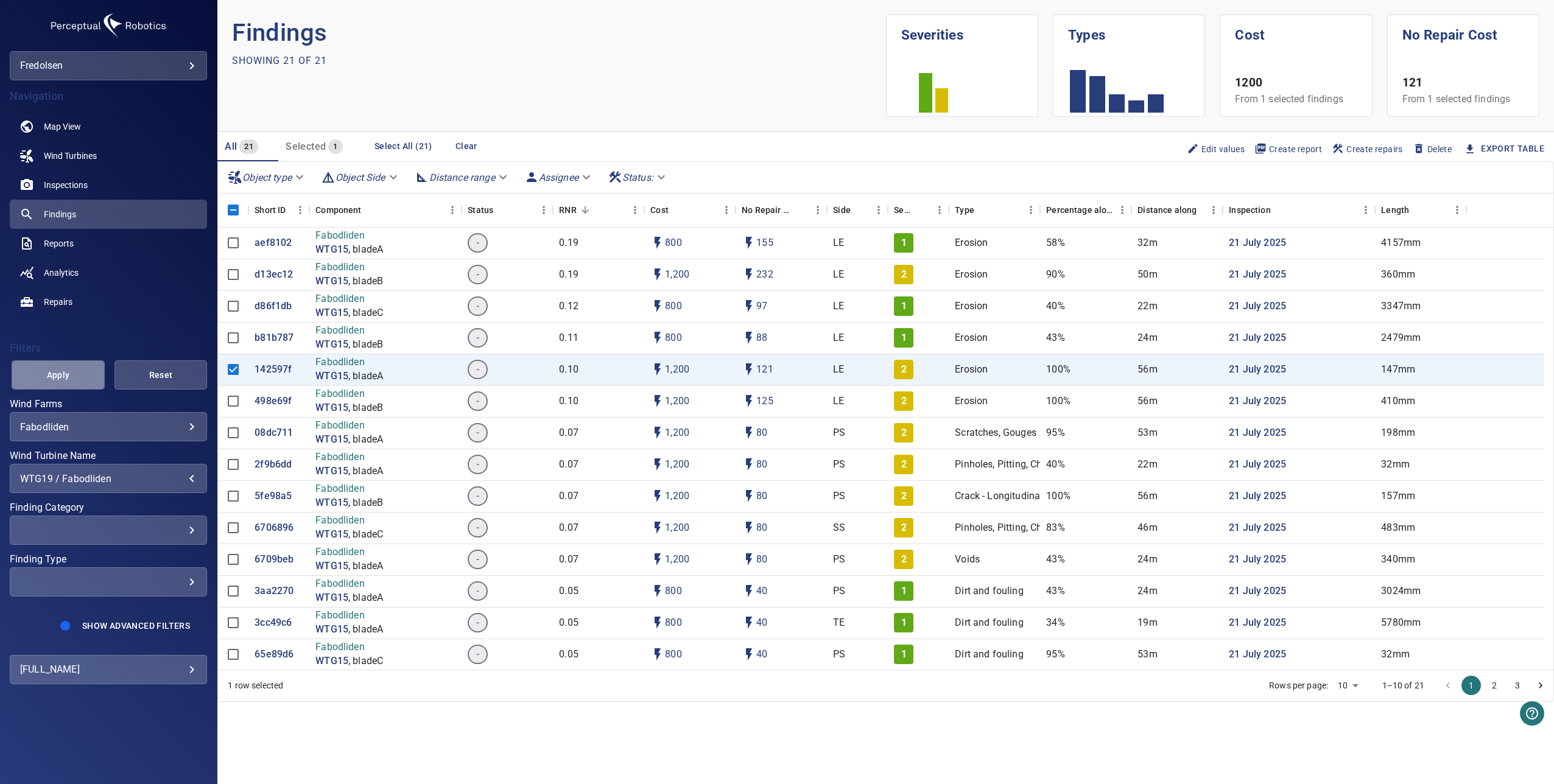click on "Apply" at bounding box center [58, 375] 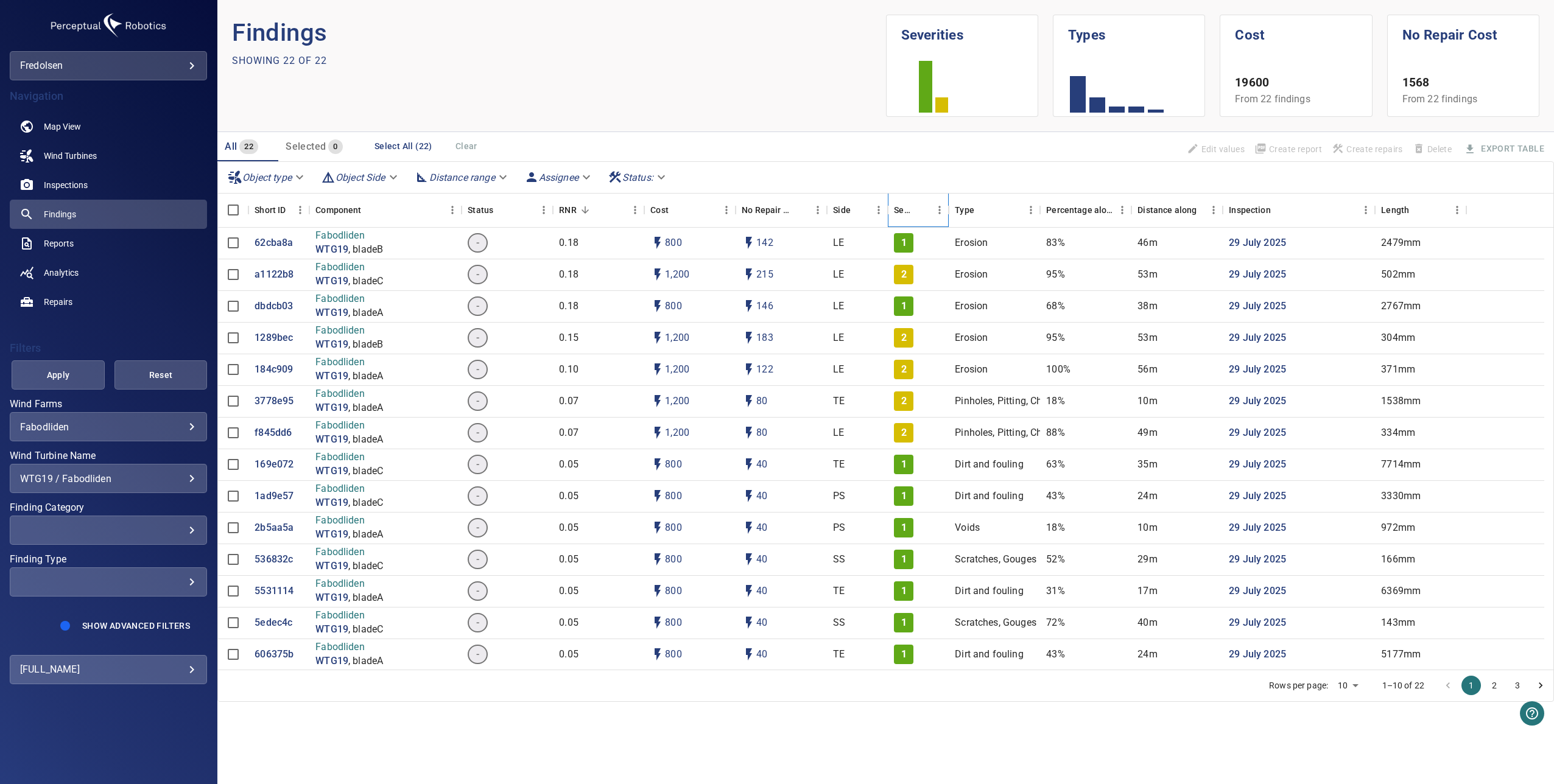 click on "Severity" at bounding box center (904, 210) 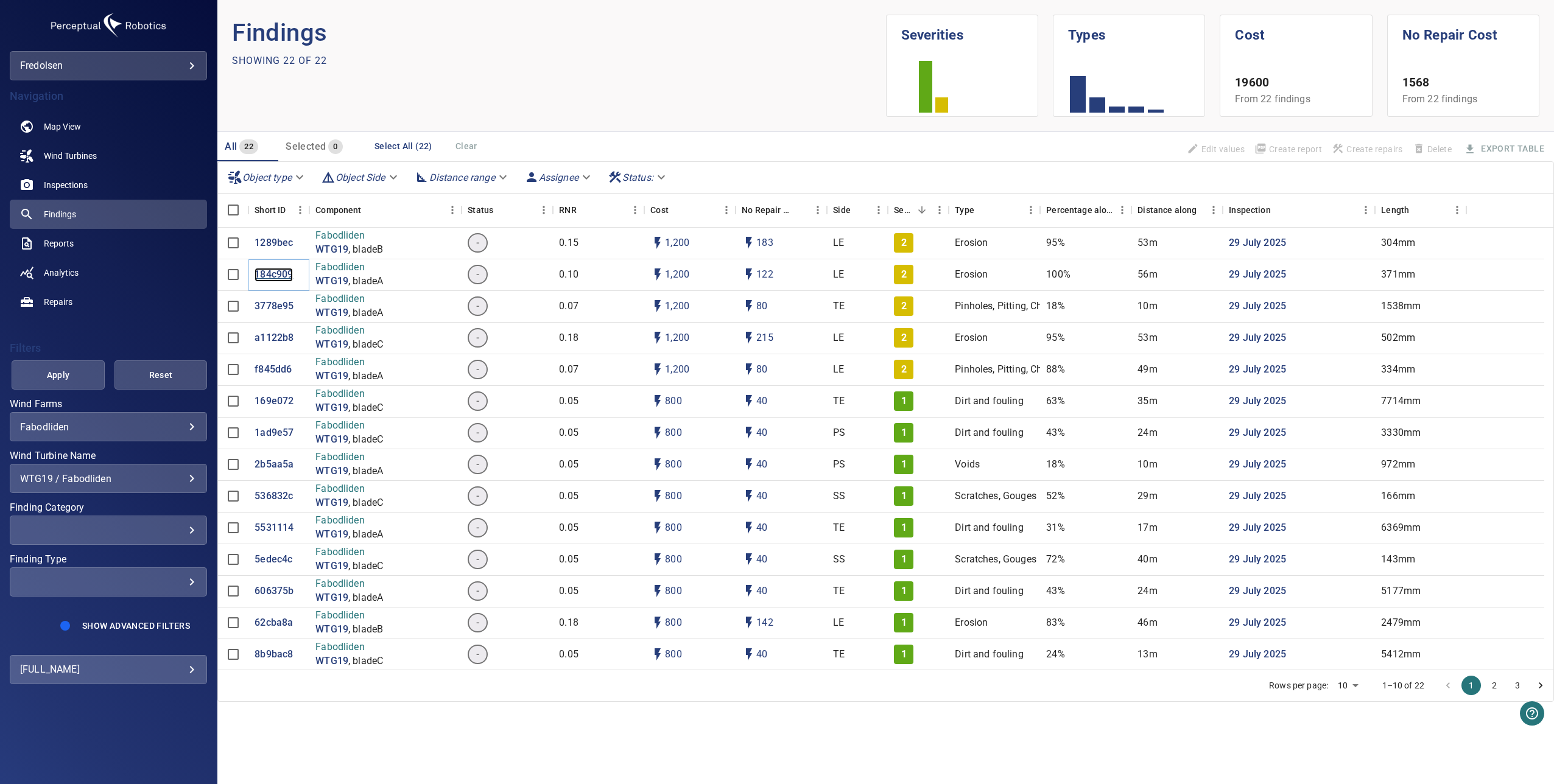 click on "184c909" at bounding box center (273, 275) 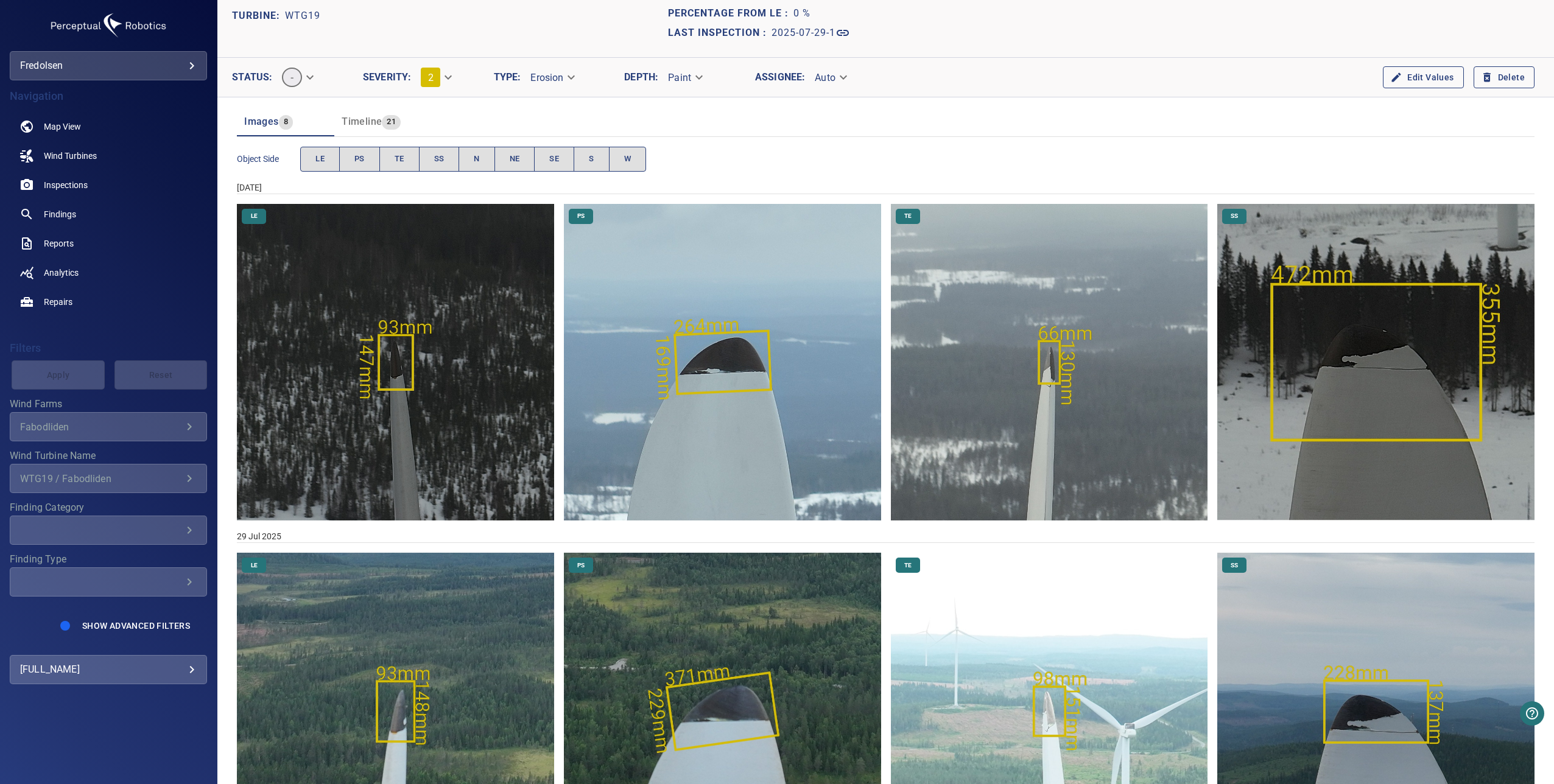 scroll, scrollTop: 0, scrollLeft: 0, axis: both 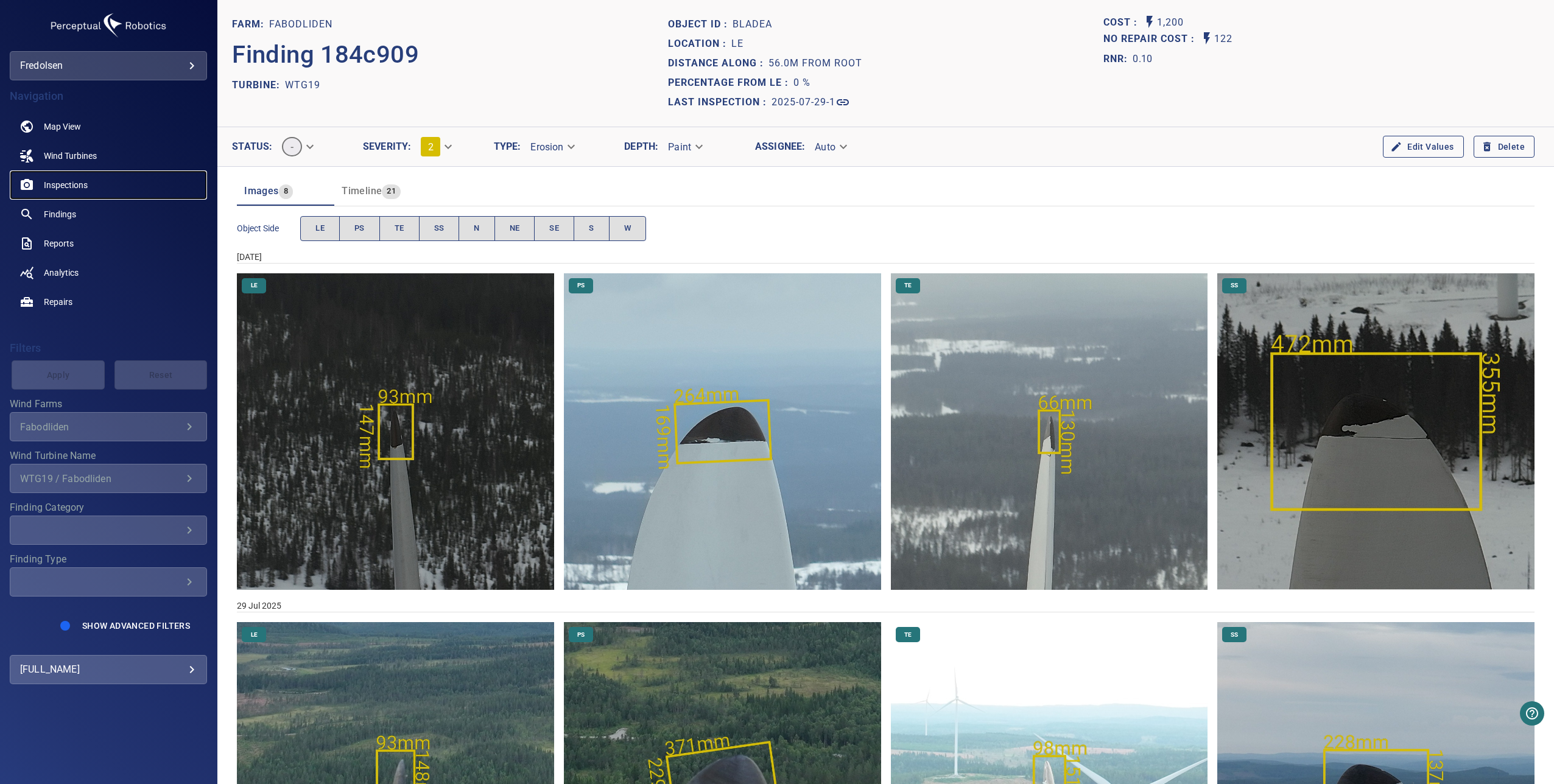 click on "Inspections" at bounding box center (66, 185) 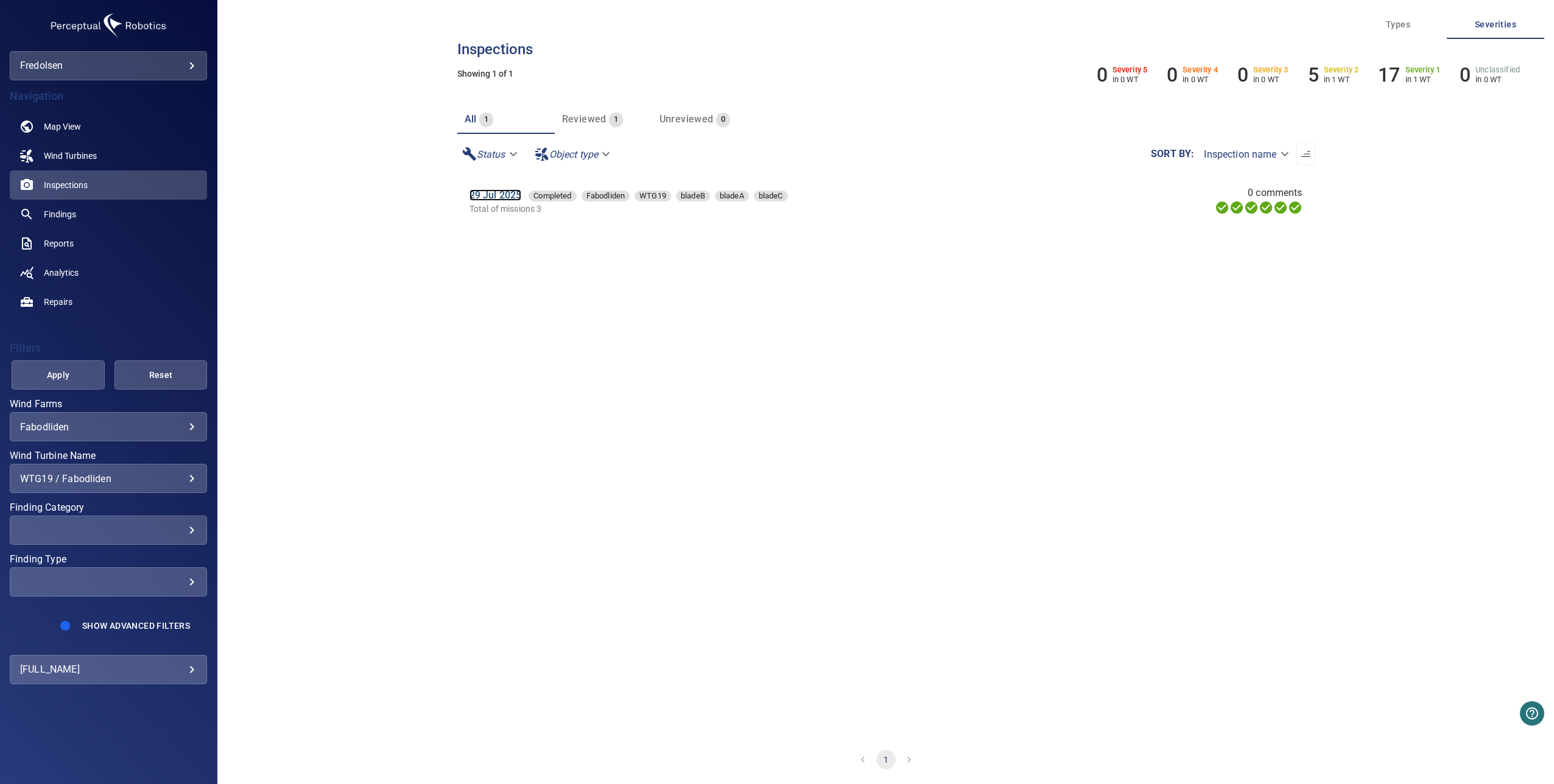 click on "29 Jul 2025" at bounding box center [496, 195] 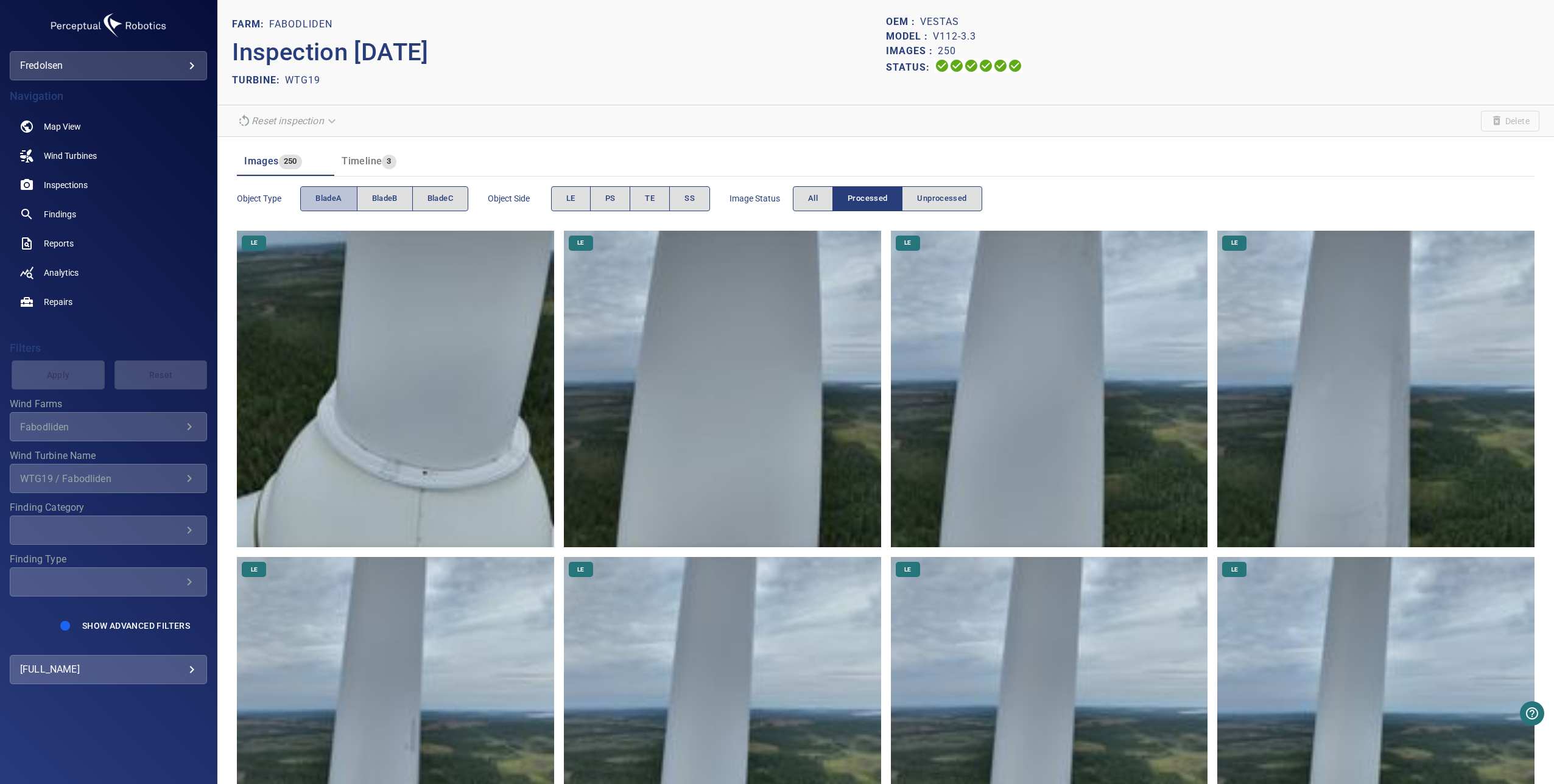 click on "bladeA" at bounding box center [328, 198] 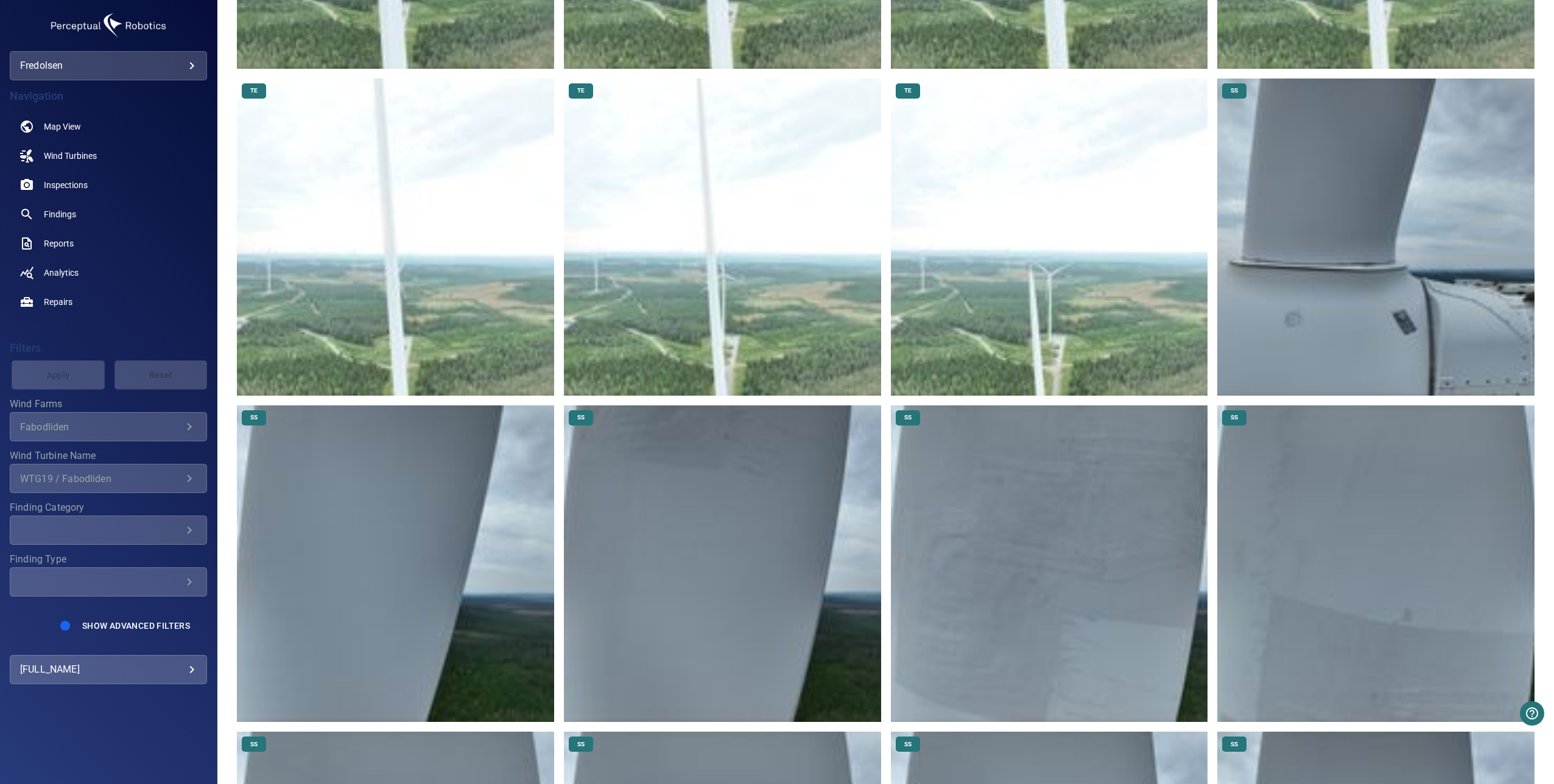 scroll, scrollTop: 5113, scrollLeft: 0, axis: vertical 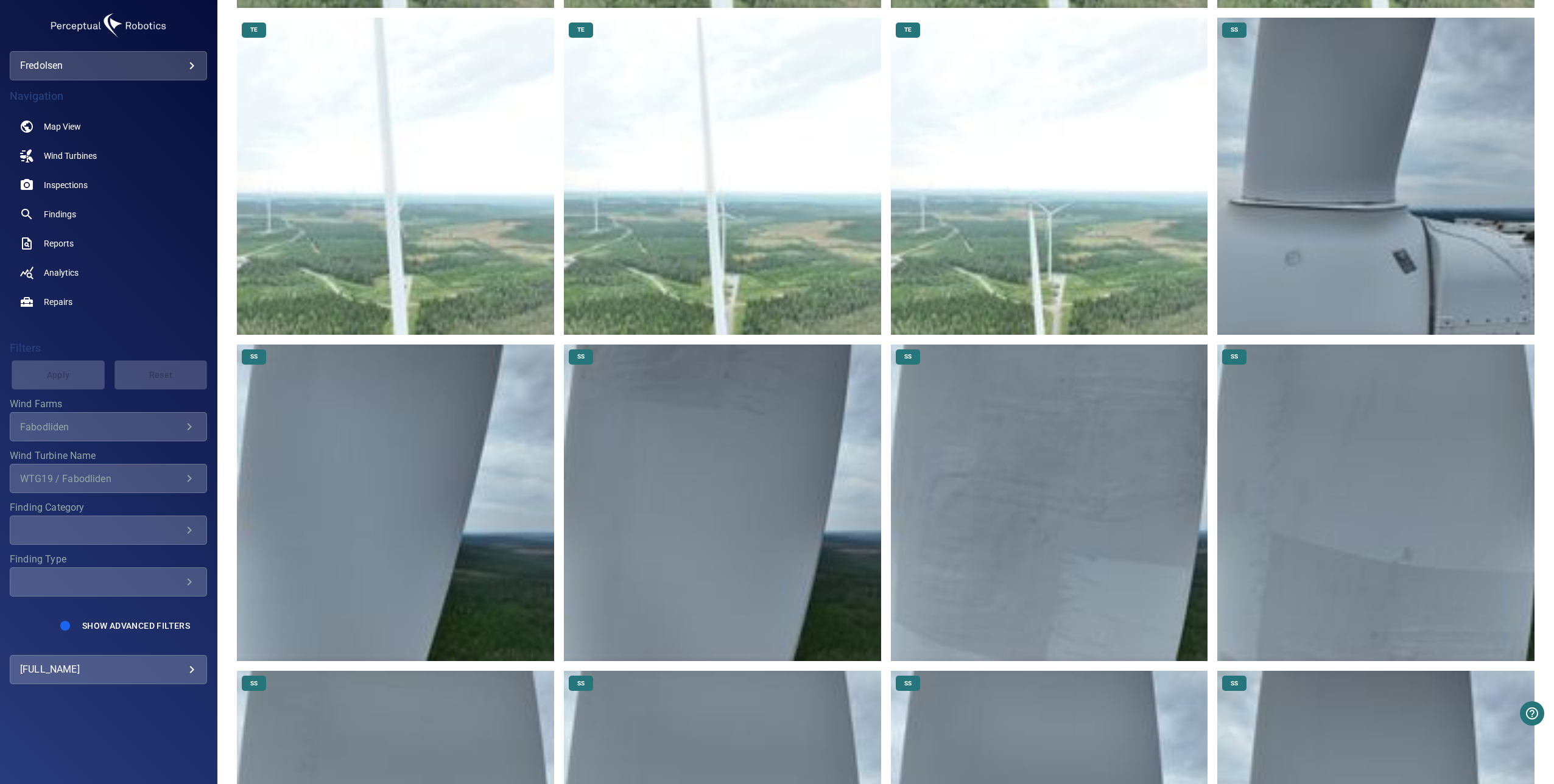 click at bounding box center (1049, 503) 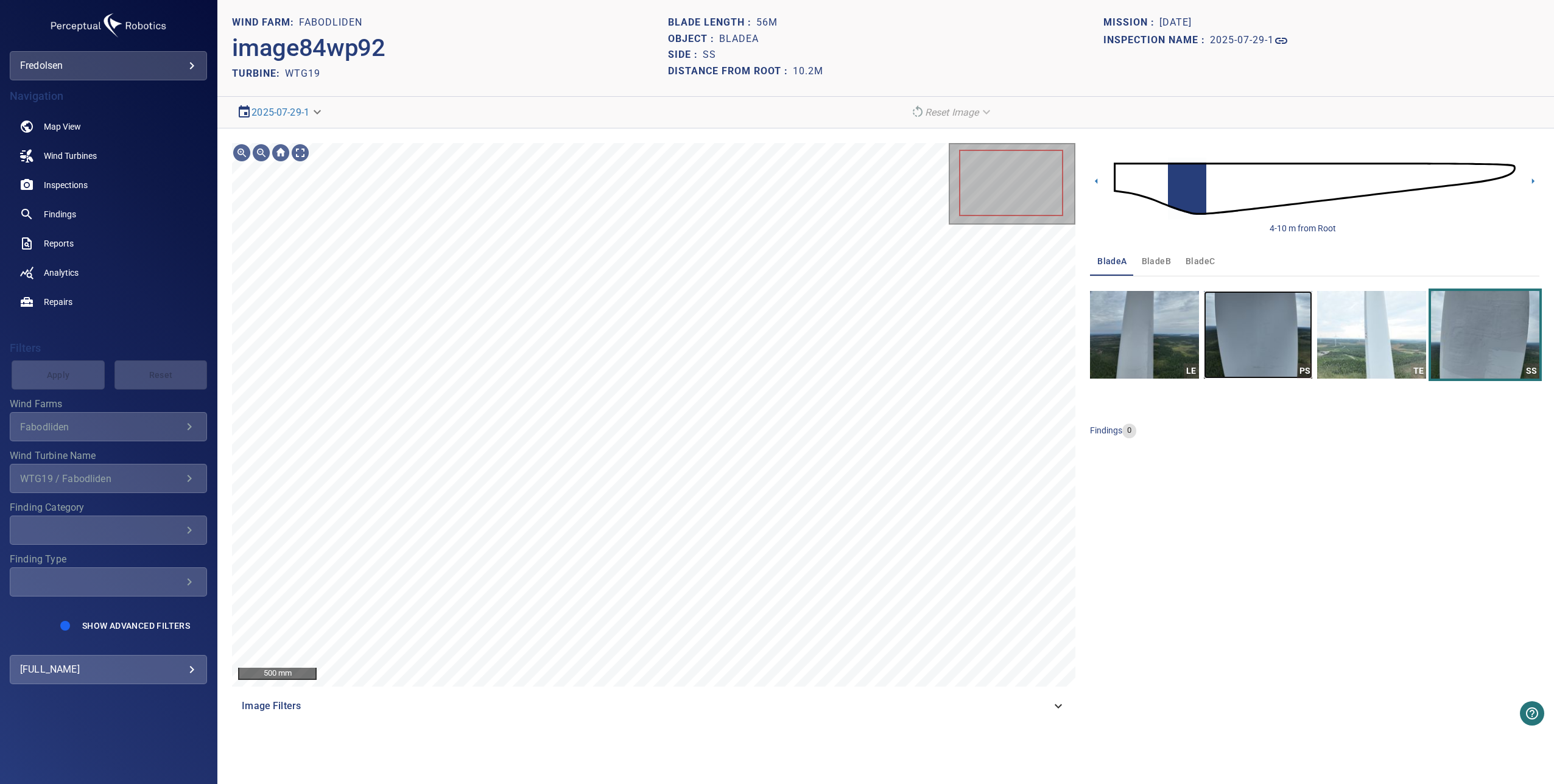 click at bounding box center [1258, 335] 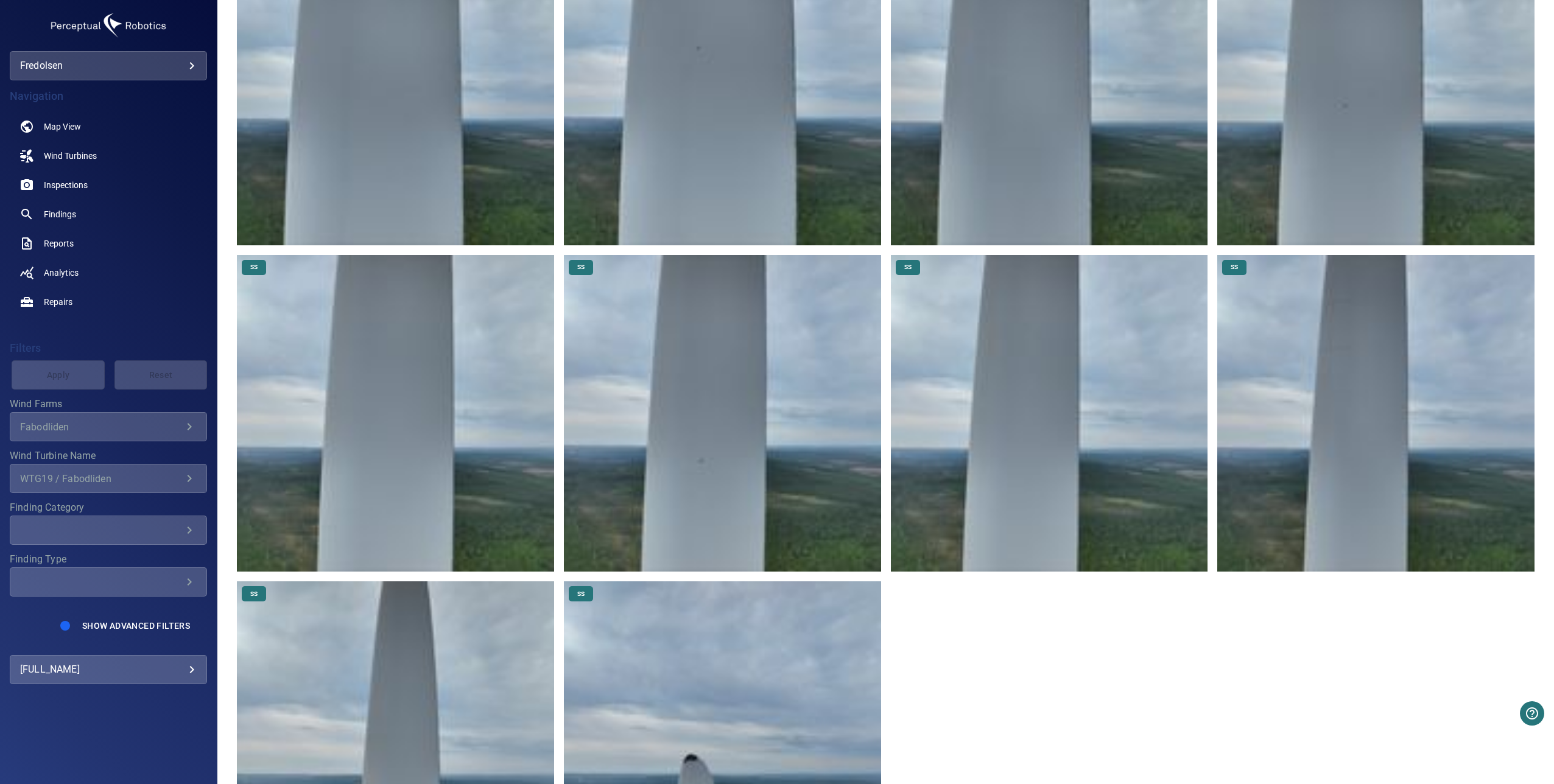 scroll, scrollTop: 19904, scrollLeft: 0, axis: vertical 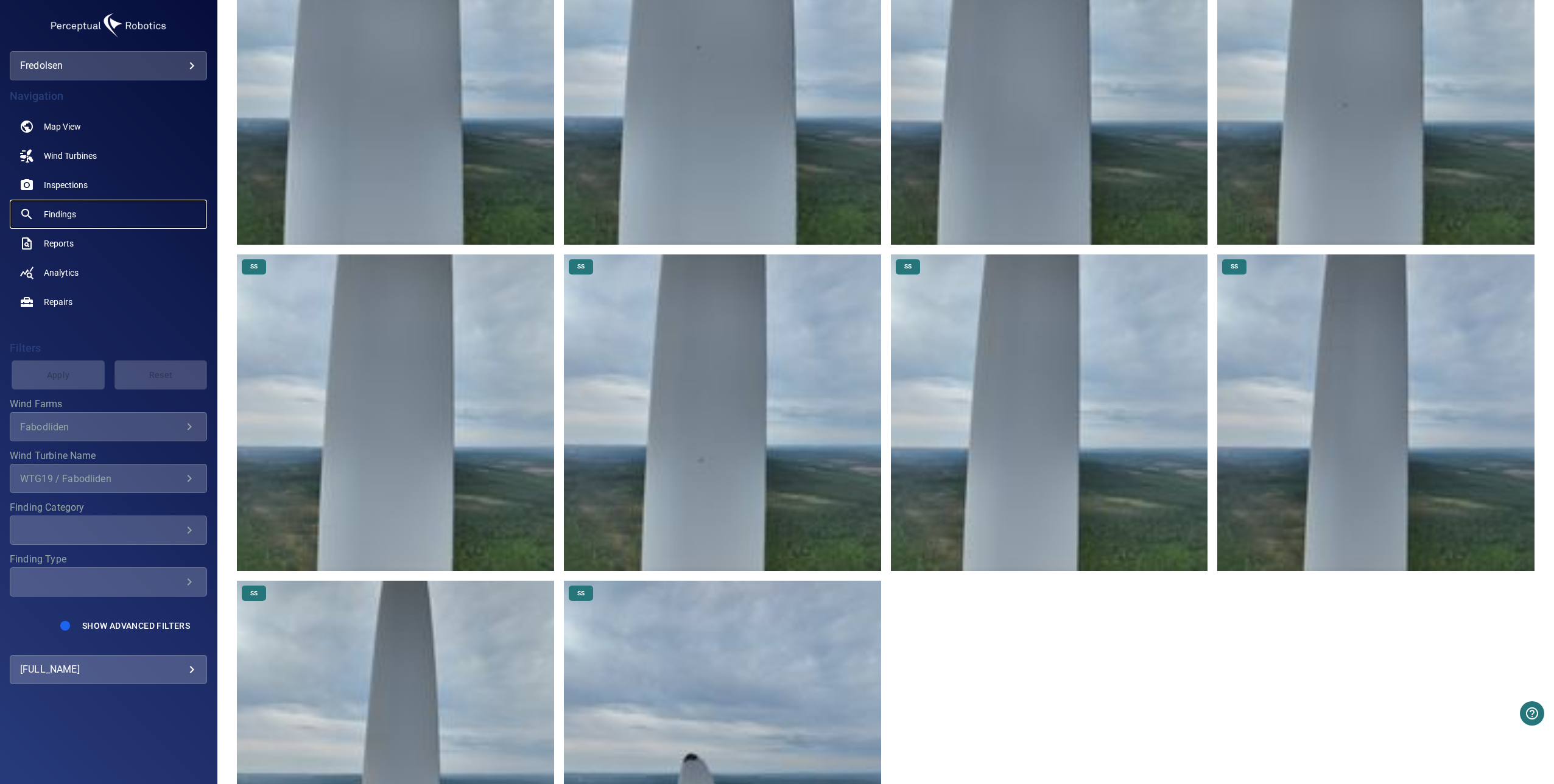 click on "Findings" at bounding box center [60, 214] 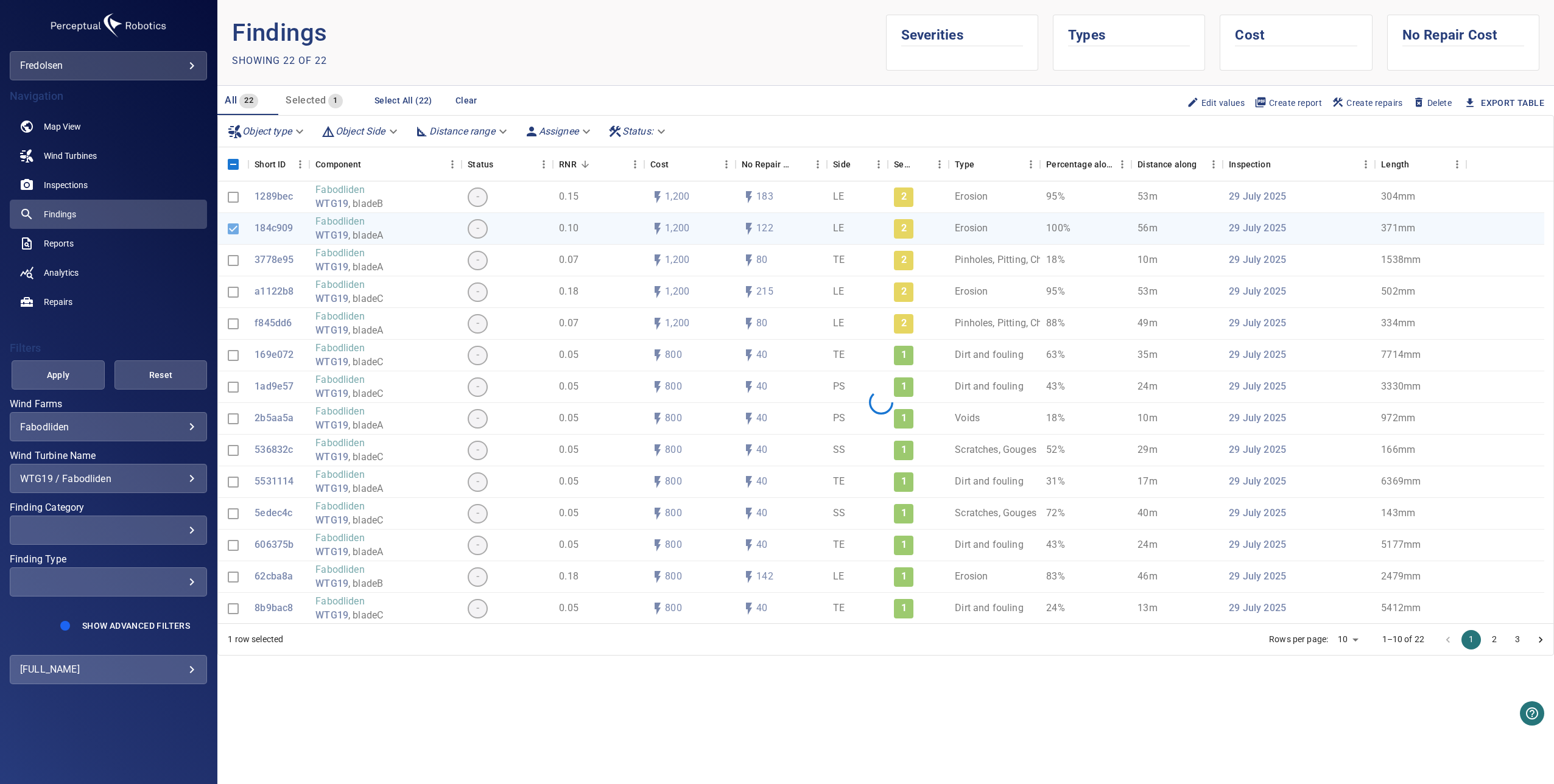 click on "WTG19 / Fabodliden" at bounding box center (108, 478) 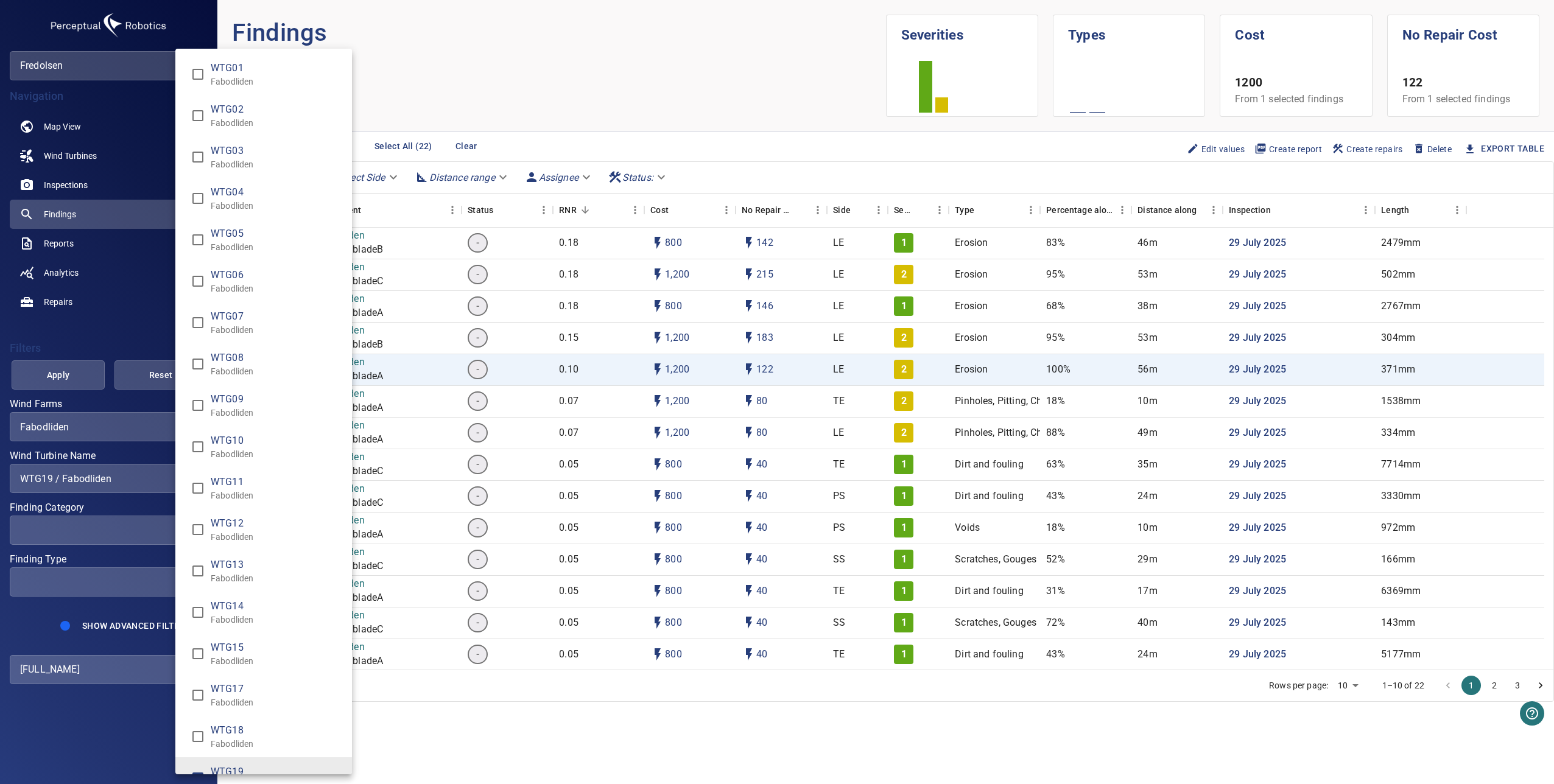 scroll, scrollTop: 24, scrollLeft: 0, axis: vertical 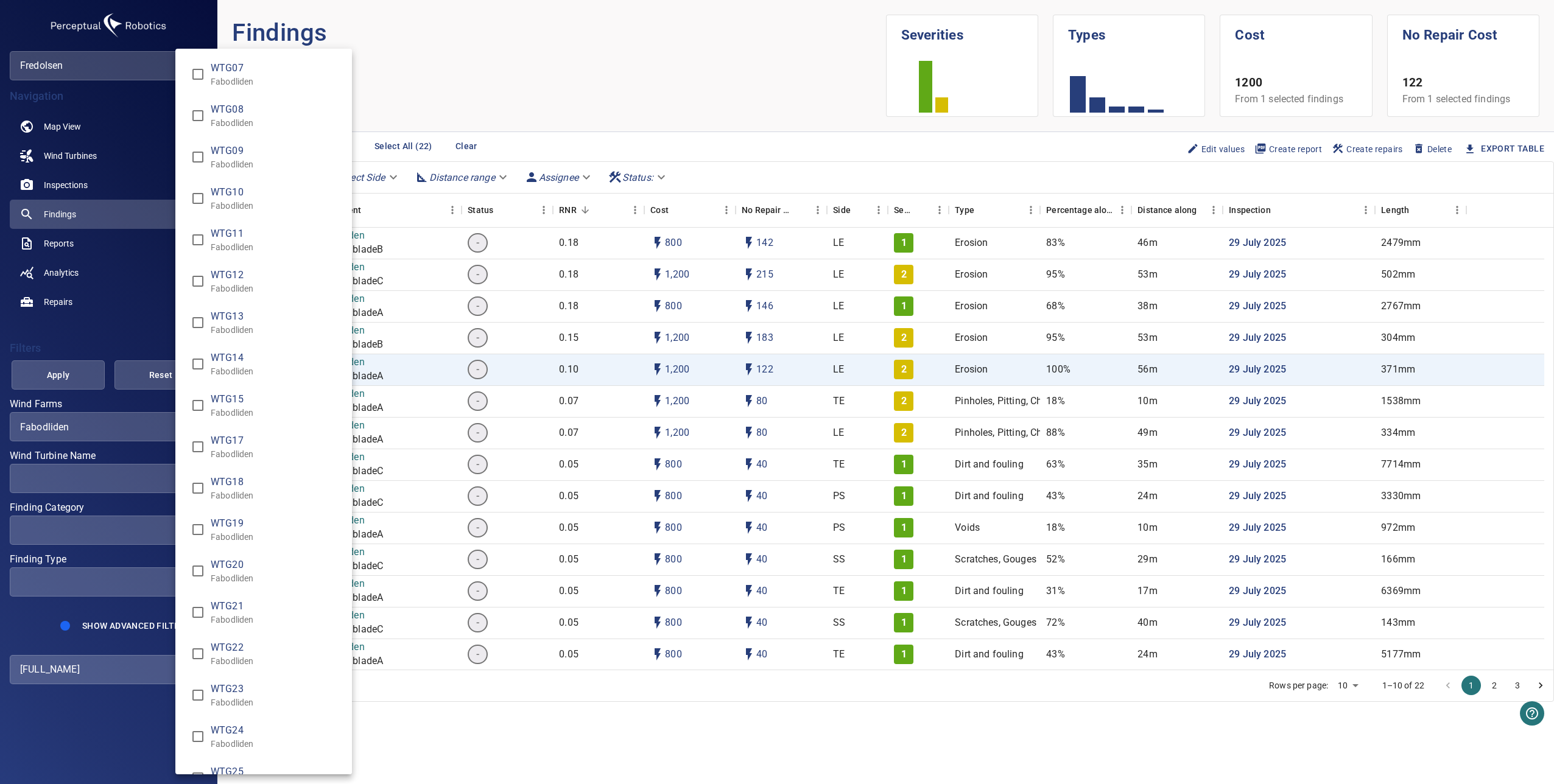 type on "**********" 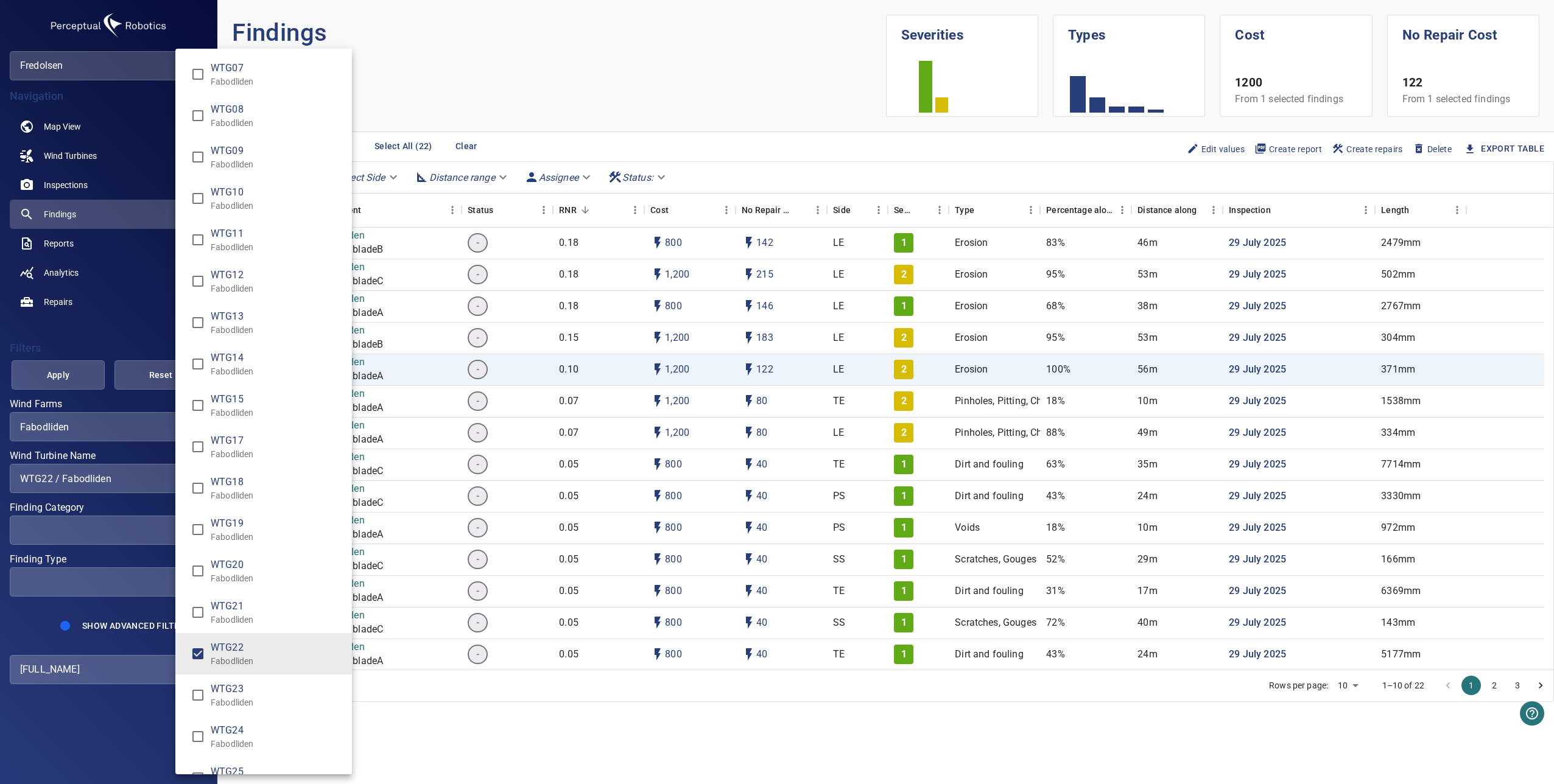 click at bounding box center [777, 392] 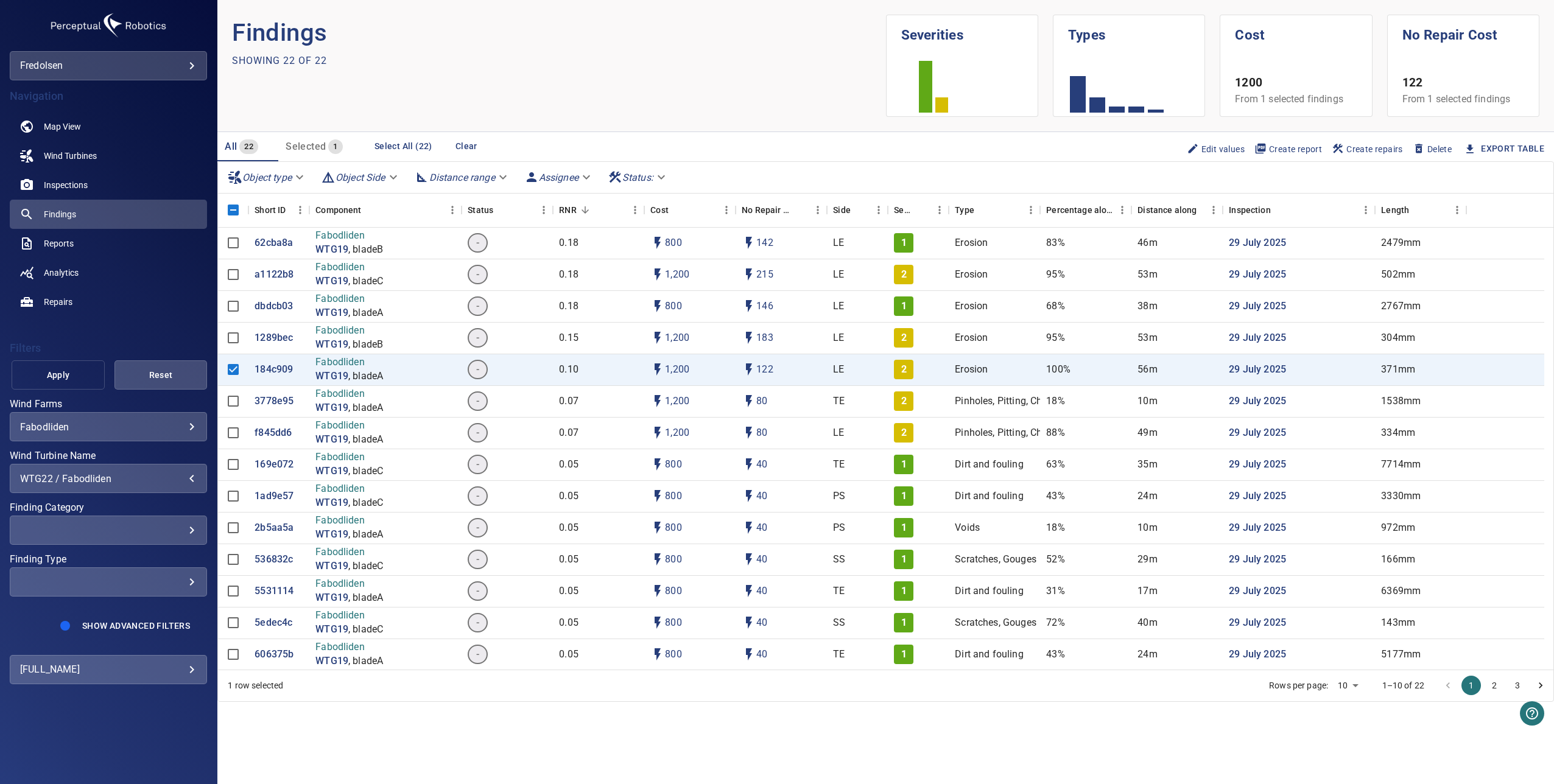 click on "Apply" at bounding box center (58, 375) 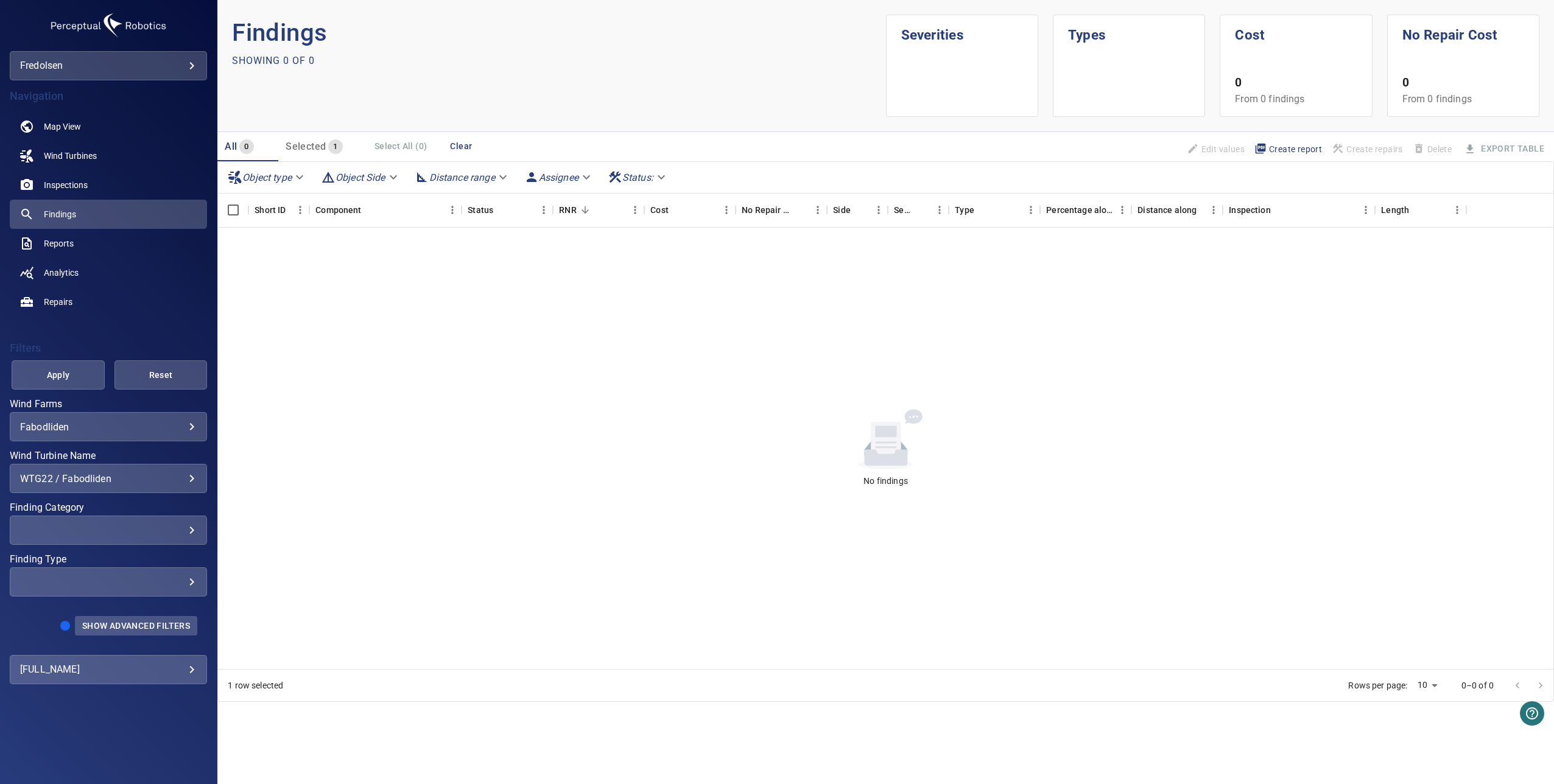 click on "Show Advanced Filters" at bounding box center (136, 626) 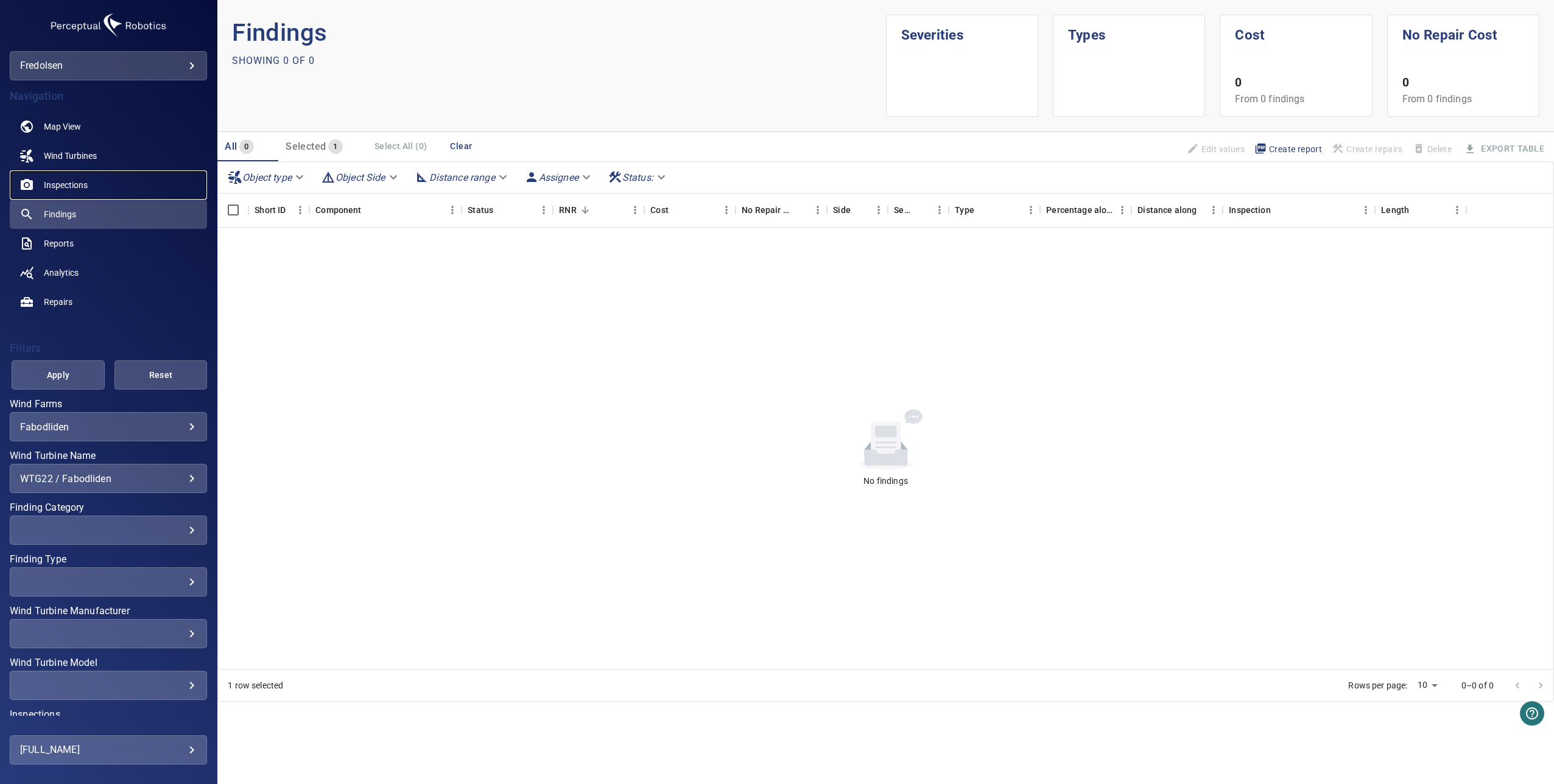 click on "Inspections" at bounding box center [66, 185] 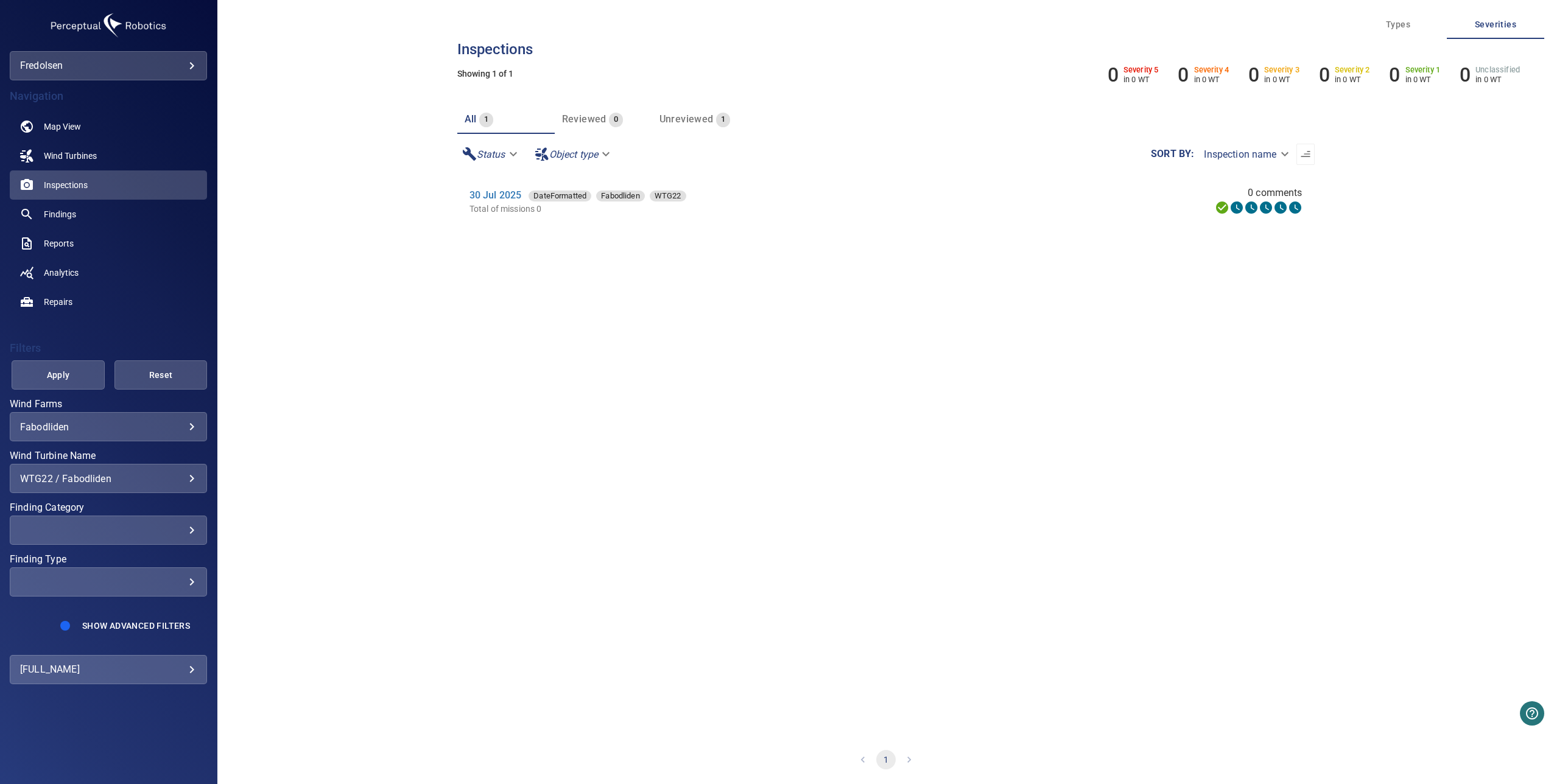 click on "WTG22 / Fabodliden" at bounding box center (108, 478) 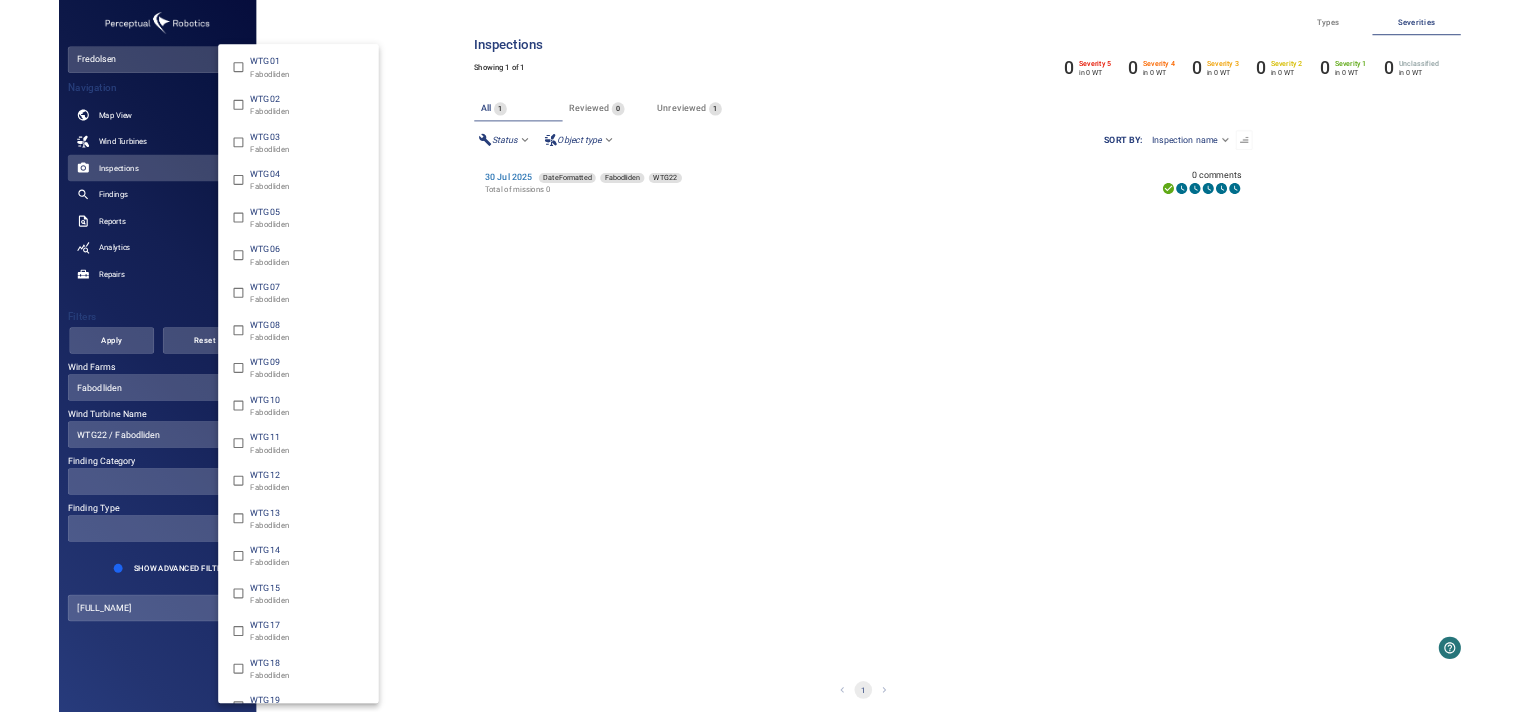 scroll, scrollTop: 456, scrollLeft: 0, axis: vertical 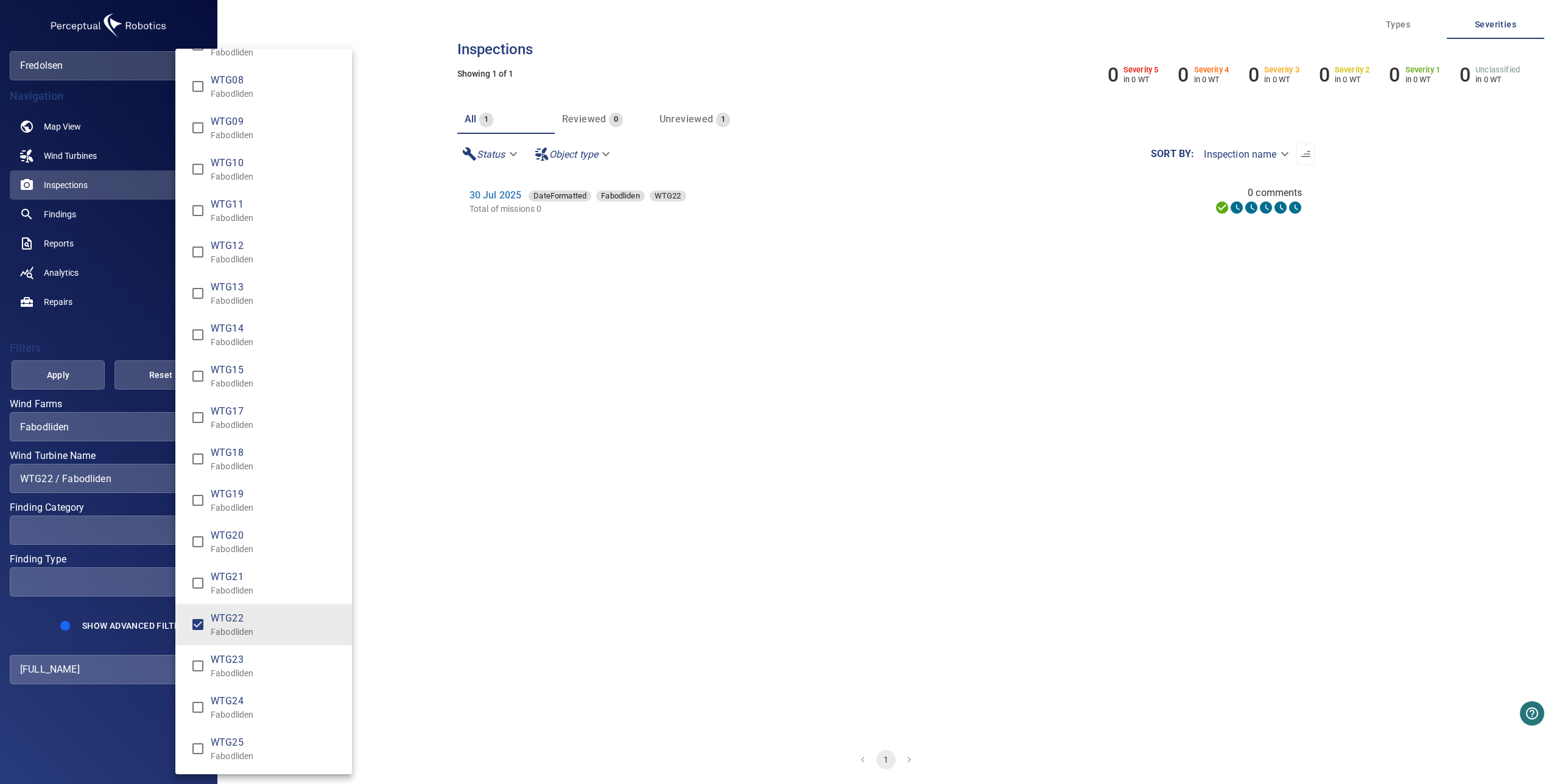 type on "**********" 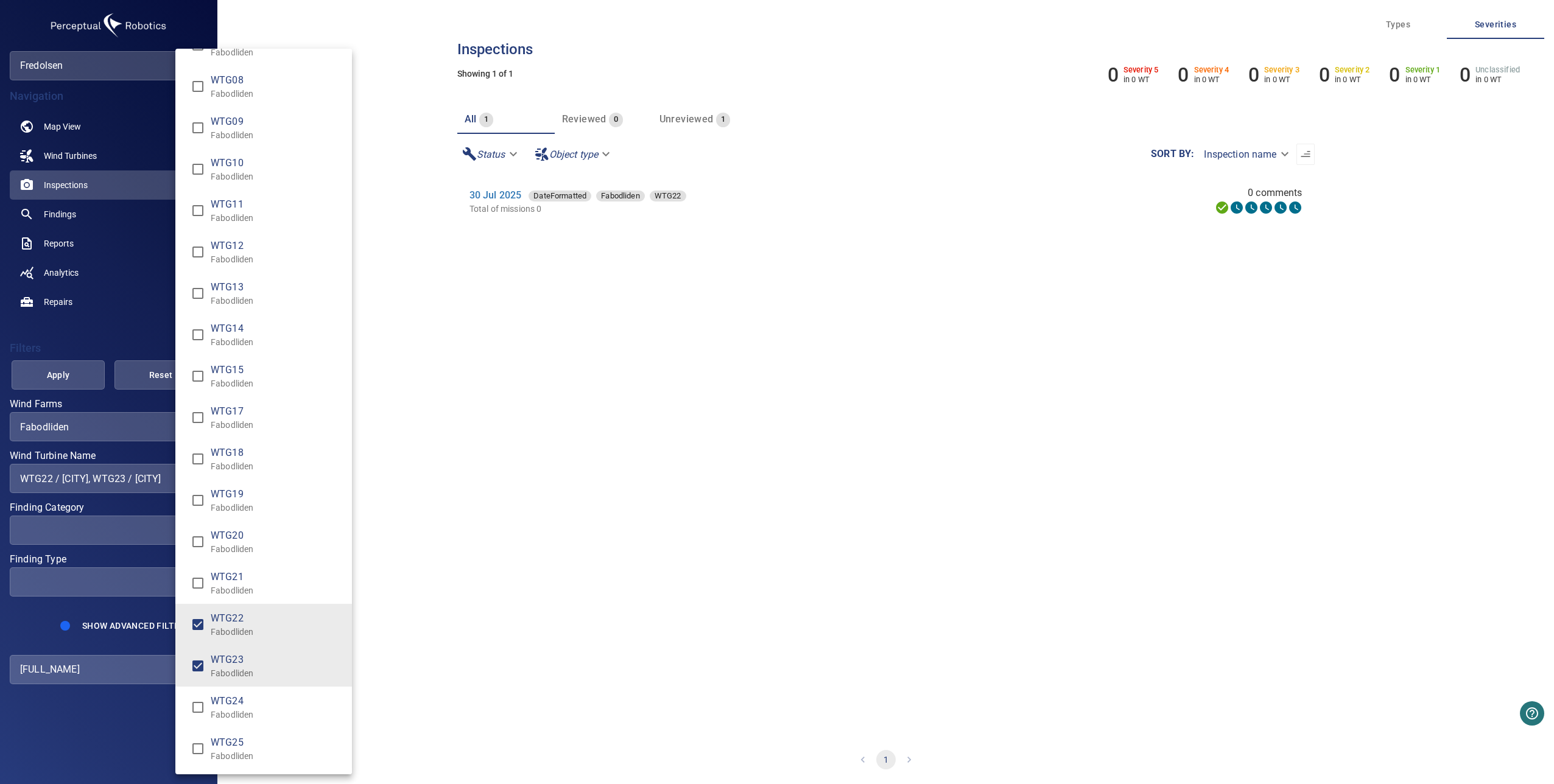 click at bounding box center (777, 392) 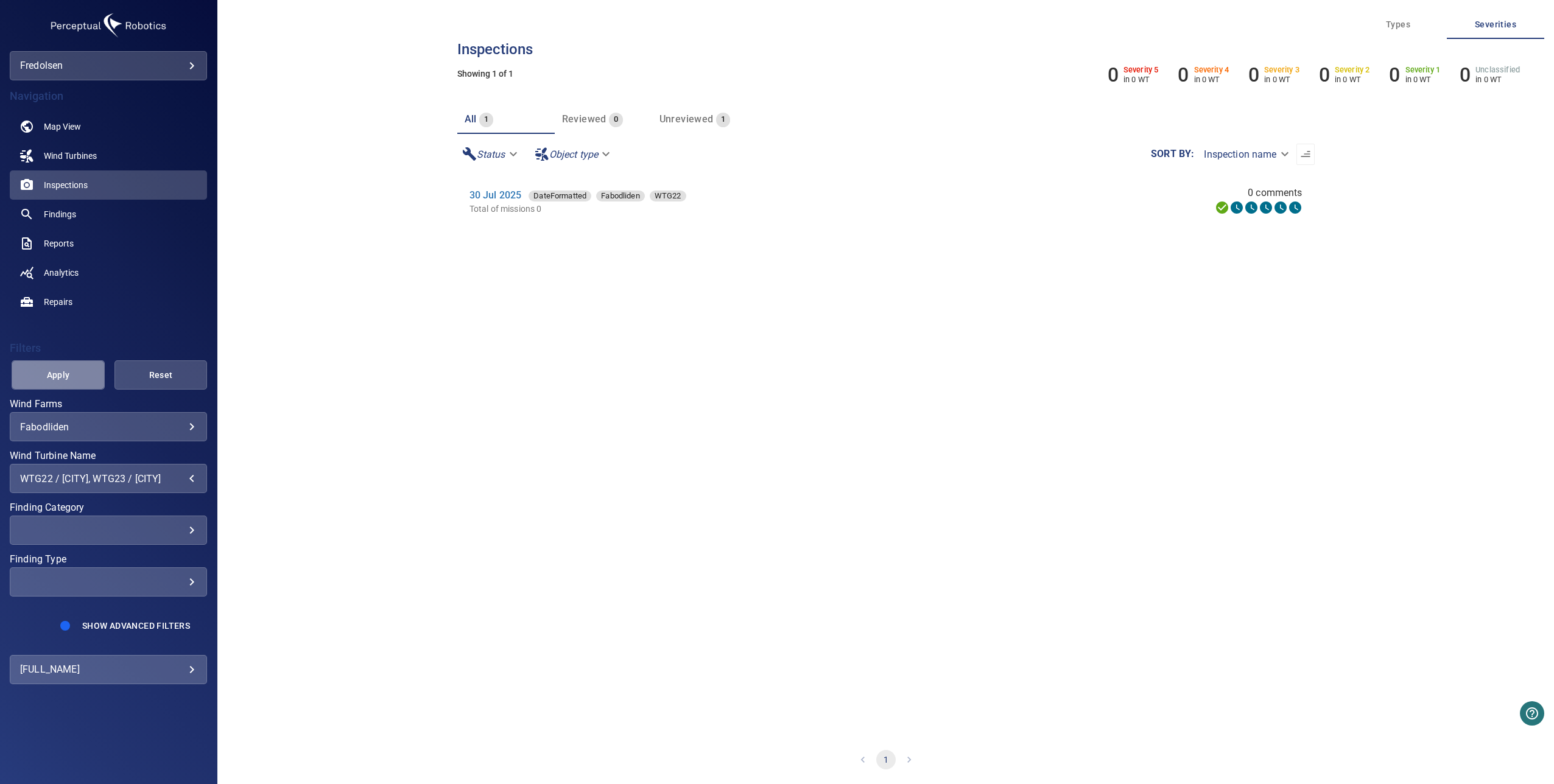 click on "Apply" at bounding box center [58, 375] 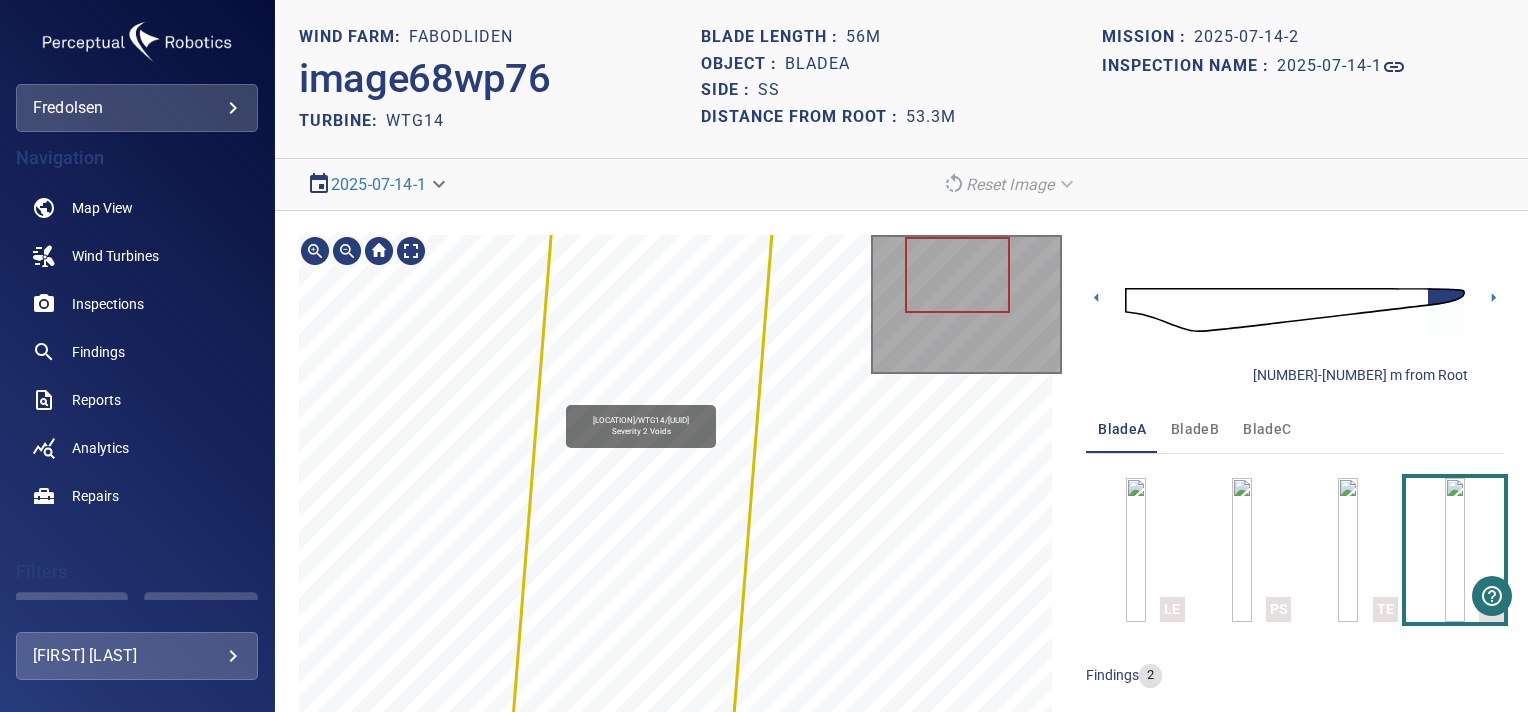 scroll, scrollTop: 0, scrollLeft: 0, axis: both 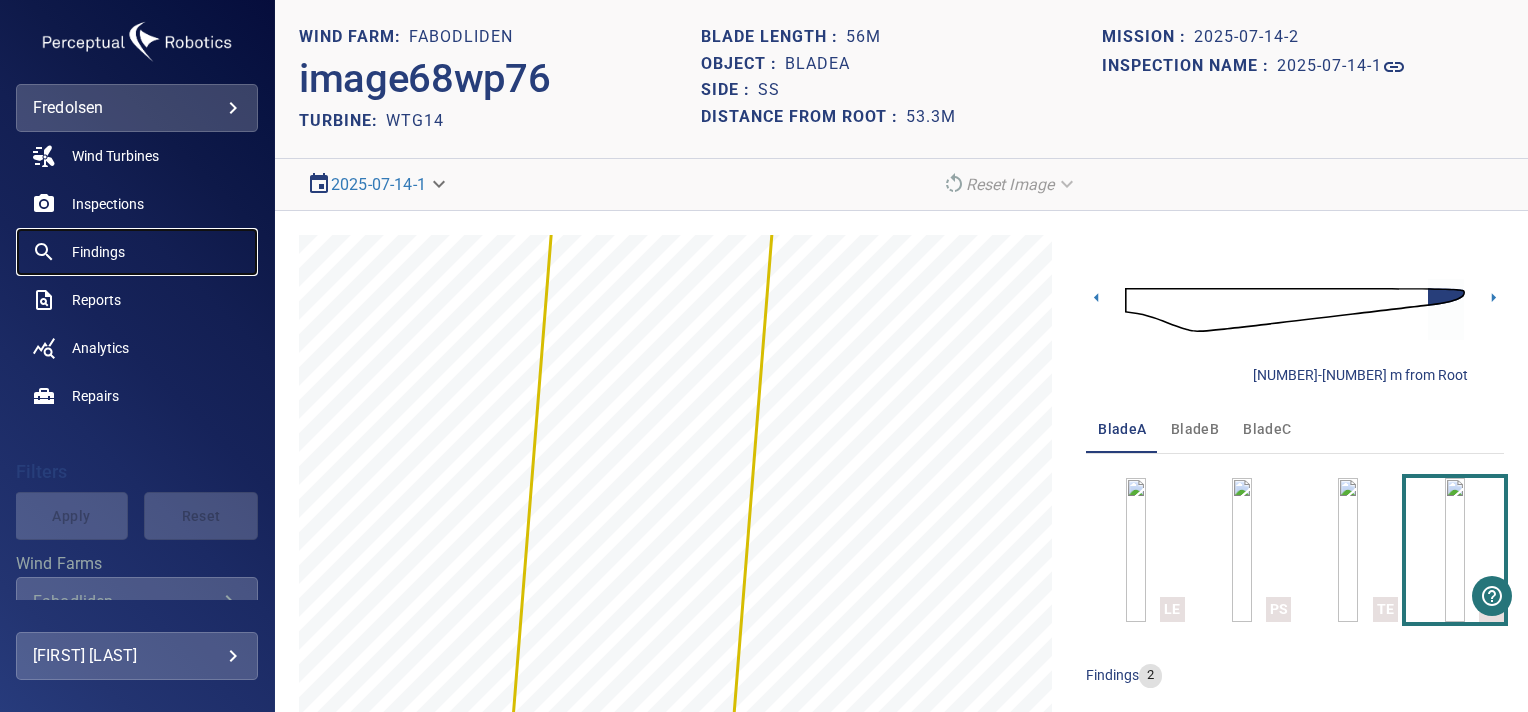 click on "Findings" at bounding box center (98, 252) 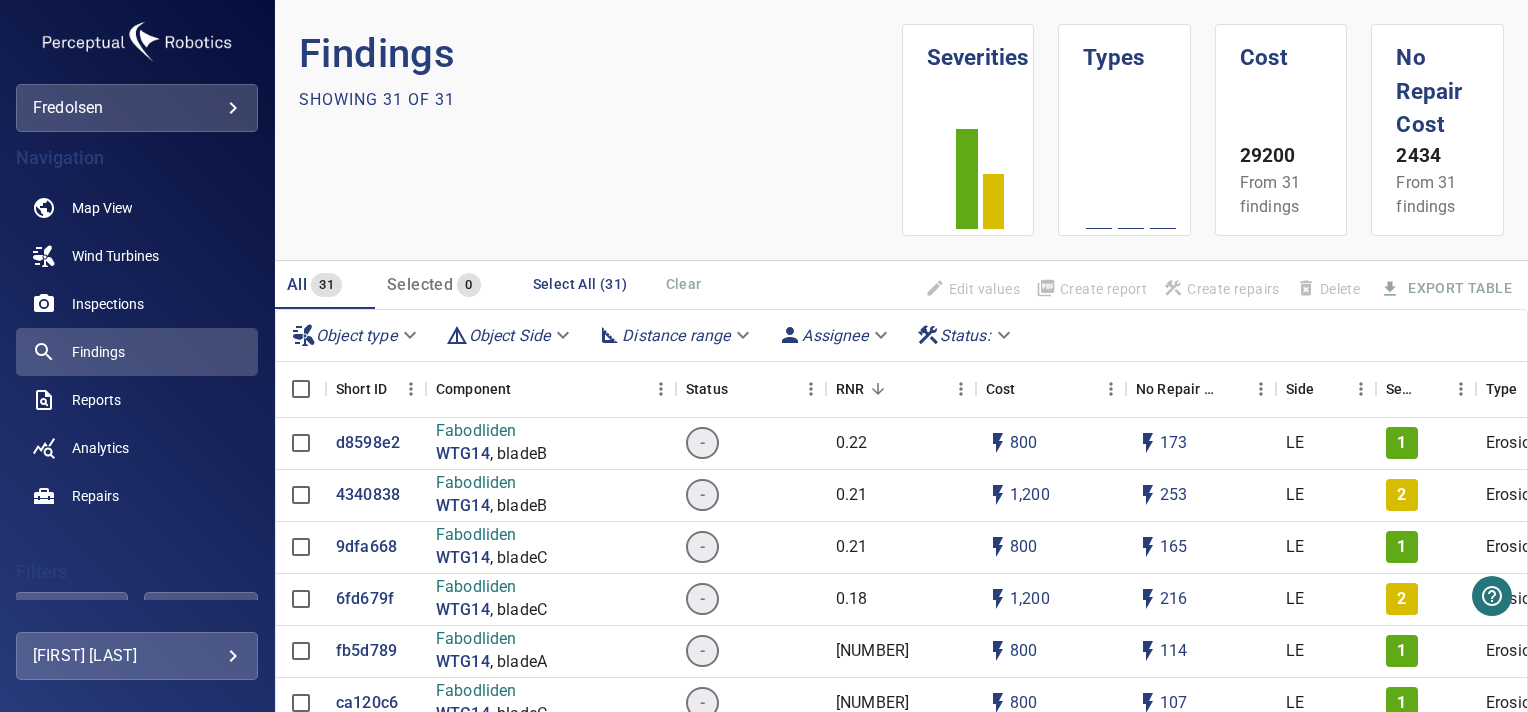 scroll, scrollTop: 300, scrollLeft: 0, axis: vertical 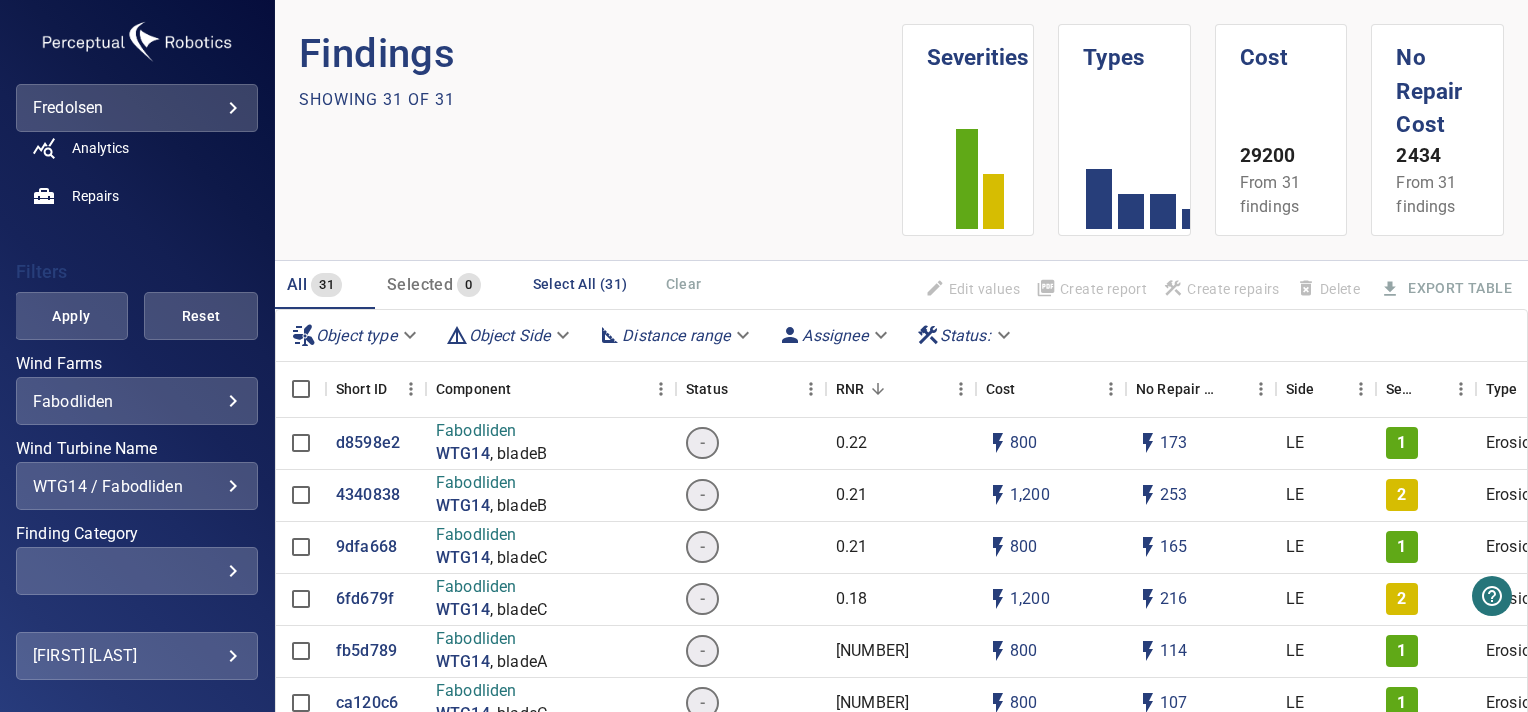click on "WTG14 / Fabodliden" at bounding box center [137, 486] 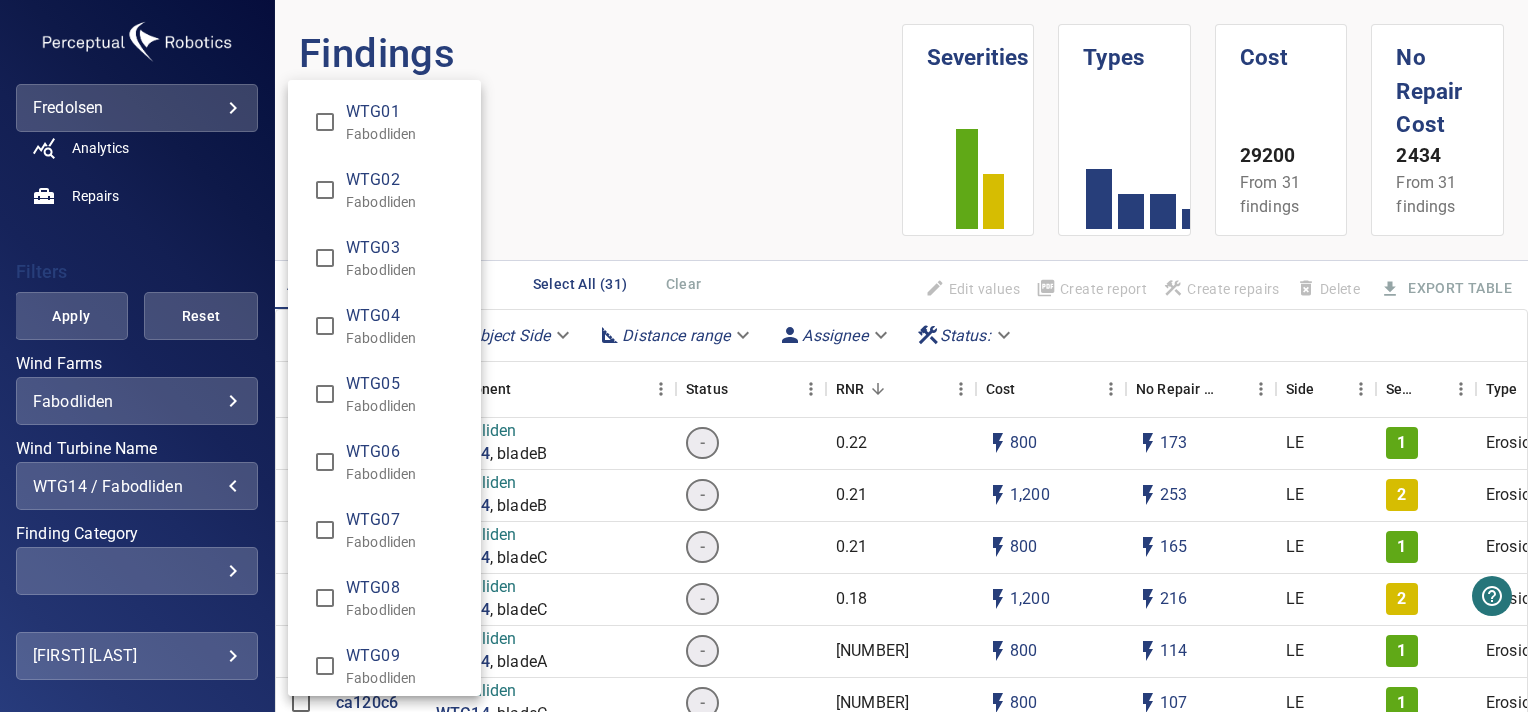 scroll, scrollTop: 618, scrollLeft: 0, axis: vertical 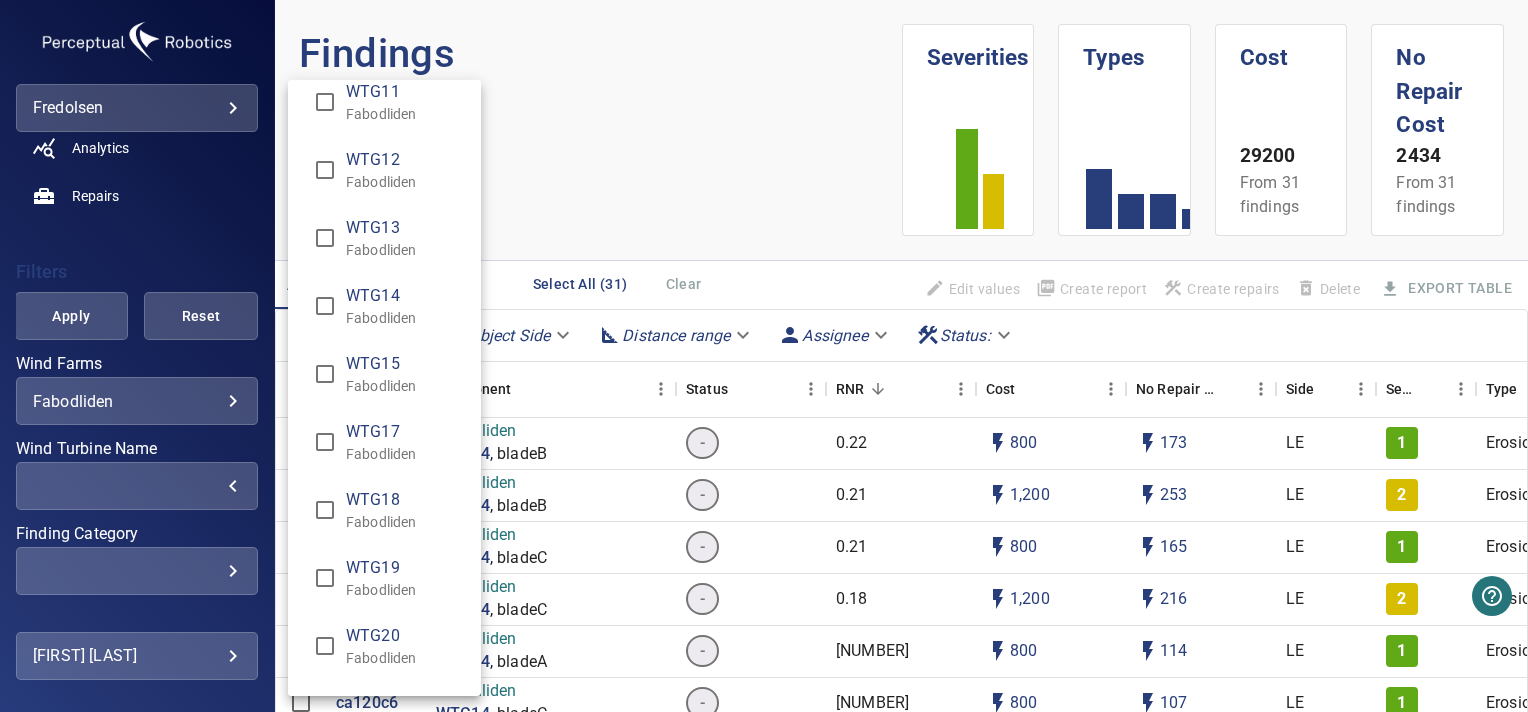 type on "**********" 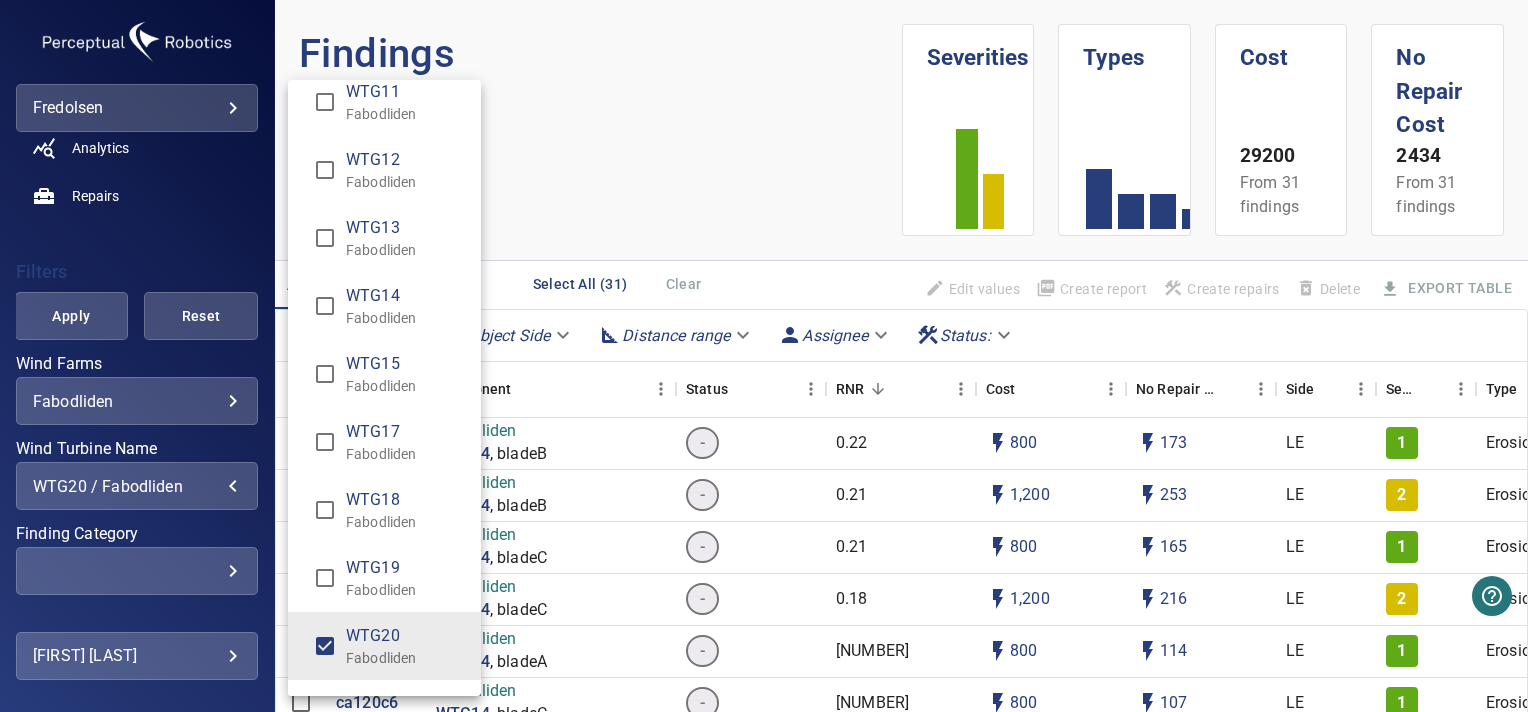 click at bounding box center [764, 356] 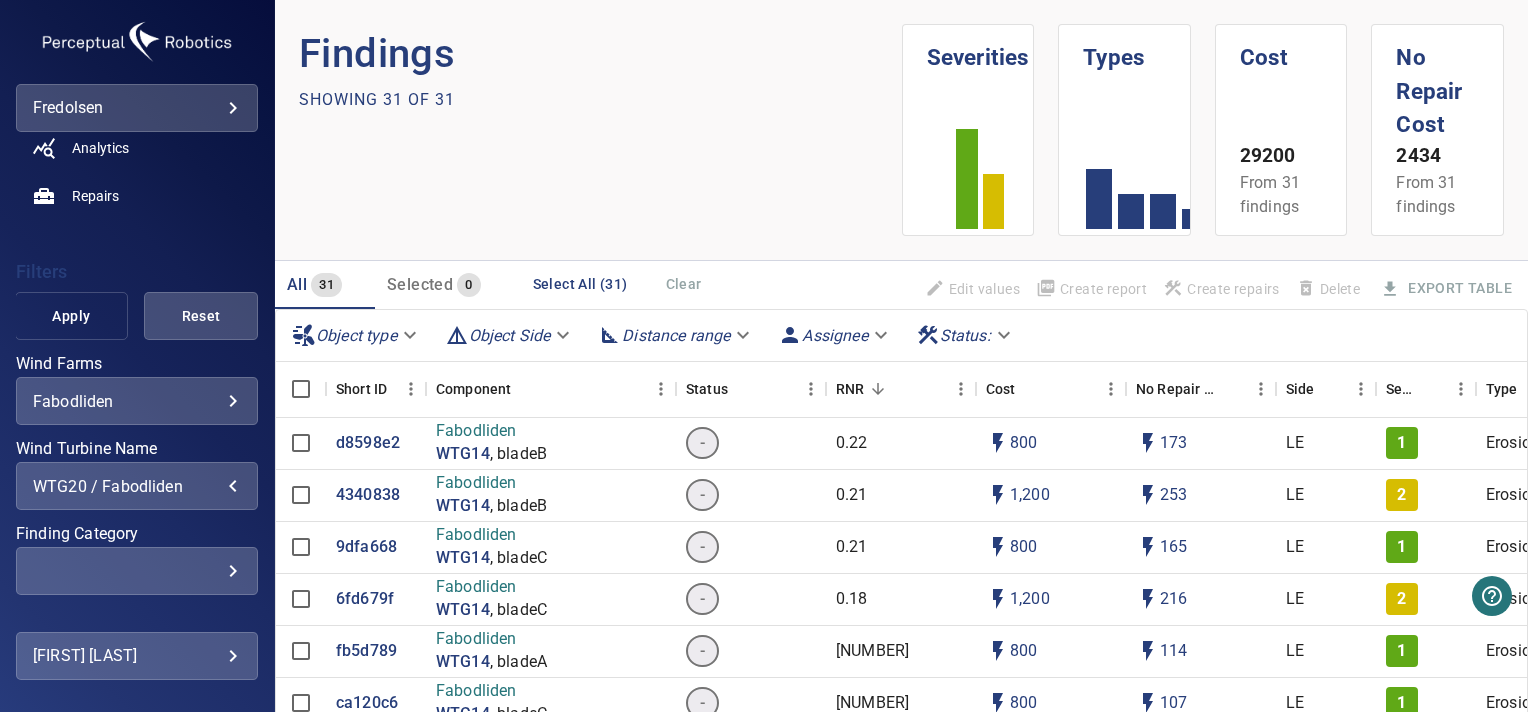 click on "Apply" at bounding box center (72, 316) 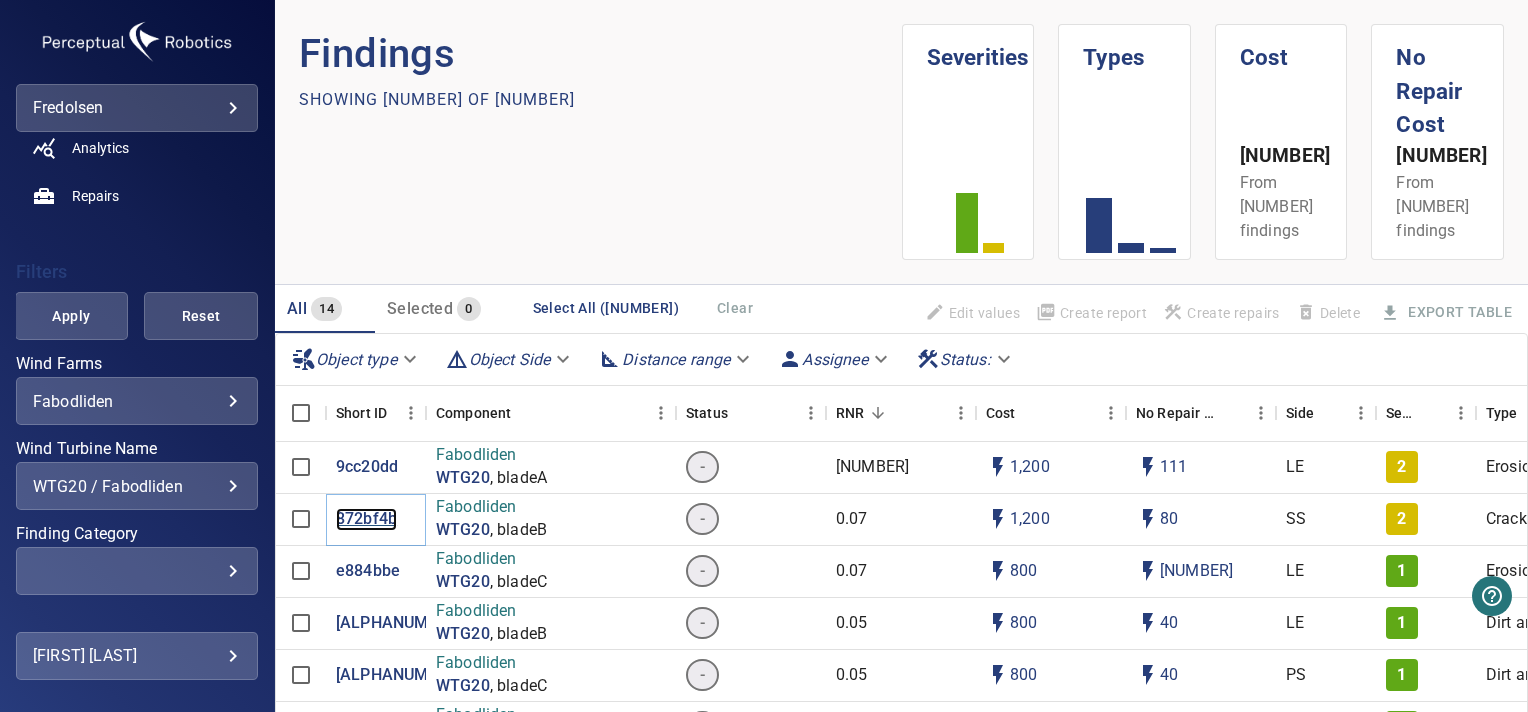 click on "872bf4b" at bounding box center [366, 519] 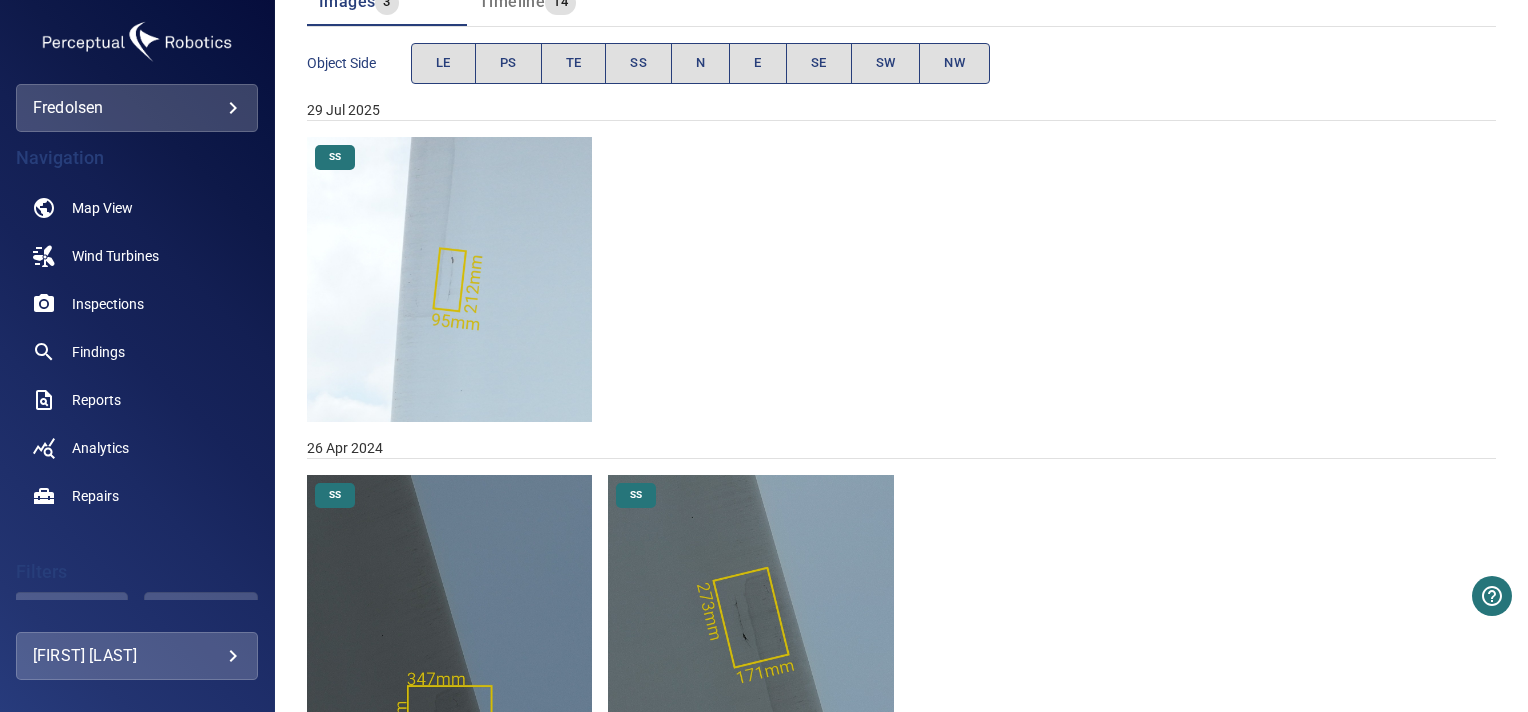 scroll, scrollTop: 400, scrollLeft: 0, axis: vertical 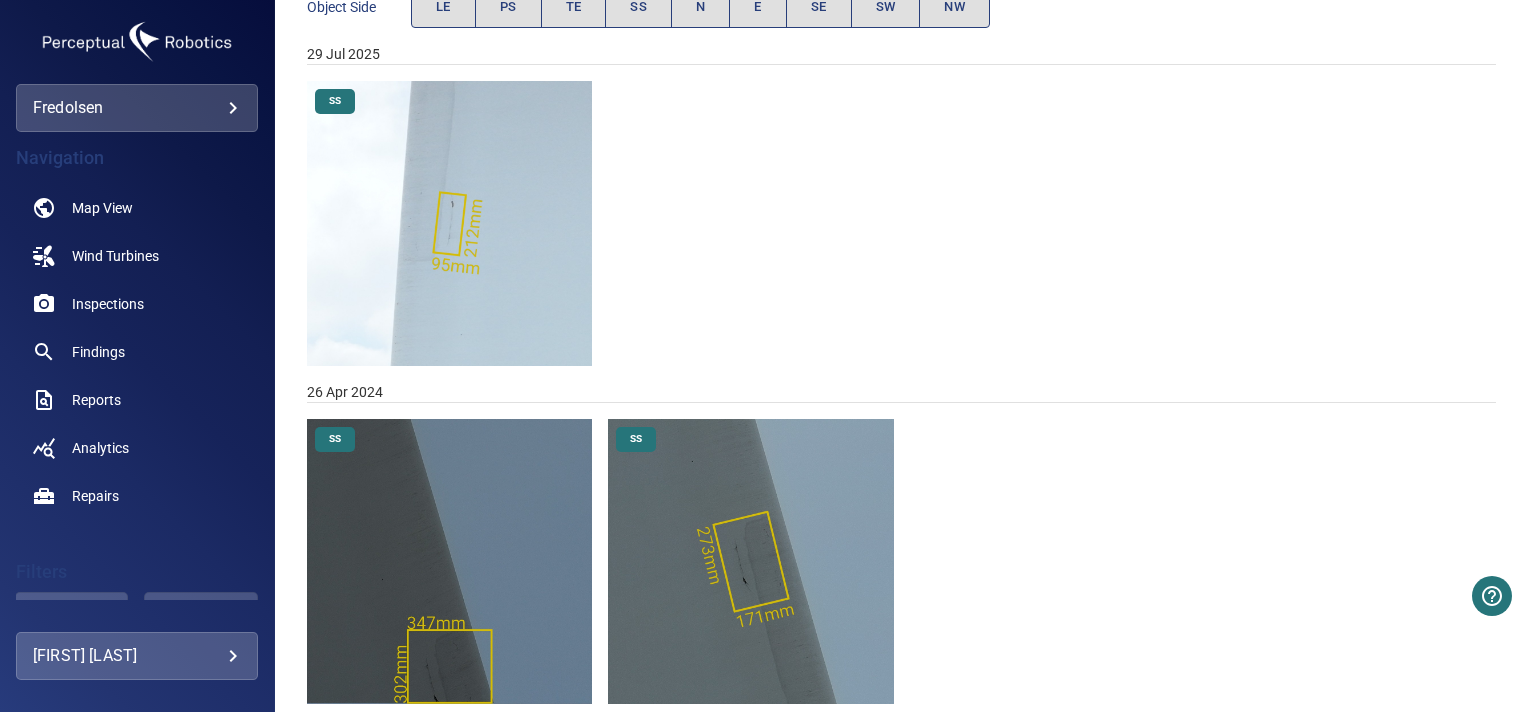 click at bounding box center [449, 223] 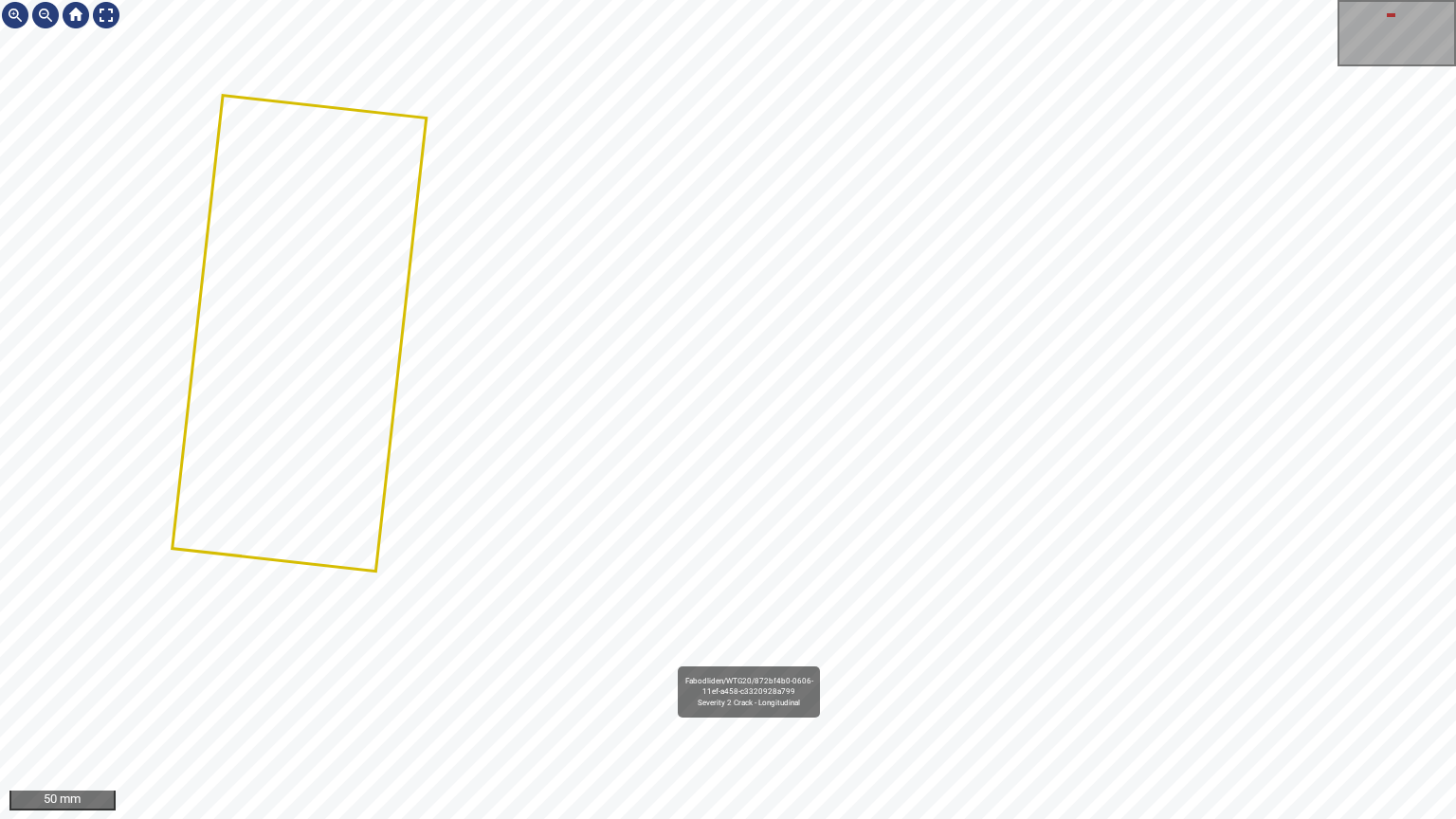 click on "Fabodliden/WTG20/872bf4b0-0606-11ef-a458-c3320928a799 Severity 2 Crack - Longitudinal" at bounding box center (728, 410) 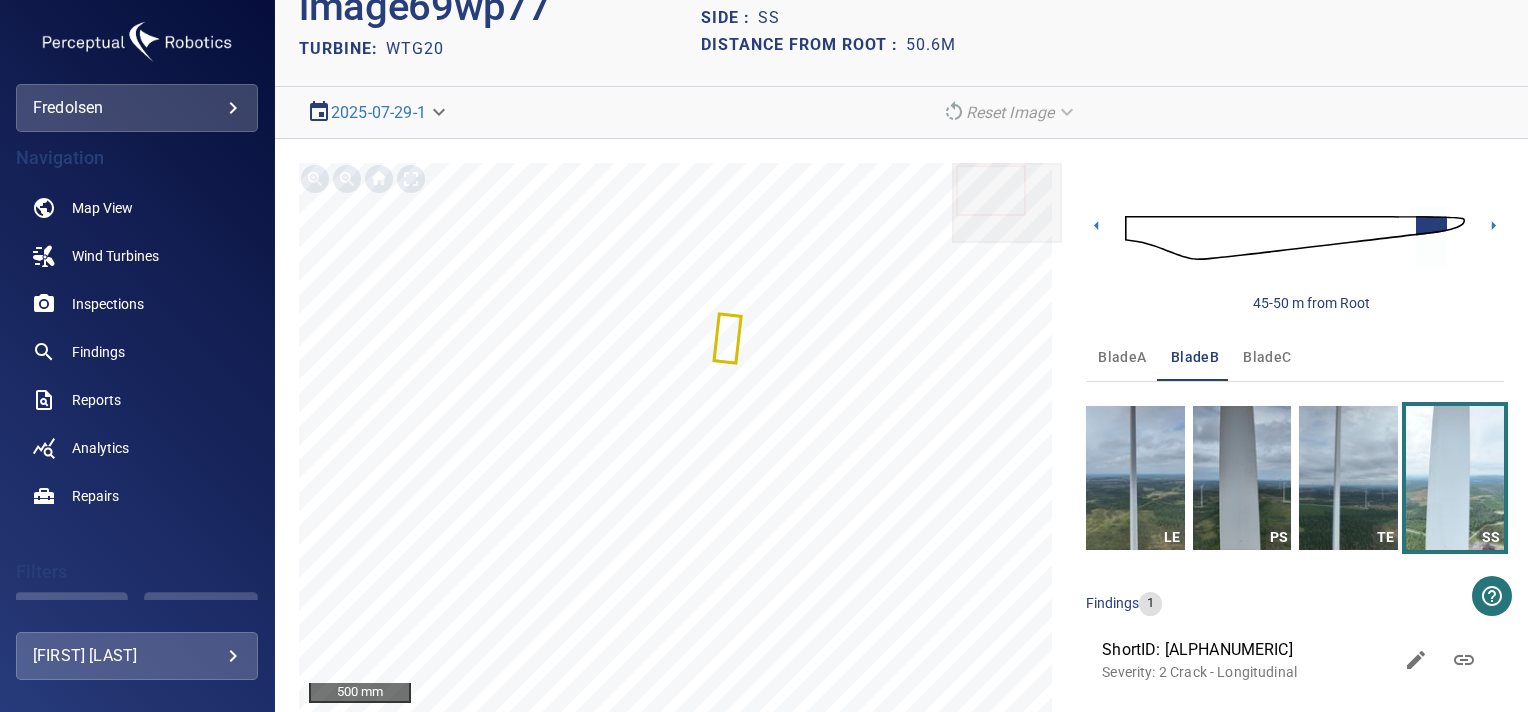 scroll, scrollTop: 0, scrollLeft: 0, axis: both 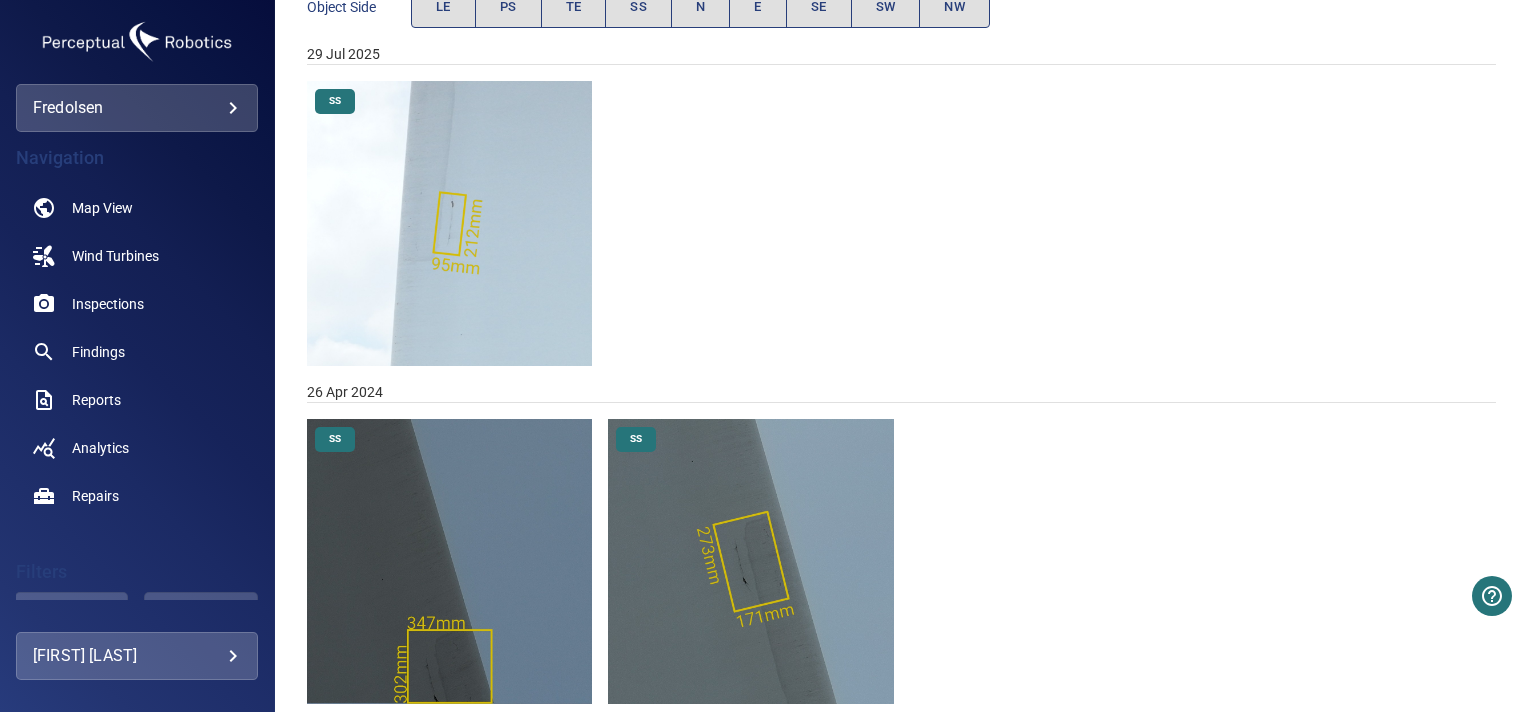 click at bounding box center [750, 561] 